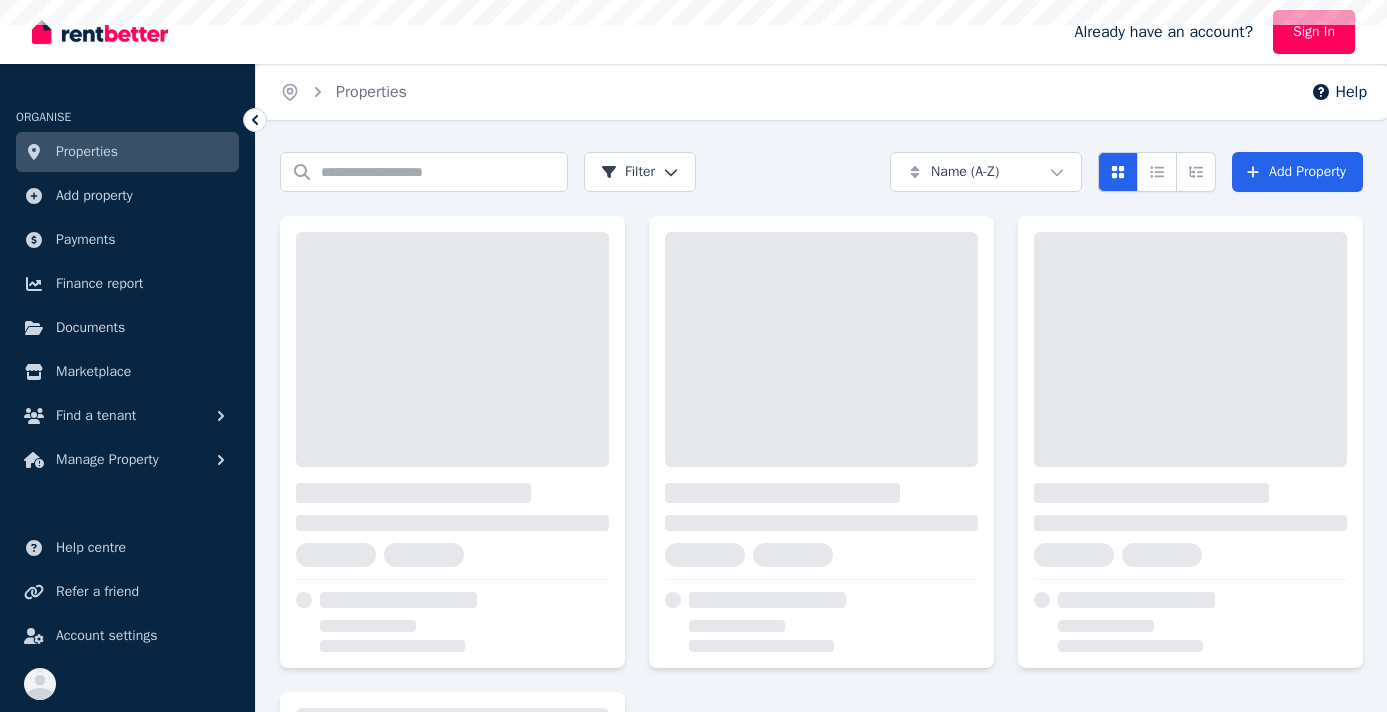 scroll, scrollTop: 0, scrollLeft: 0, axis: both 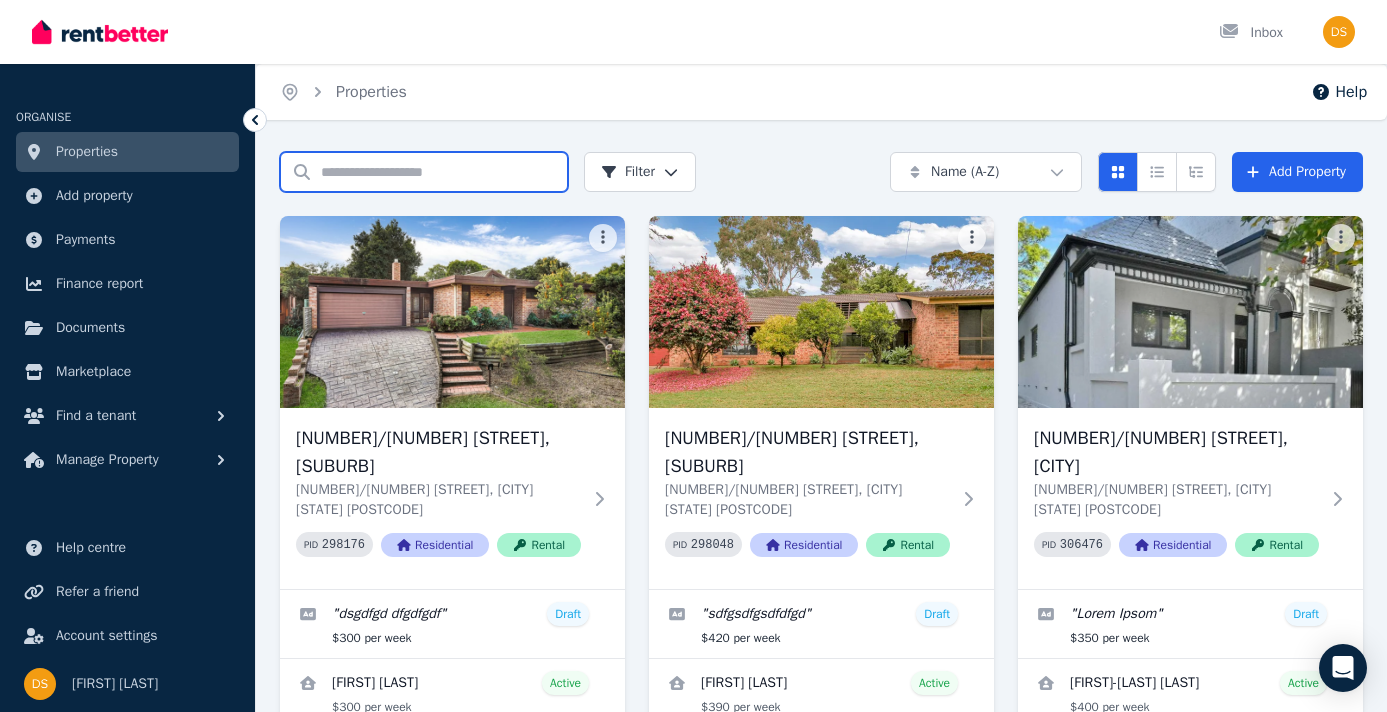 click on "Search properties" at bounding box center [424, 172] 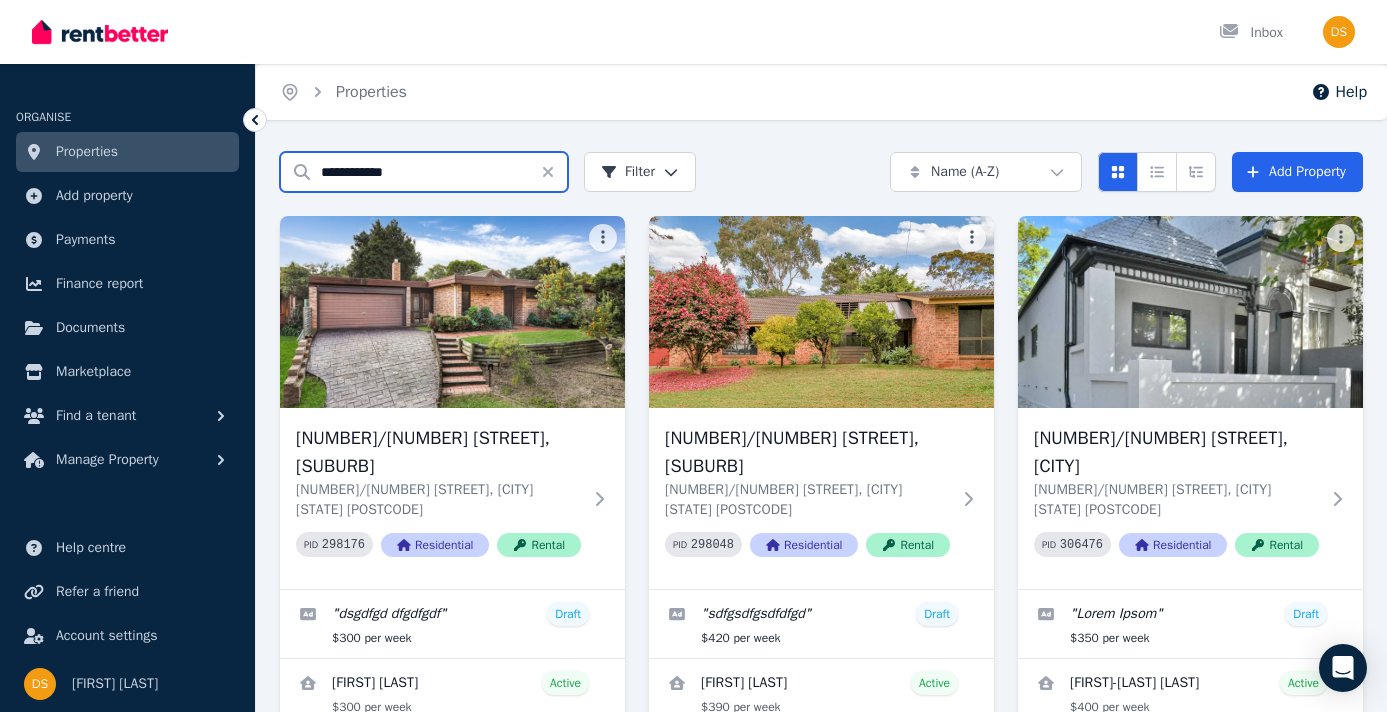 type on "**********" 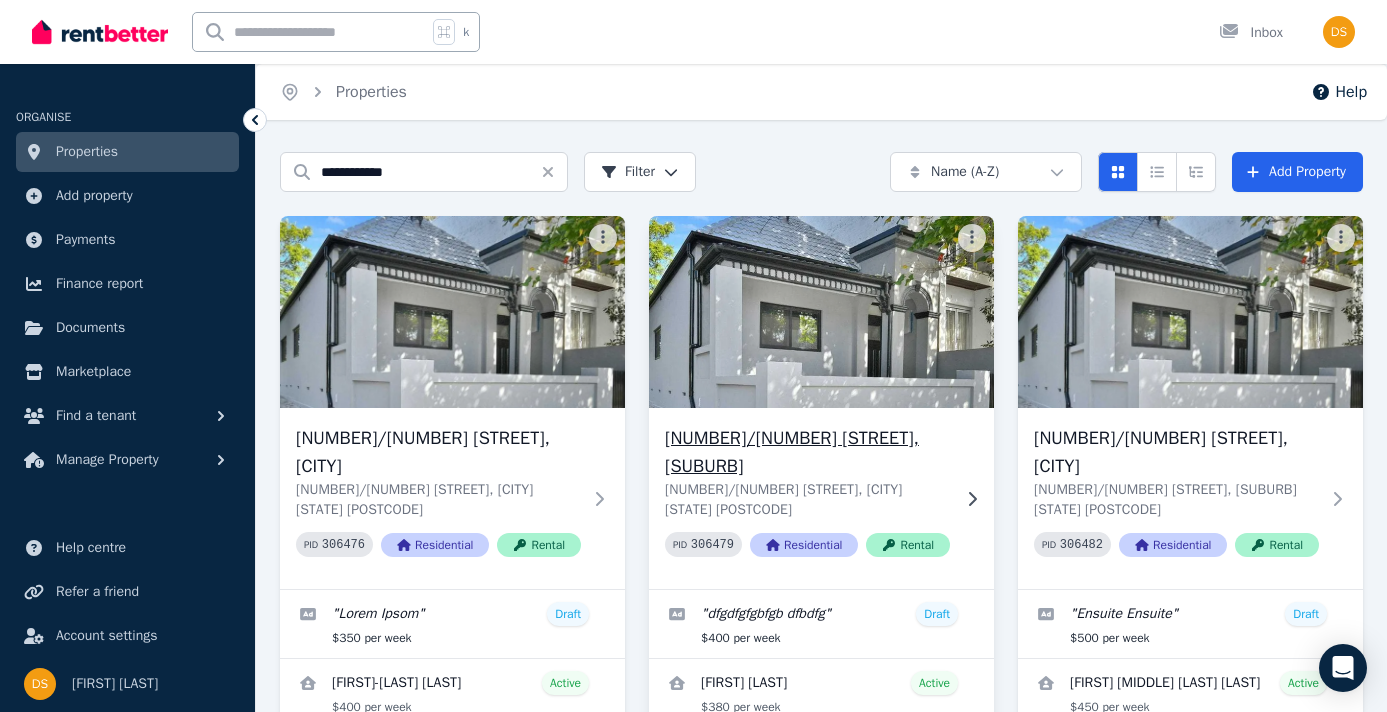 click on "[NUMBER]/[NUMBER] [STREET], [SUBURB]" at bounding box center [807, 452] 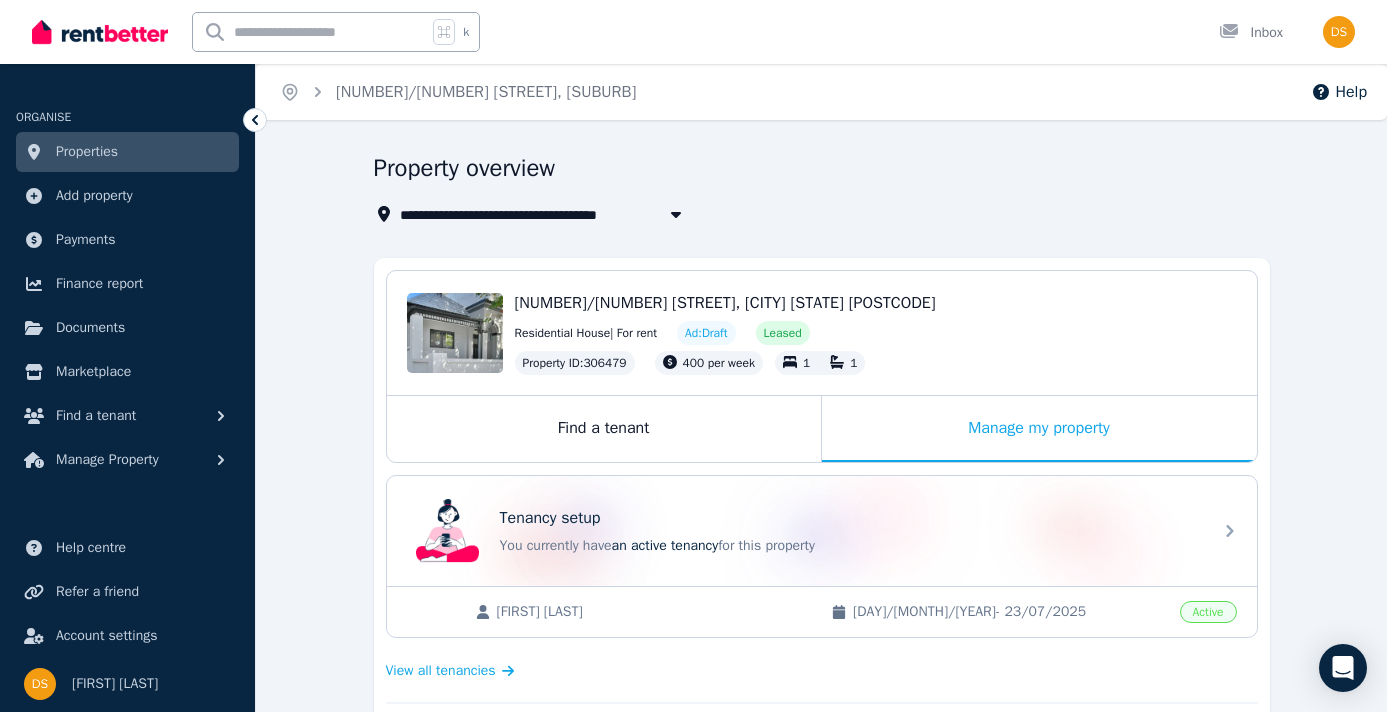 scroll, scrollTop: 31, scrollLeft: 0, axis: vertical 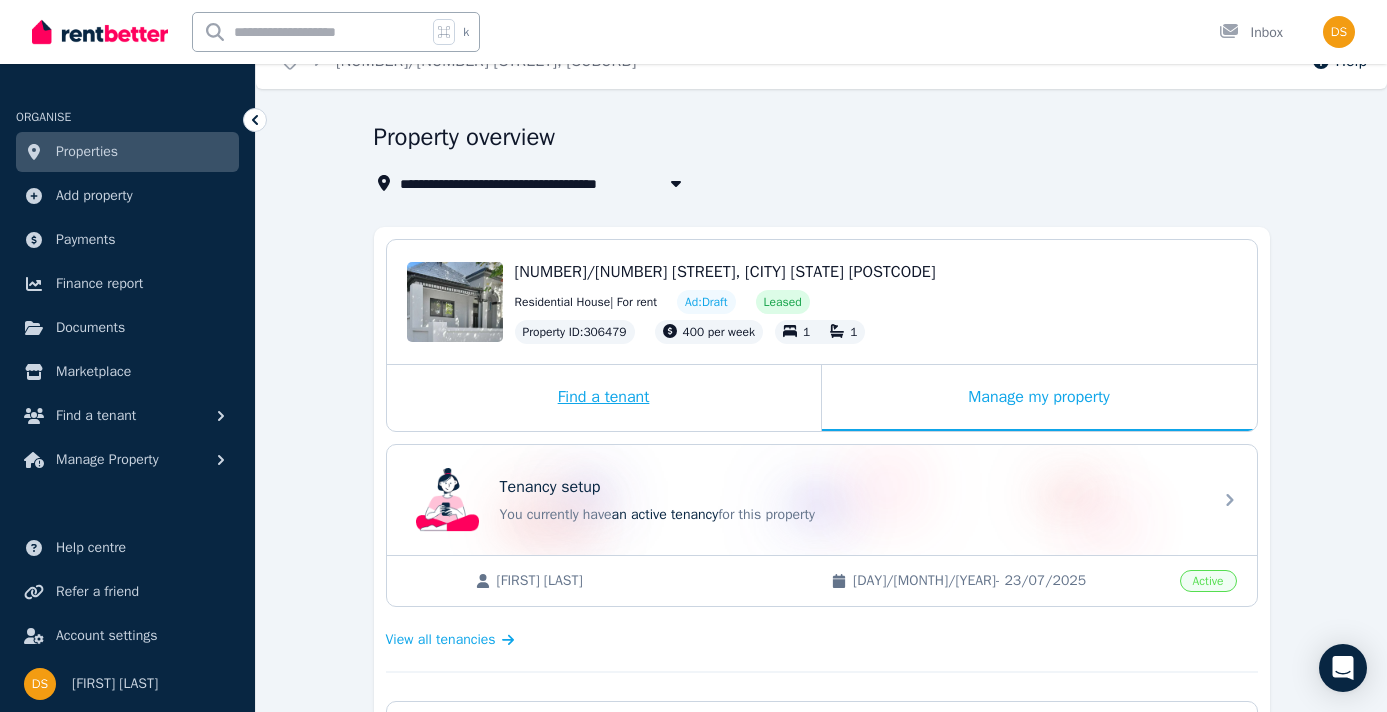 click on "Find a tenant" at bounding box center [604, 398] 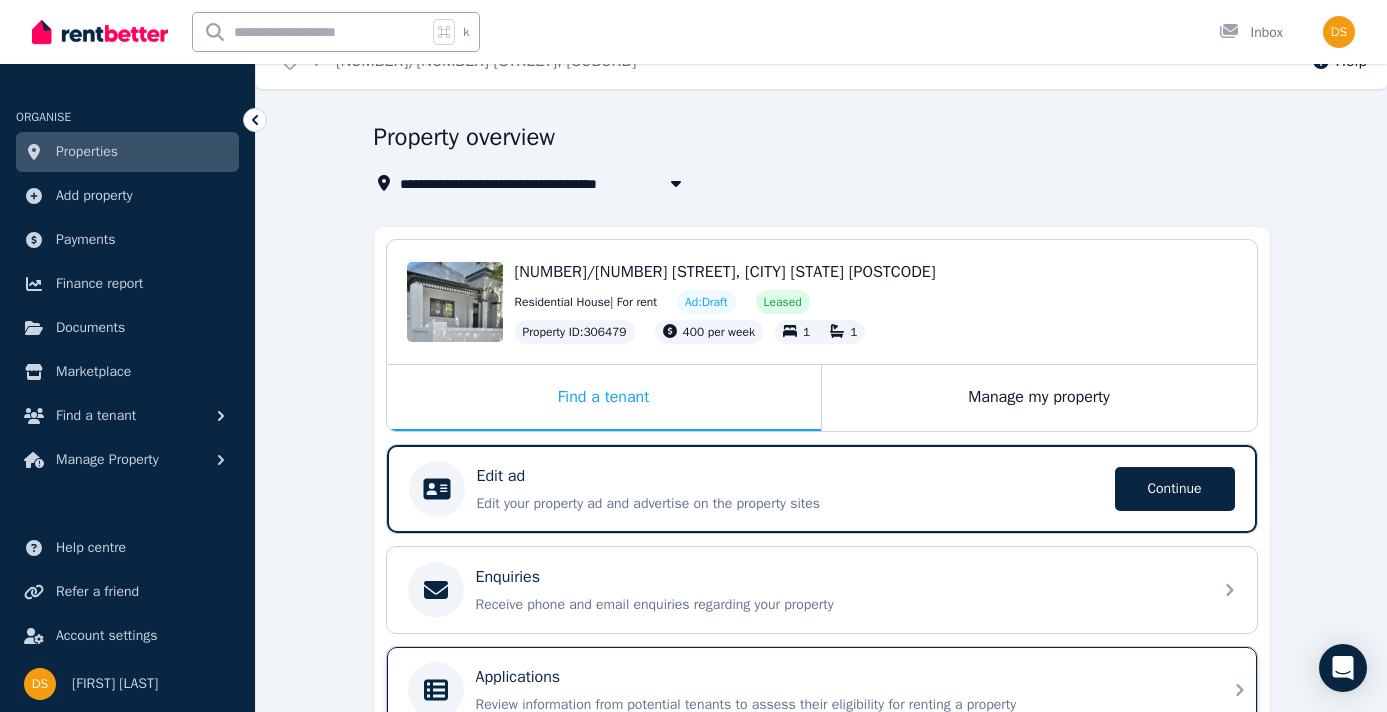 click on "Applications Review information from potential tenants to assess their eligibility for renting a property" at bounding box center [822, 690] 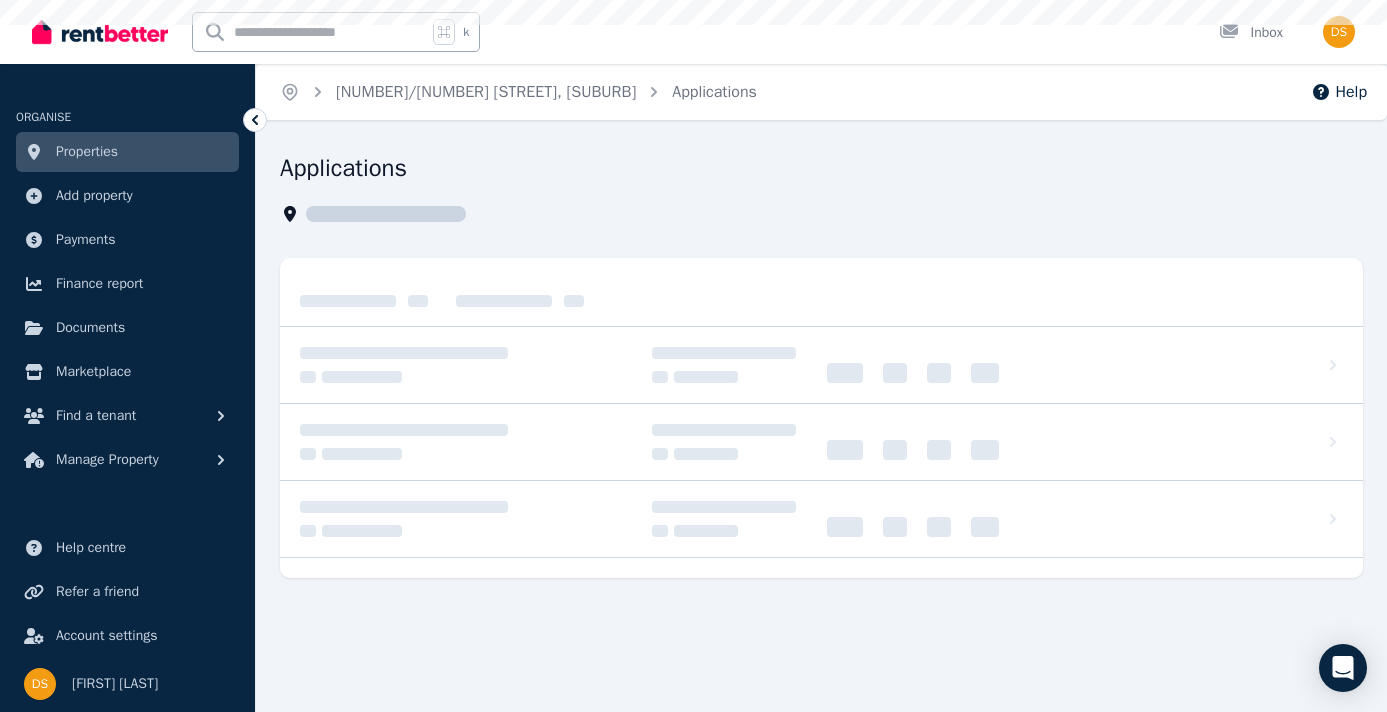 scroll, scrollTop: 0, scrollLeft: 0, axis: both 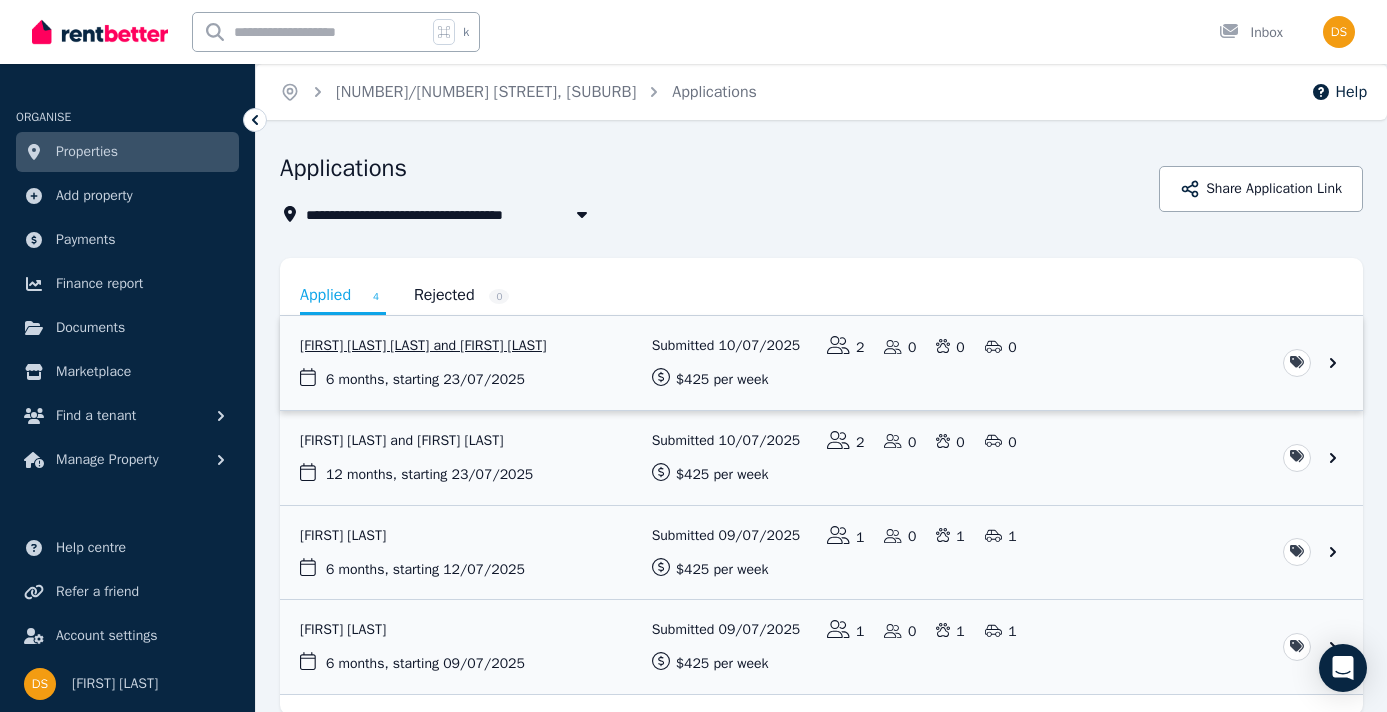 click at bounding box center (821, 363) 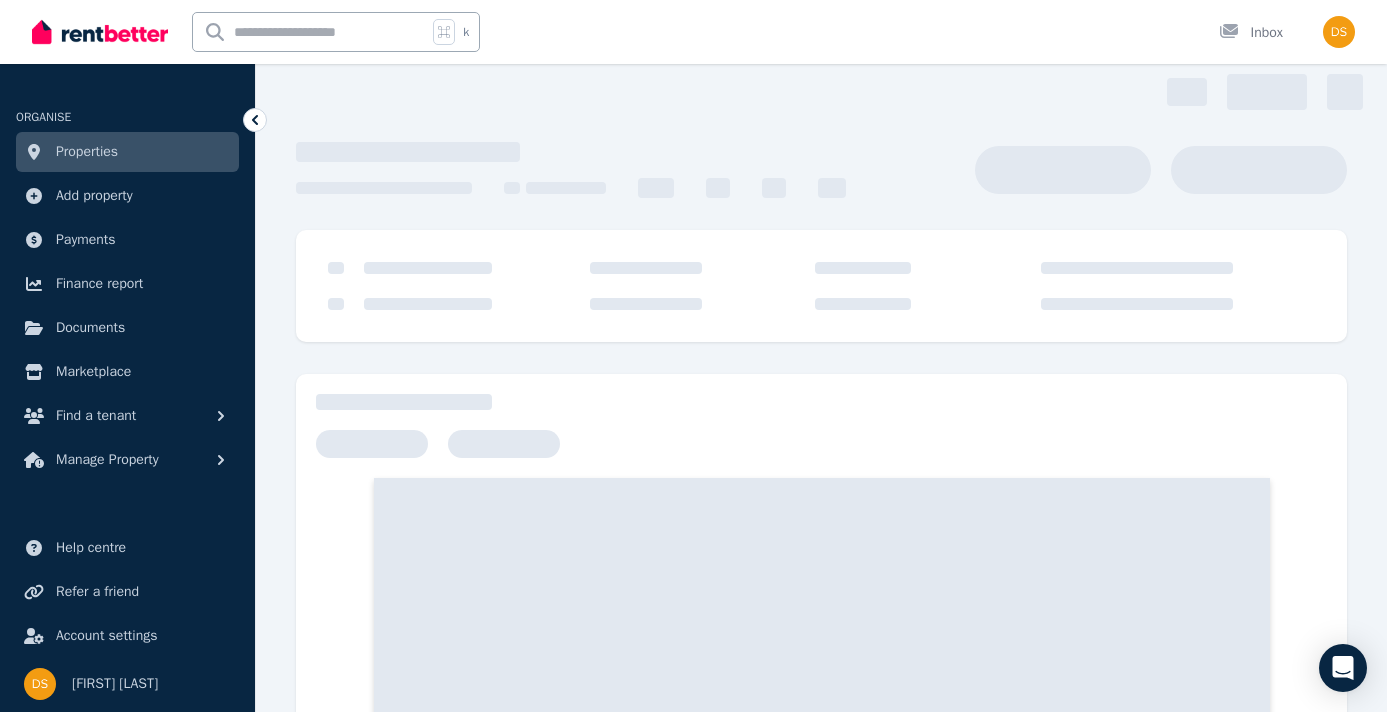 scroll, scrollTop: 80, scrollLeft: 0, axis: vertical 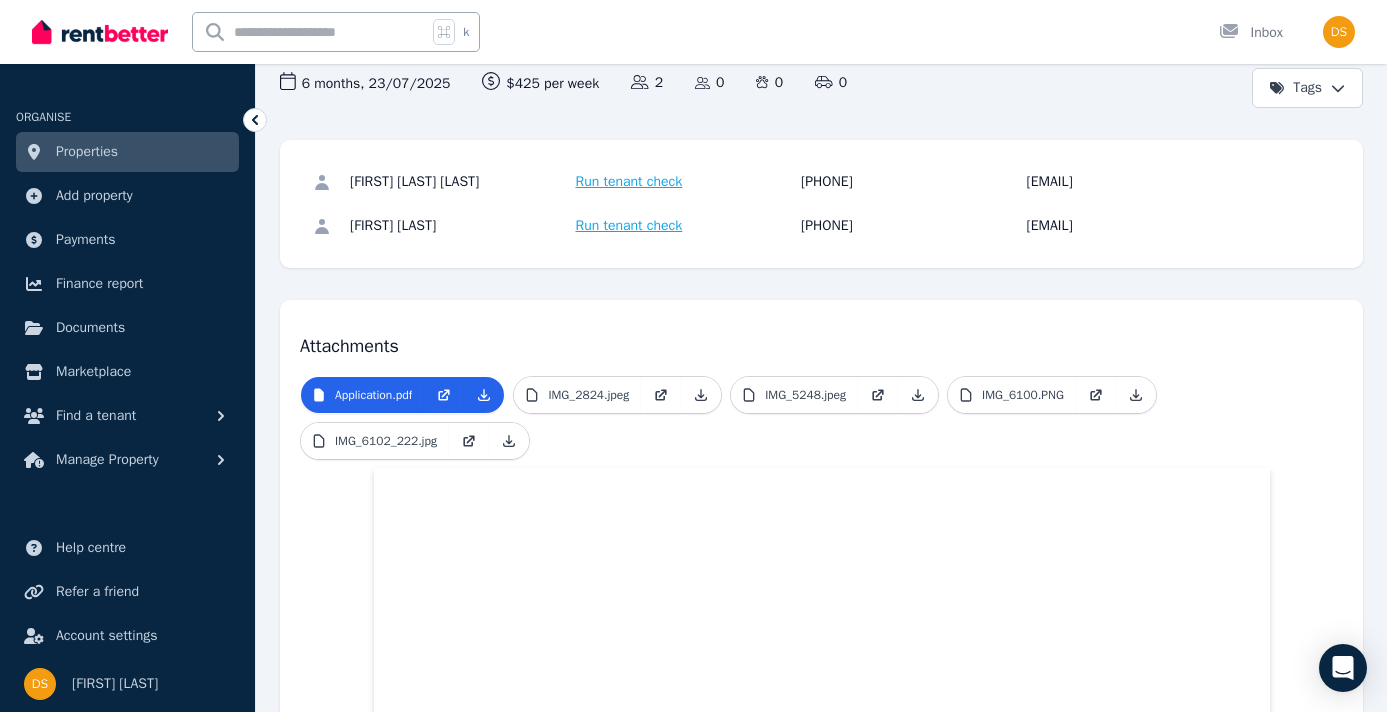 click on "Attachments  Application.pdf IMG_2824.jpeg IMG_5248.jpeg IMG_6100.PNG IMG_6102_222.jpg" at bounding box center [821, 11327] 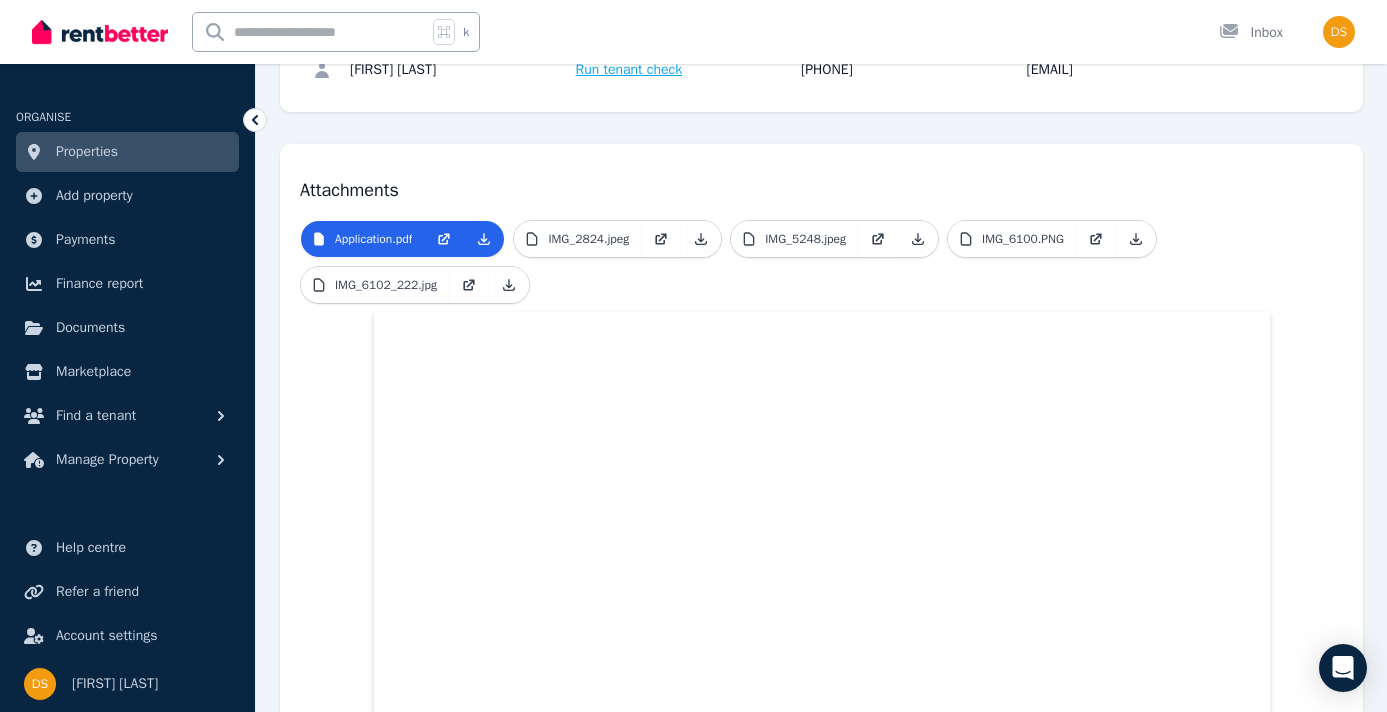 scroll, scrollTop: 118, scrollLeft: 0, axis: vertical 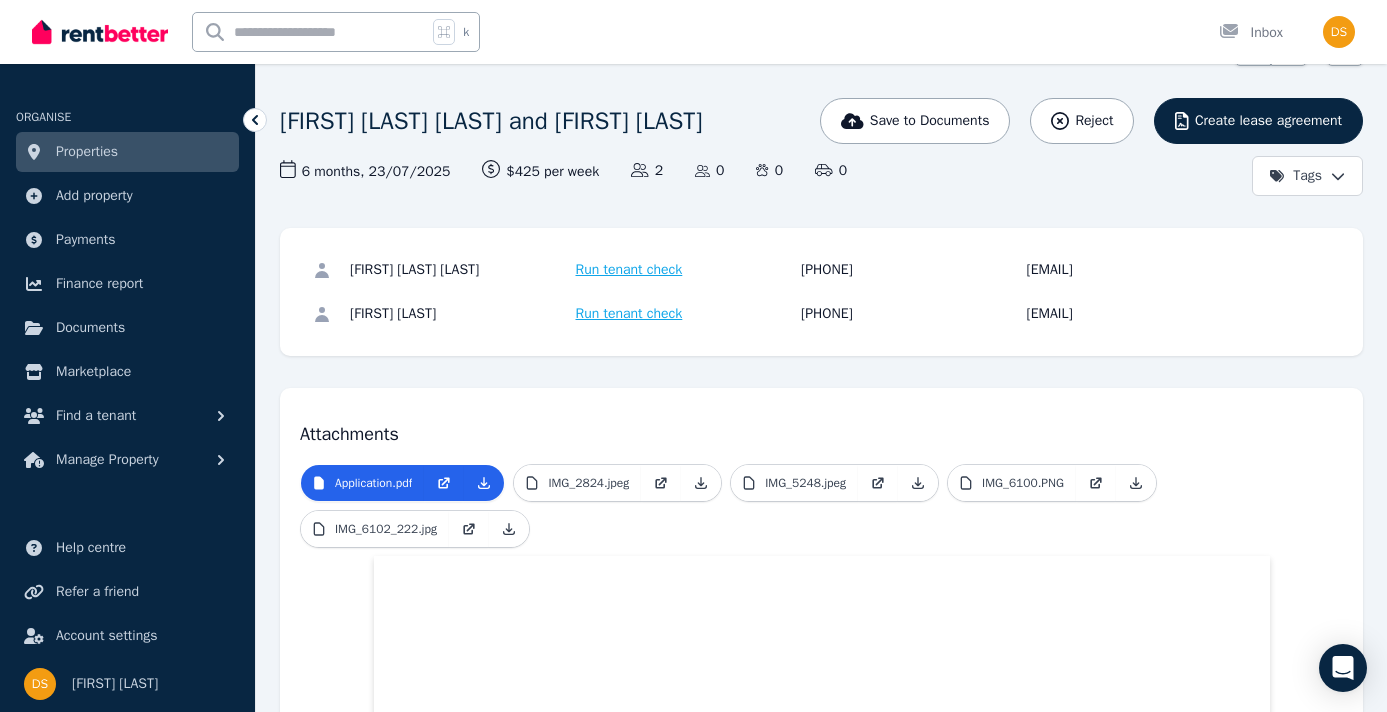 click on "[EMAIL]" at bounding box center (1137, 270) 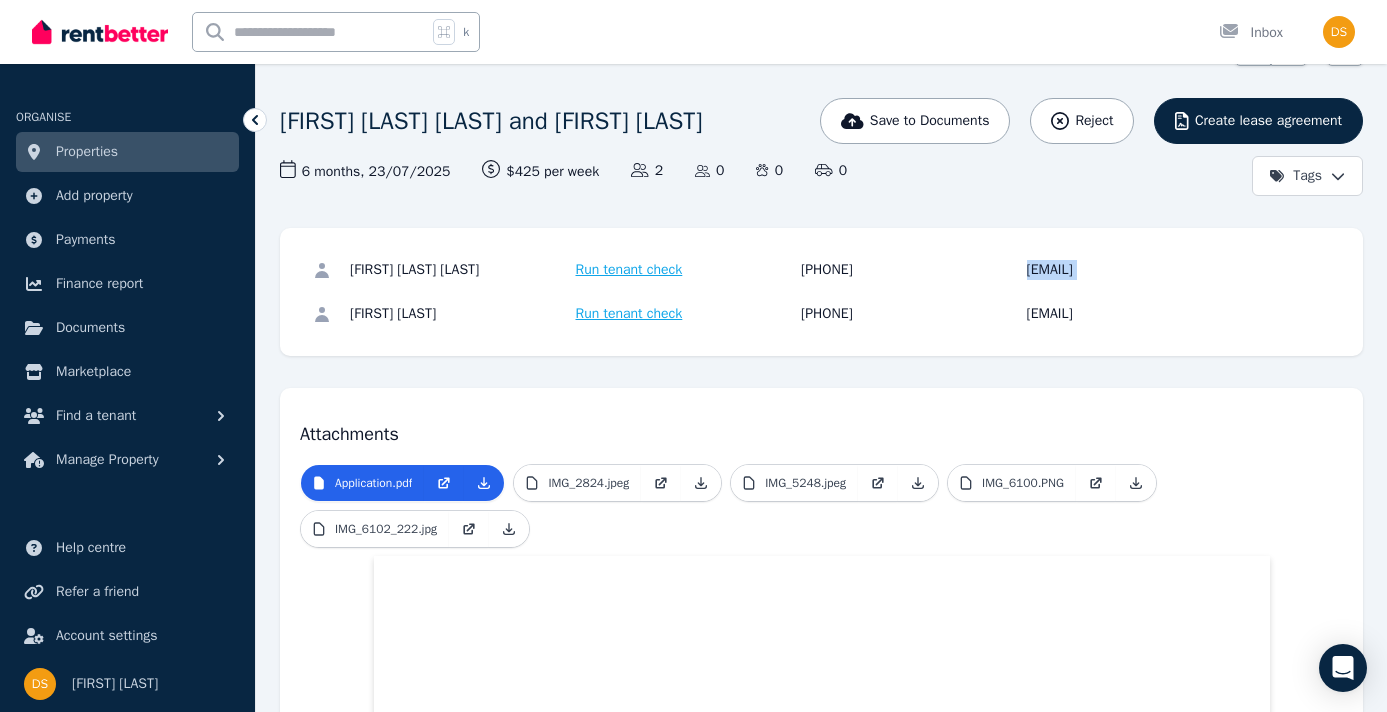 click on "[EMAIL]" at bounding box center [1137, 270] 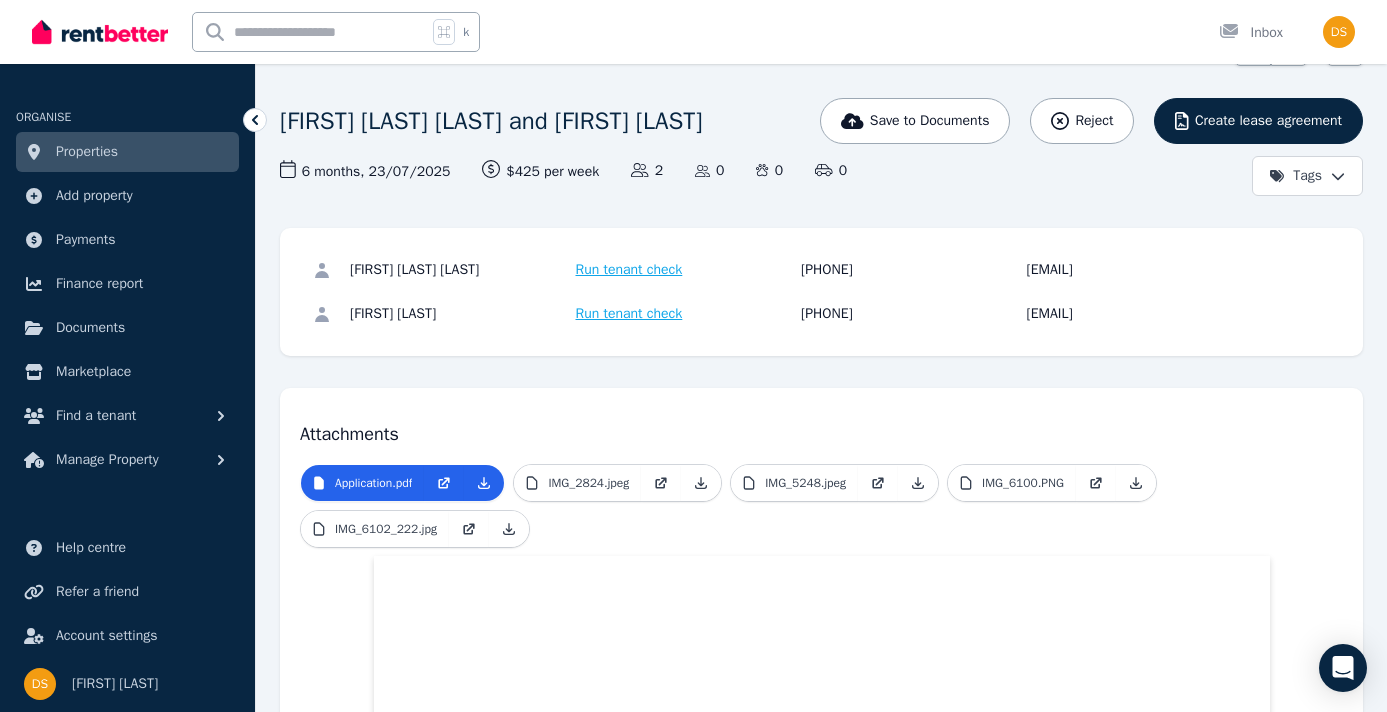 click at bounding box center [310, 32] 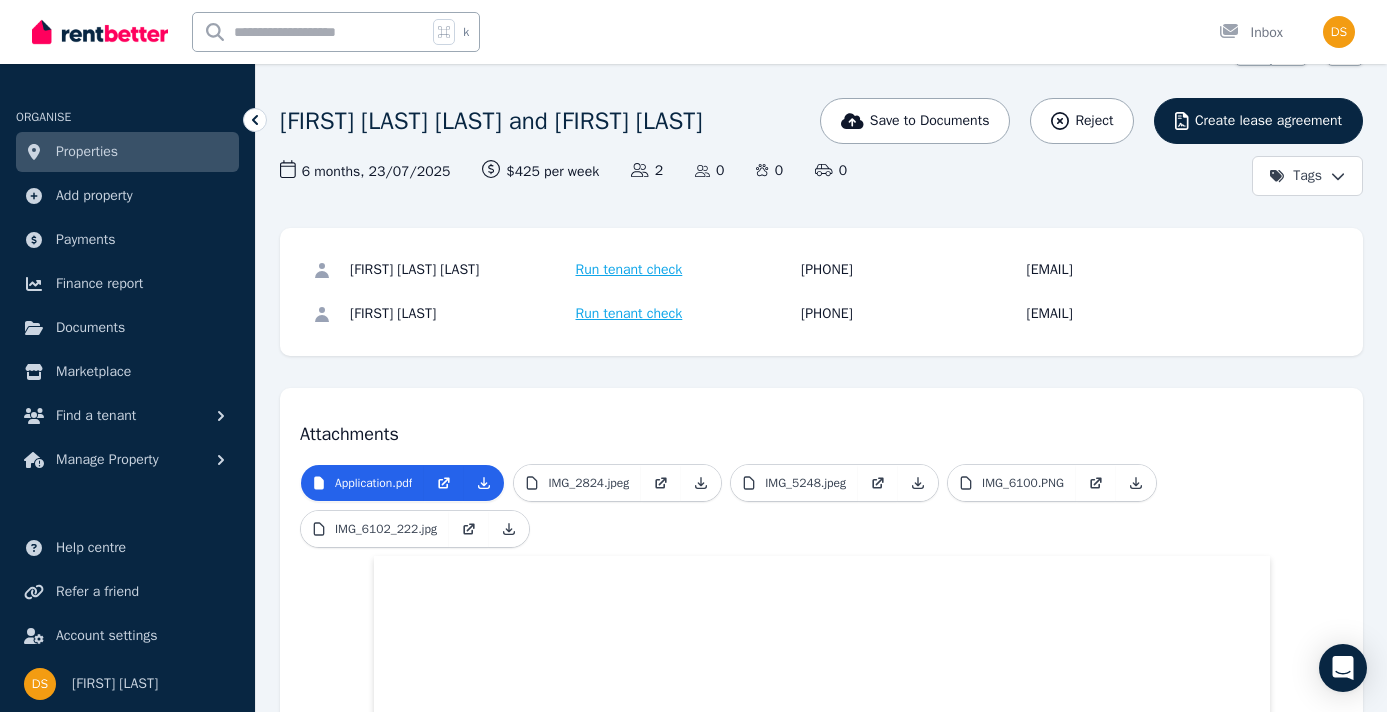 click on "Properties" at bounding box center [127, 152] 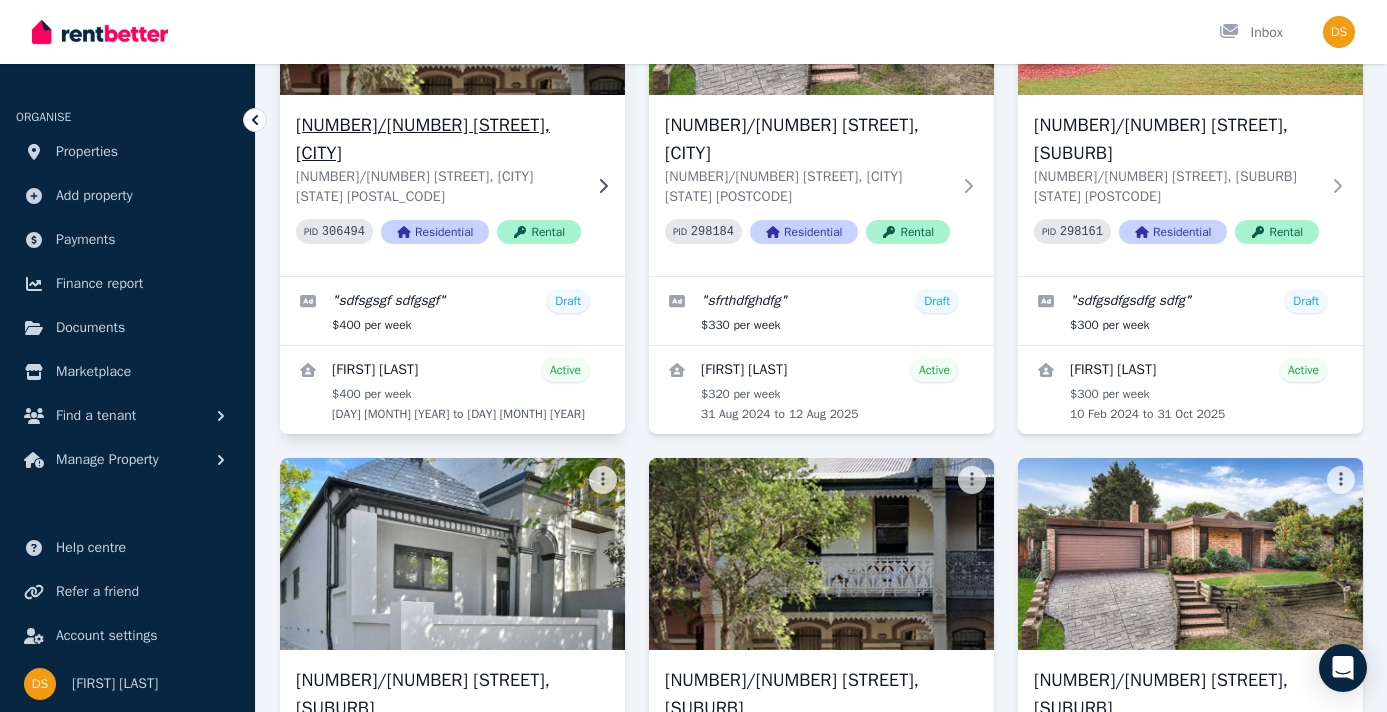 scroll, scrollTop: 4063, scrollLeft: 0, axis: vertical 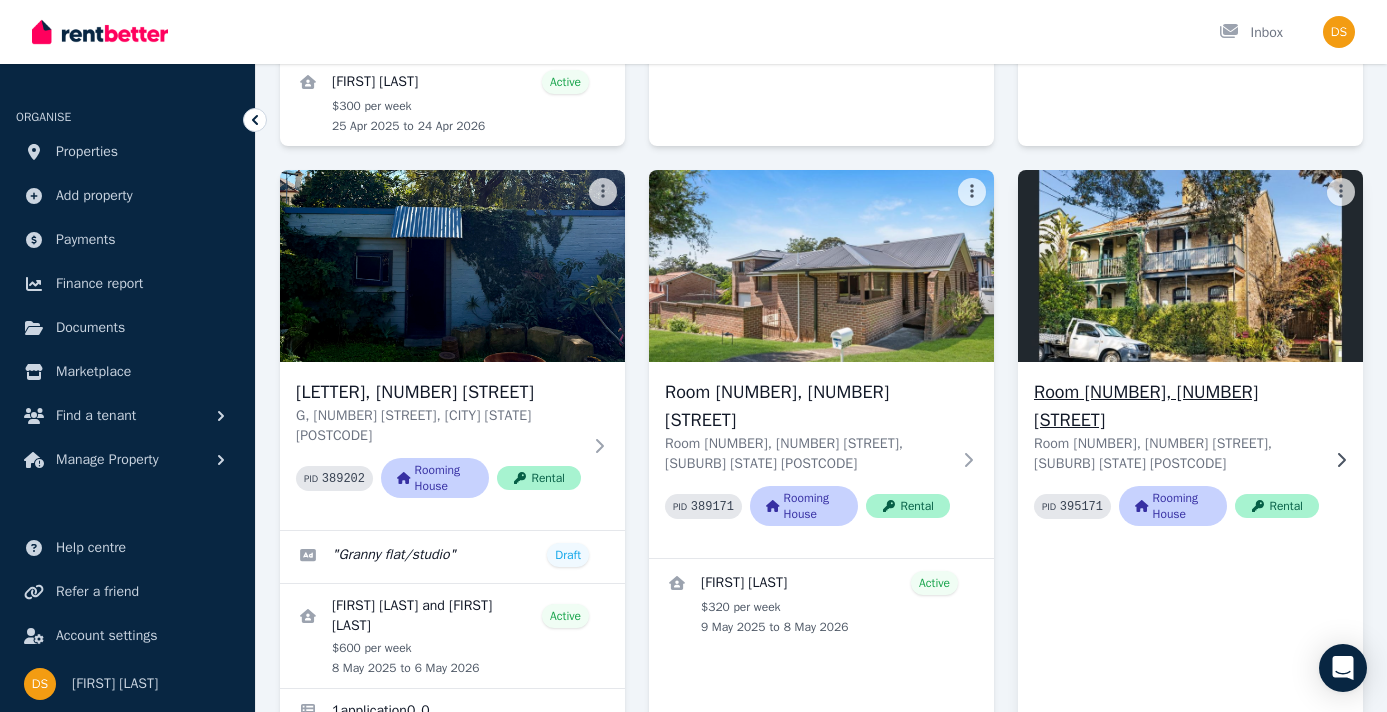 click on "Room [NUMBER], [NUMBER] [STREET]" at bounding box center (1176, 406) 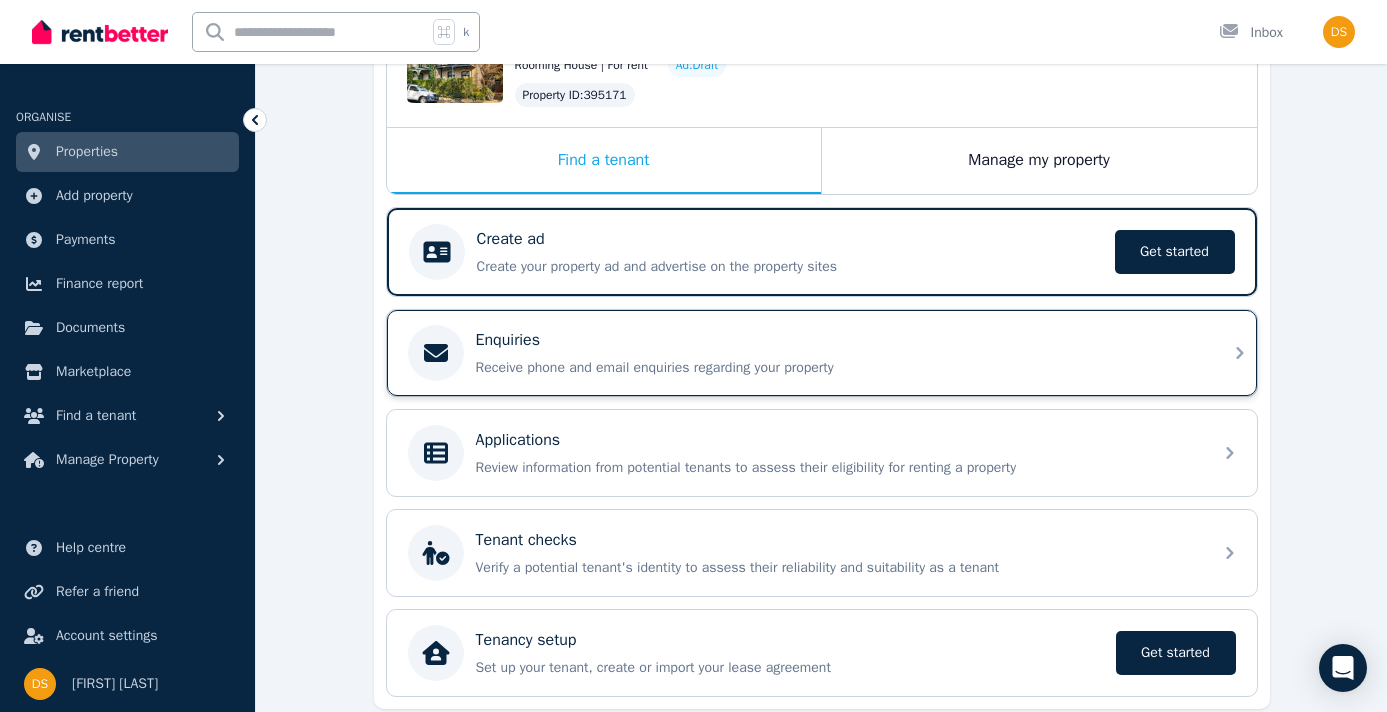 scroll, scrollTop: 345, scrollLeft: 0, axis: vertical 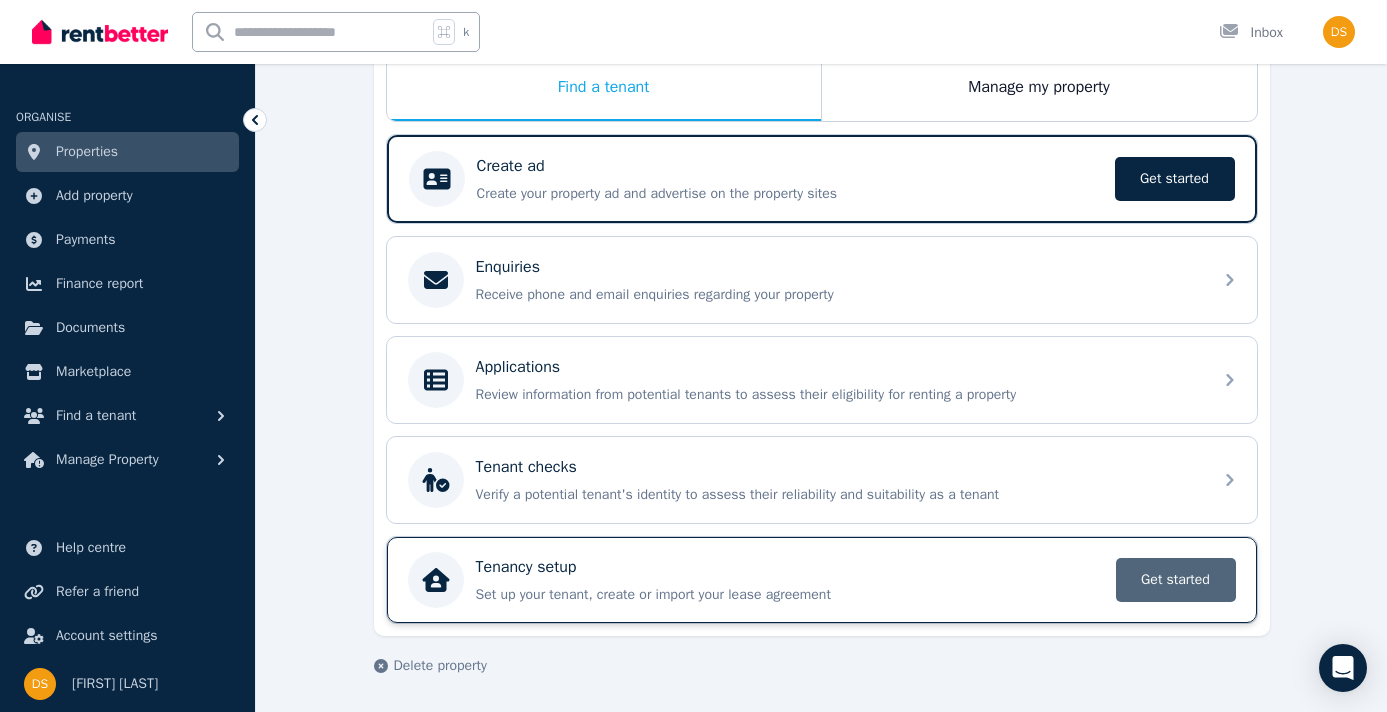click on "Get started" at bounding box center [1176, 580] 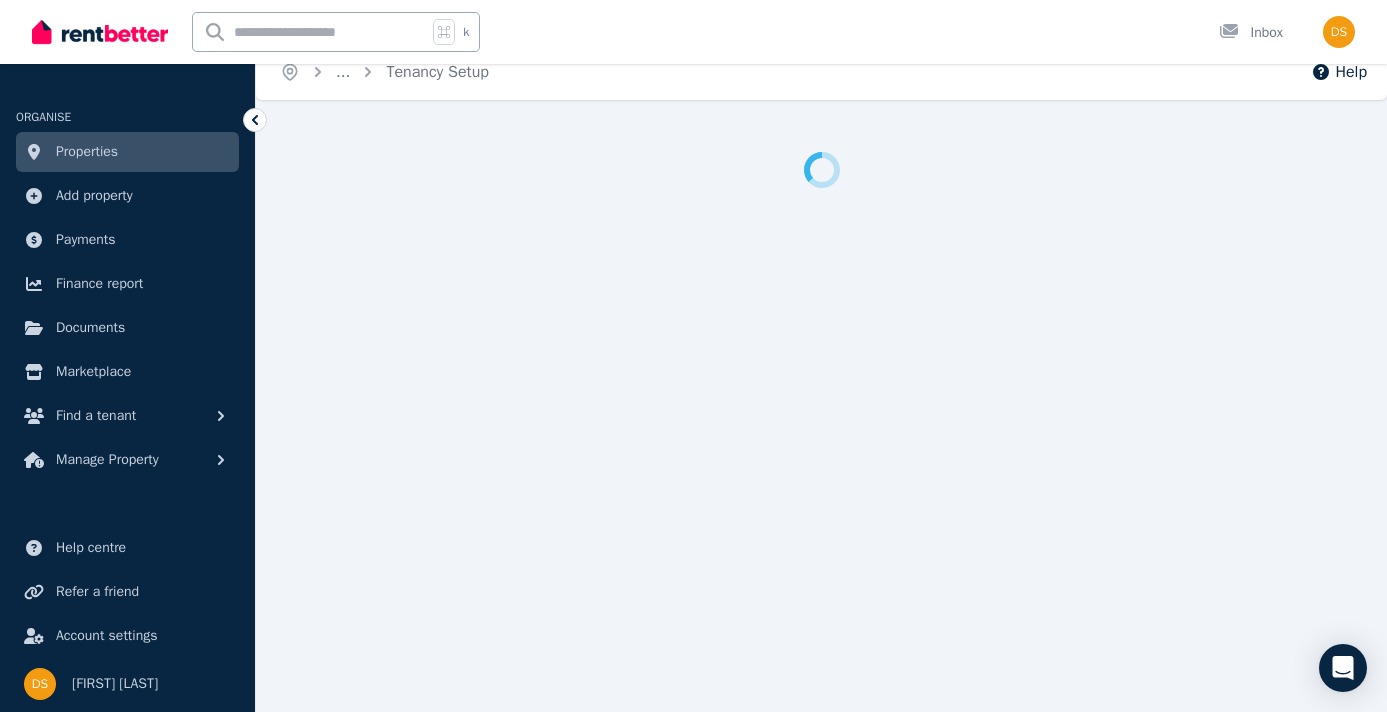 scroll, scrollTop: 0, scrollLeft: 0, axis: both 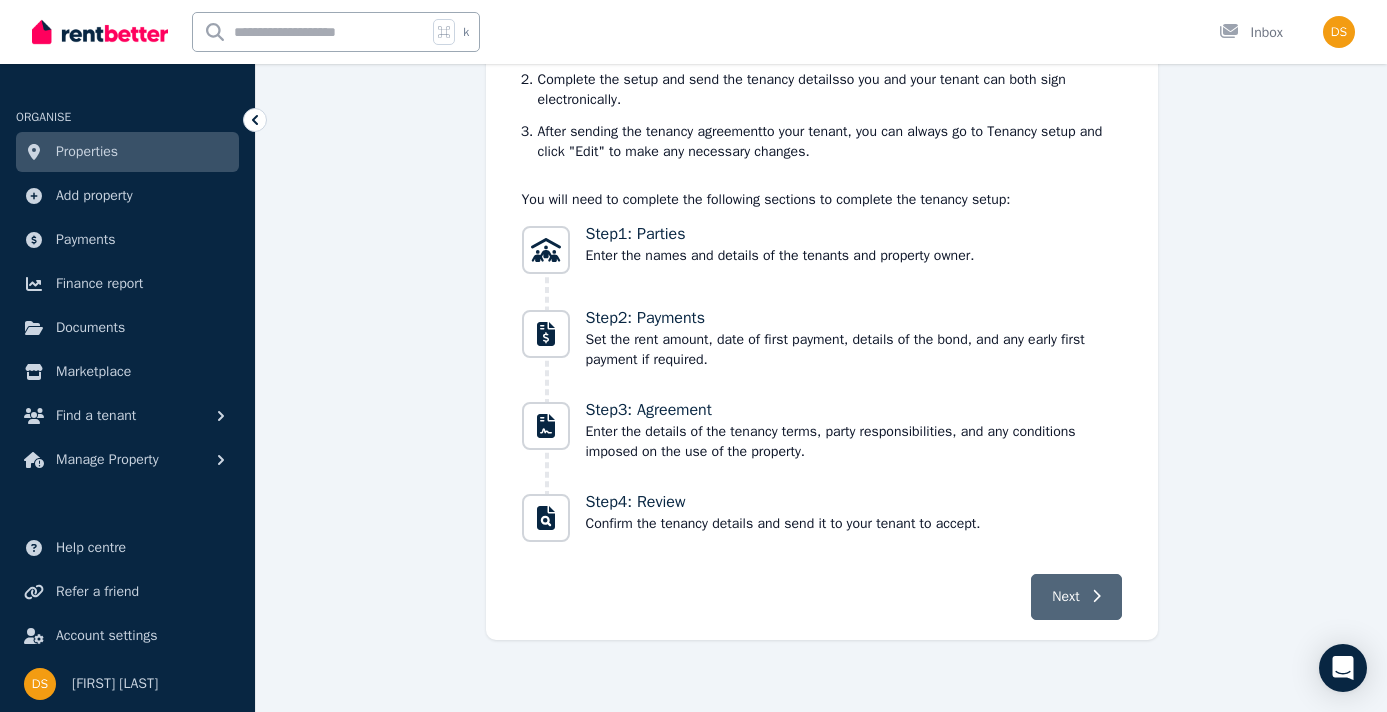 click on "Next" at bounding box center (1076, 597) 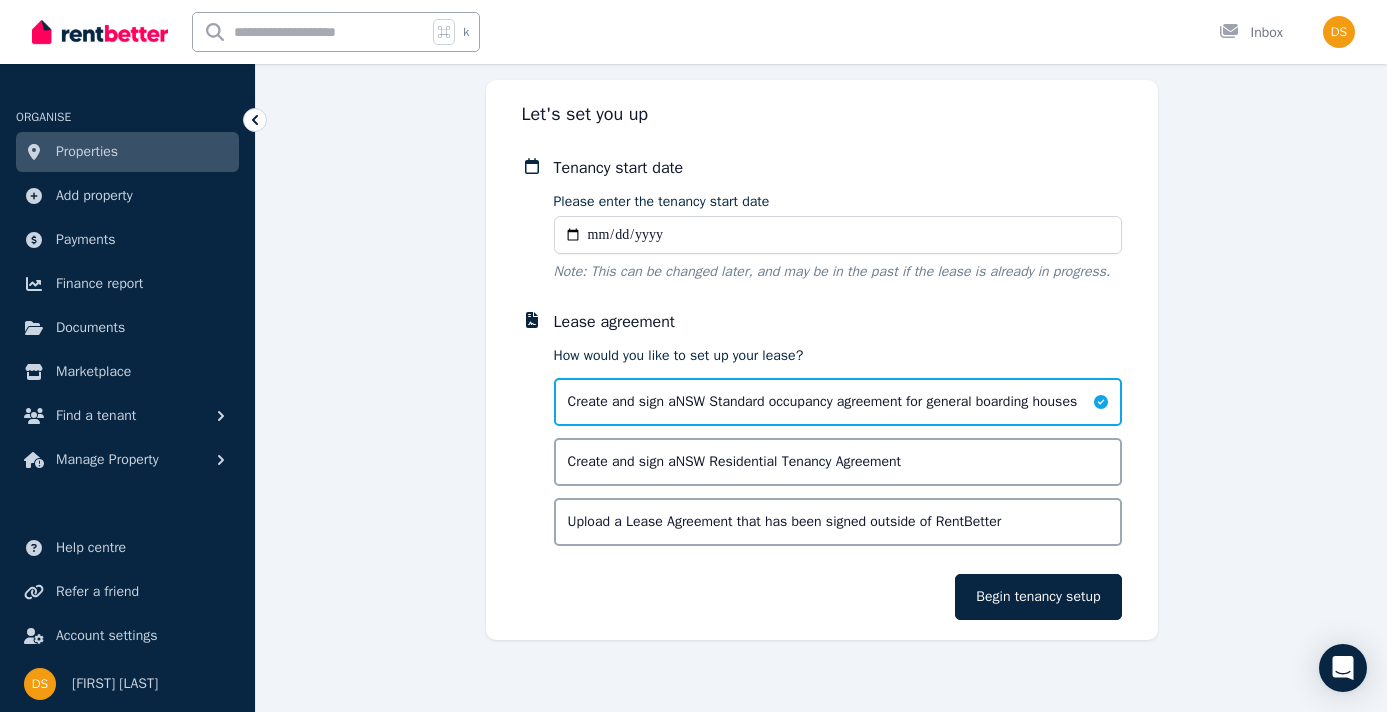 click on "Please enter the tenancy start date" at bounding box center [838, 235] 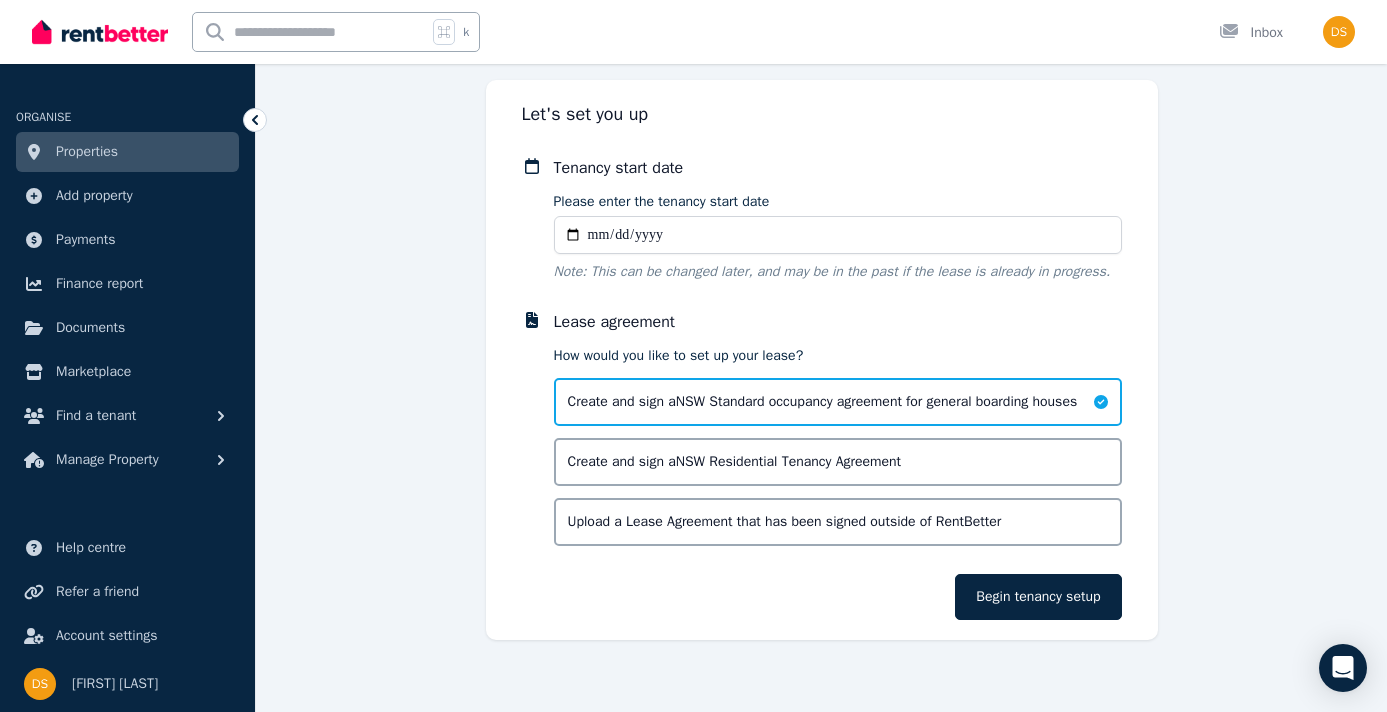 type on "**********" 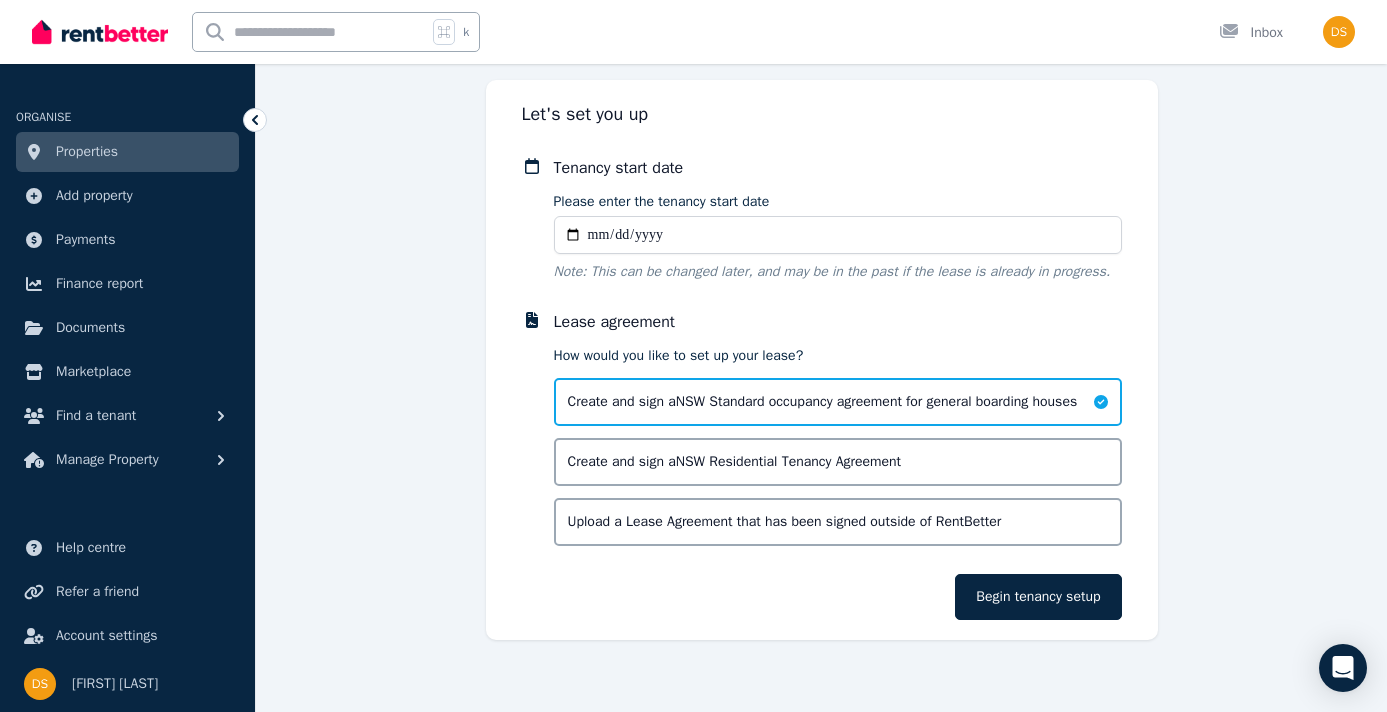 click on "**********" at bounding box center (821, 360) 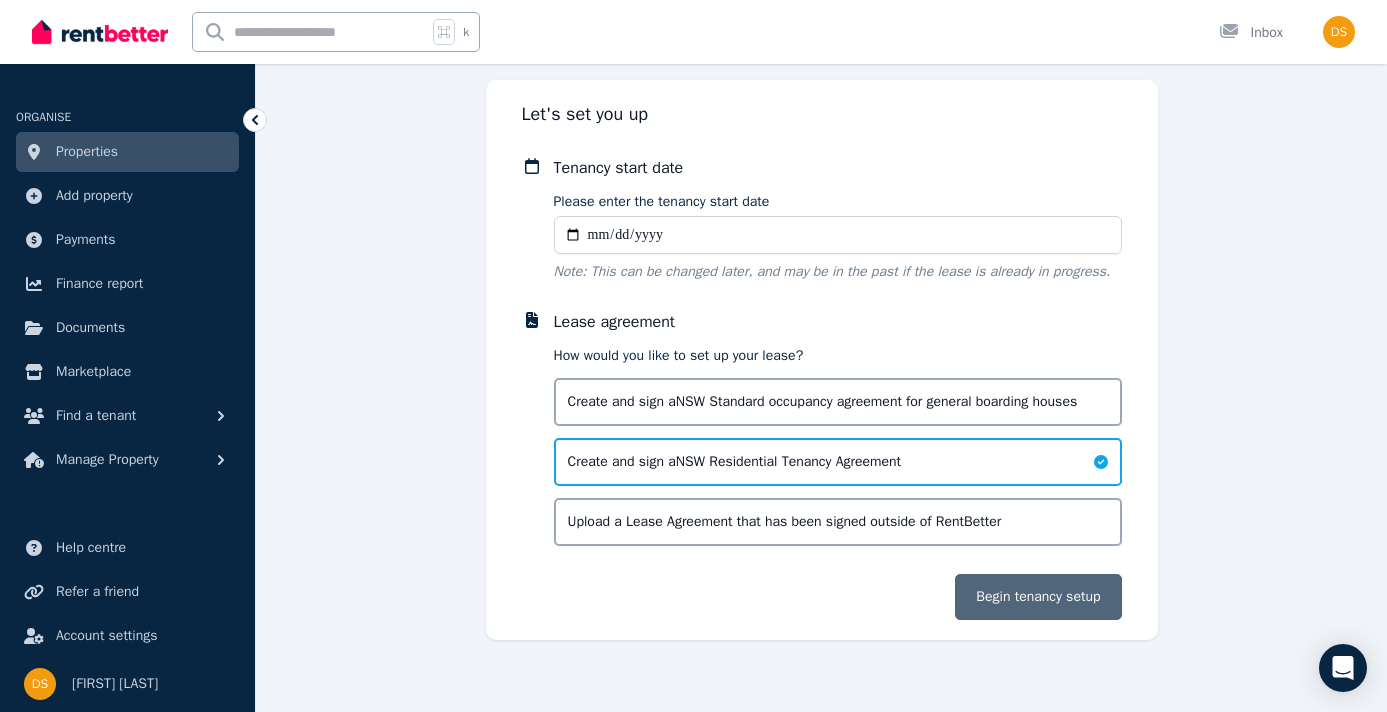 click on "Begin tenancy setup" at bounding box center (1038, 597) 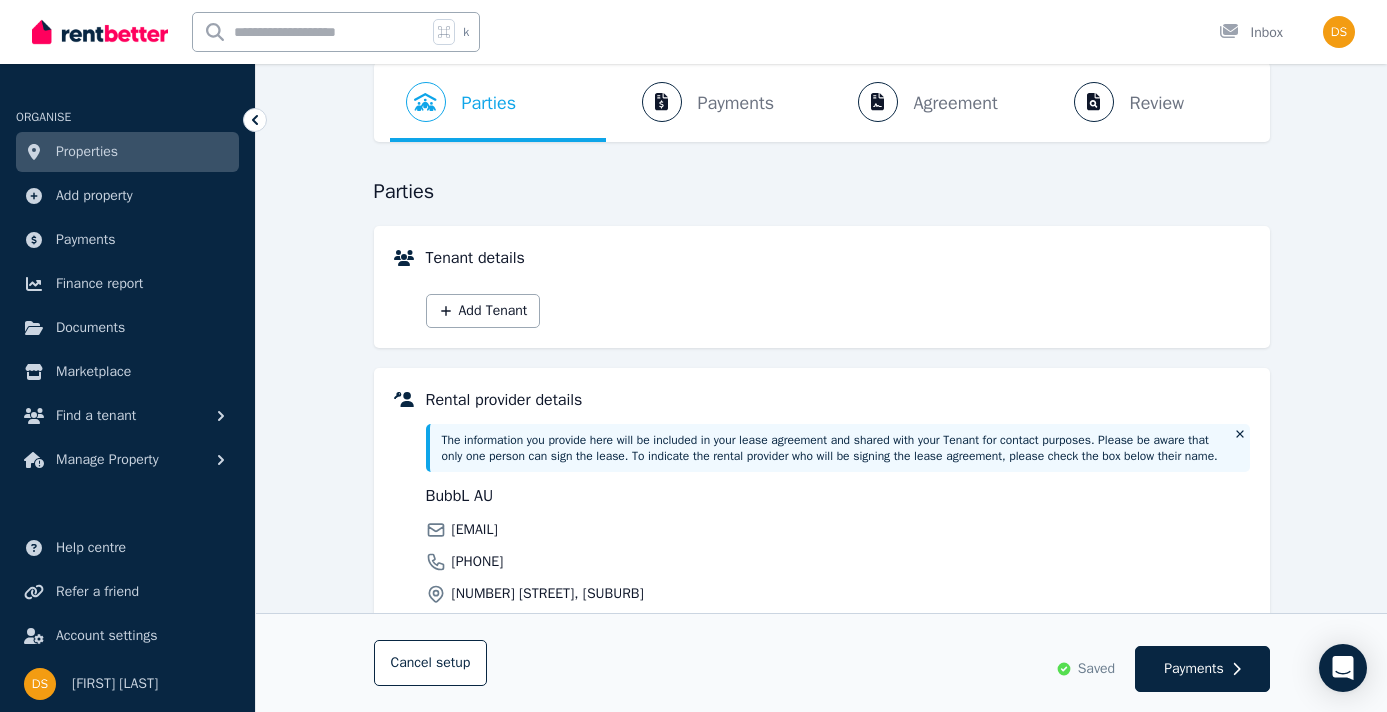 scroll, scrollTop: 93, scrollLeft: 0, axis: vertical 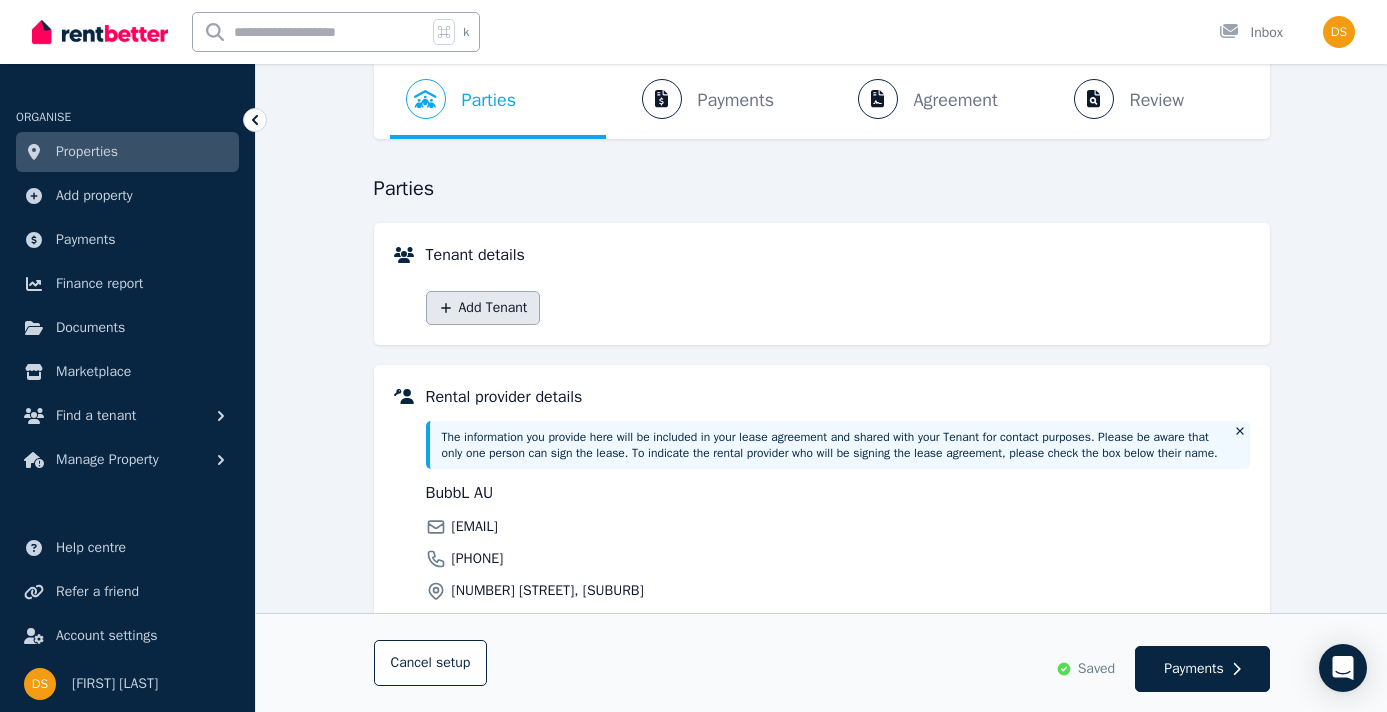 click on "Add Tenant" at bounding box center (483, 308) 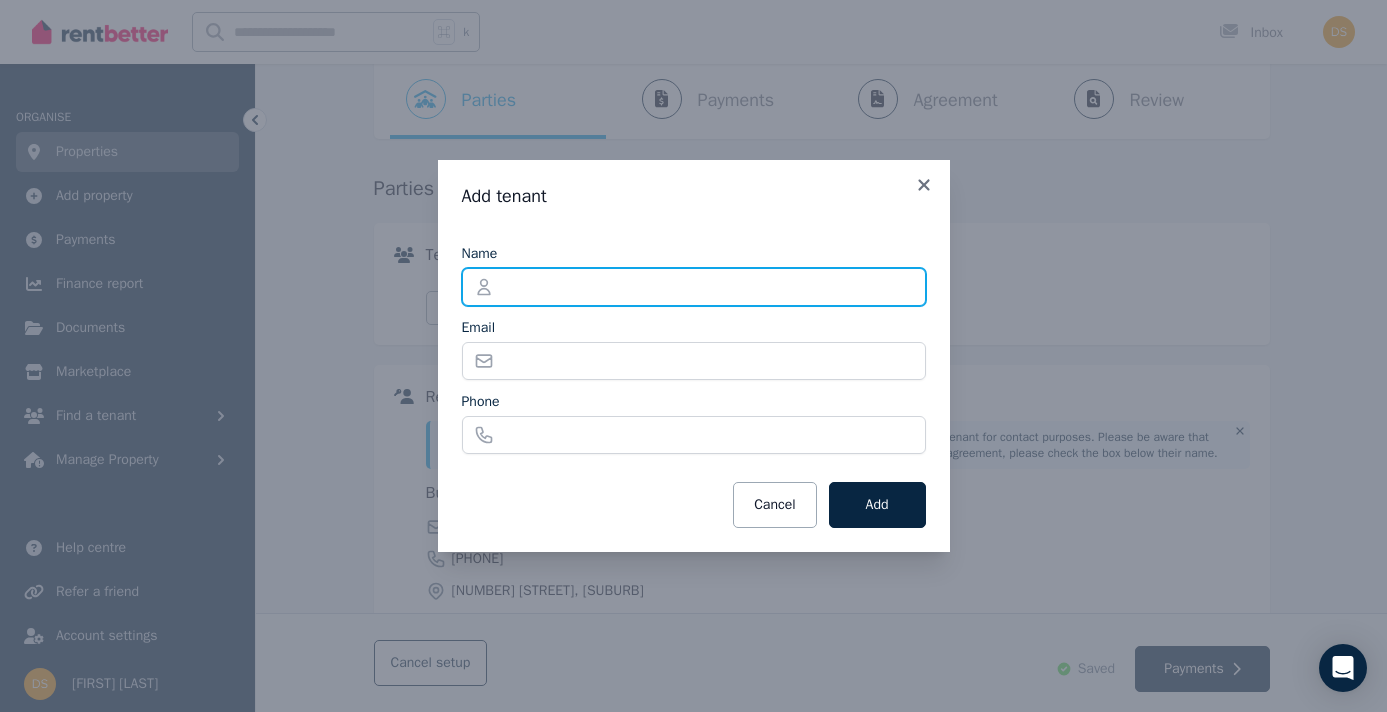 click on "Name" at bounding box center (694, 287) 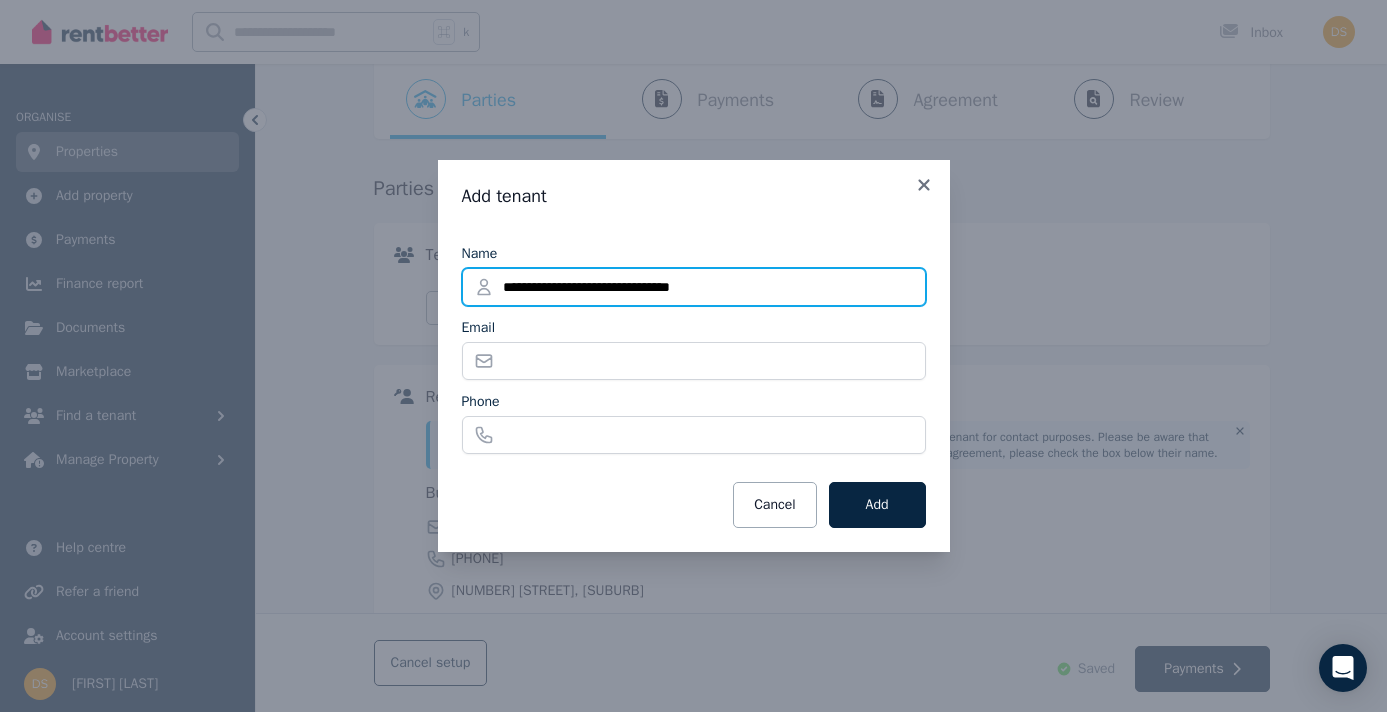type on "**********" 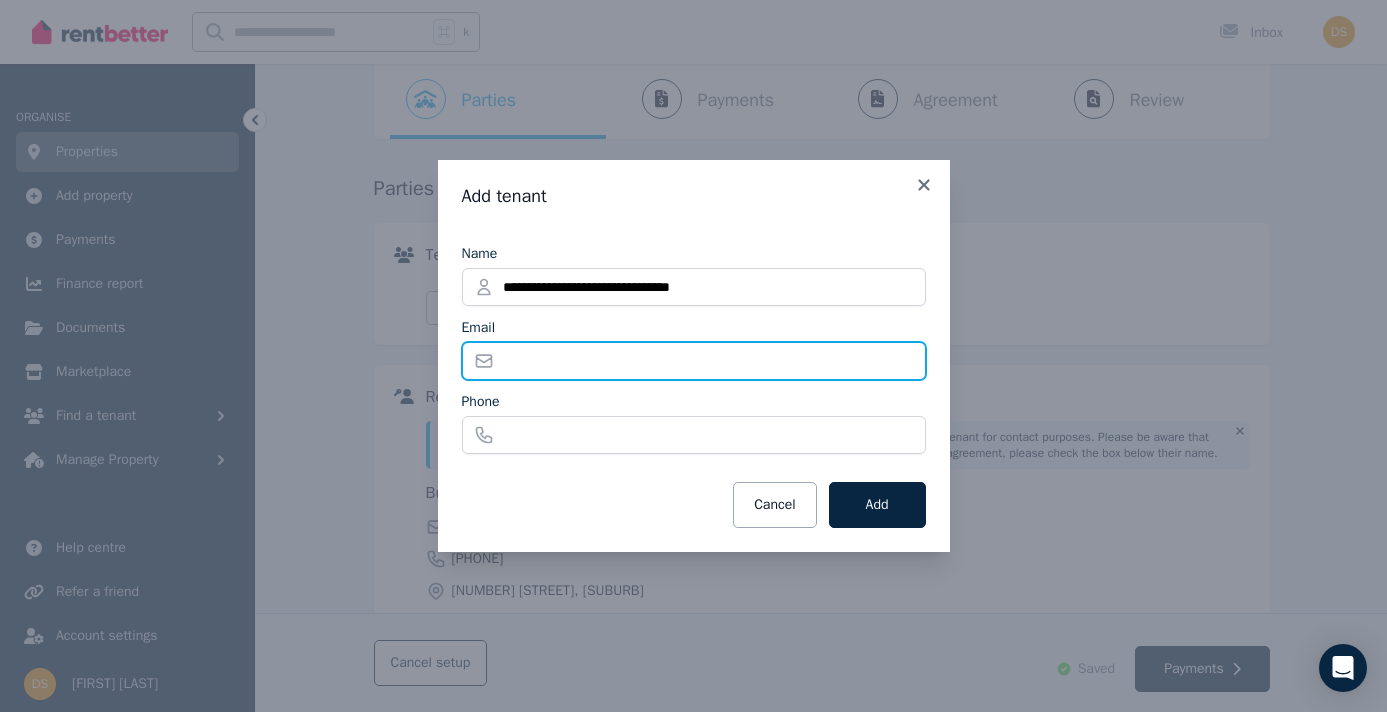click on "Email" at bounding box center (694, 361) 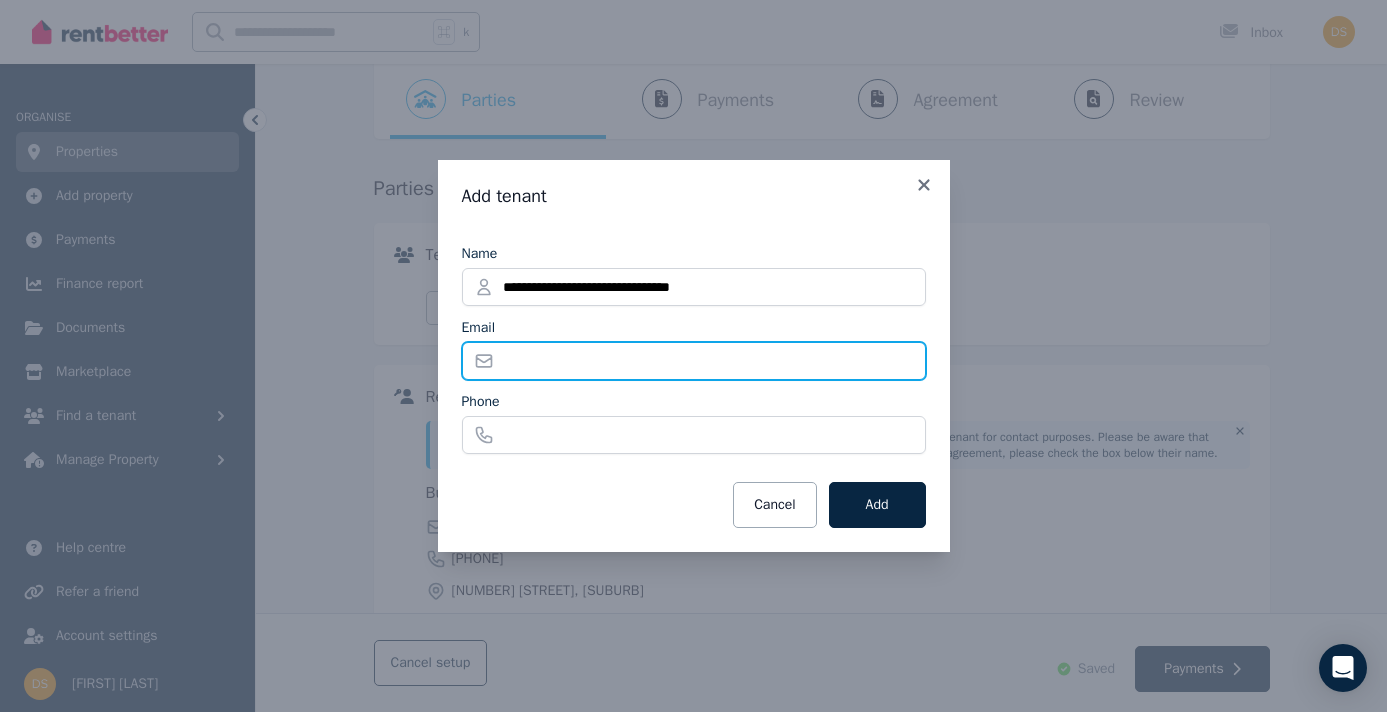 paste on "**********" 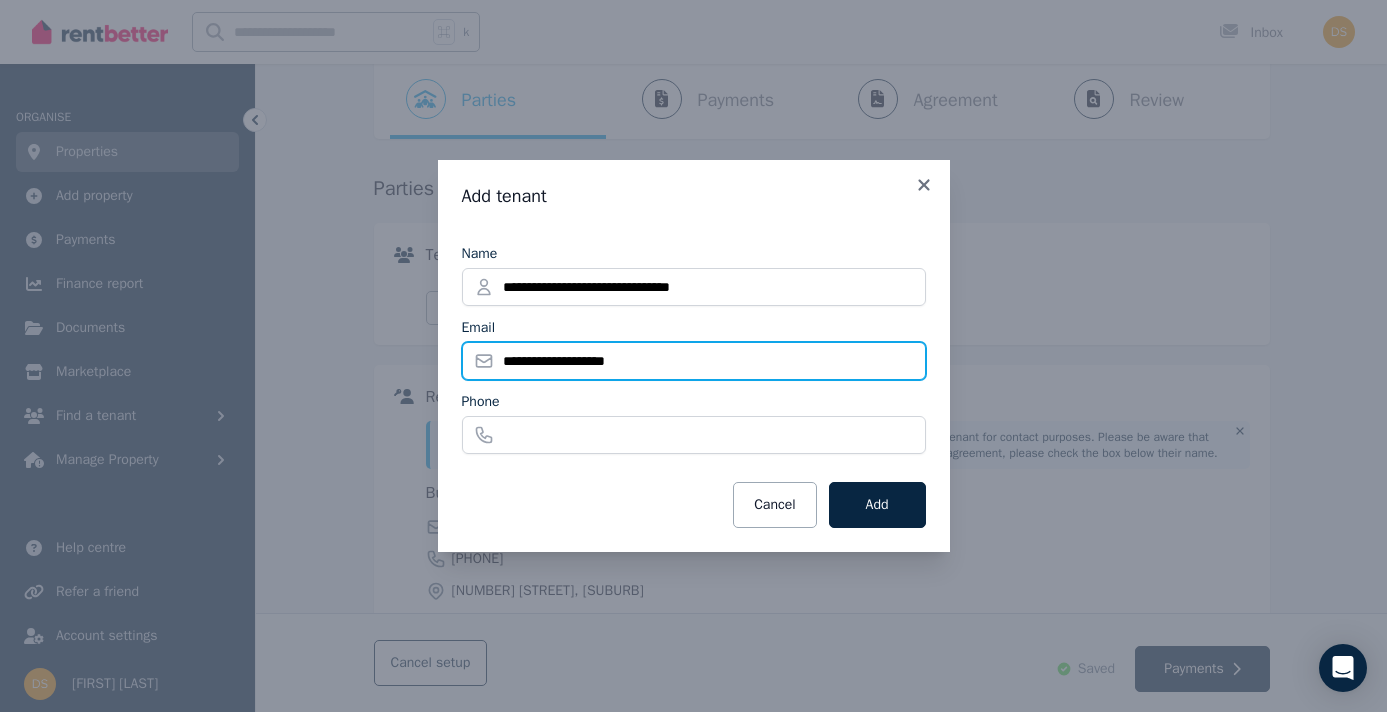 type on "**********" 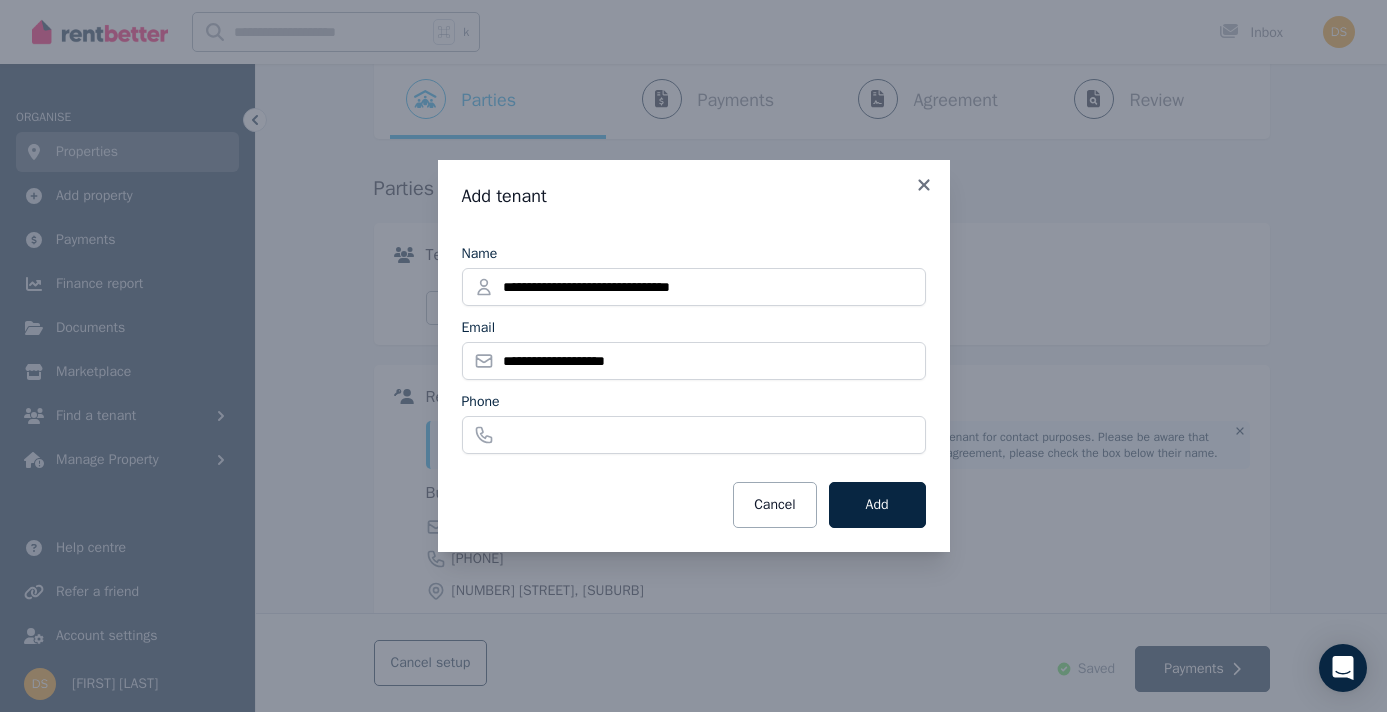 click on "**********" at bounding box center (694, 347) 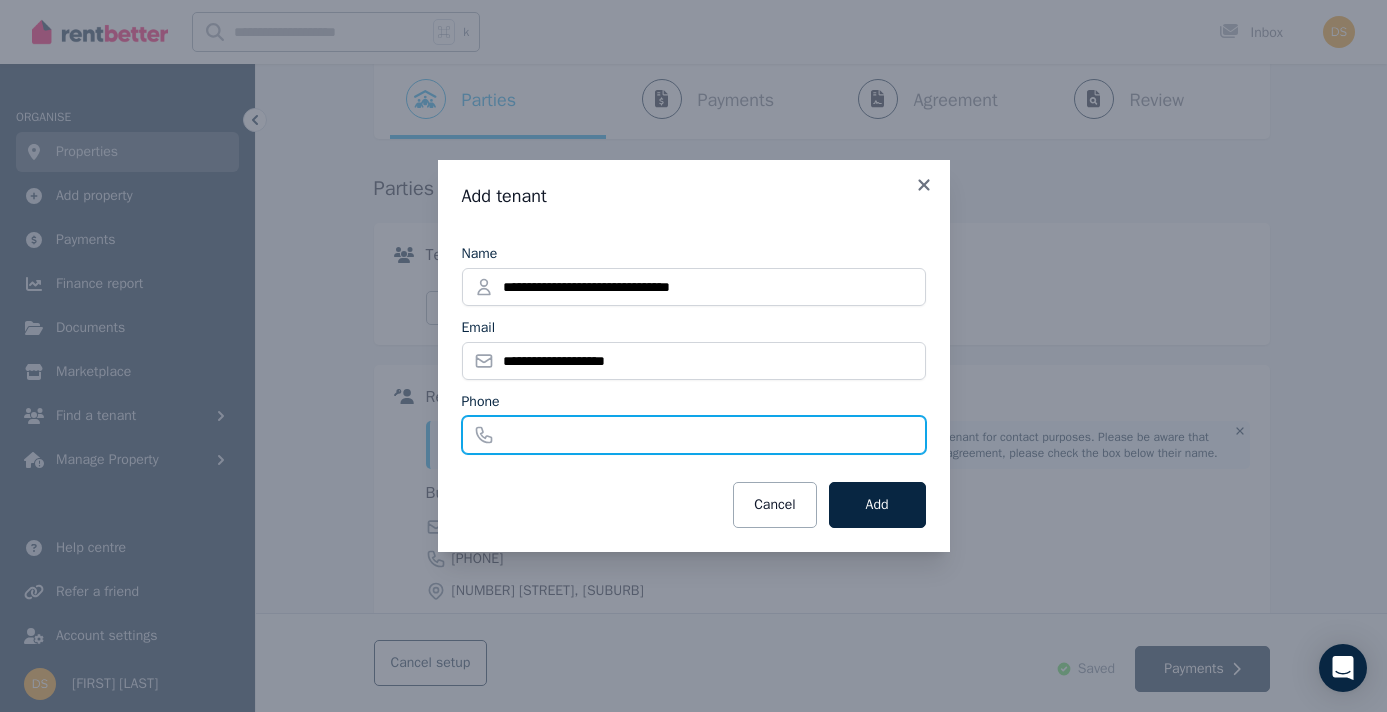 click on "Phone" at bounding box center (694, 435) 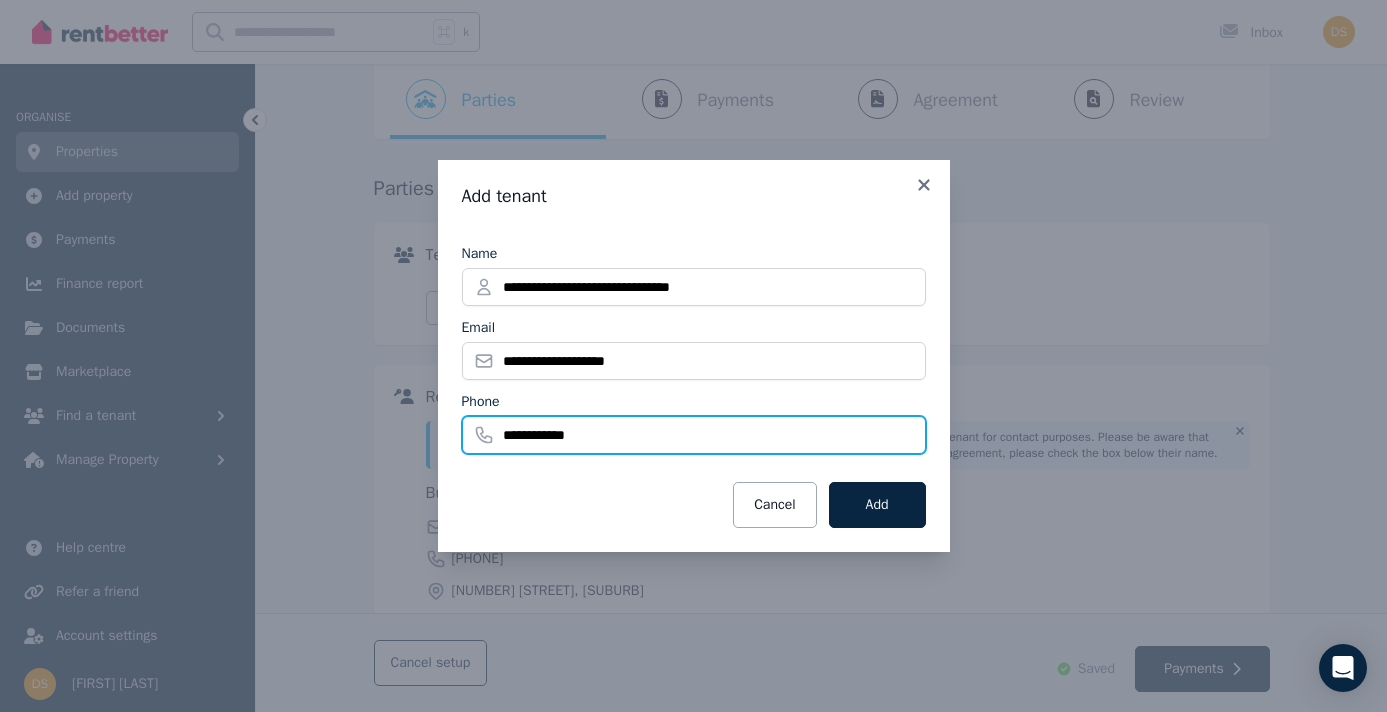 type on "**********" 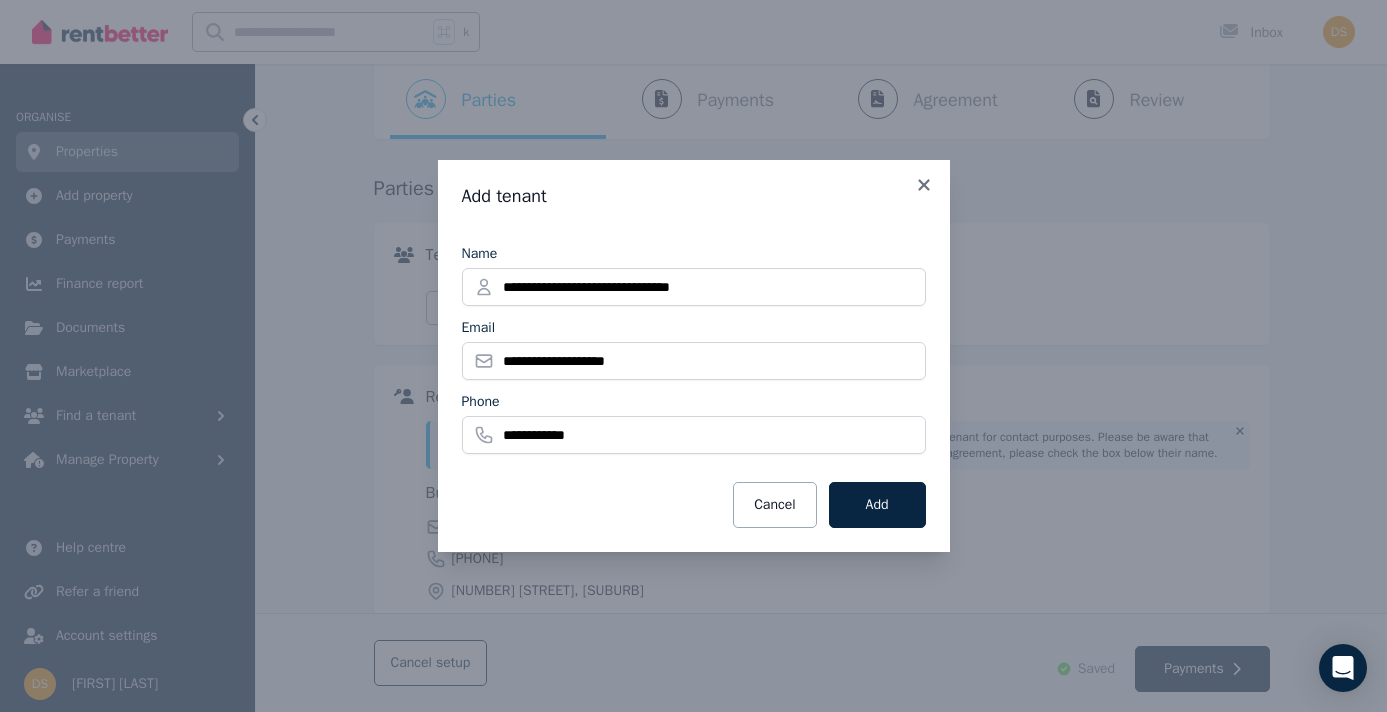 click on "Cancel Add" at bounding box center [694, 505] 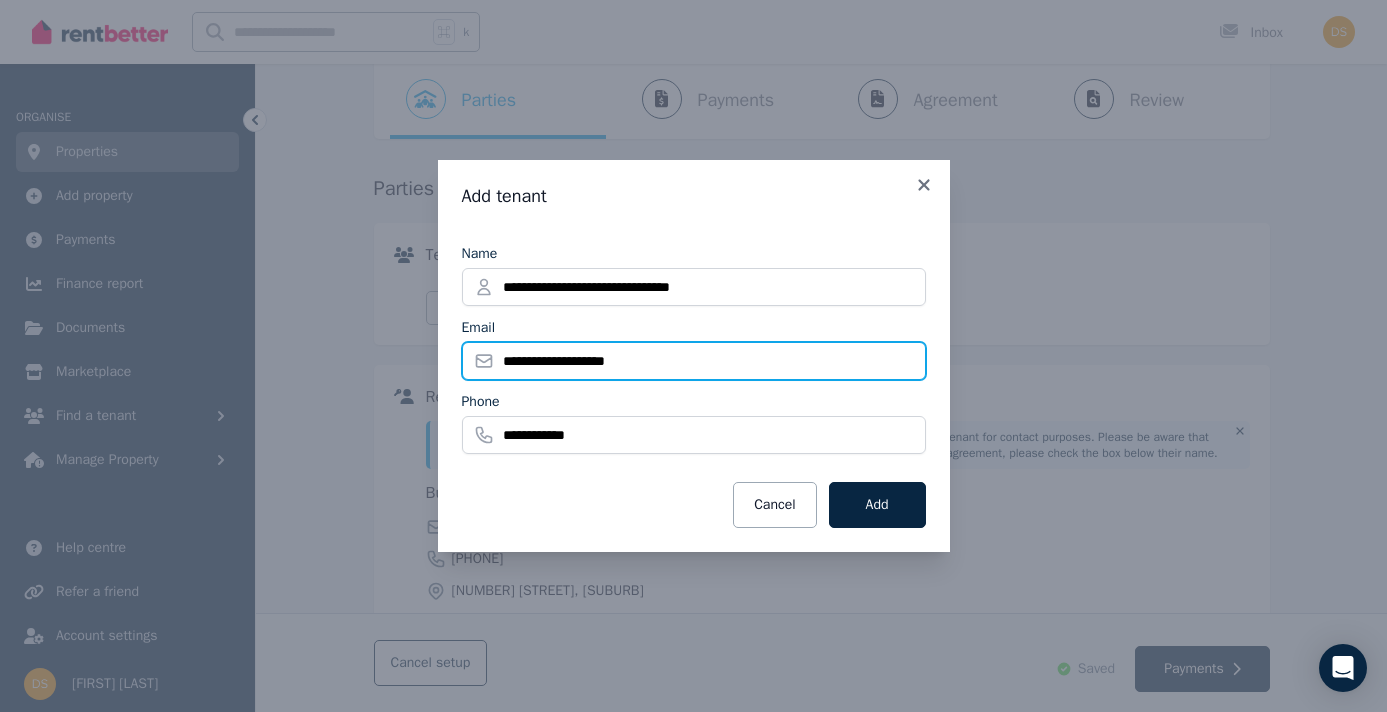click on "**********" at bounding box center [694, 361] 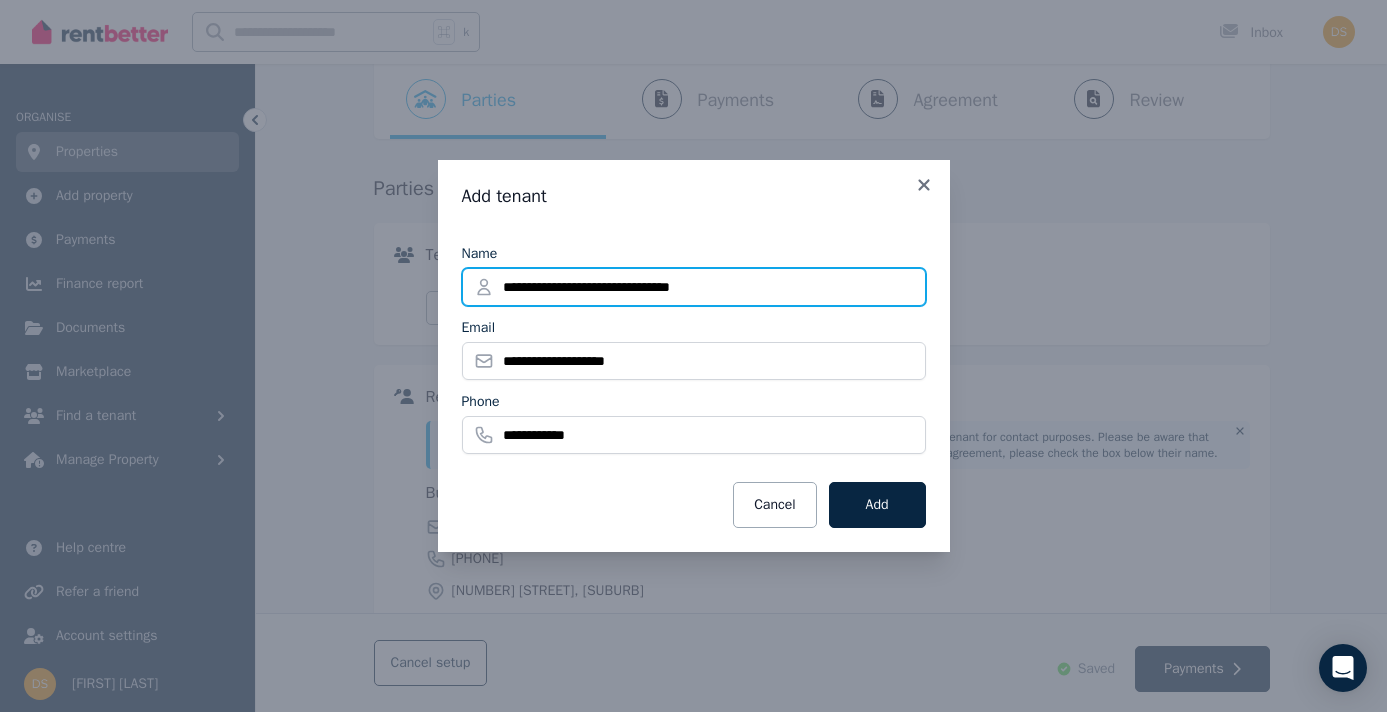 click on "**********" at bounding box center (694, 287) 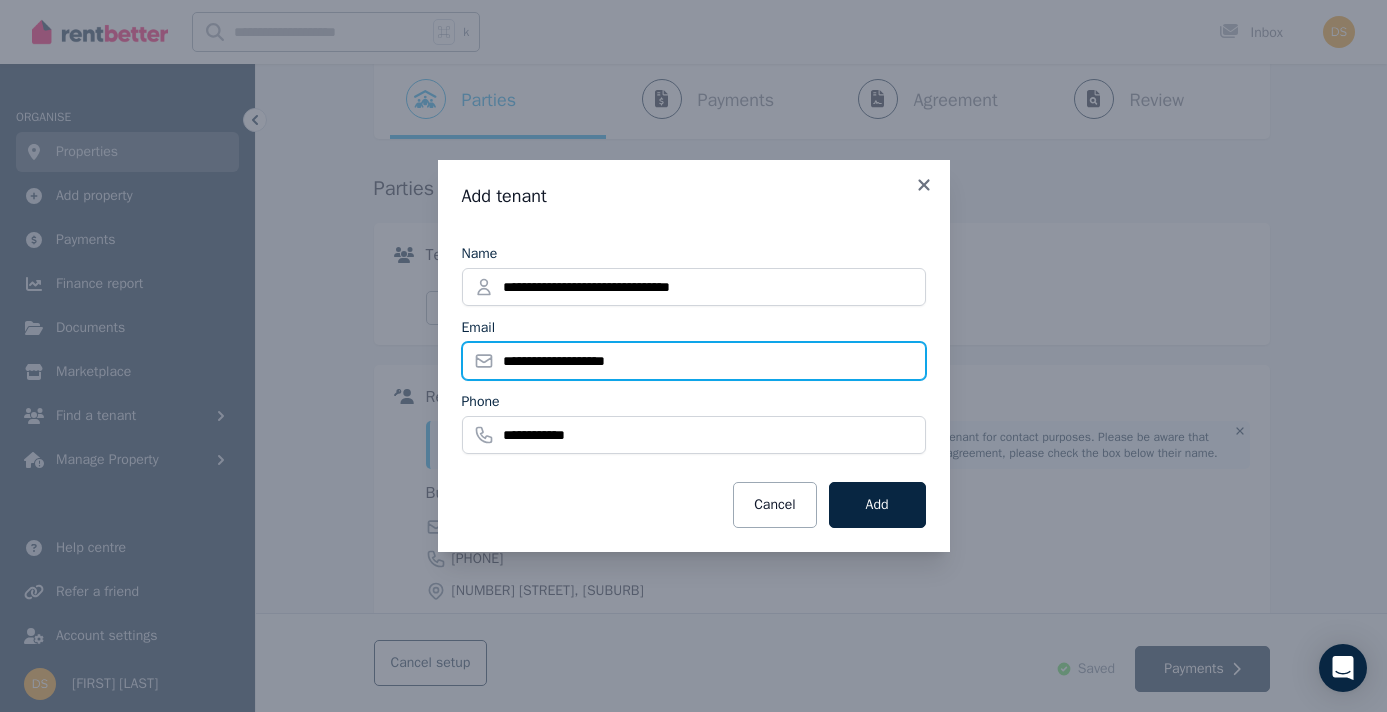 click on "**********" at bounding box center (694, 361) 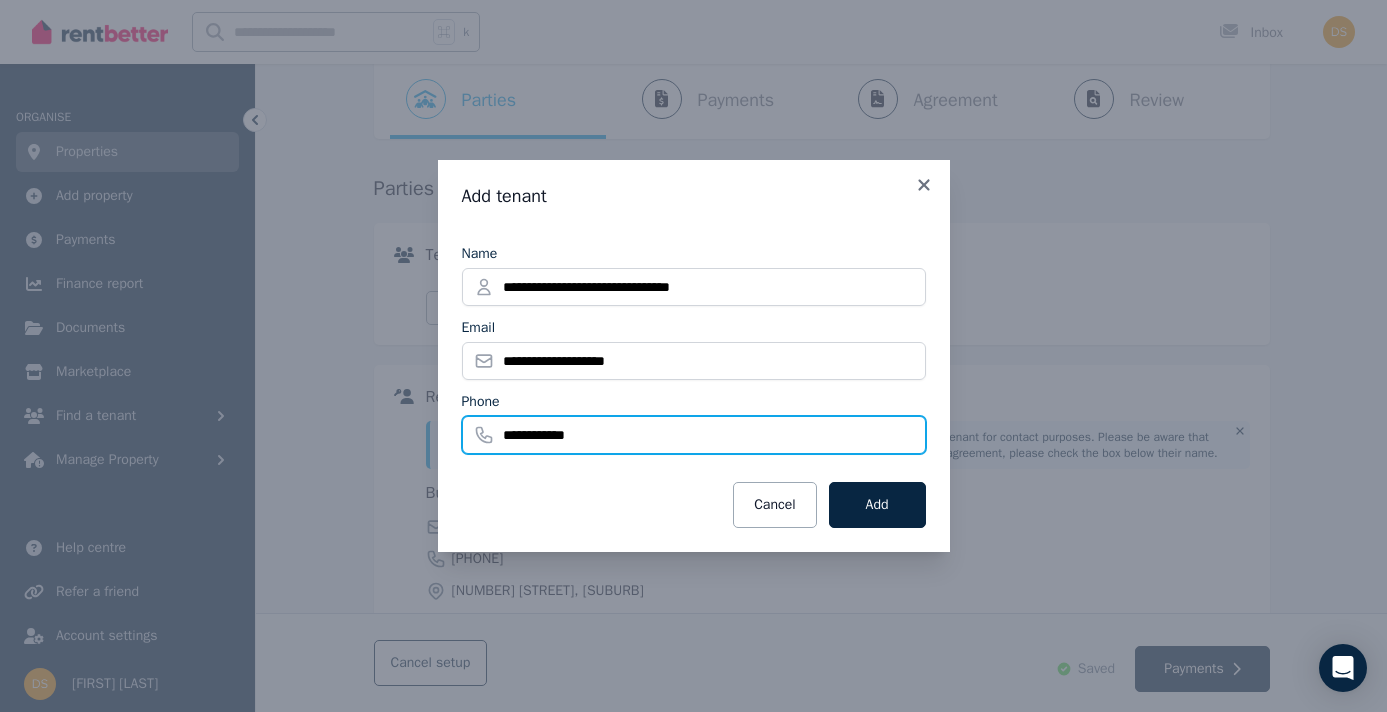 click on "**********" at bounding box center [694, 435] 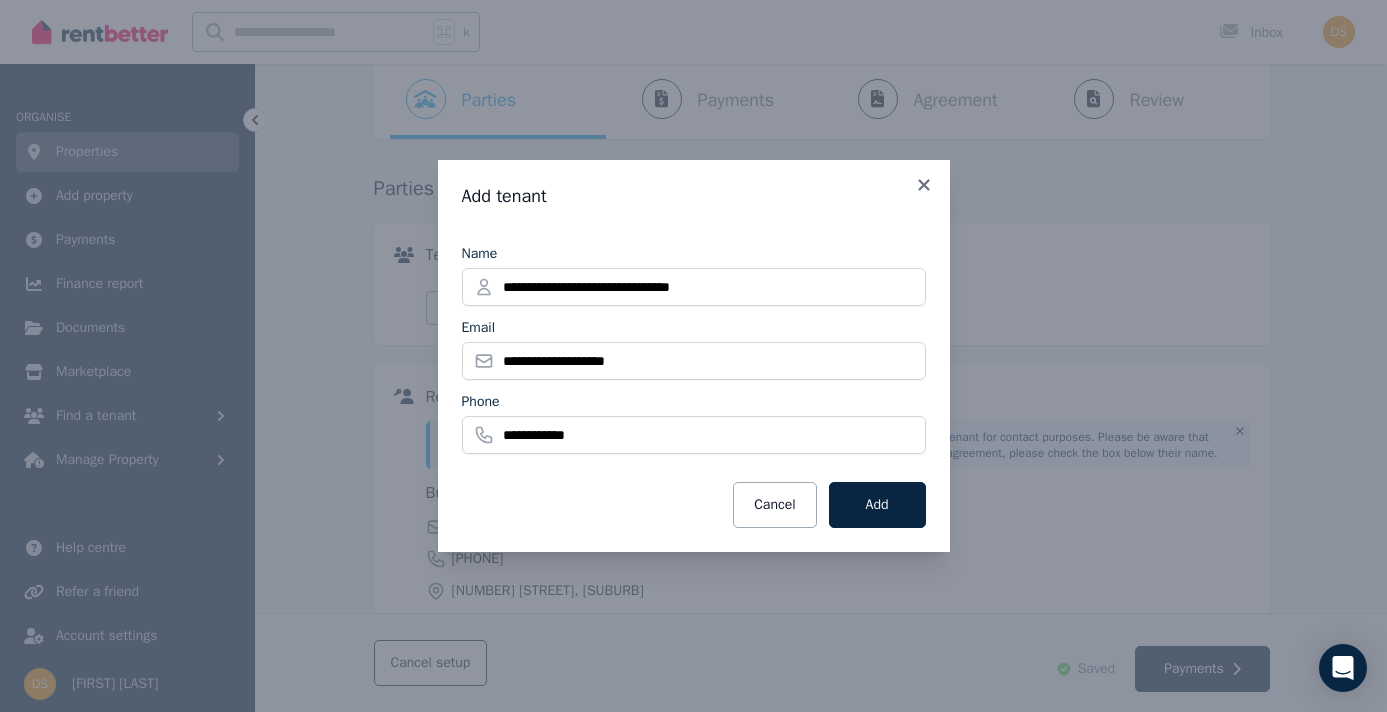 click on "**********" at bounding box center [694, 380] 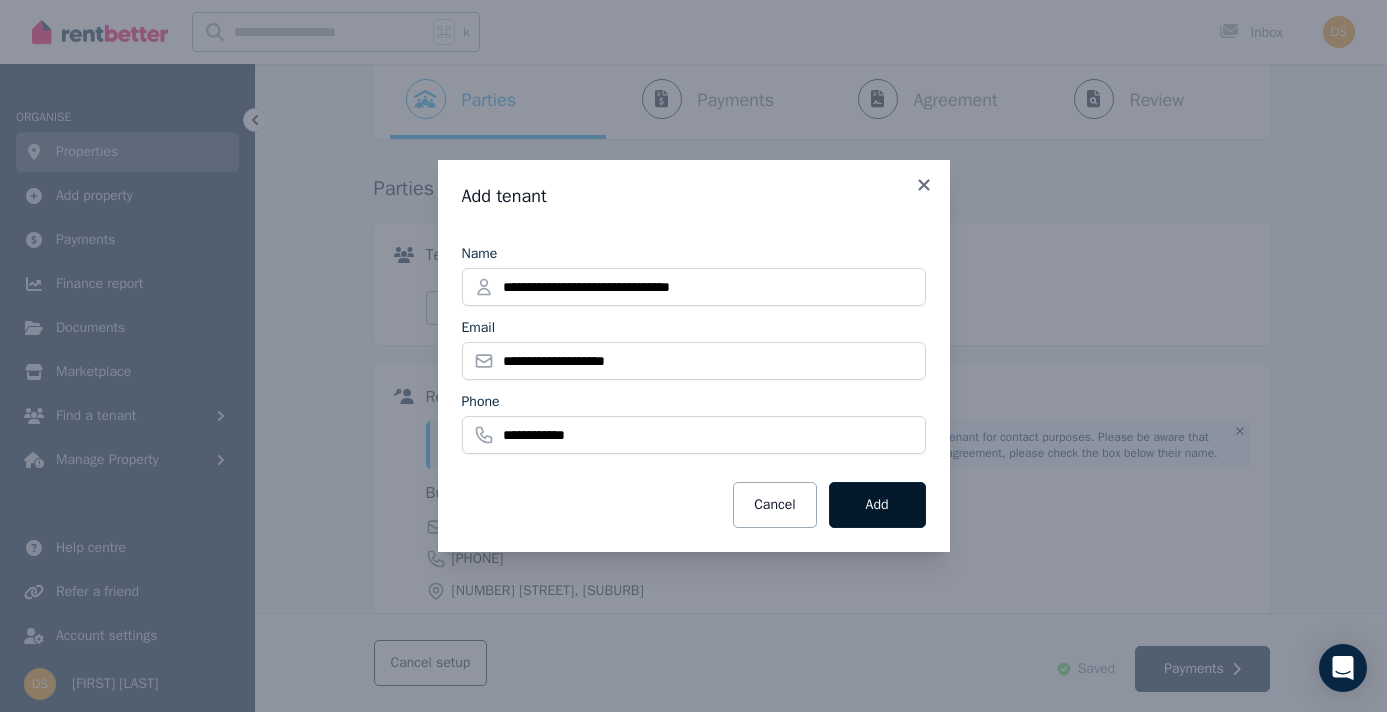 click on "Add" at bounding box center [877, 505] 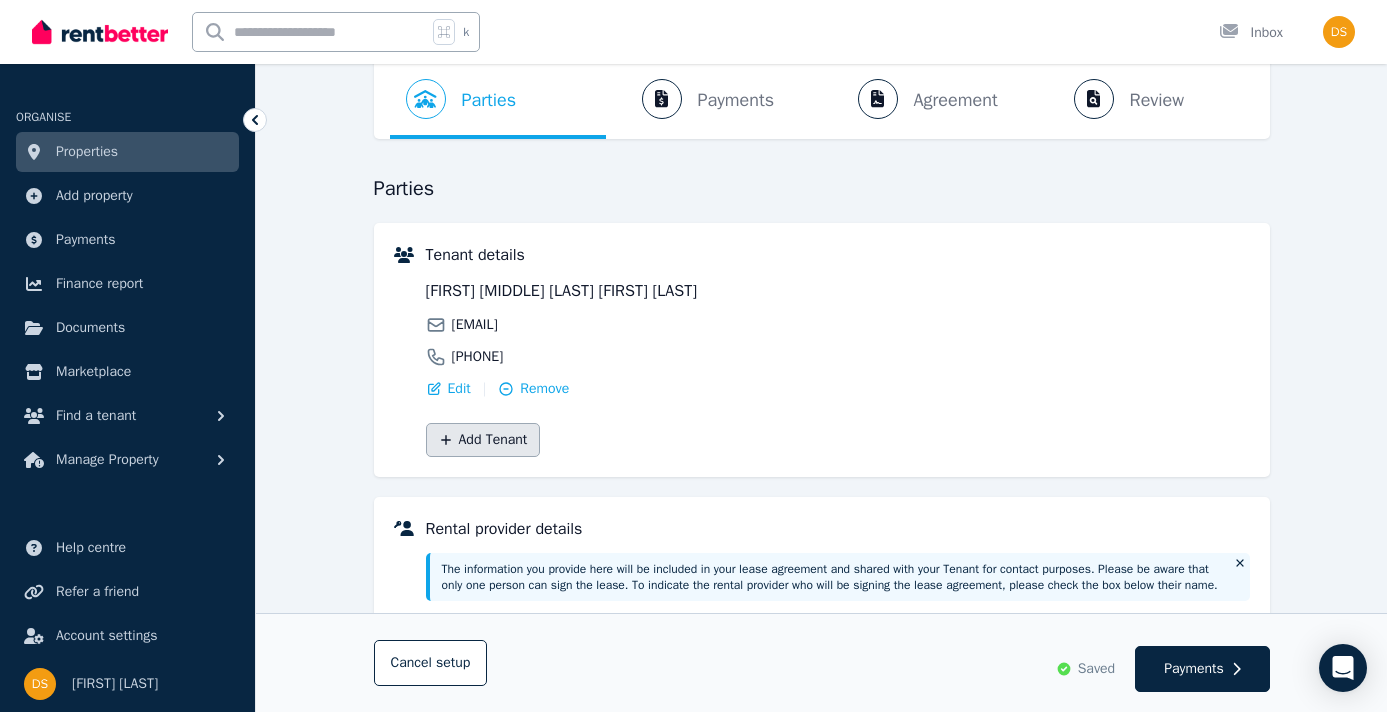 click on "Add Tenant" at bounding box center (483, 440) 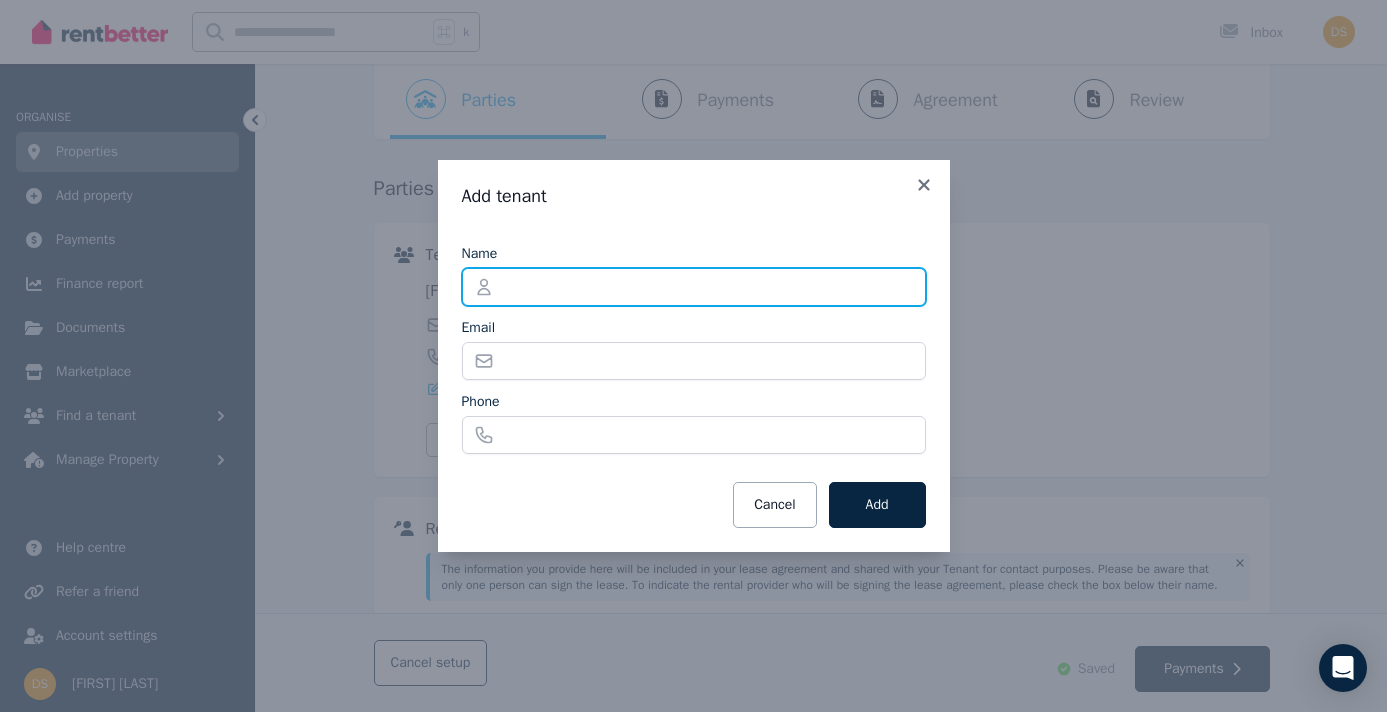 click on "Name" at bounding box center (694, 287) 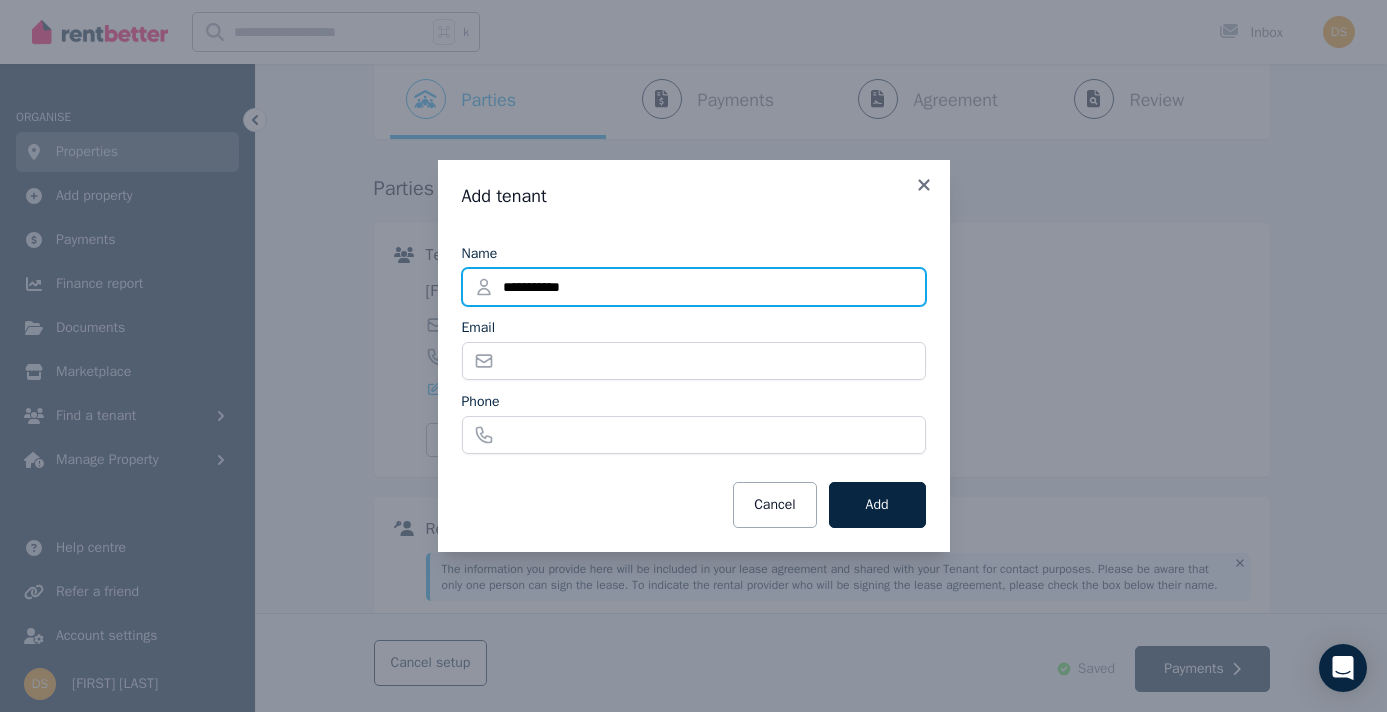 click on "**********" at bounding box center [694, 287] 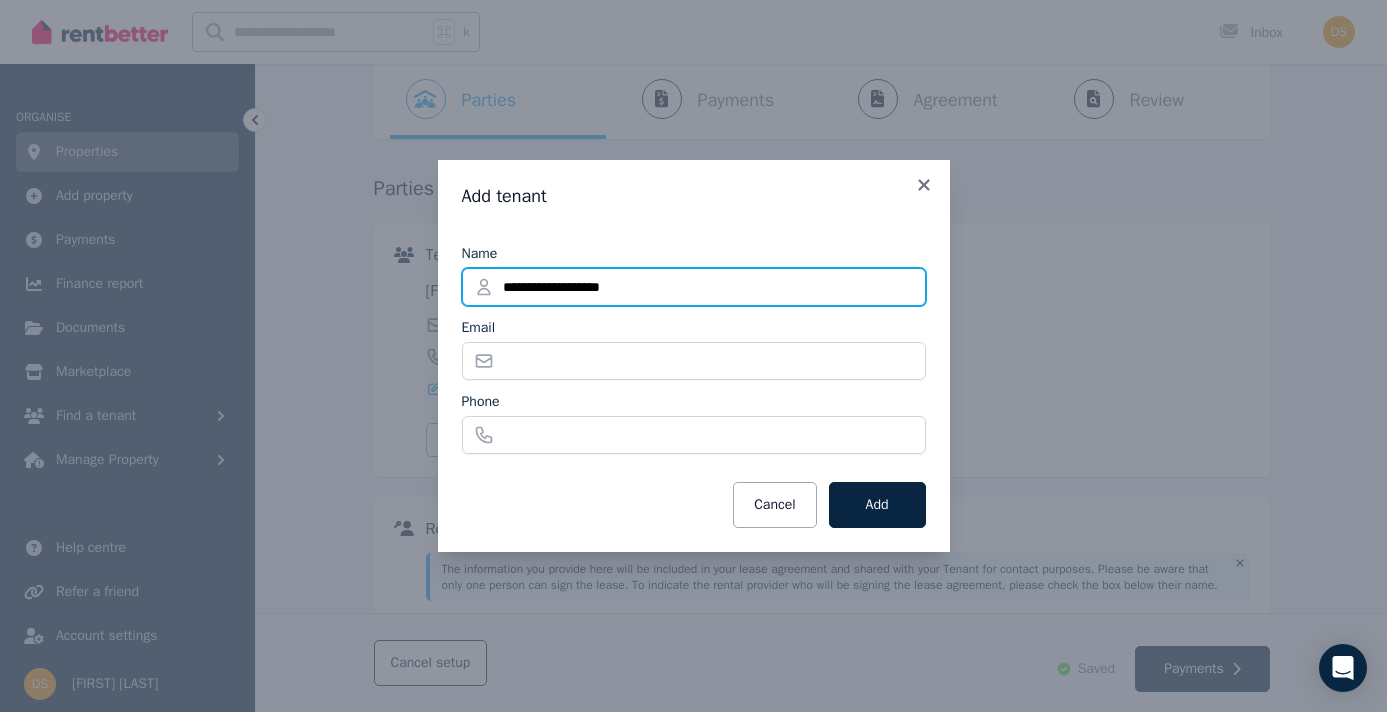 type on "**********" 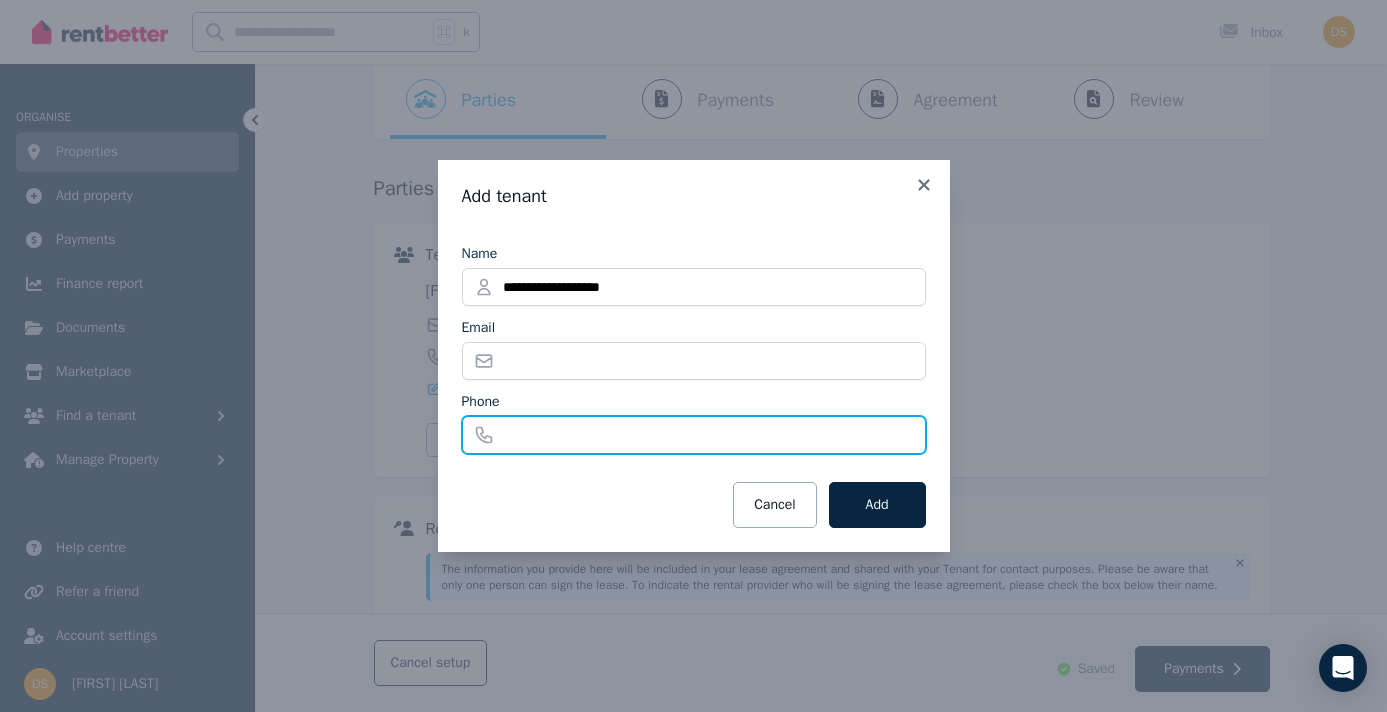 click on "Phone" at bounding box center [694, 435] 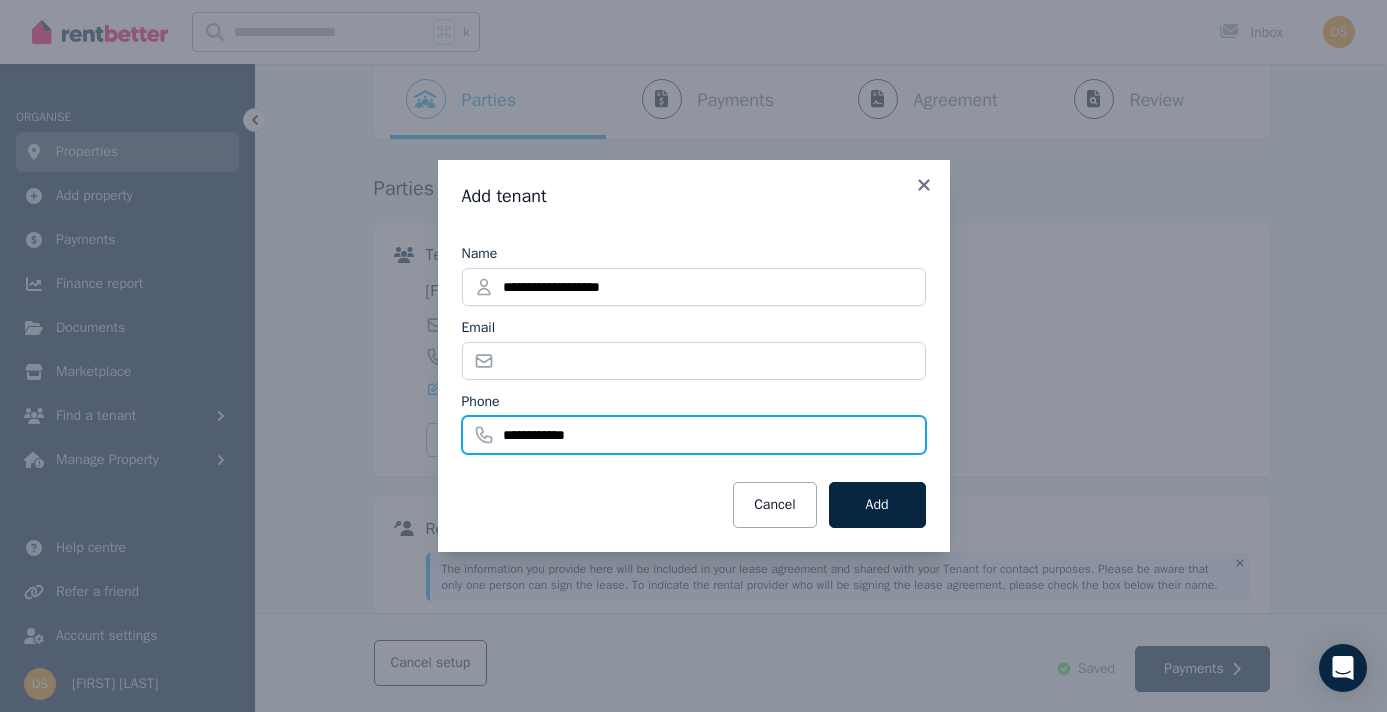 type on "**********" 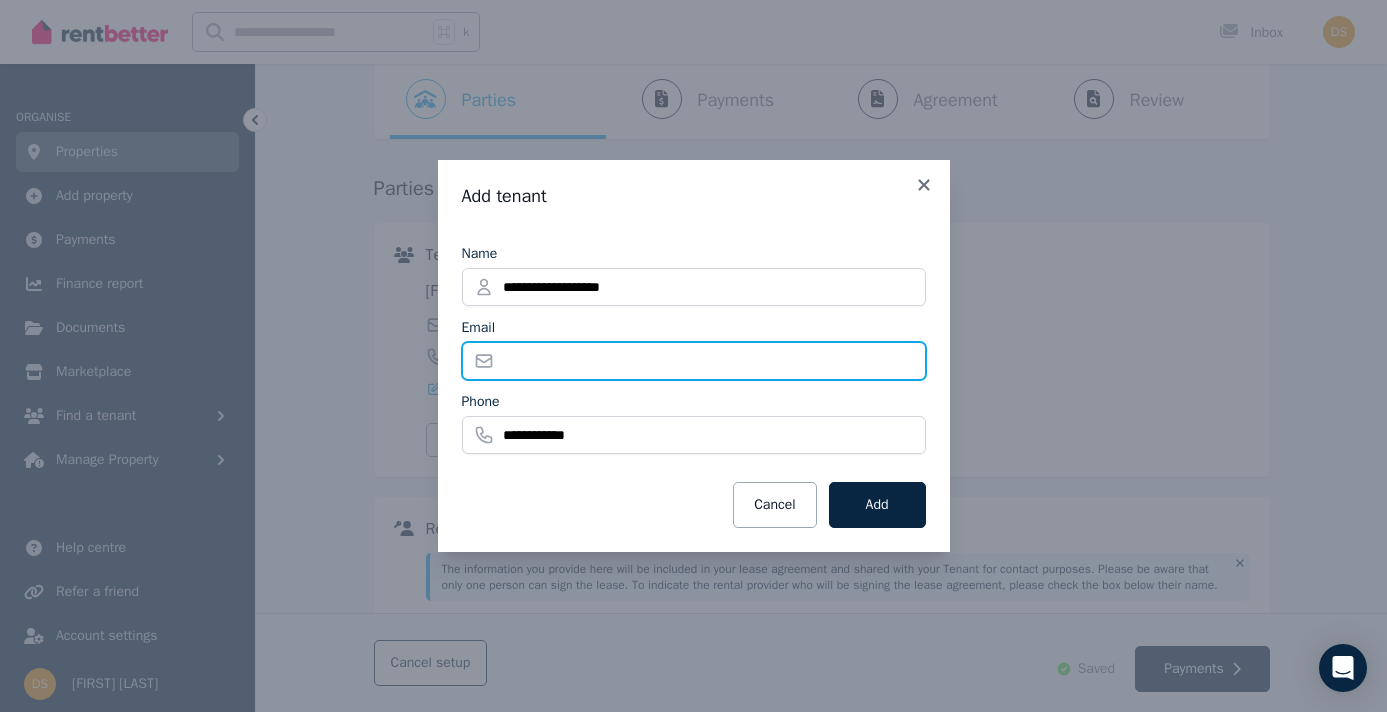 click on "Email" at bounding box center (694, 361) 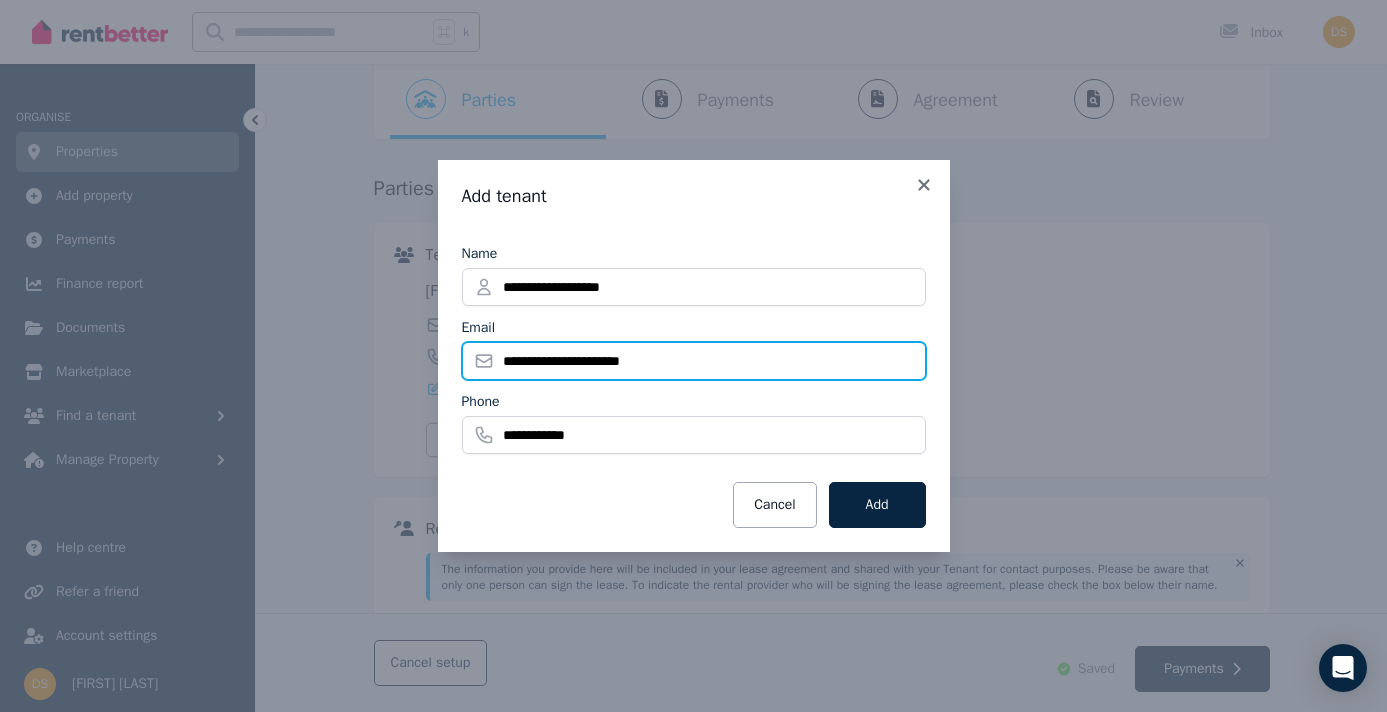 type on "**********" 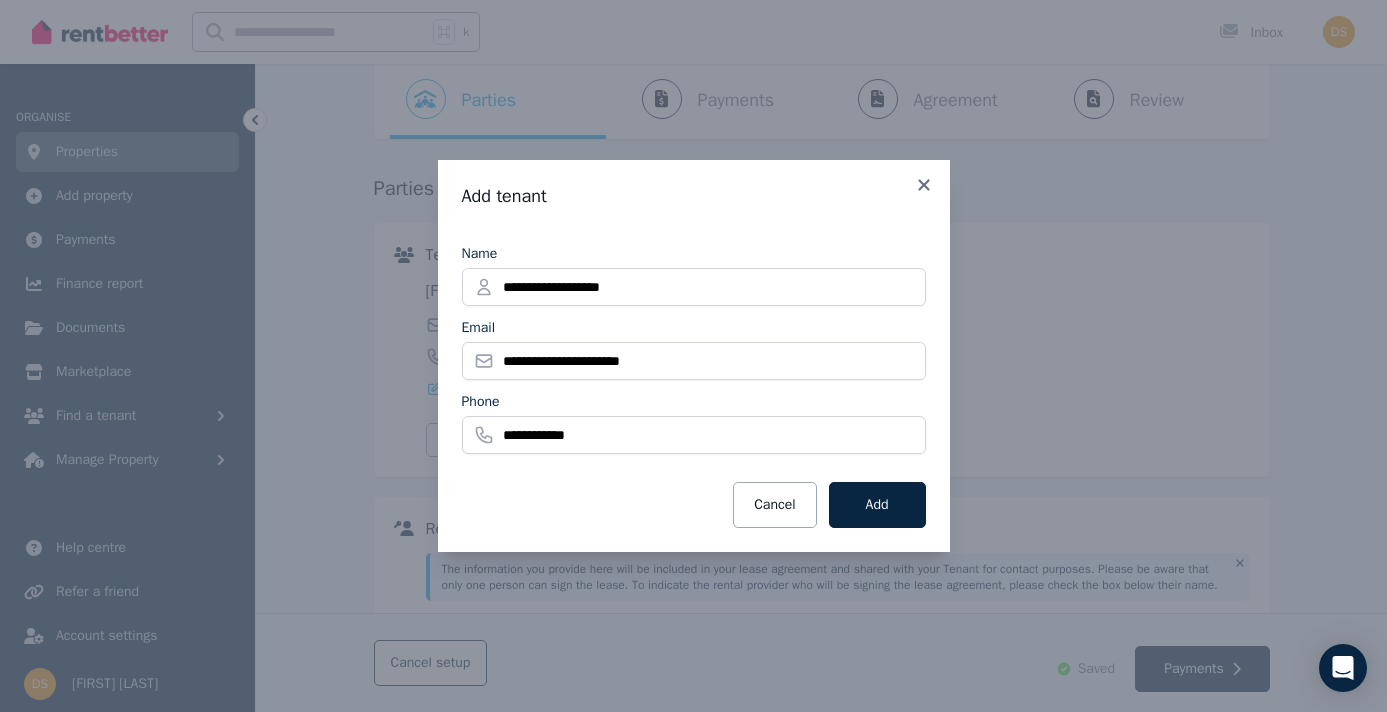 click on "Name" at bounding box center [694, 254] 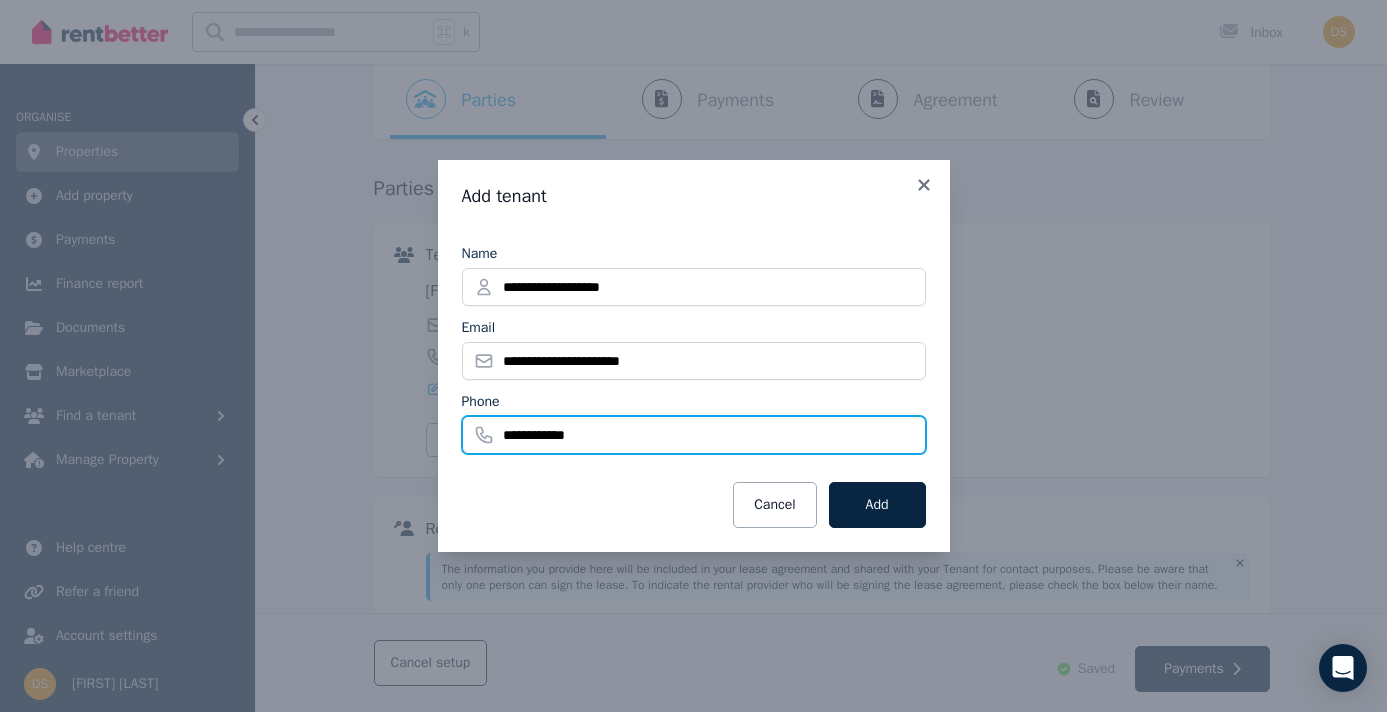 click on "**********" at bounding box center [694, 435] 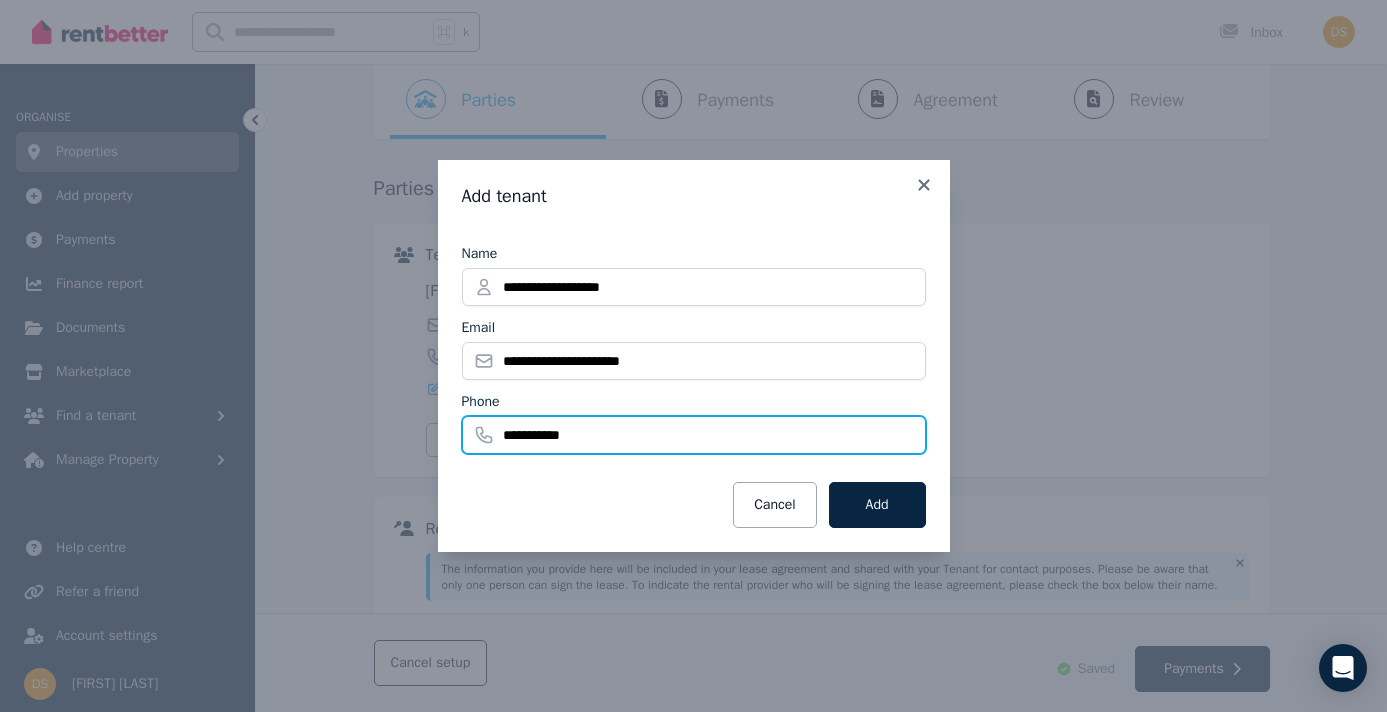 click on "**********" at bounding box center (694, 435) 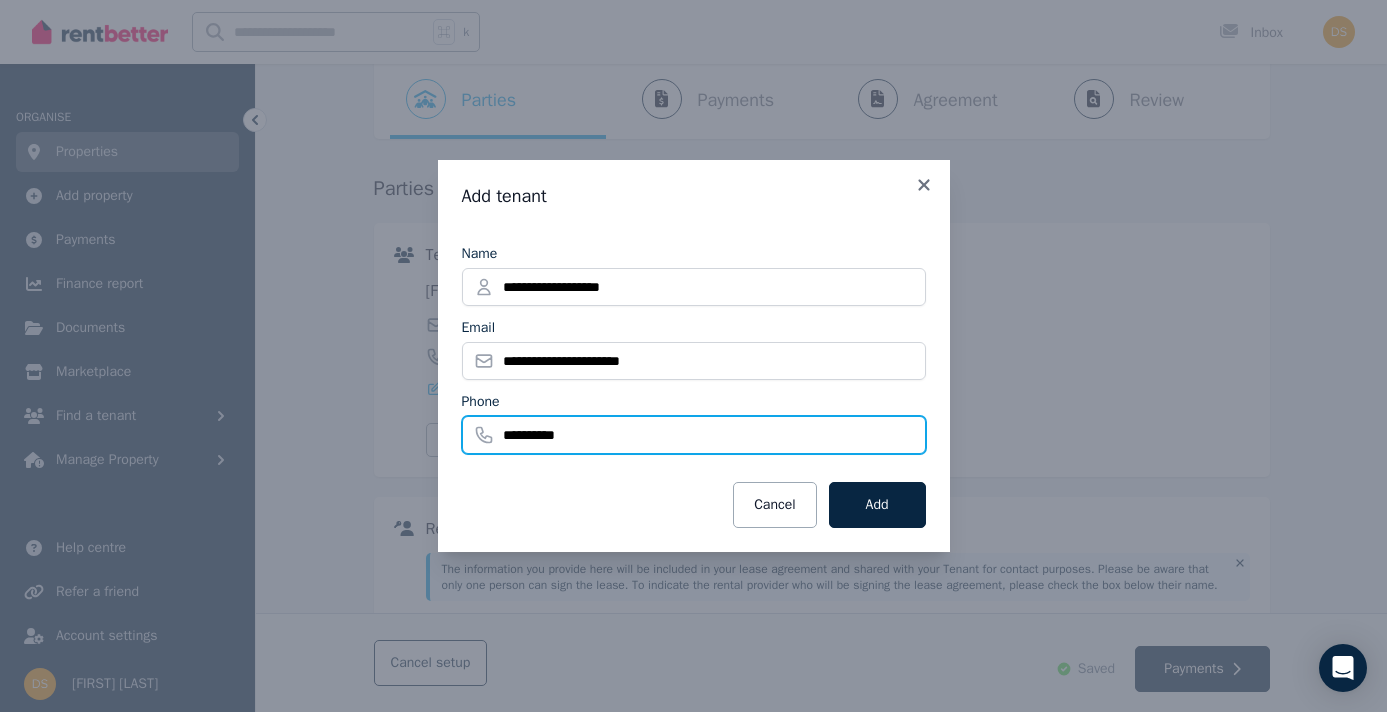 type on "**********" 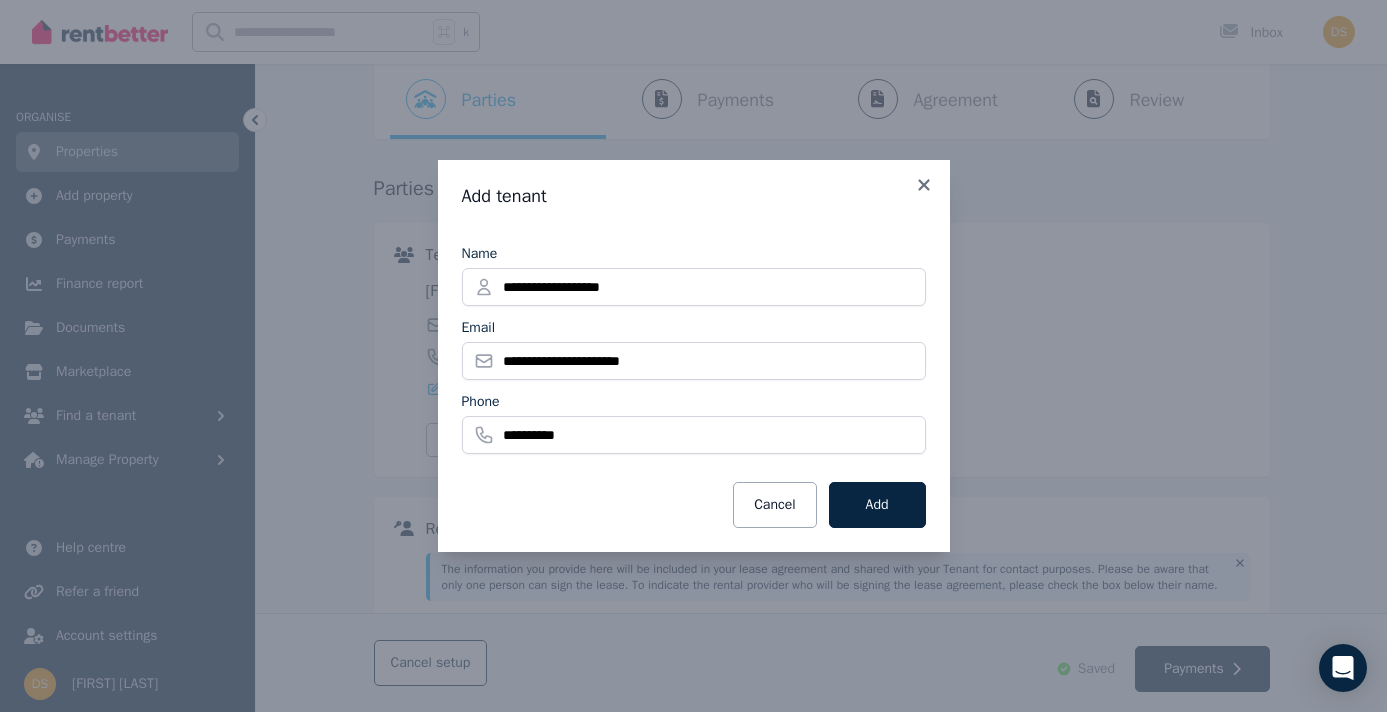 click on "Cancel Add" at bounding box center (694, 505) 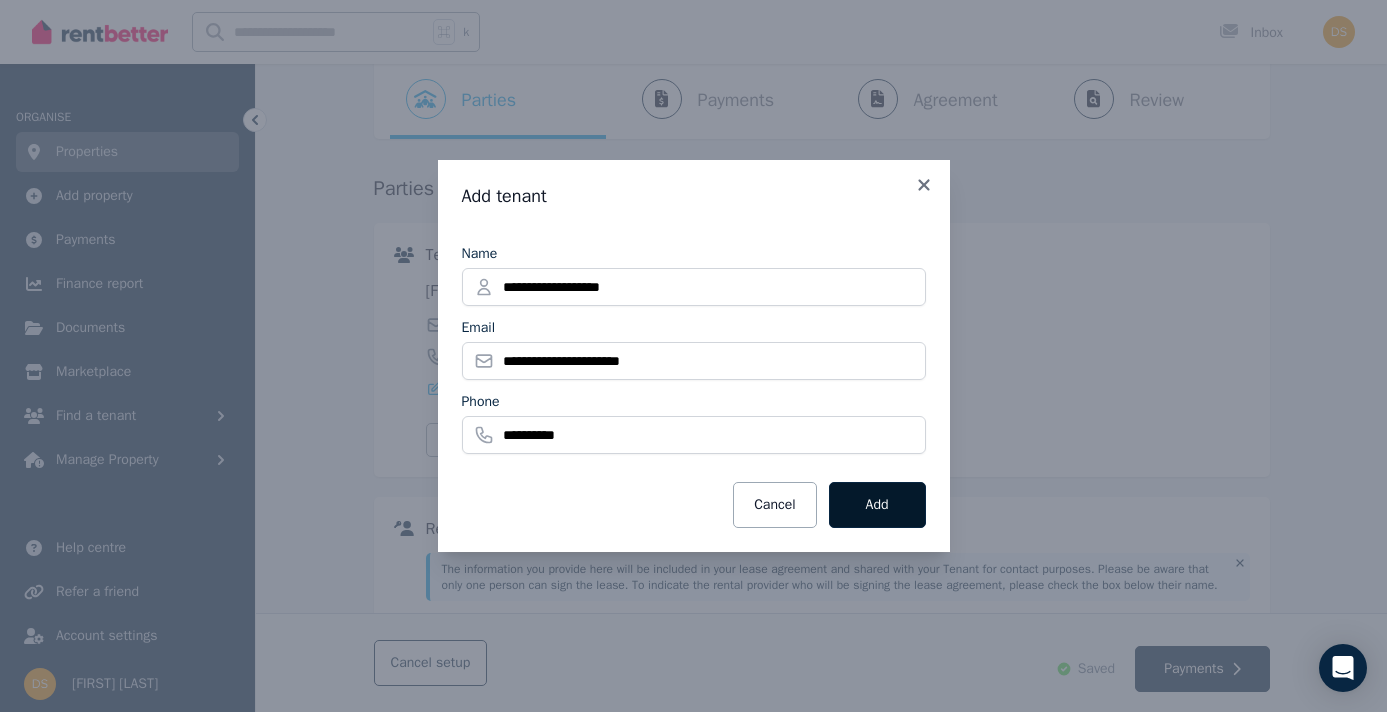 click on "Add" at bounding box center [877, 505] 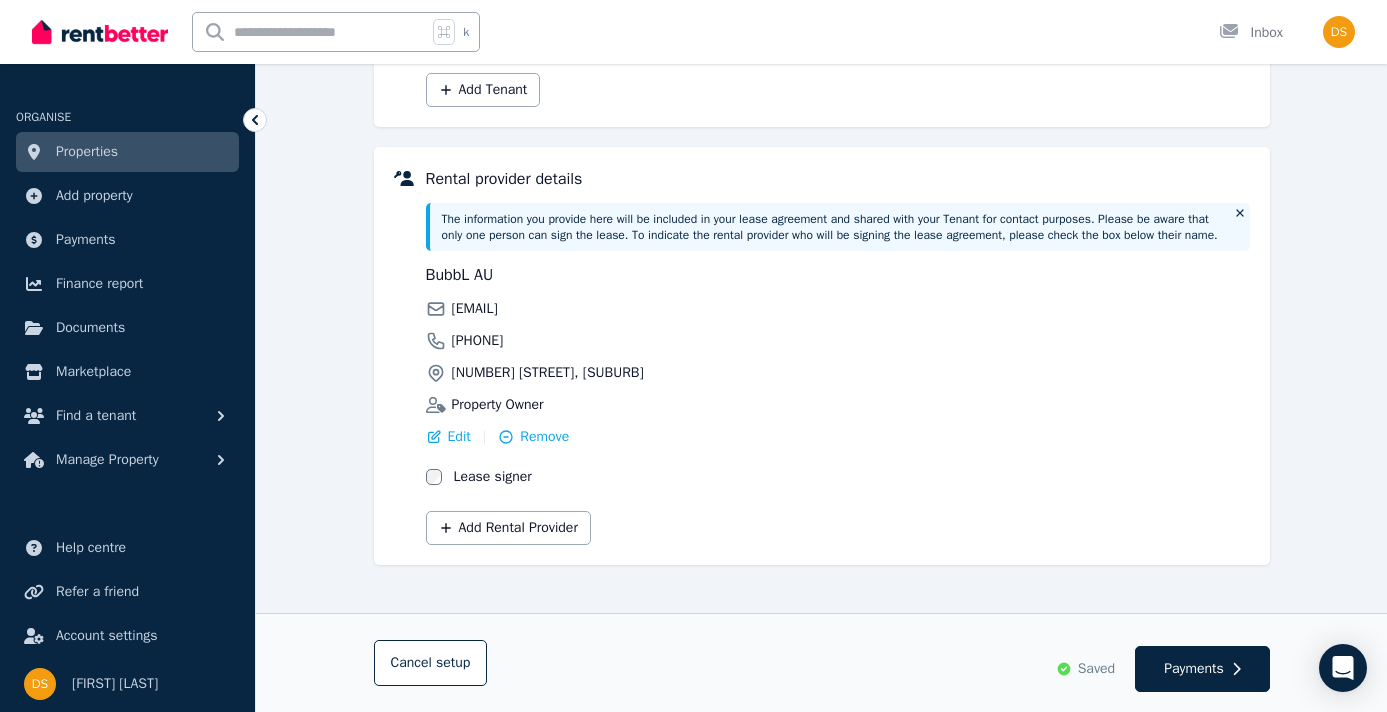 scroll, scrollTop: 467, scrollLeft: 0, axis: vertical 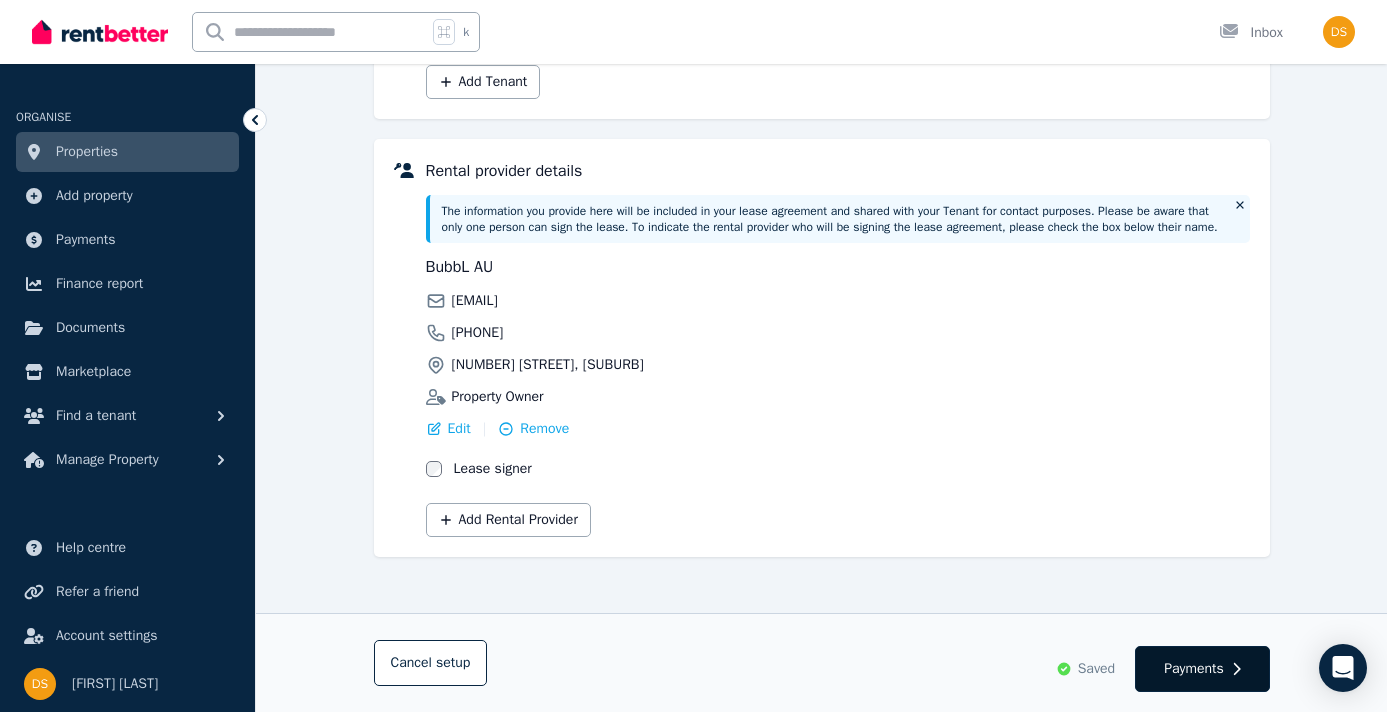click on "Payments" at bounding box center (1194, 669) 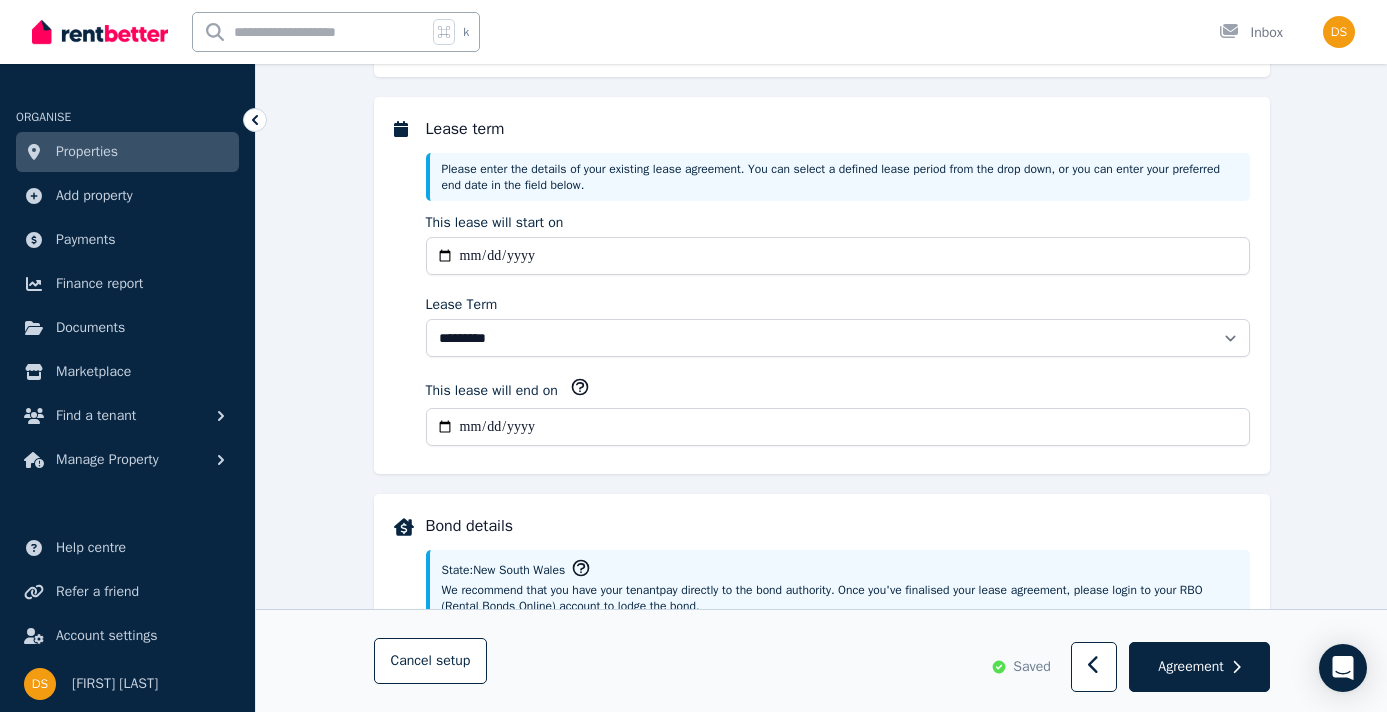scroll, scrollTop: 0, scrollLeft: 0, axis: both 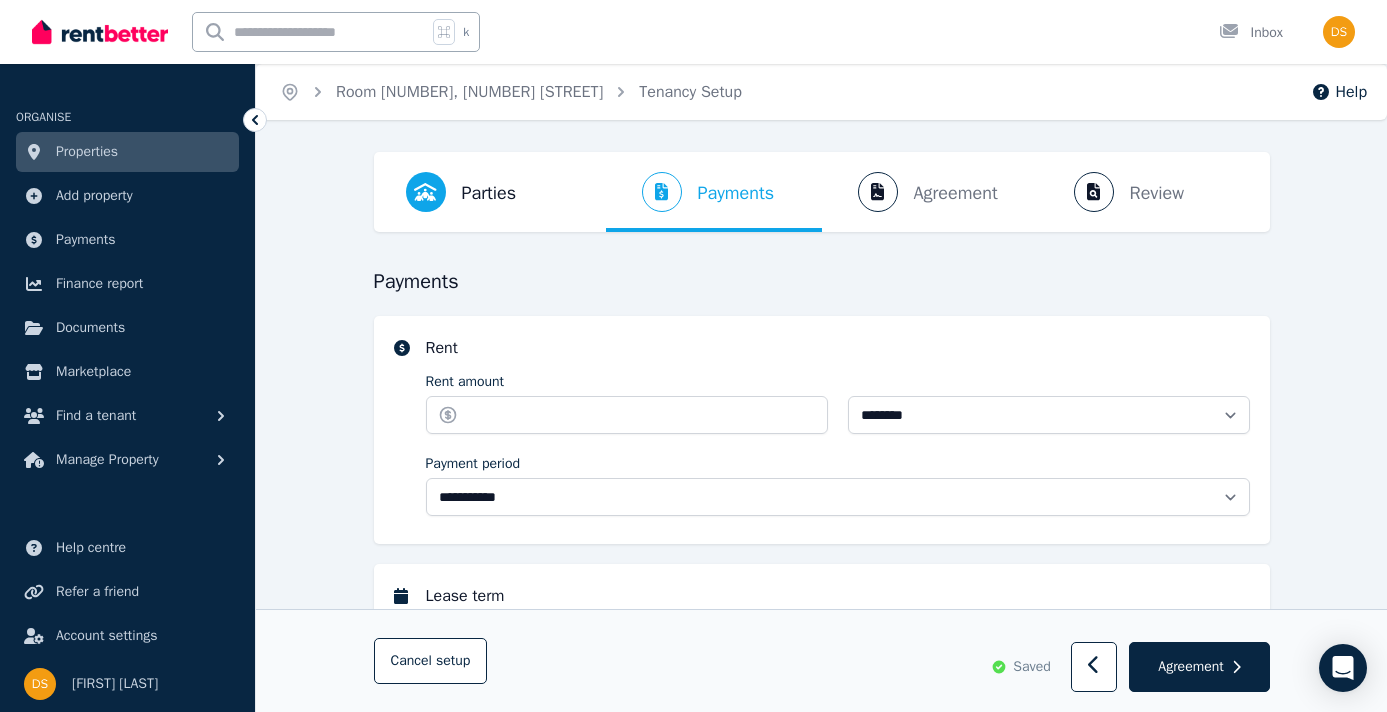select on "**********" 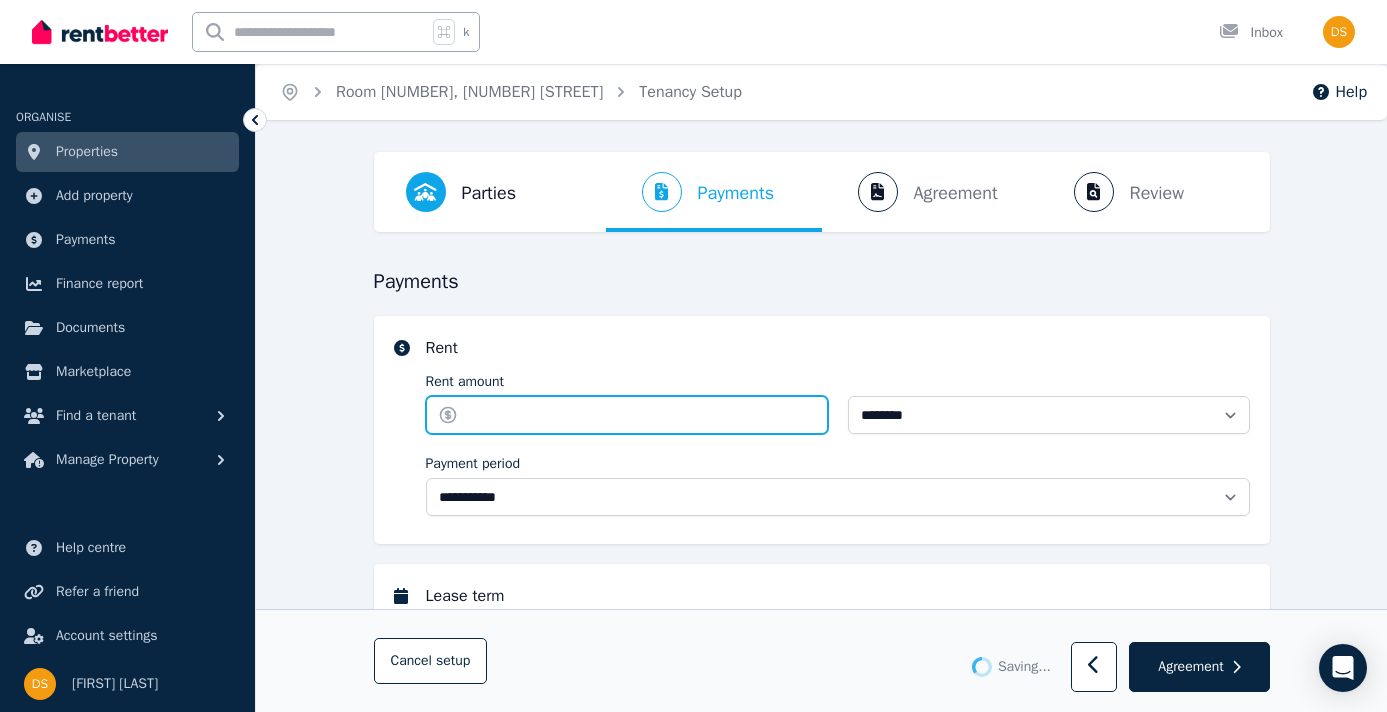 click on "Rent amount" at bounding box center [627, 415] 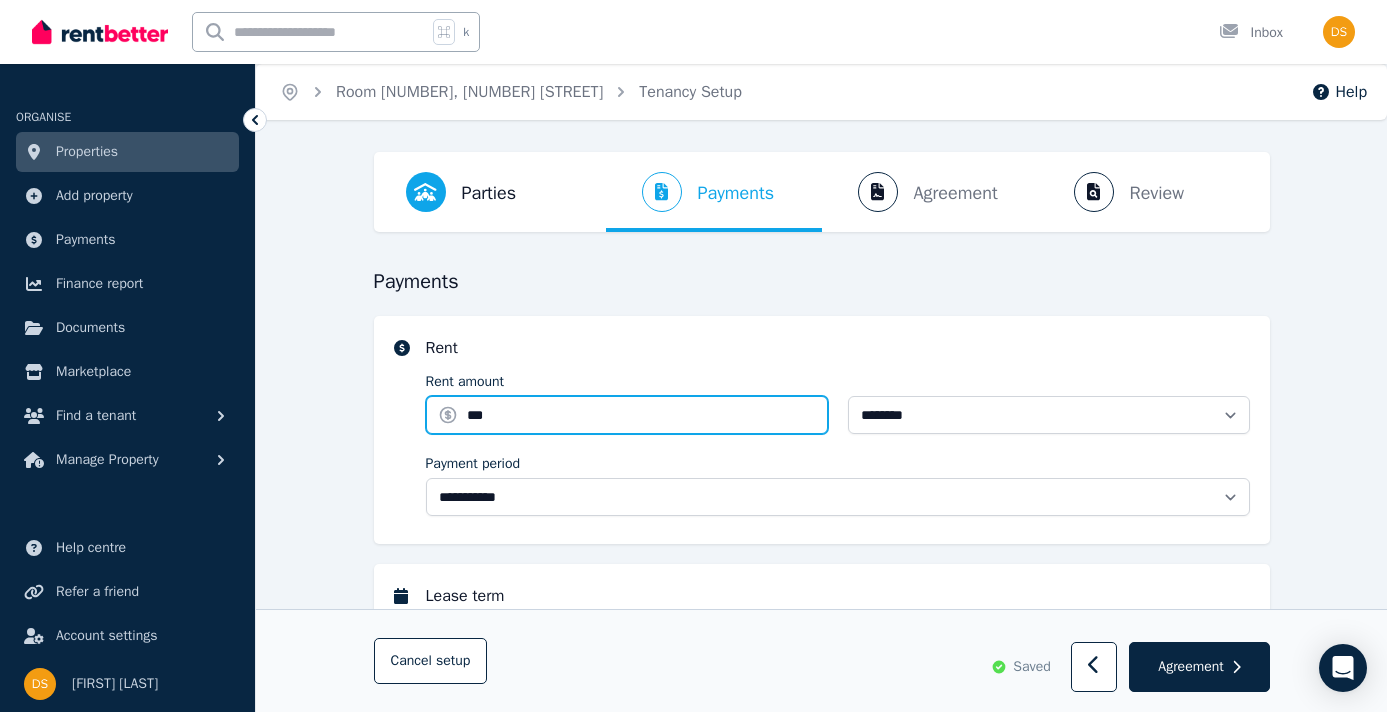 type on "***" 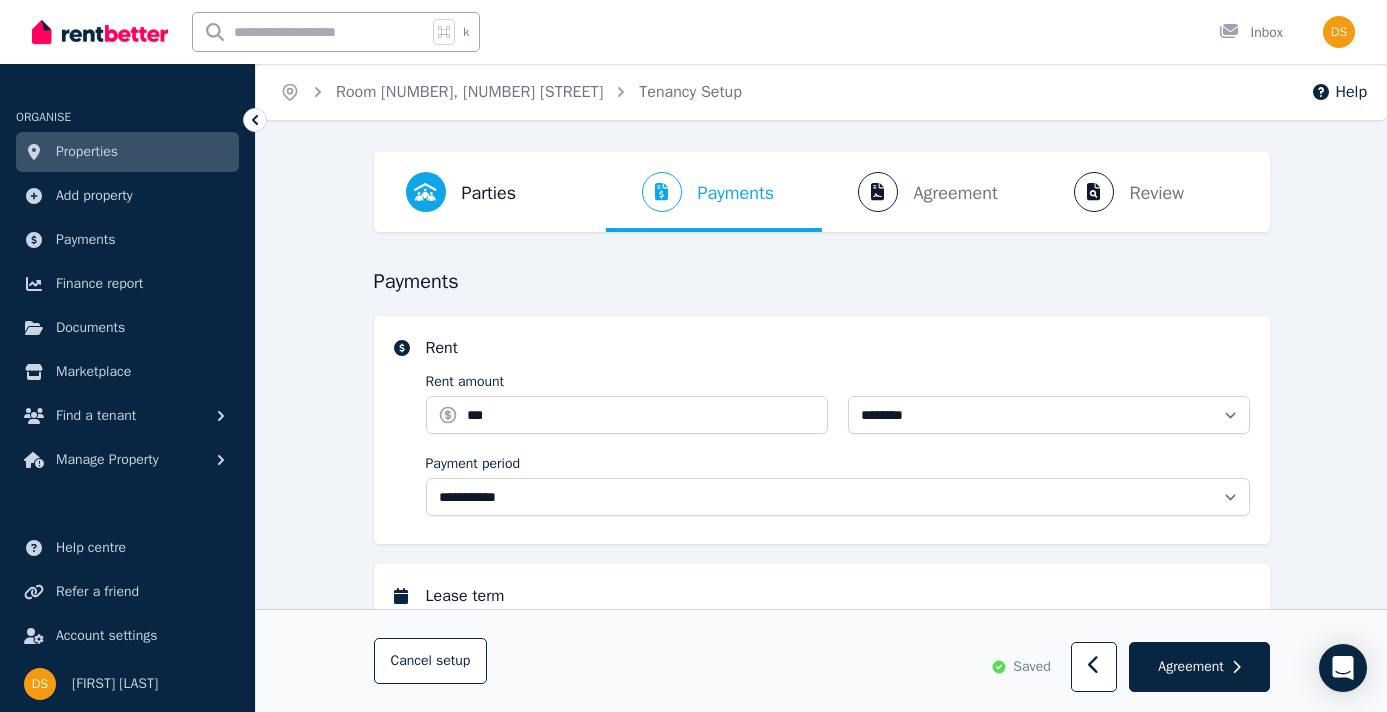 click on "**********" at bounding box center (822, 430) 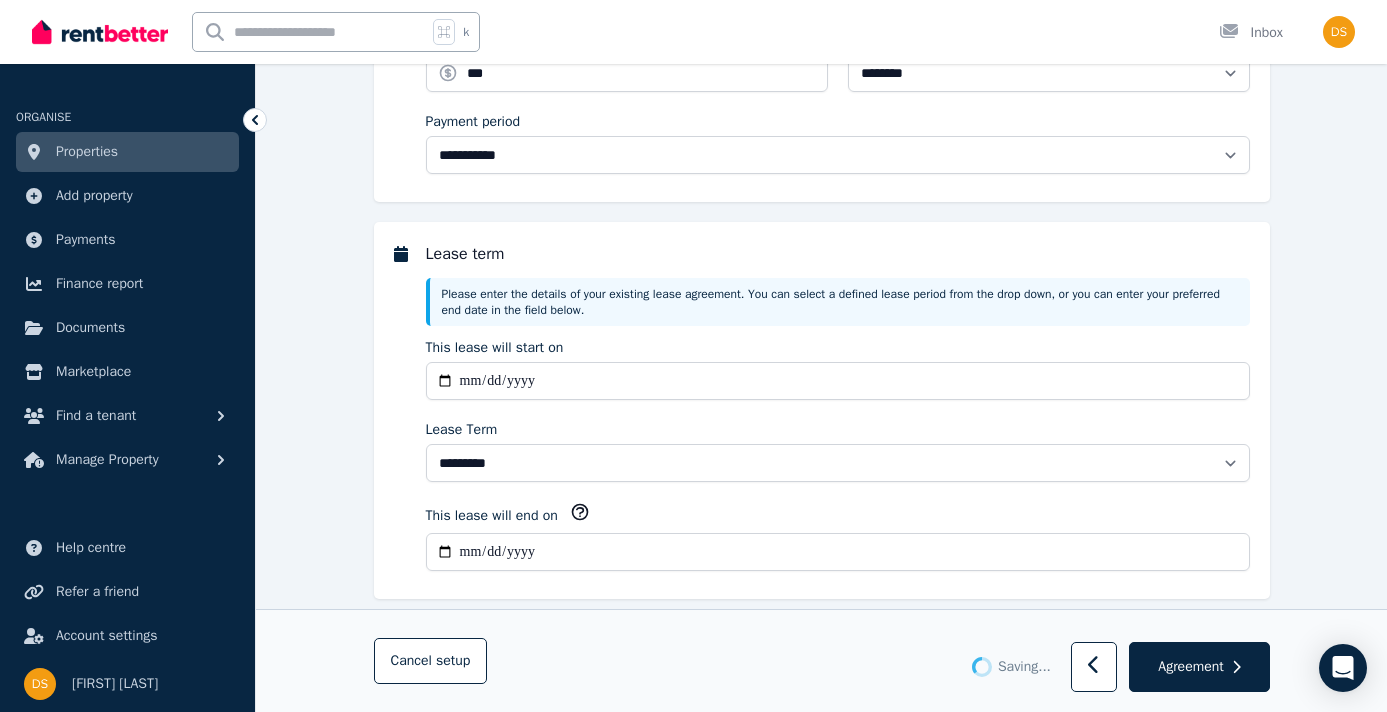 type 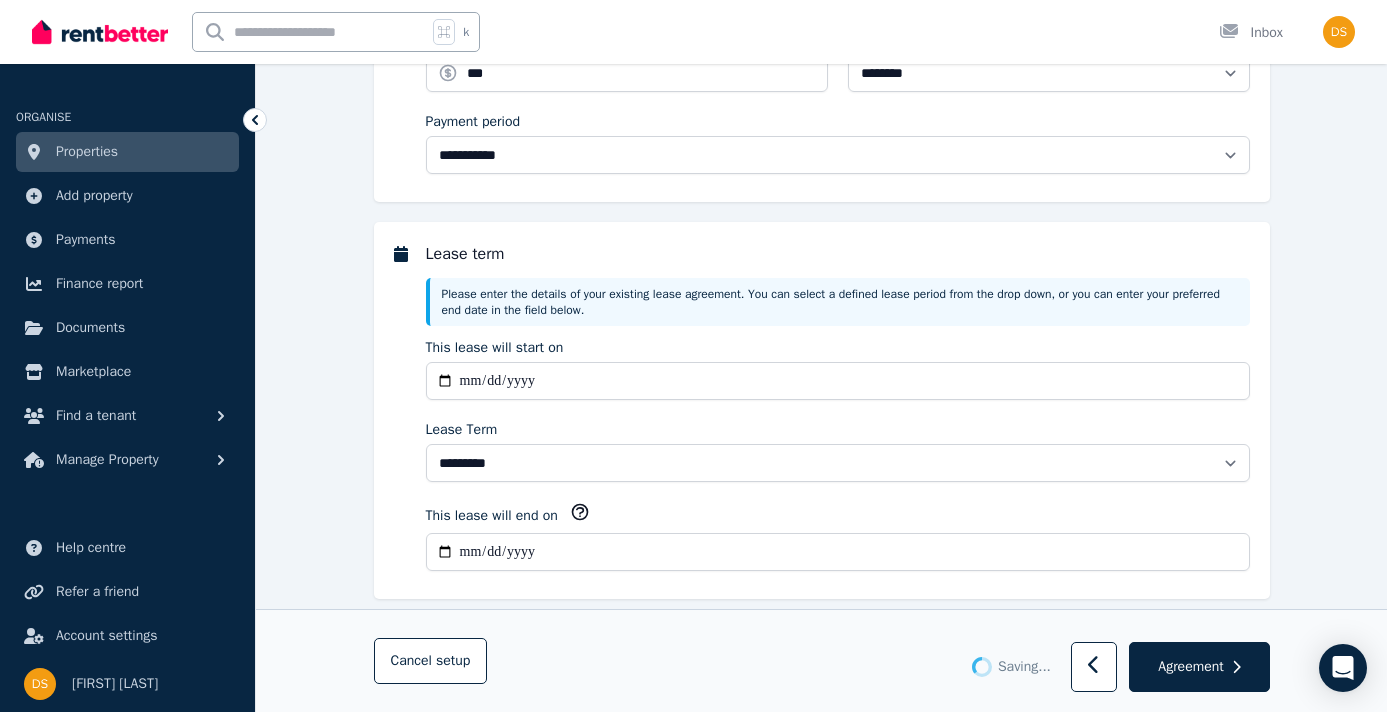 type on "**********" 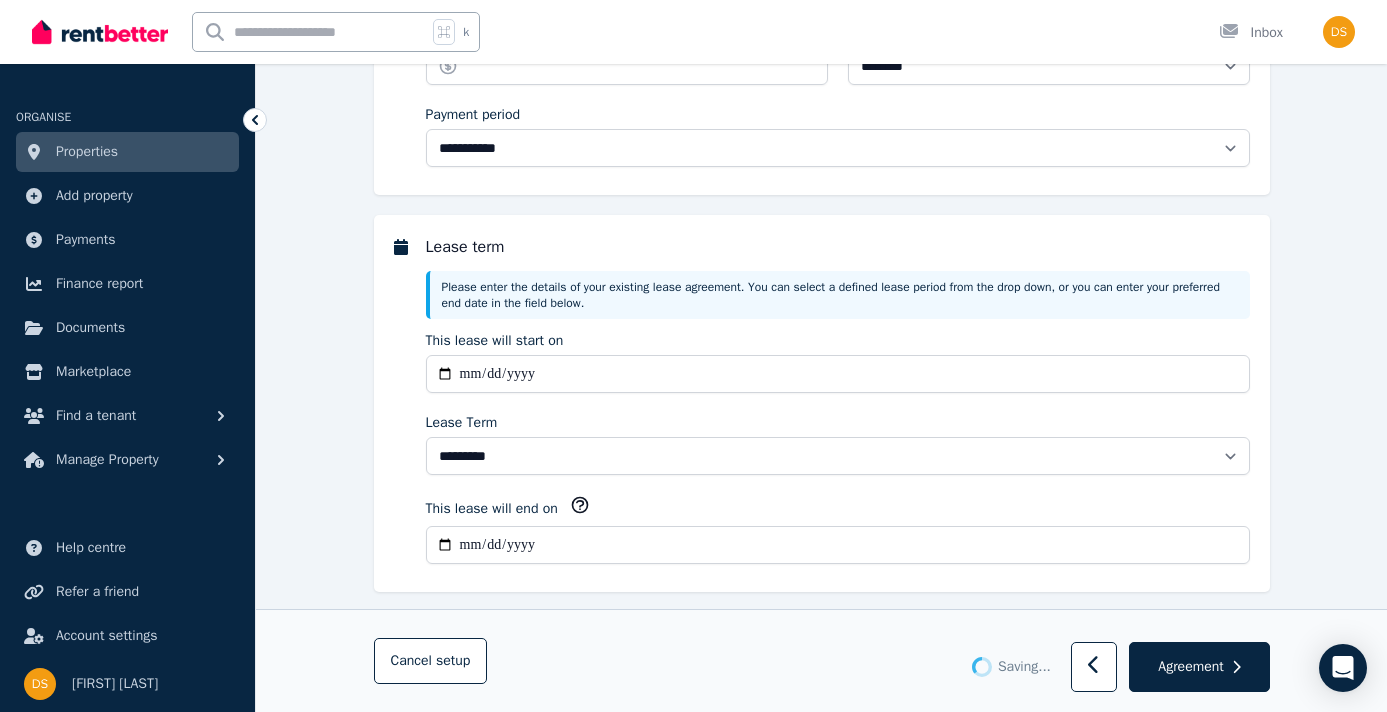 type on "******" 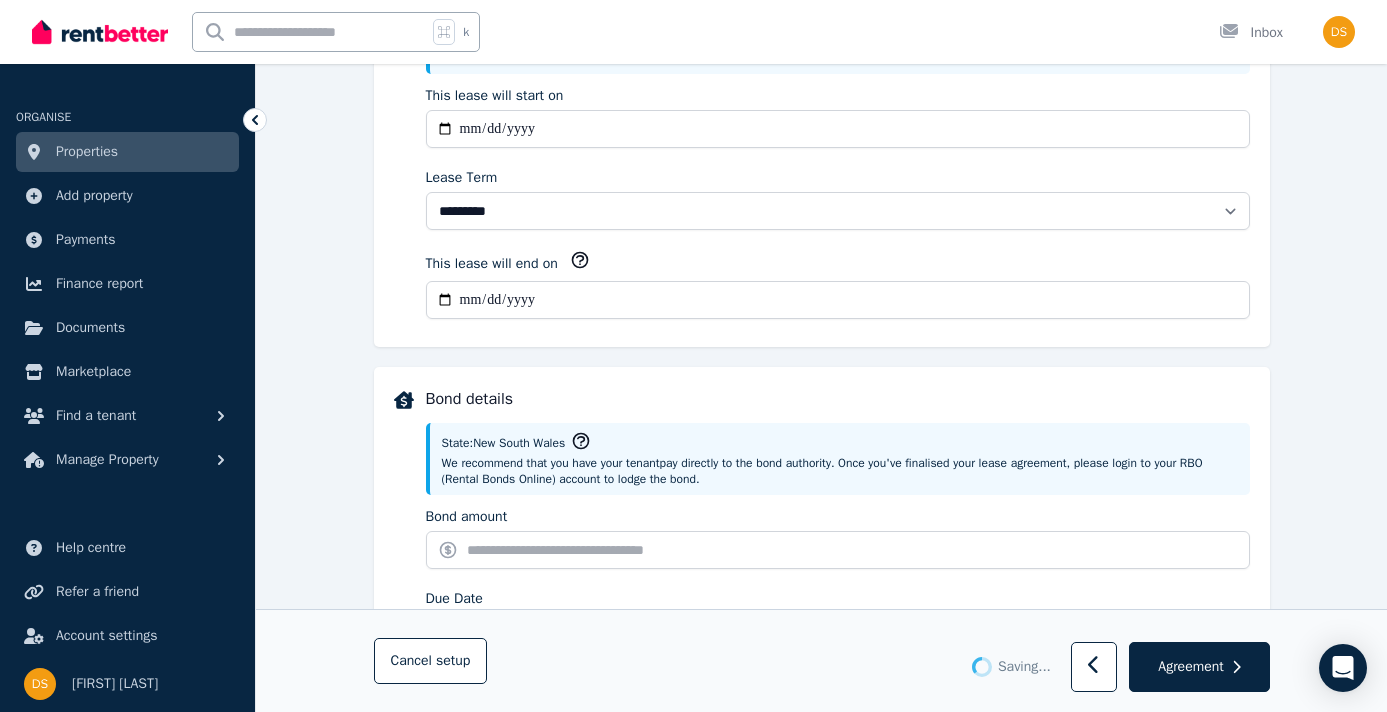 scroll, scrollTop: 642, scrollLeft: 0, axis: vertical 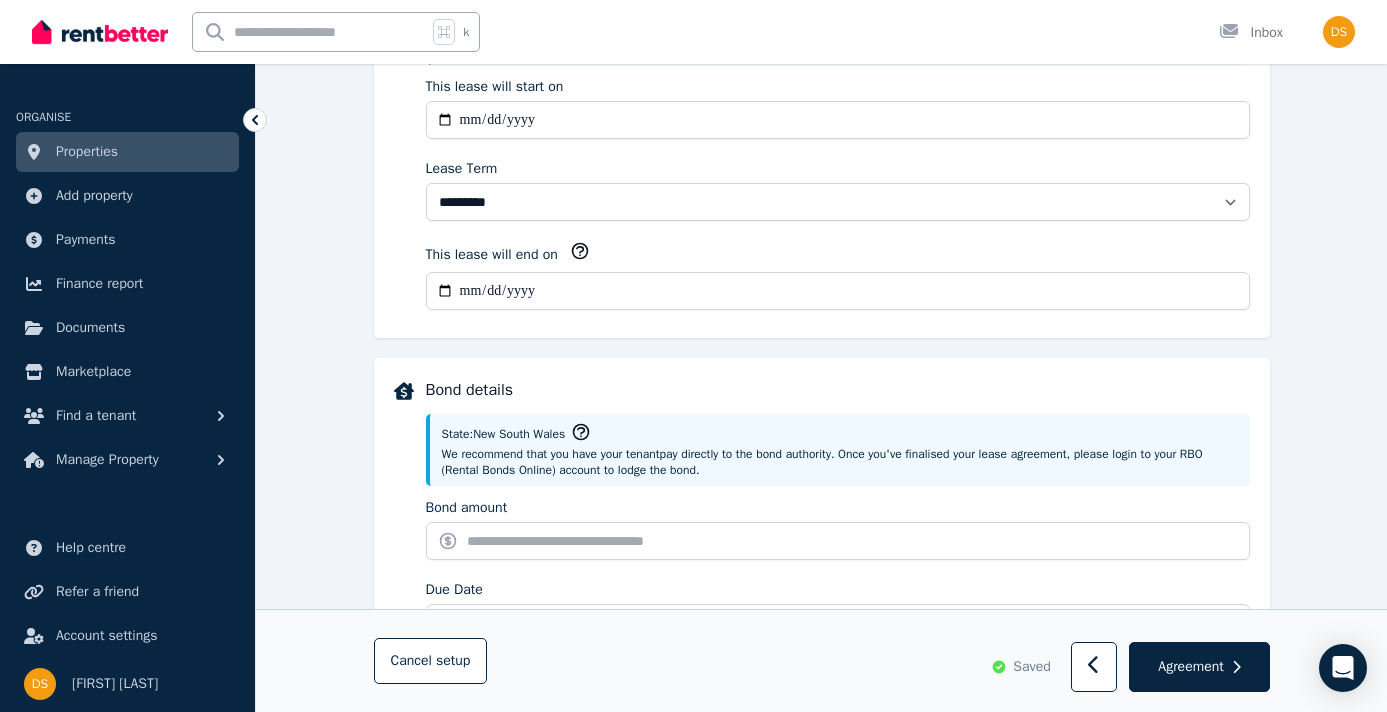 click on "**********" at bounding box center (821, 690) 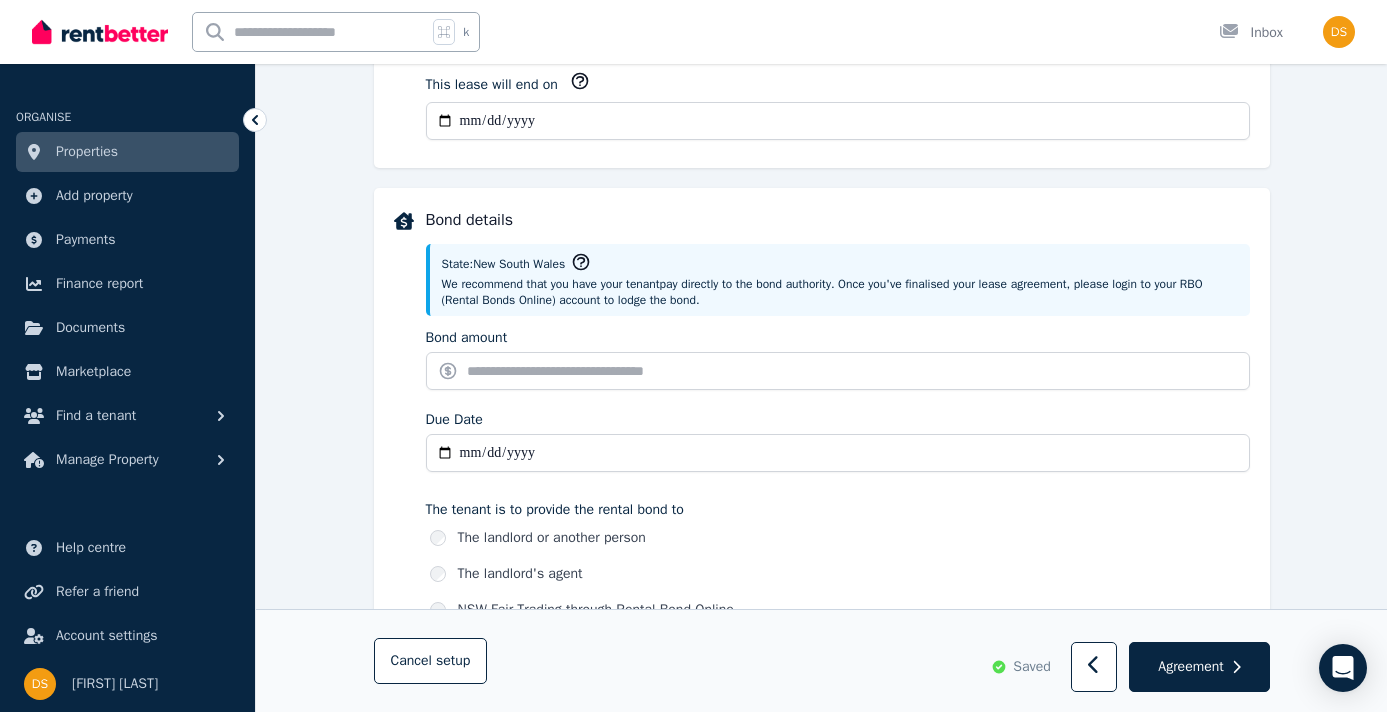 scroll, scrollTop: 816, scrollLeft: 0, axis: vertical 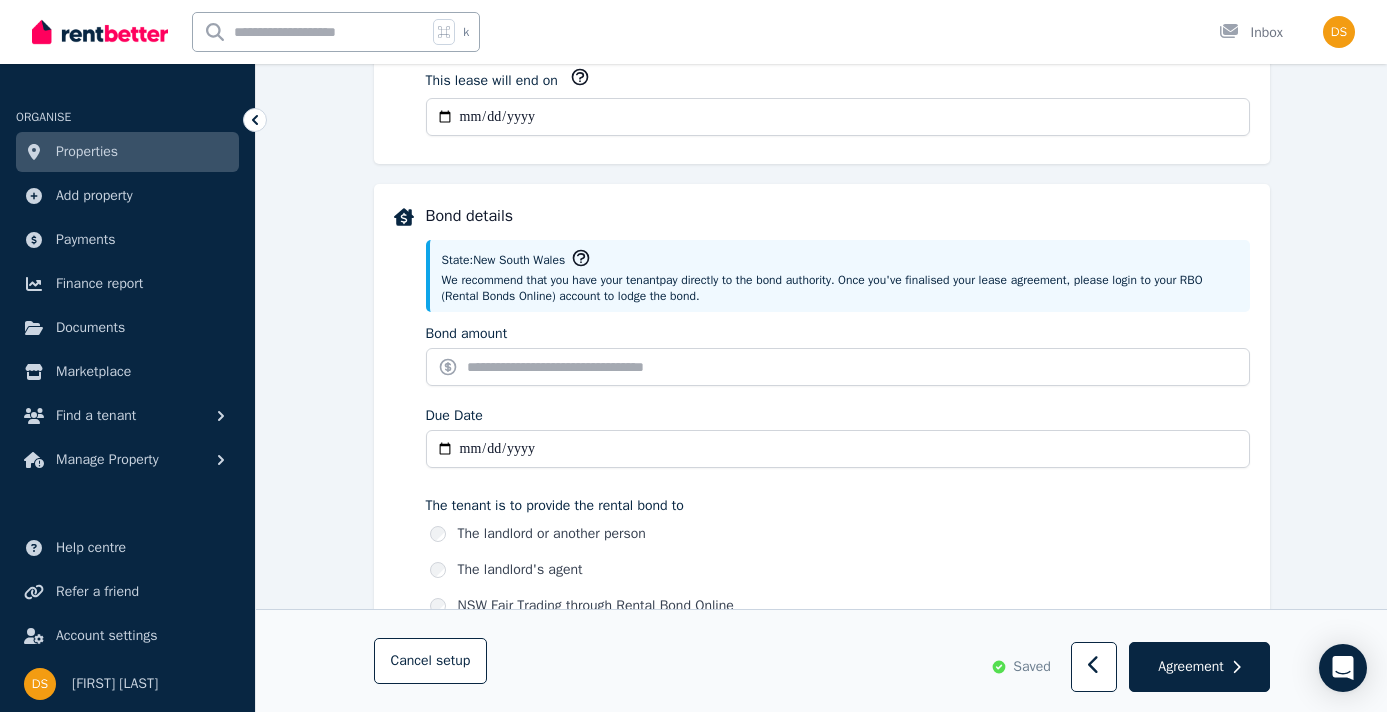 click on "**********" at bounding box center [838, 117] 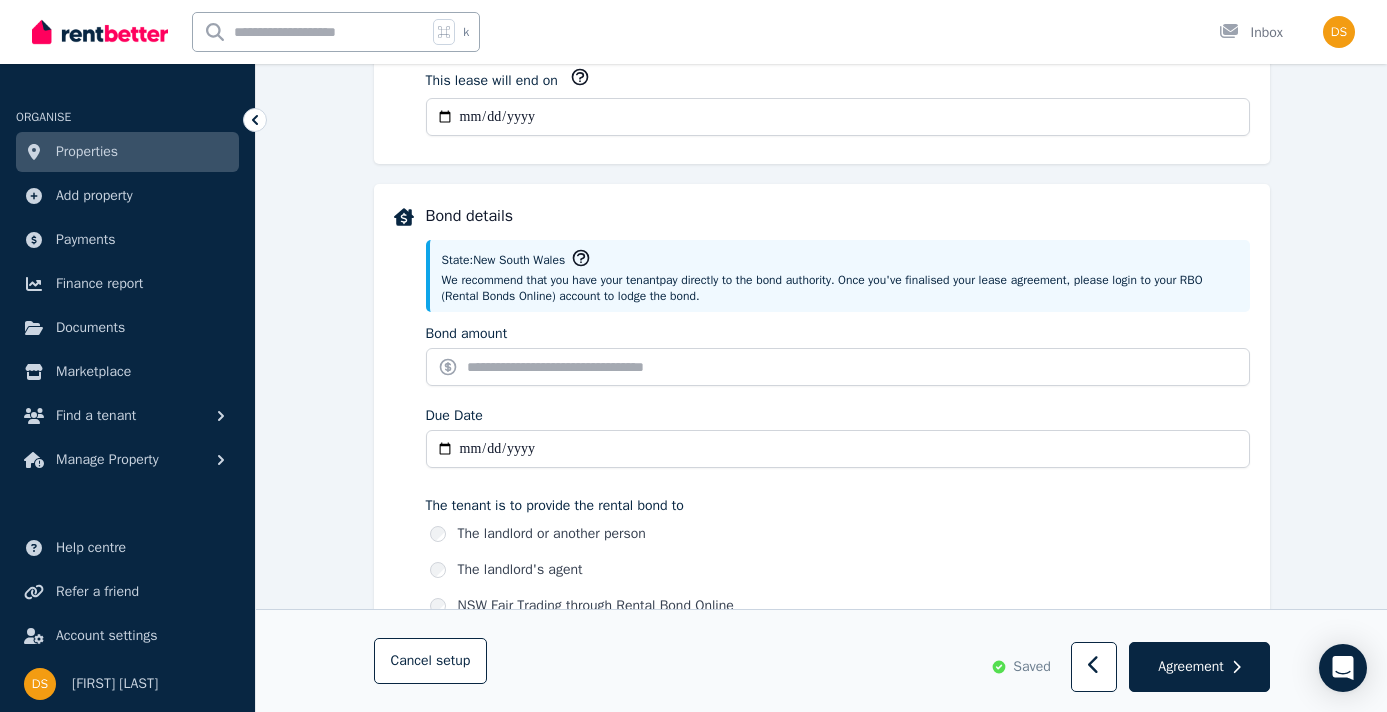 click on "Bond details State:  New South Wales We recommend that you have your tenant  pay directly to the bond authority . Once you've finalised your lease agreement, please login to your RBO (Rental Bonds Online) account to lodge the bond. Bond amount Due Date The tenant is to provide the rental bond to The landlord or another person The landlord's agent NSW Fair Trading through Rental Bond Online Has the bond already been paid? Yes Please enter a bond amount and a due date No" at bounding box center [822, 454] 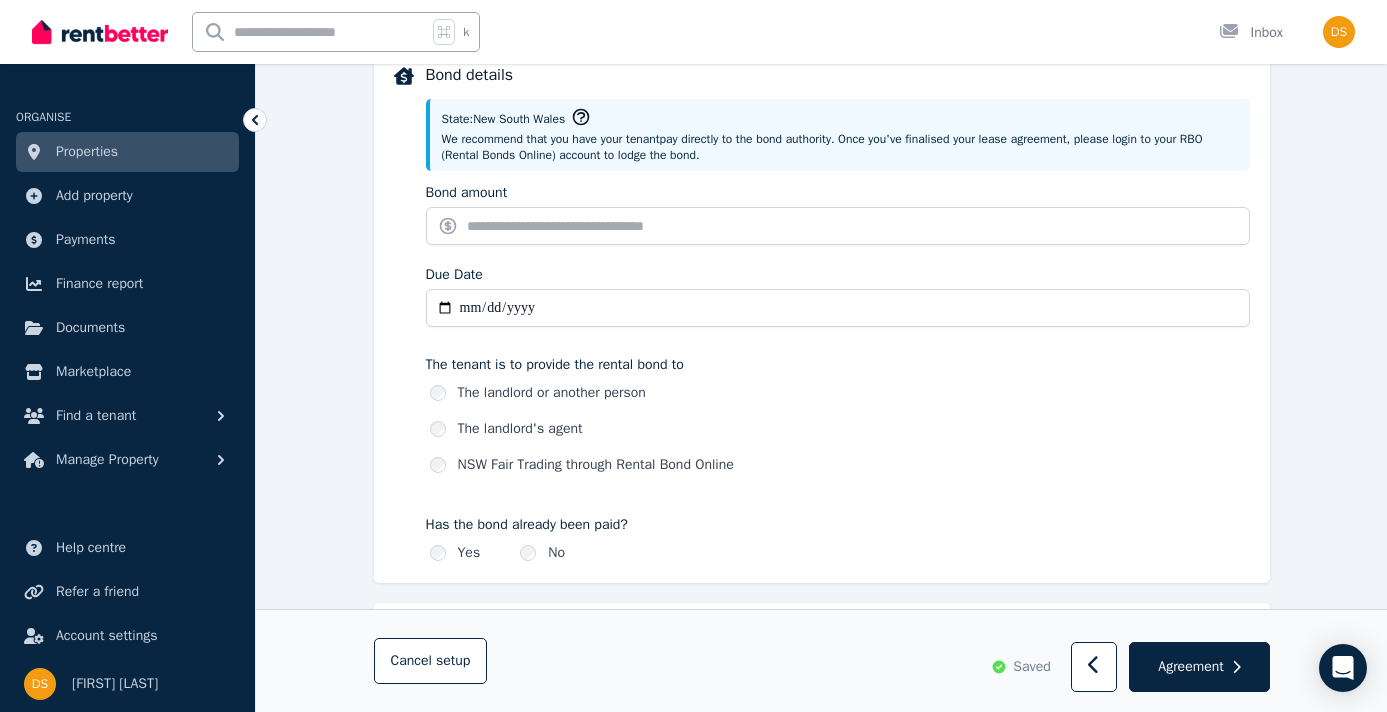 scroll, scrollTop: 958, scrollLeft: 0, axis: vertical 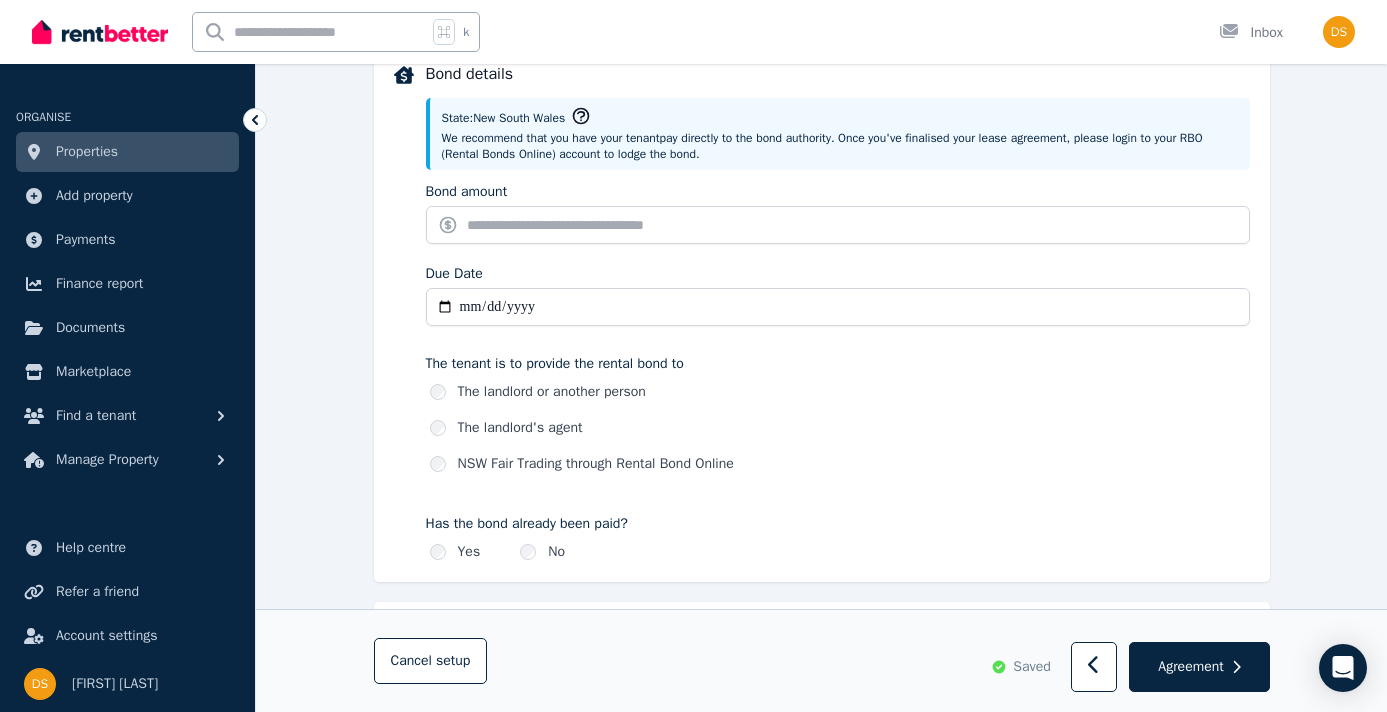 click on "Due Date" at bounding box center (838, 307) 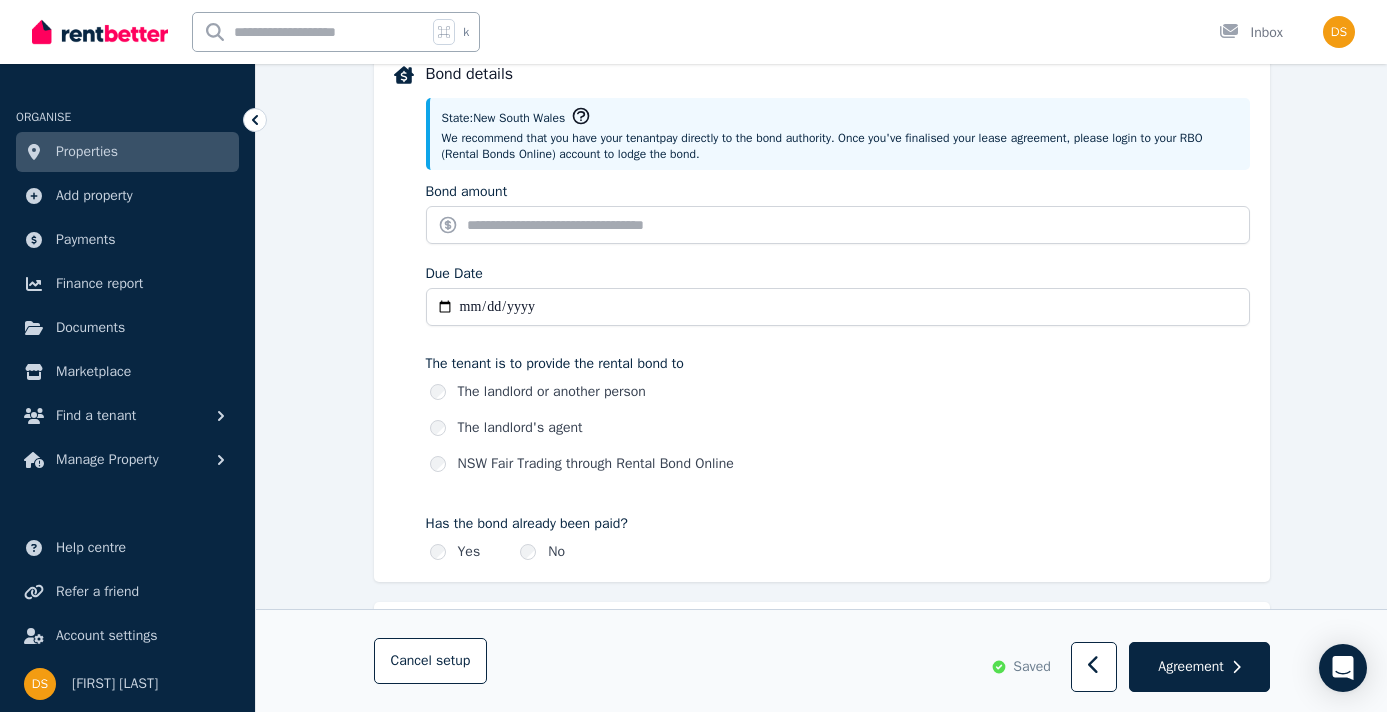 type on "**********" 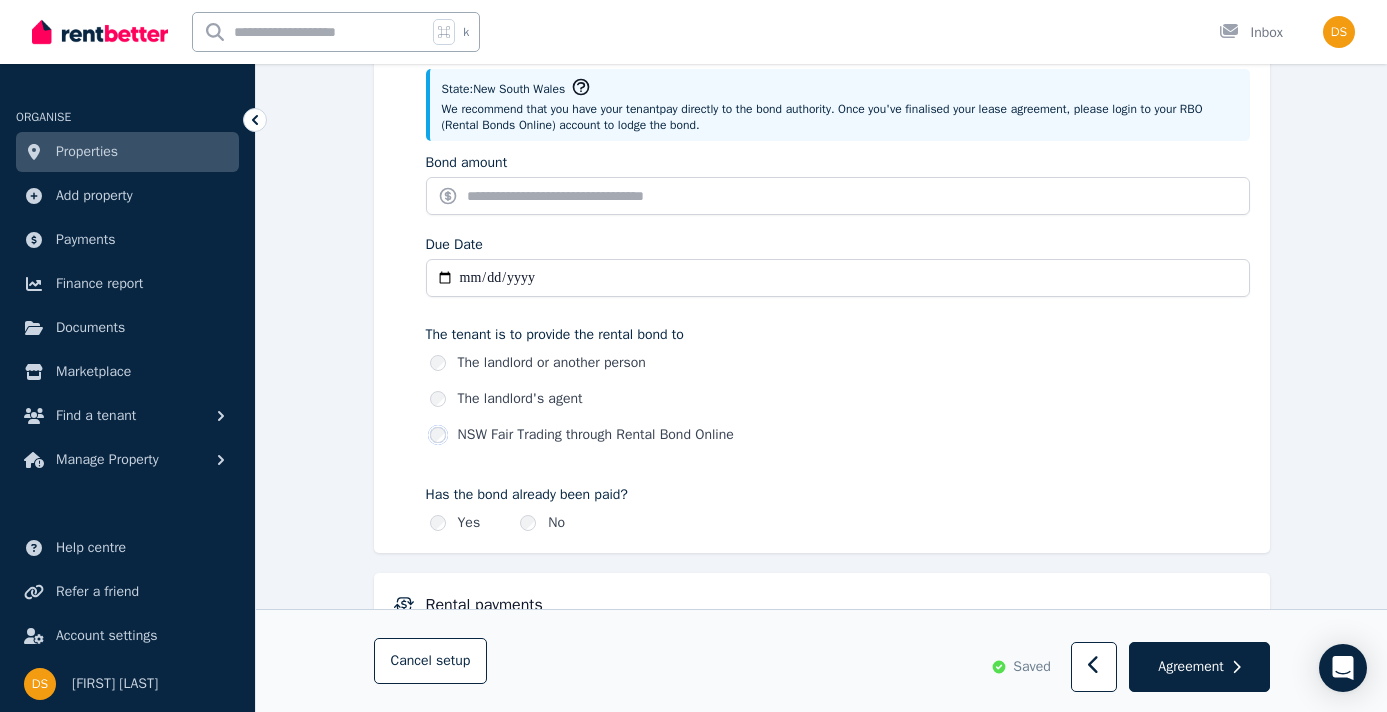 scroll, scrollTop: 964, scrollLeft: 0, axis: vertical 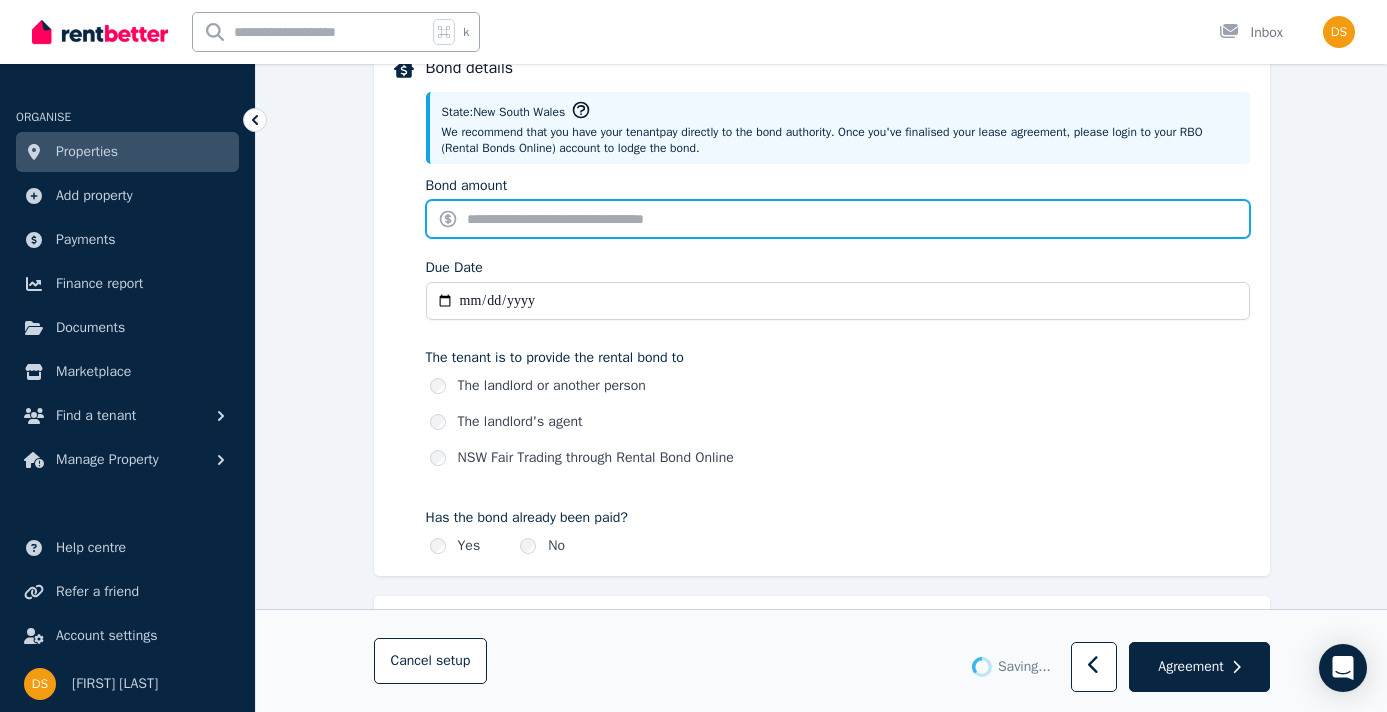 click on "Bond amount" at bounding box center [838, 219] 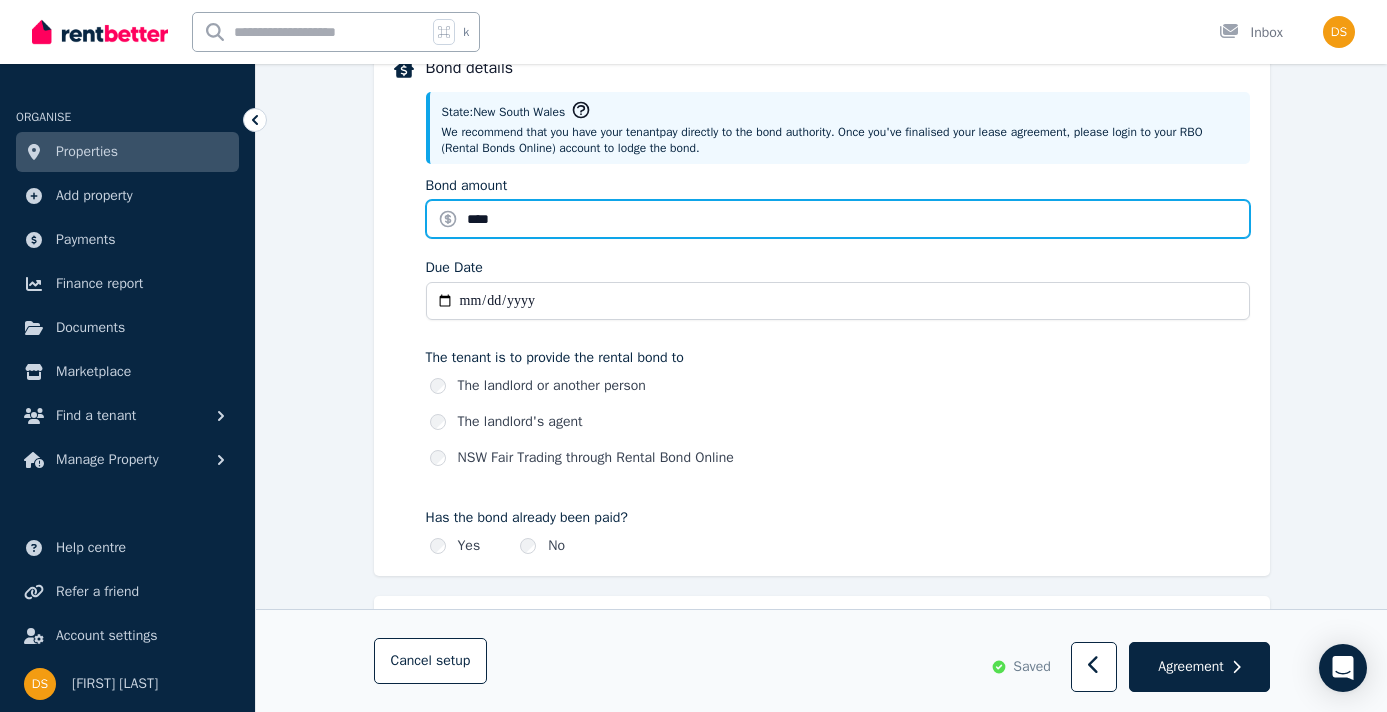 type on "****" 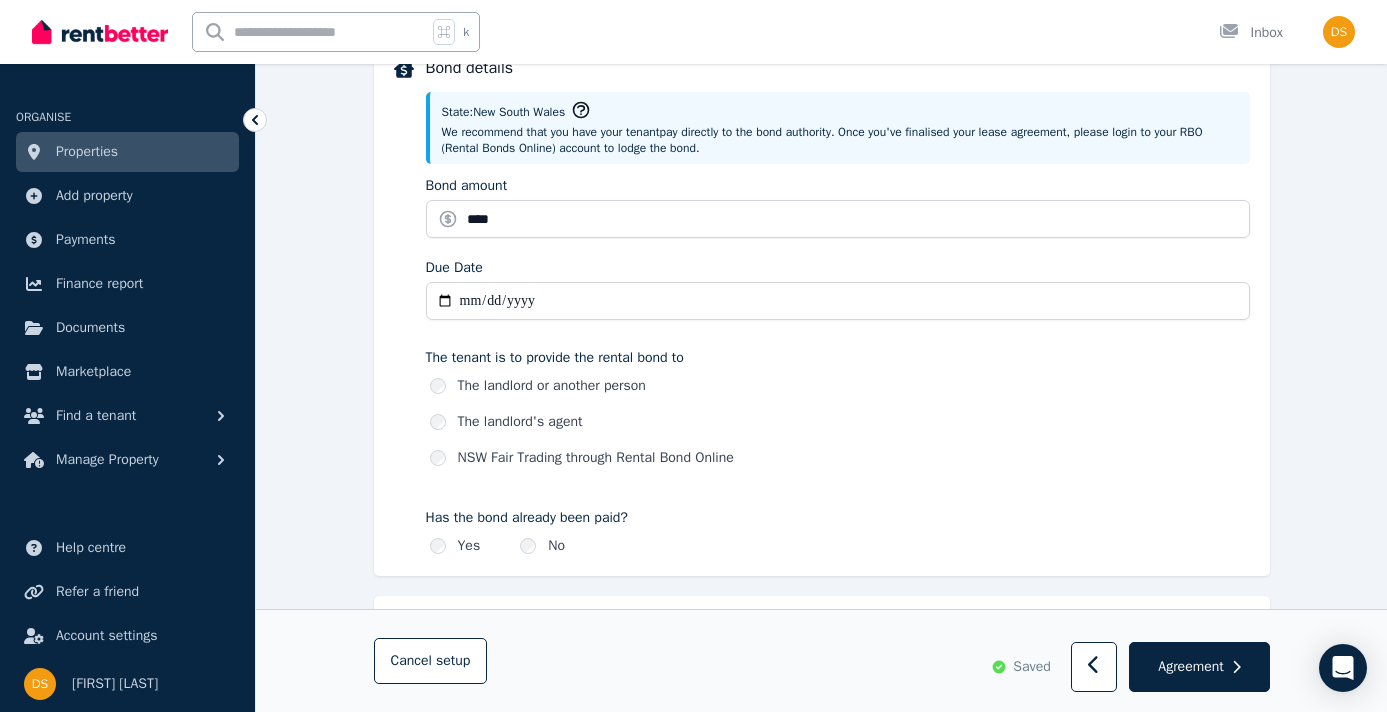 click on "Bond details State:  [STATE] We recommend that you have your tenant  pay directly to the bond authority . Once you've finalised your lease agreement, please login to your RBO (Rental Bonds Online) account to lodge the bond. Bond amount **** Due Date The tenant is to provide the rental bond to The landlord or another person The landlord's agent NSW Fair Trading through Rental Bond Online Has the bond already been paid? Yes No" at bounding box center (822, 306) 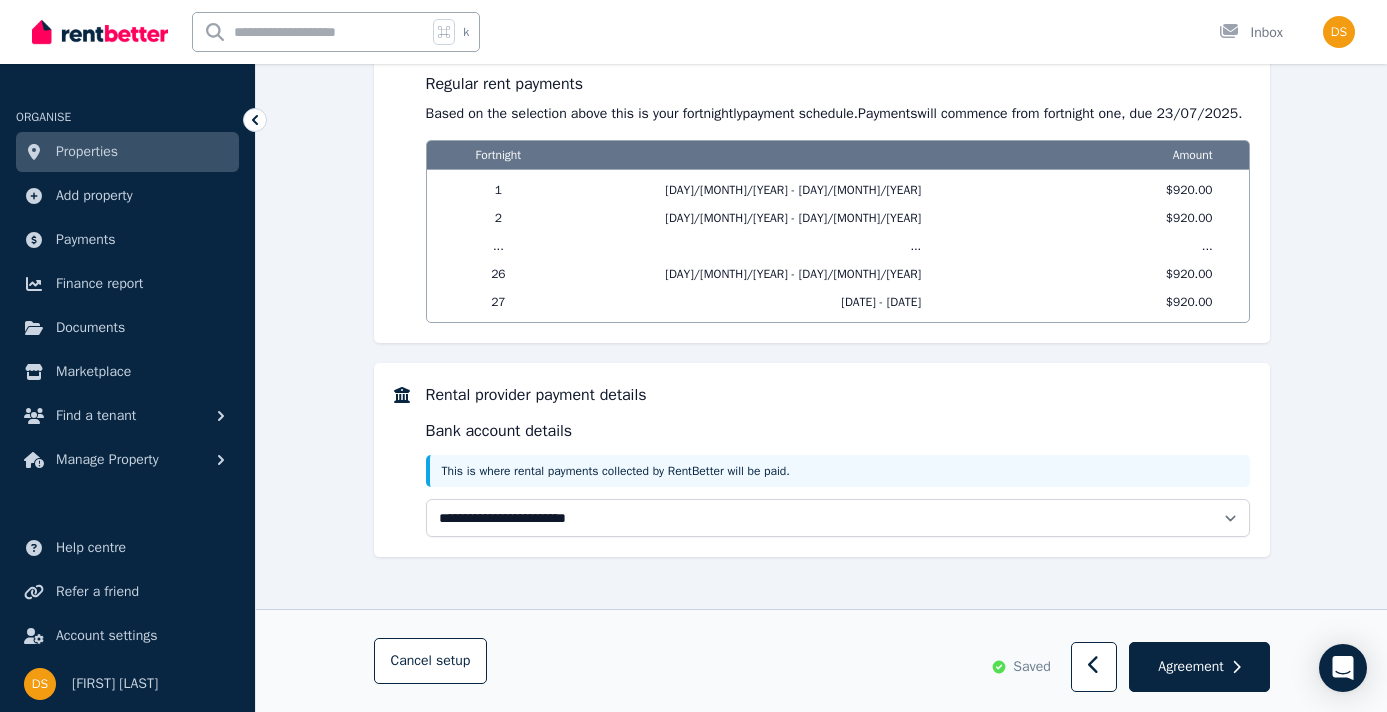 scroll, scrollTop: 1814, scrollLeft: 0, axis: vertical 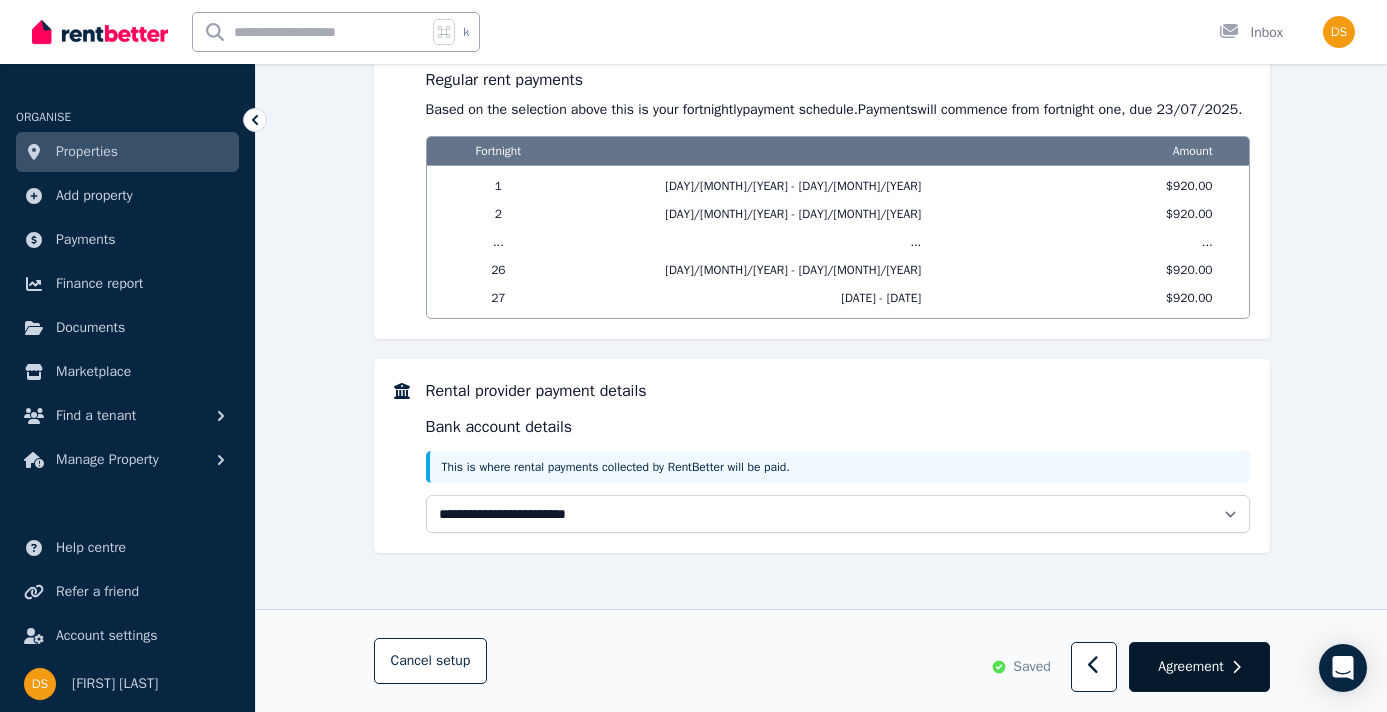 click on "Agreement" at bounding box center (1190, 667) 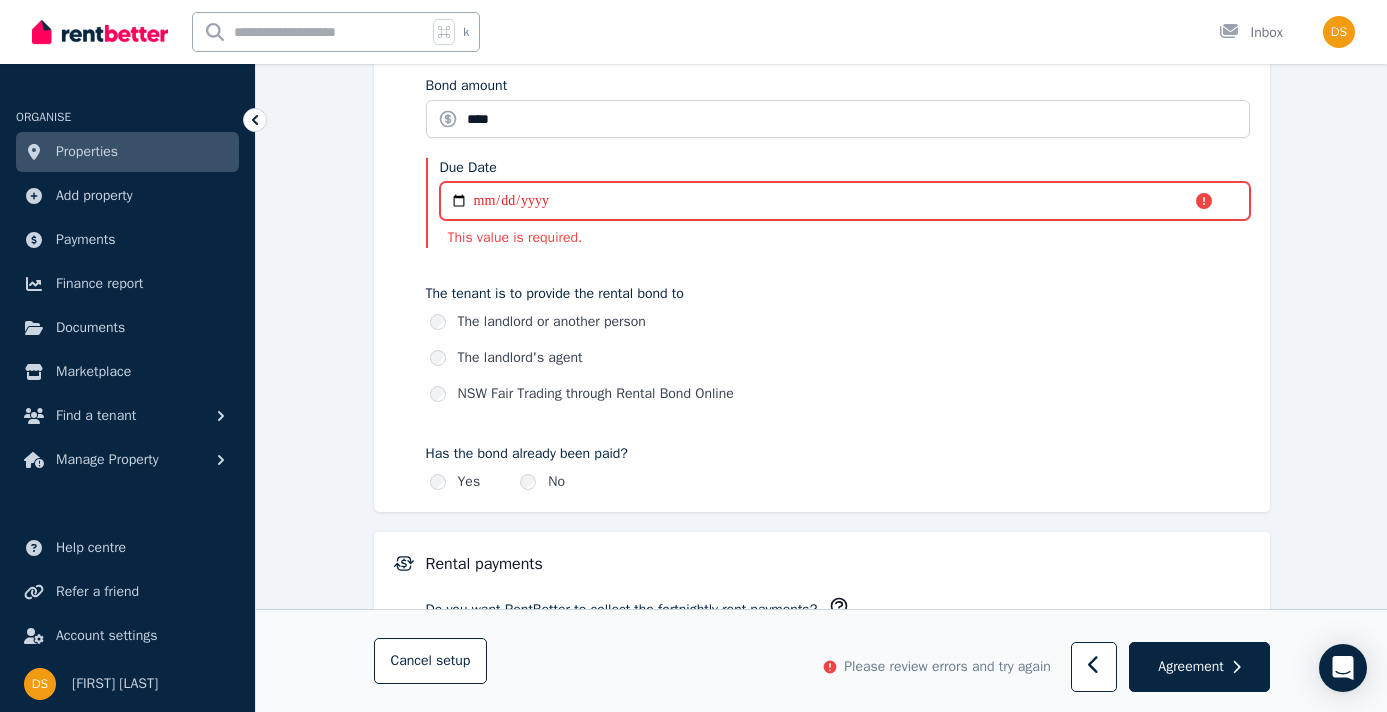 scroll, scrollTop: 1036, scrollLeft: 0, axis: vertical 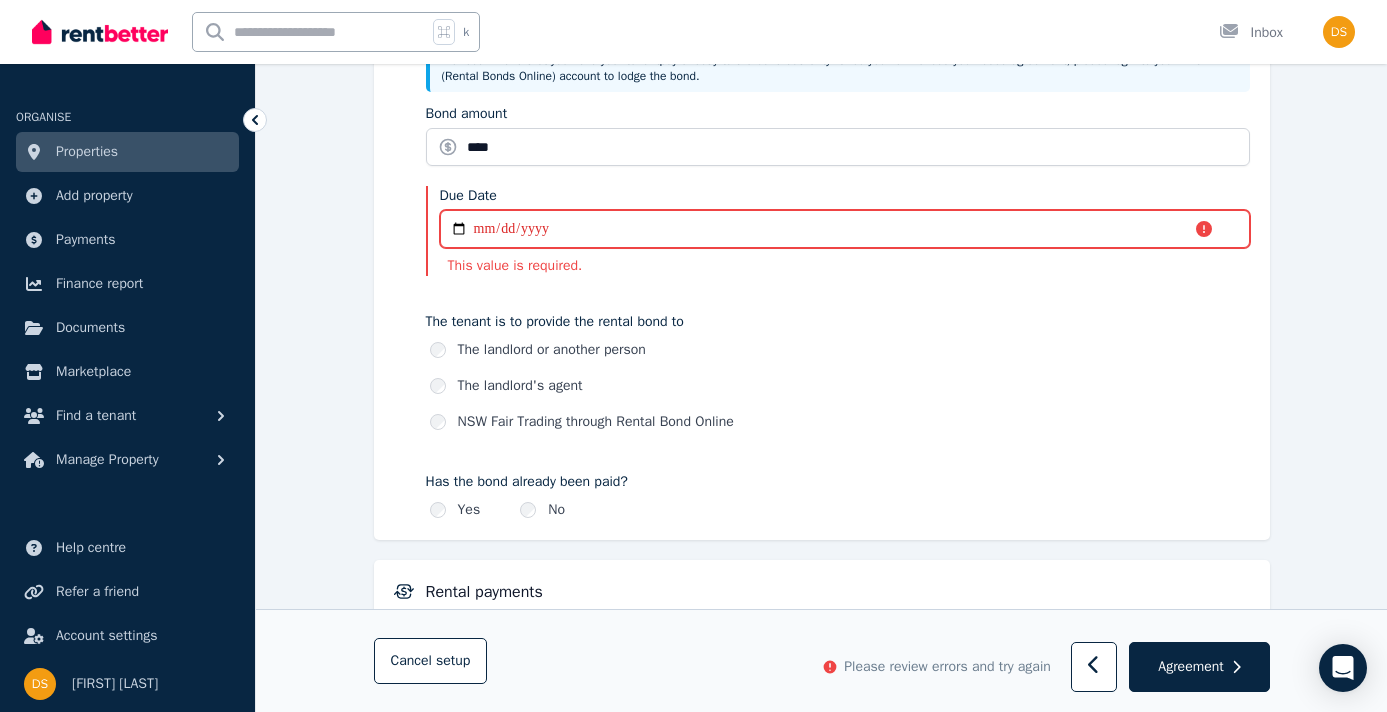 click on "Due Date" at bounding box center [845, 229] 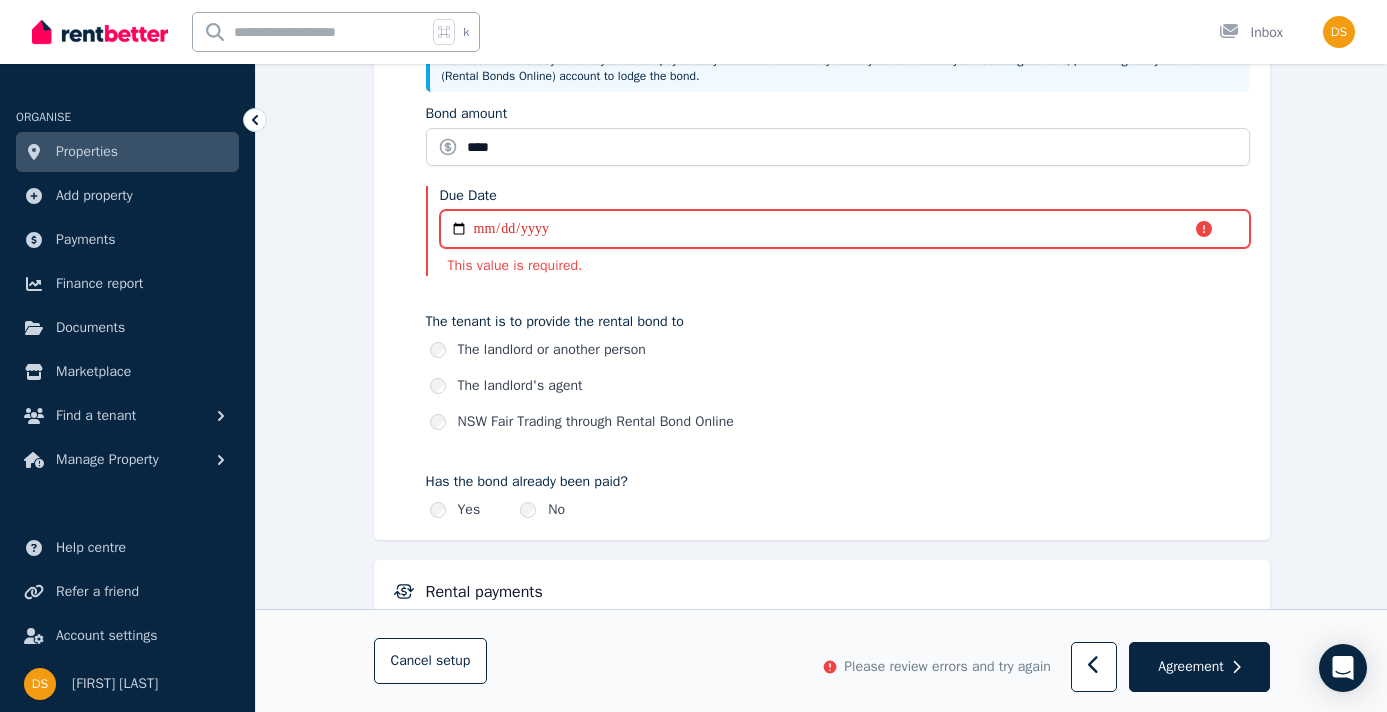 type on "**********" 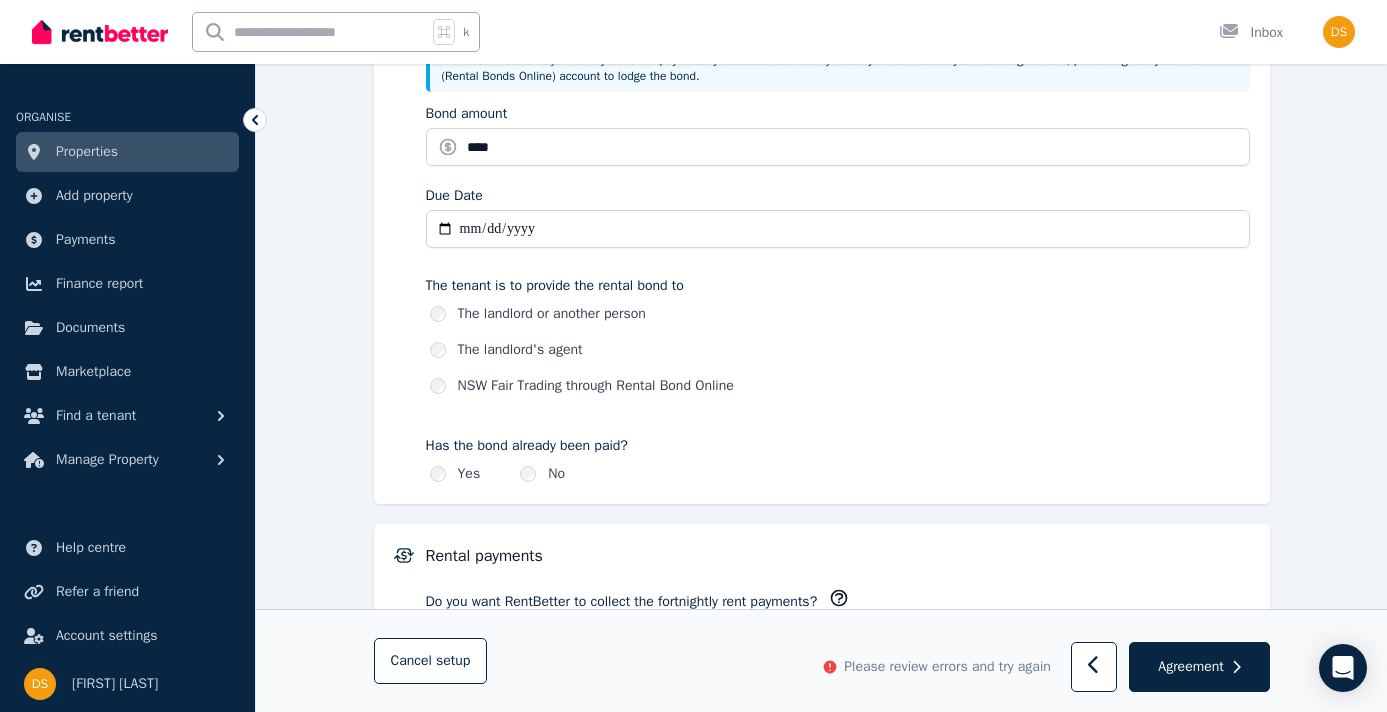 click on "**********" at bounding box center [821, 296] 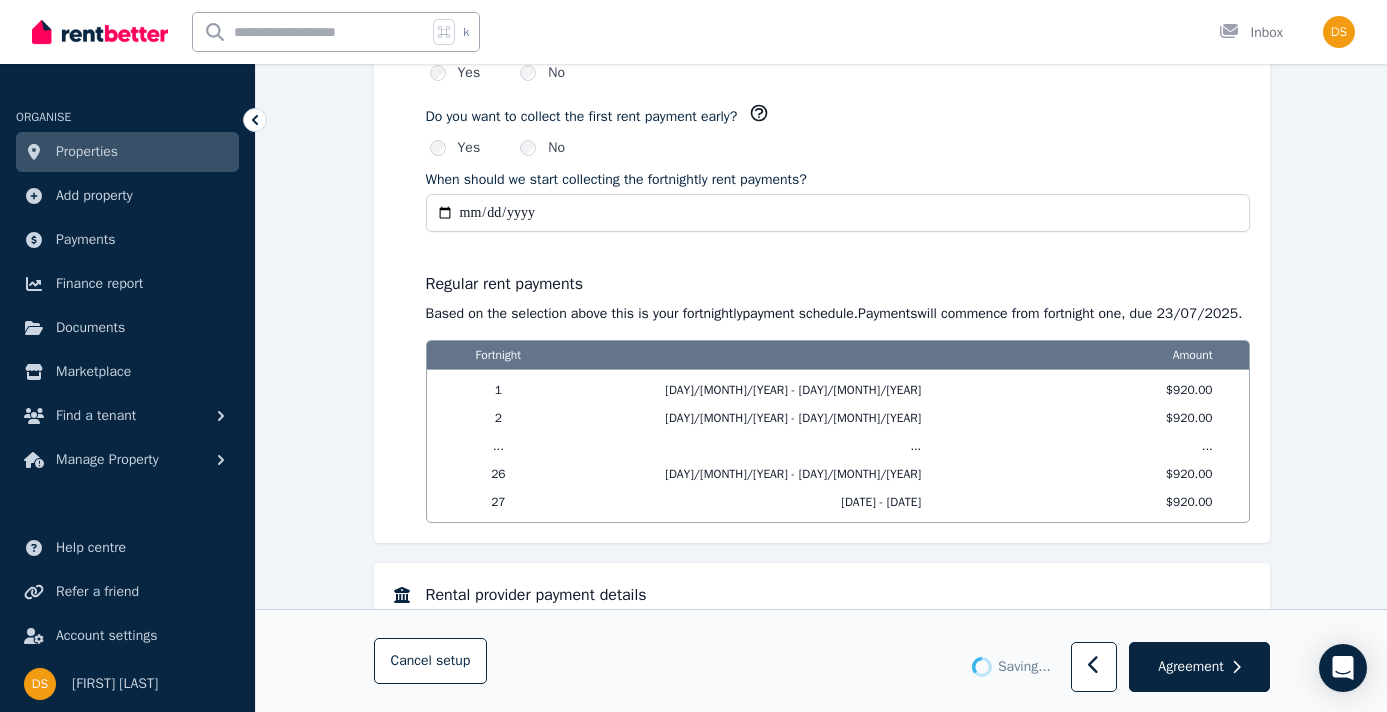 scroll, scrollTop: 1707, scrollLeft: 0, axis: vertical 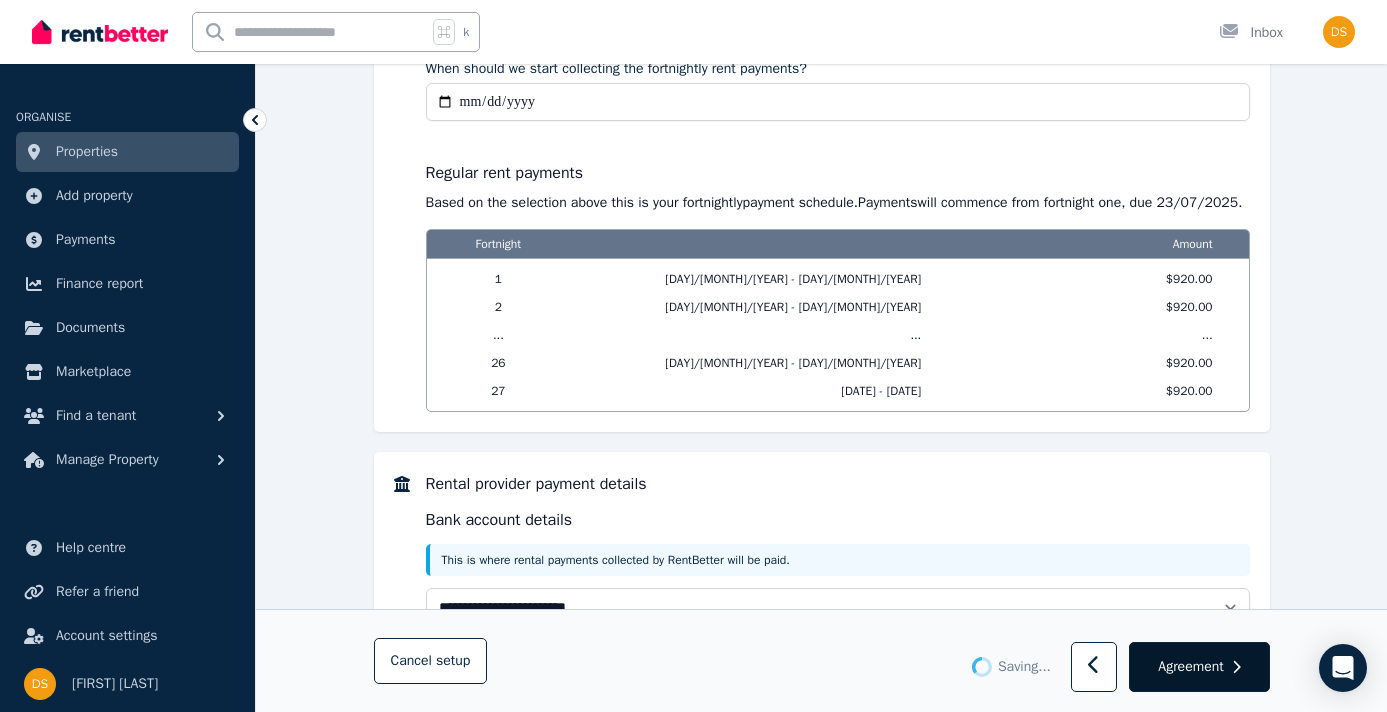 type 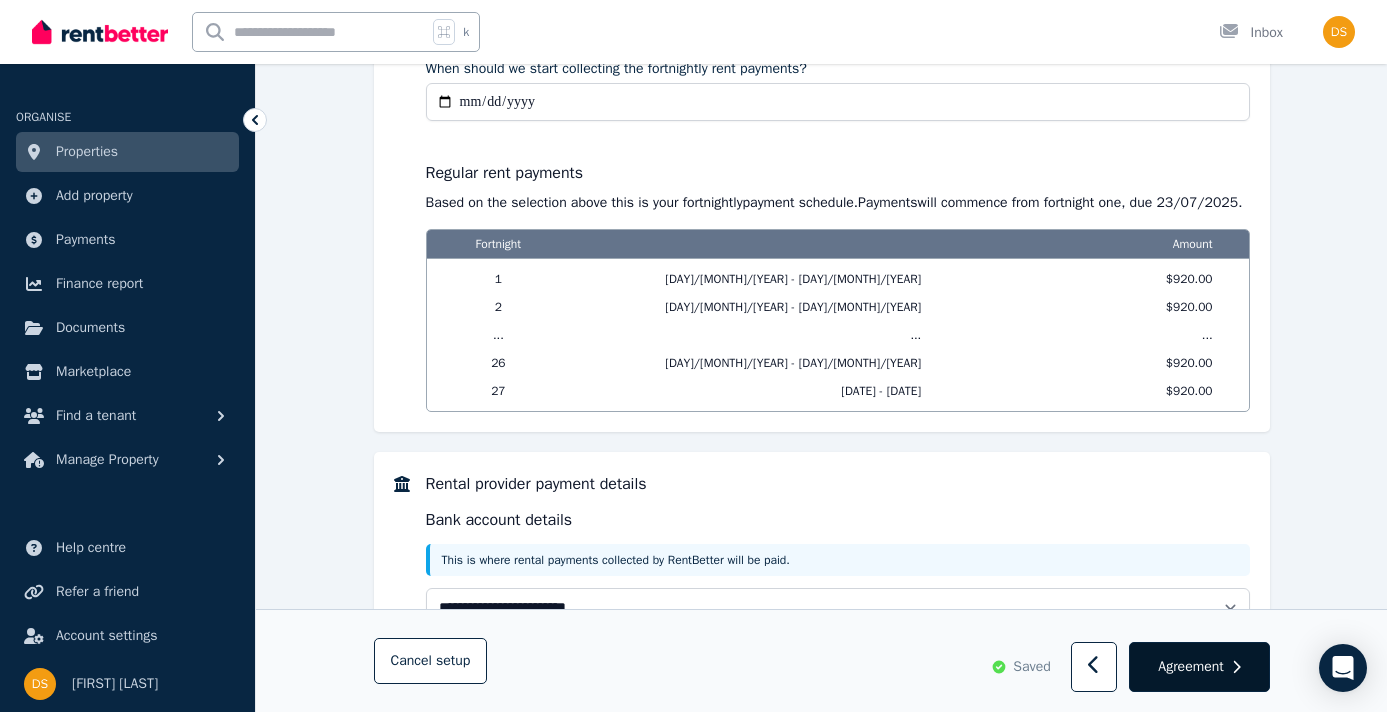 click on "Agreement" at bounding box center [1190, 667] 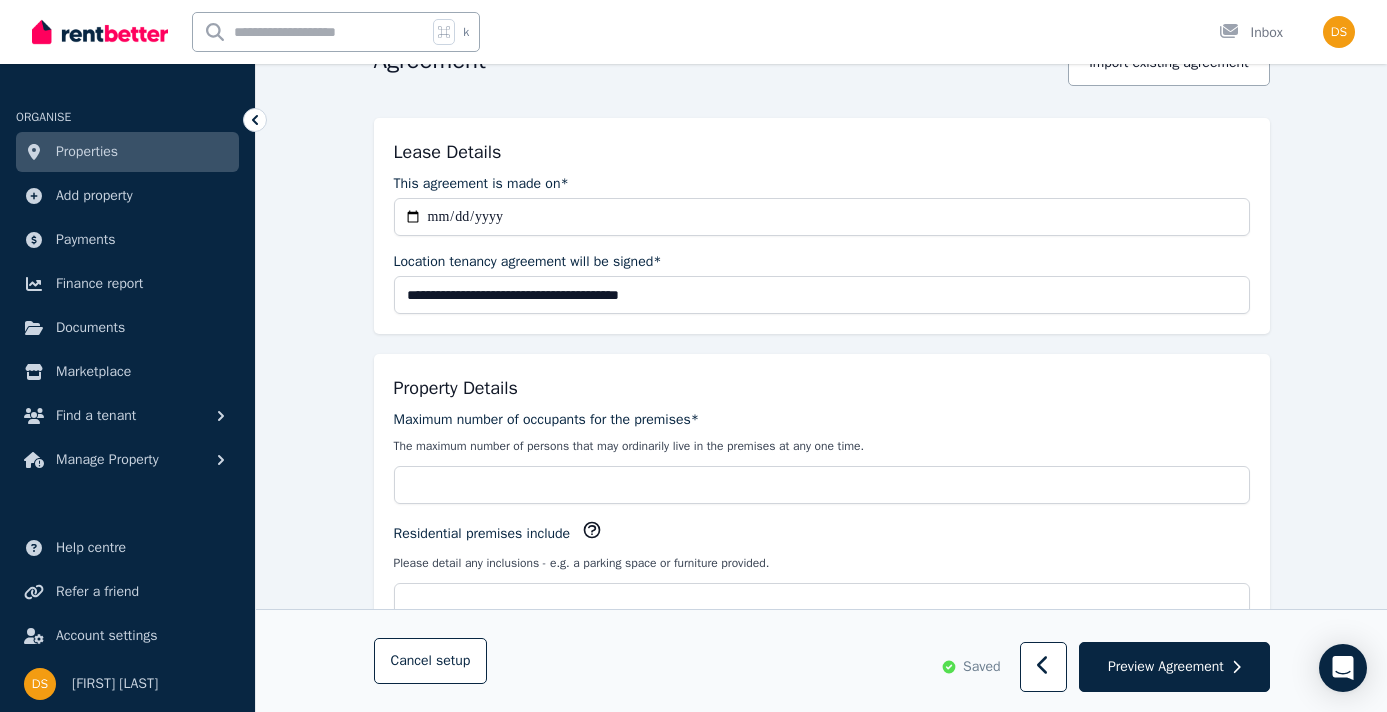 scroll, scrollTop: 241, scrollLeft: 0, axis: vertical 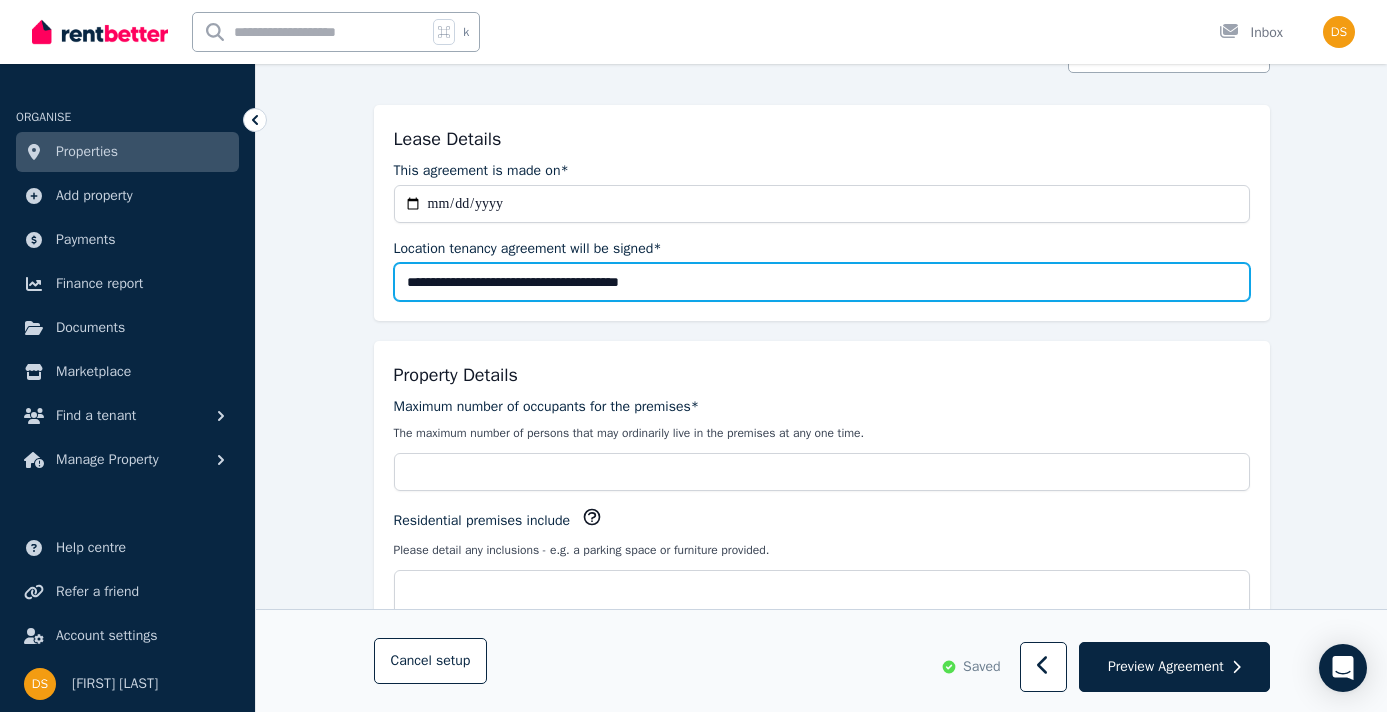 click on "**********" at bounding box center [822, 282] 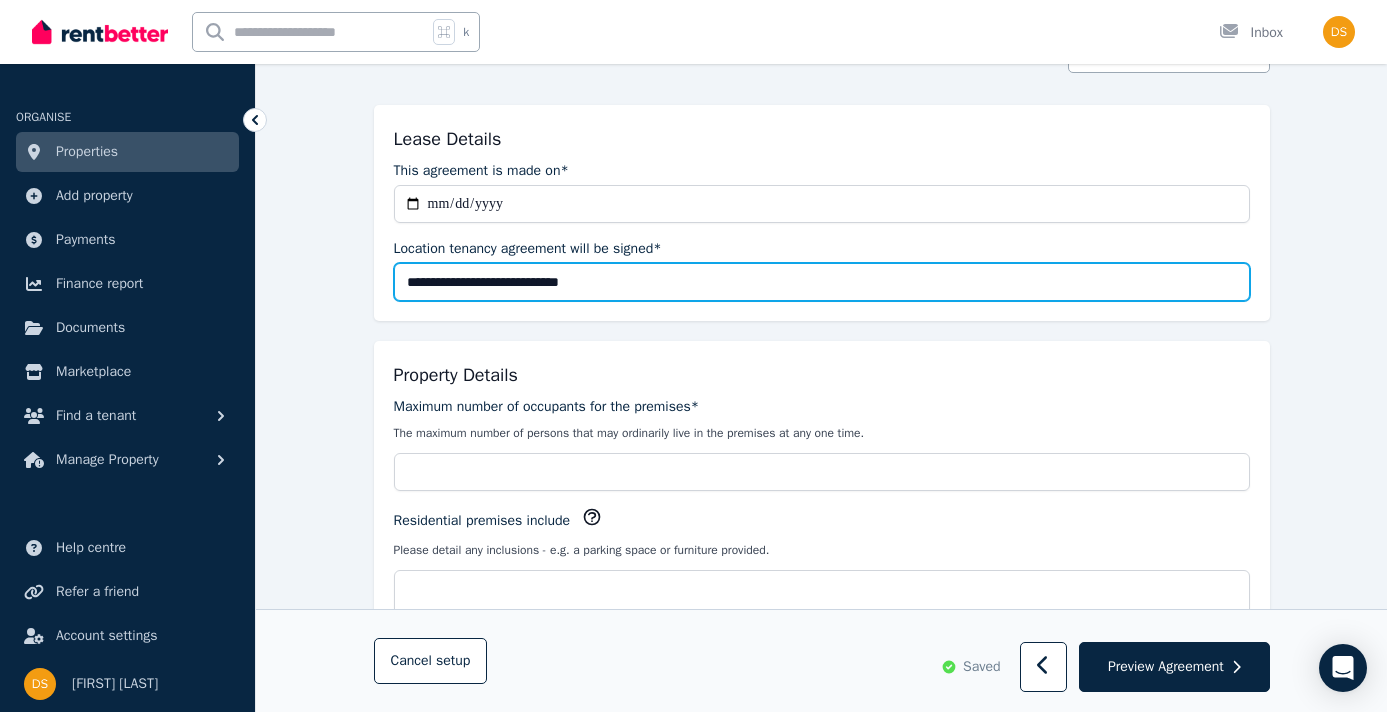 click on "**********" at bounding box center [822, 282] 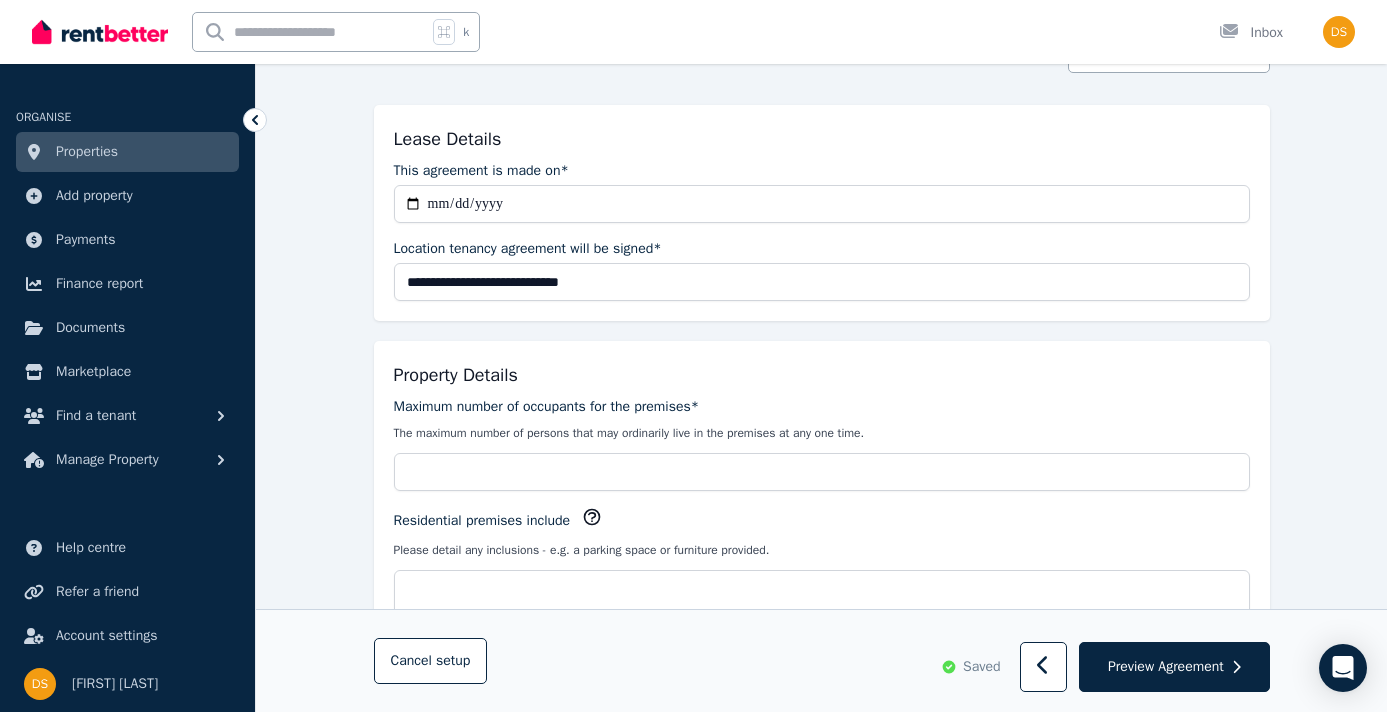click on "**********" at bounding box center [821, 1385] 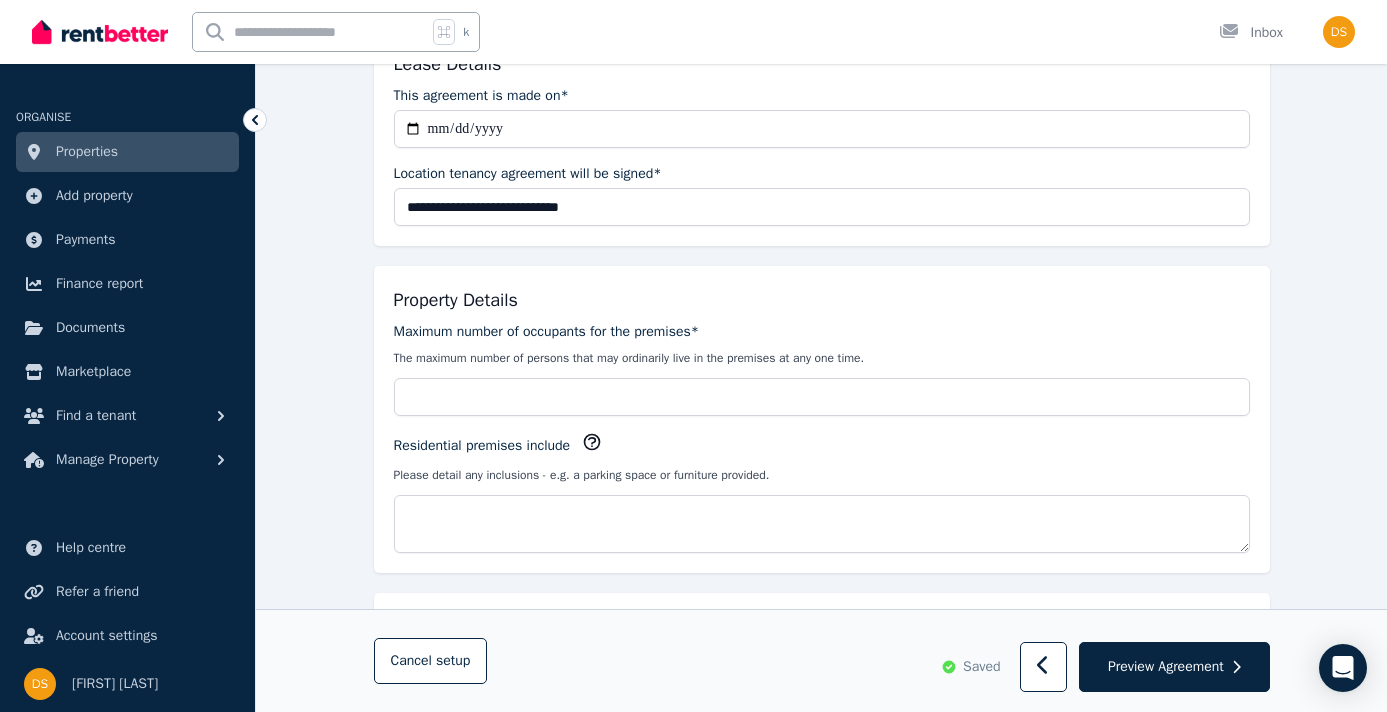 scroll, scrollTop: 320, scrollLeft: 0, axis: vertical 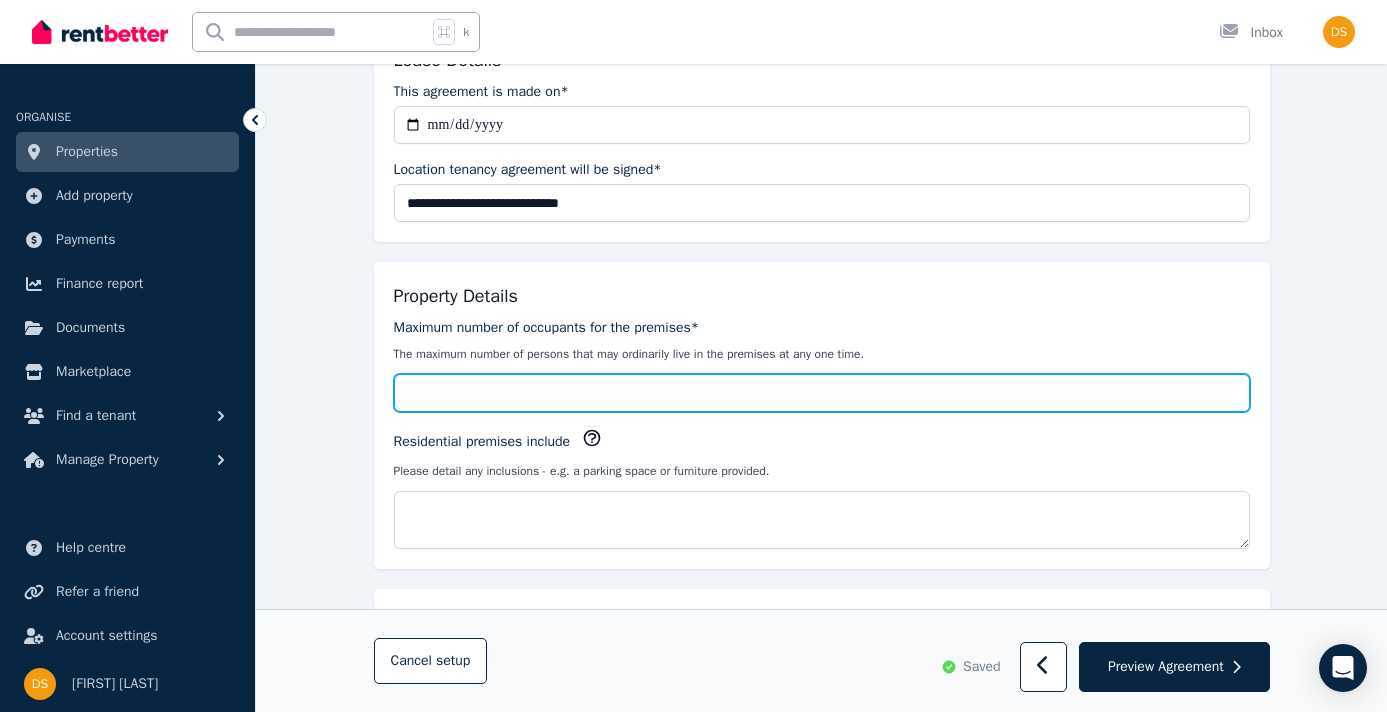 click on "Maximum number of occupants for the premises*" at bounding box center (822, 393) 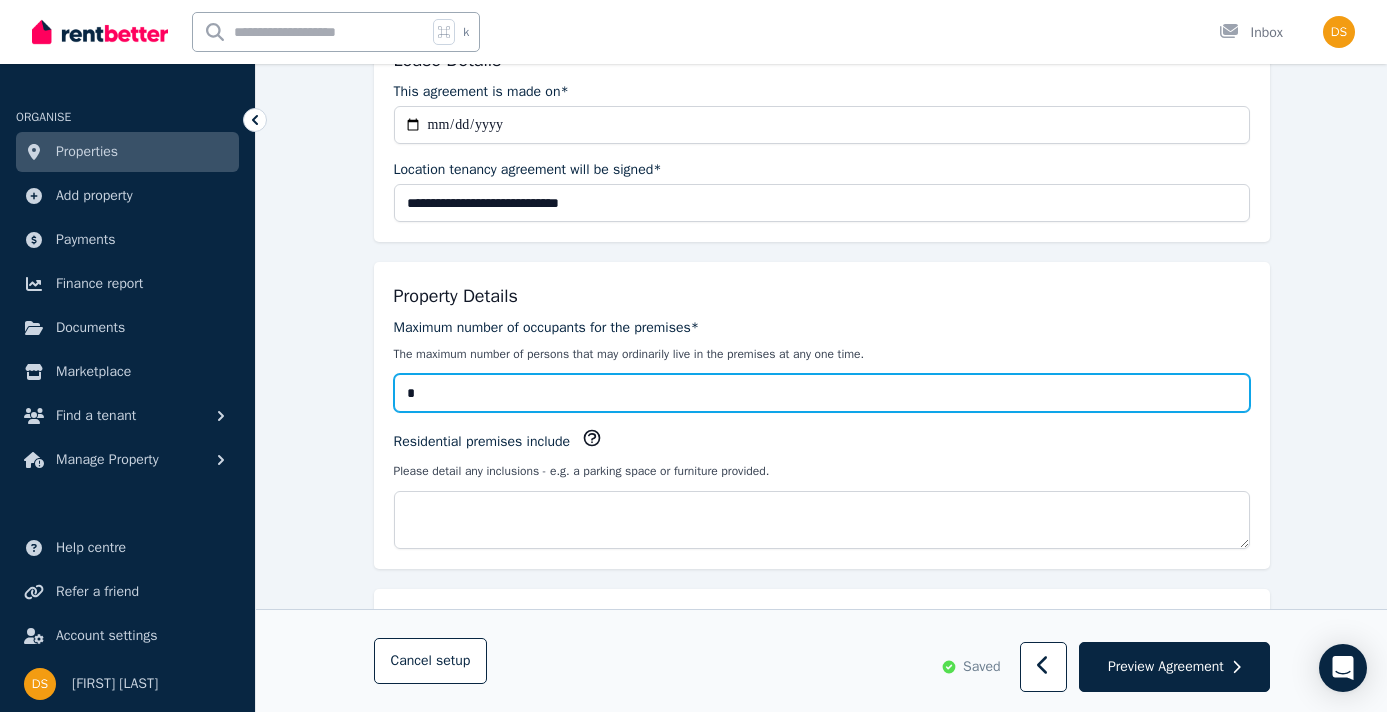 type on "*" 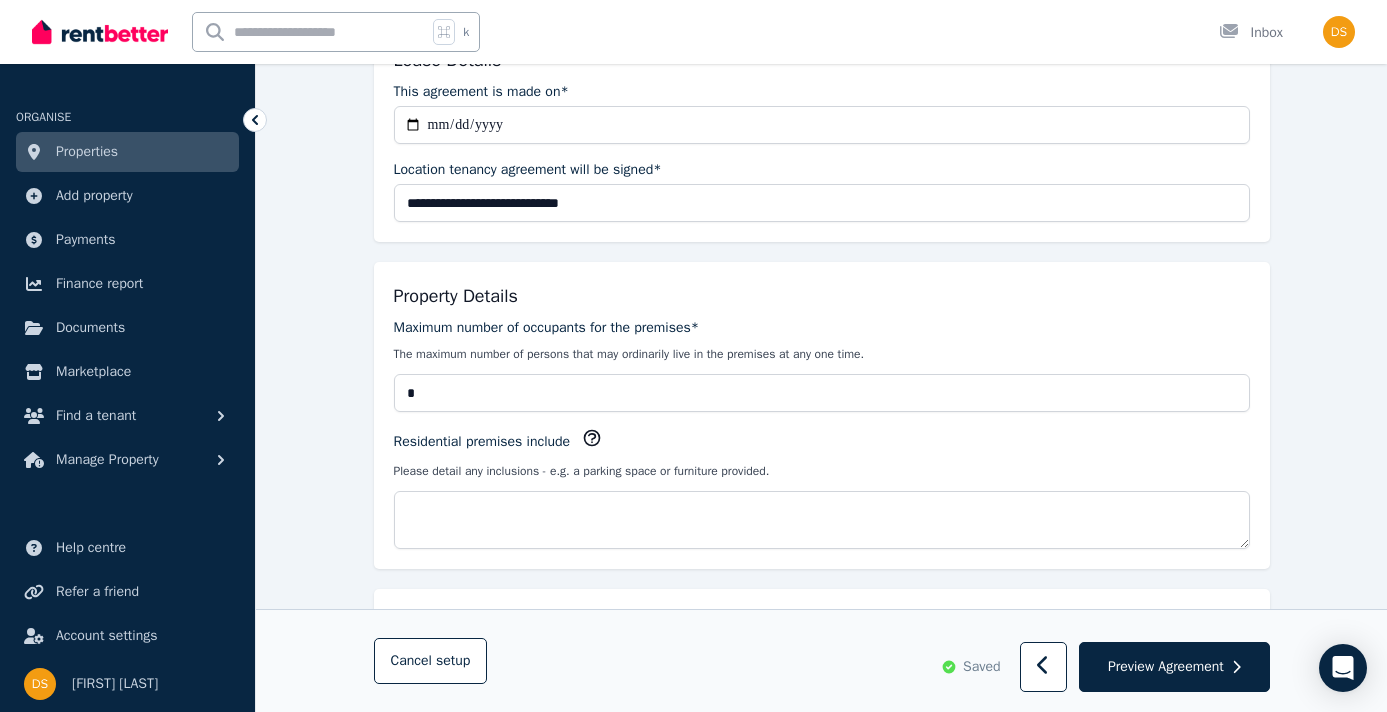 click on "**********" at bounding box center [821, 1306] 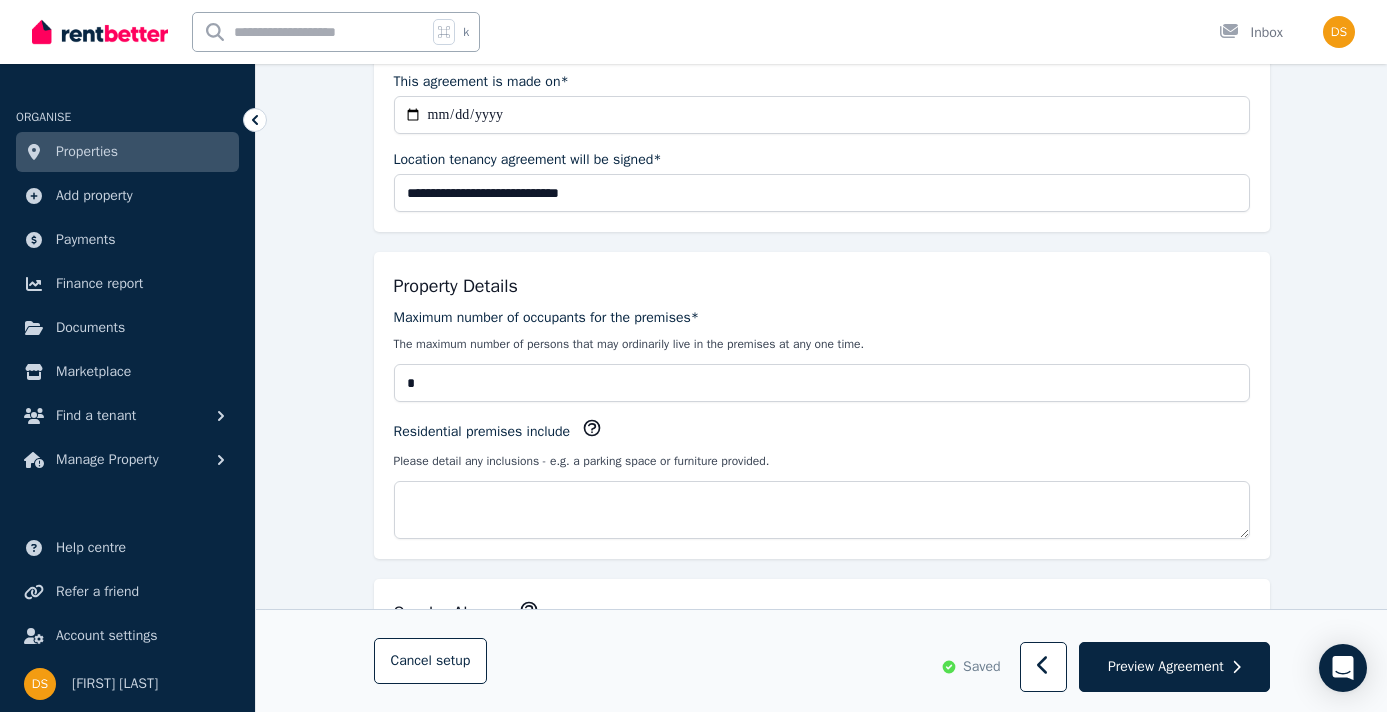 scroll, scrollTop: 363, scrollLeft: 0, axis: vertical 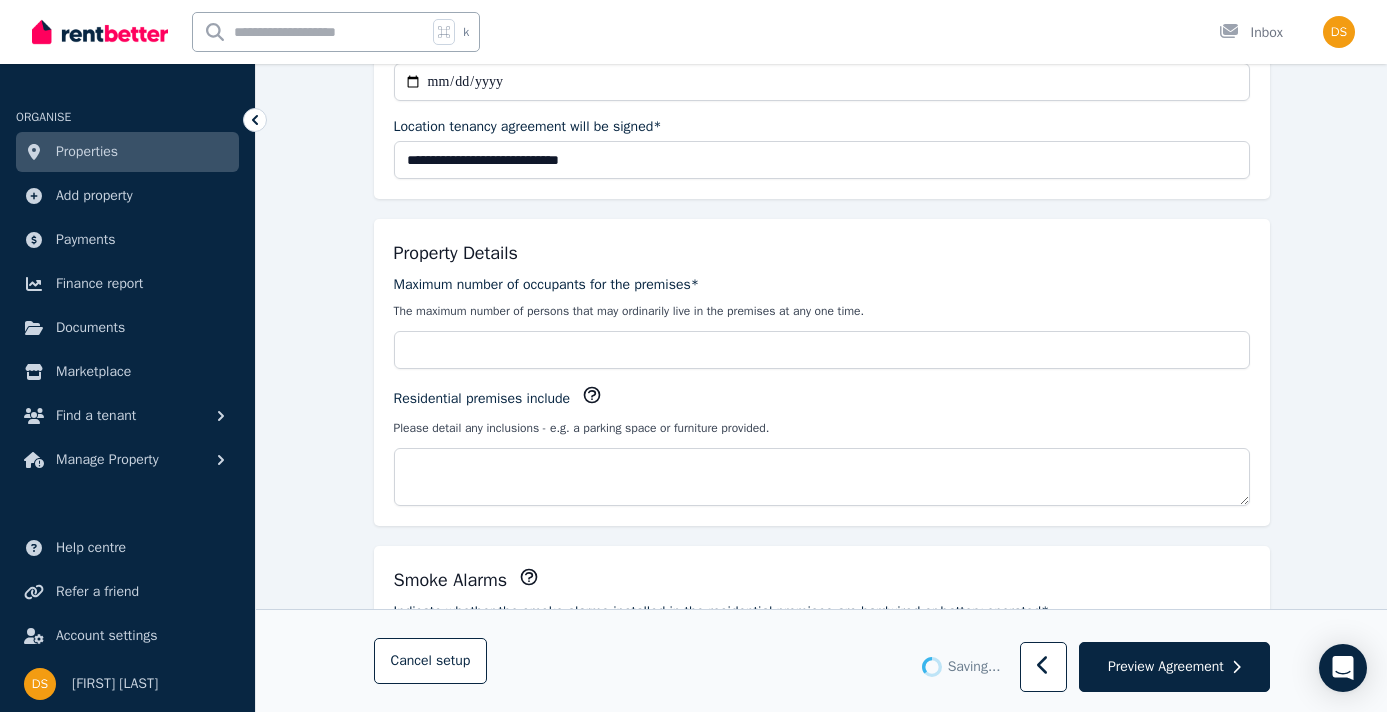 type on "*" 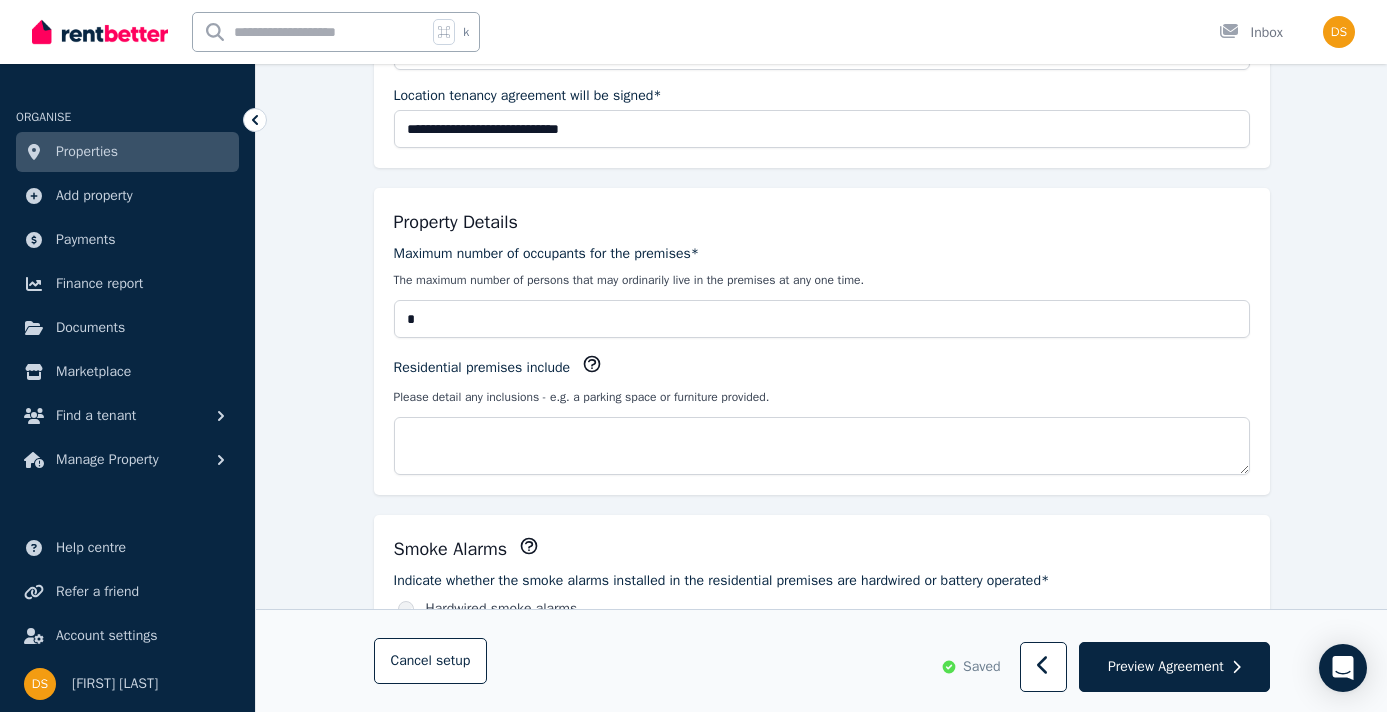 scroll, scrollTop: 405, scrollLeft: 0, axis: vertical 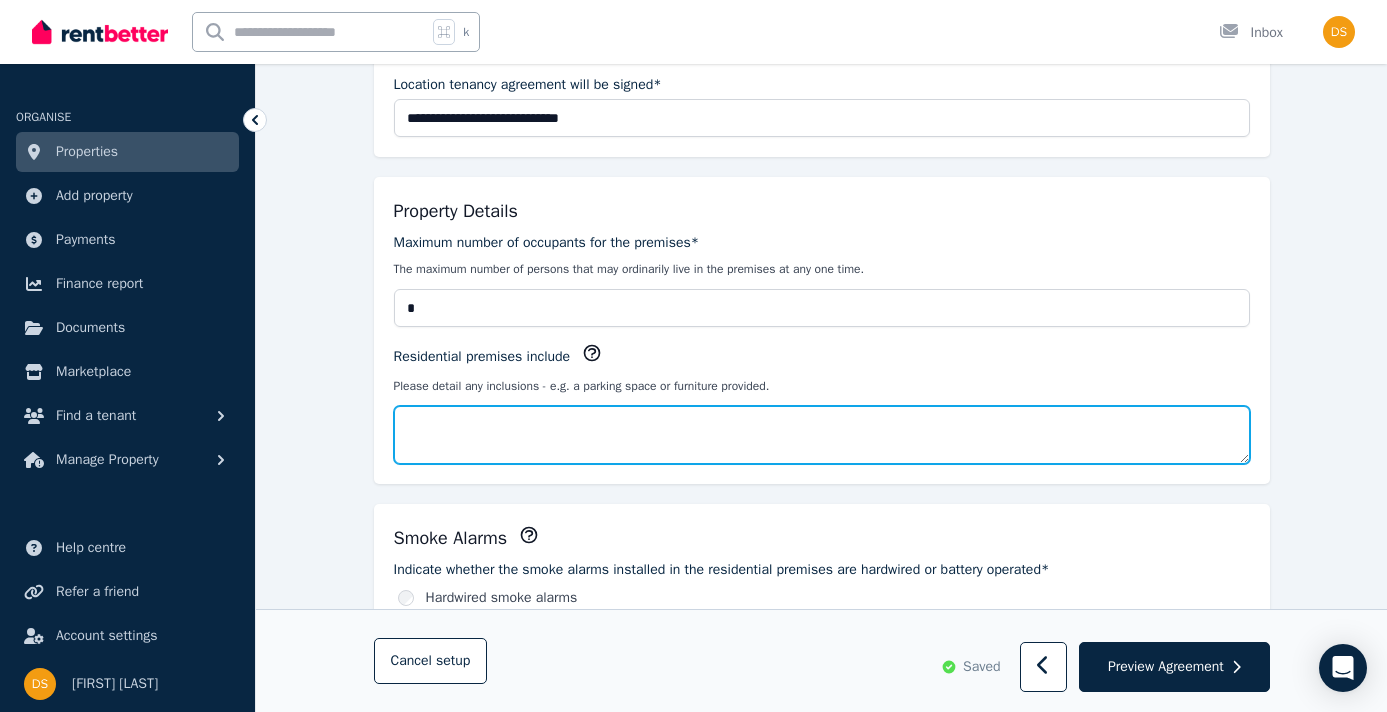 click on "Residential premises include" at bounding box center [822, 435] 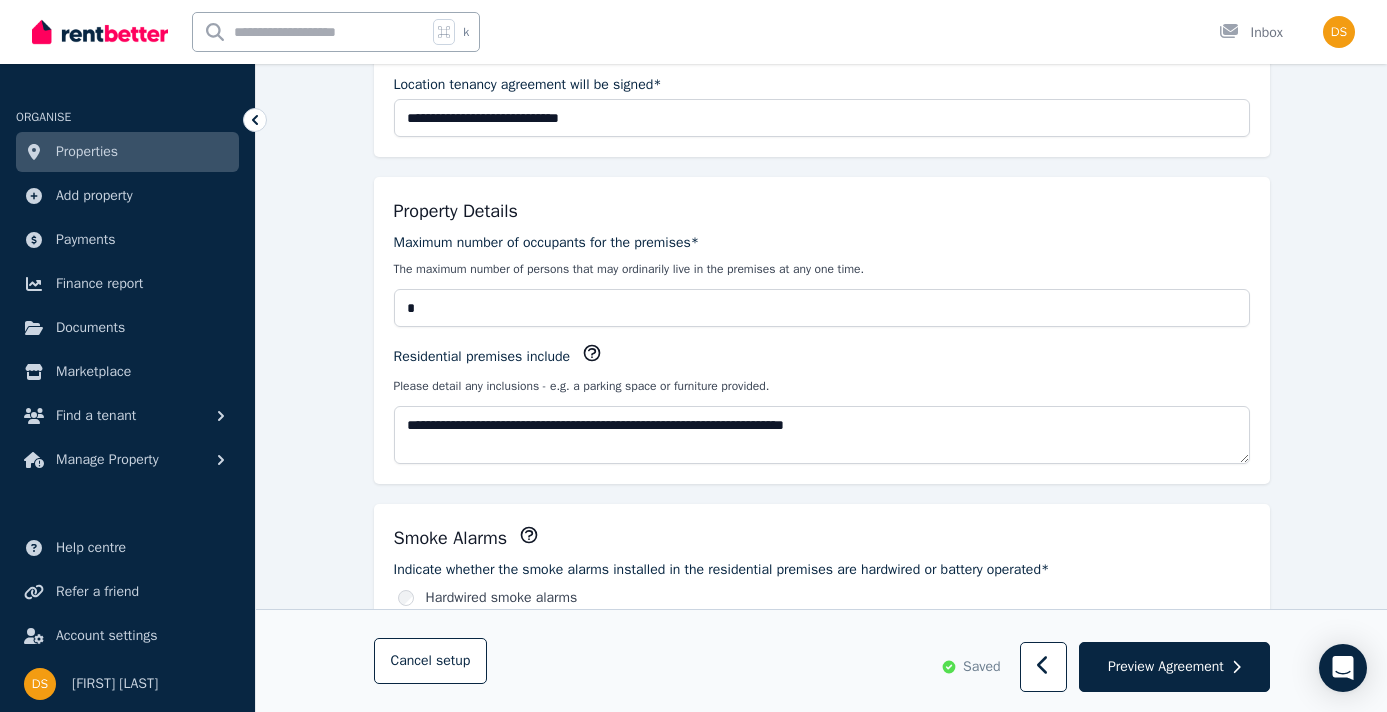click on "**********" at bounding box center (822, 330) 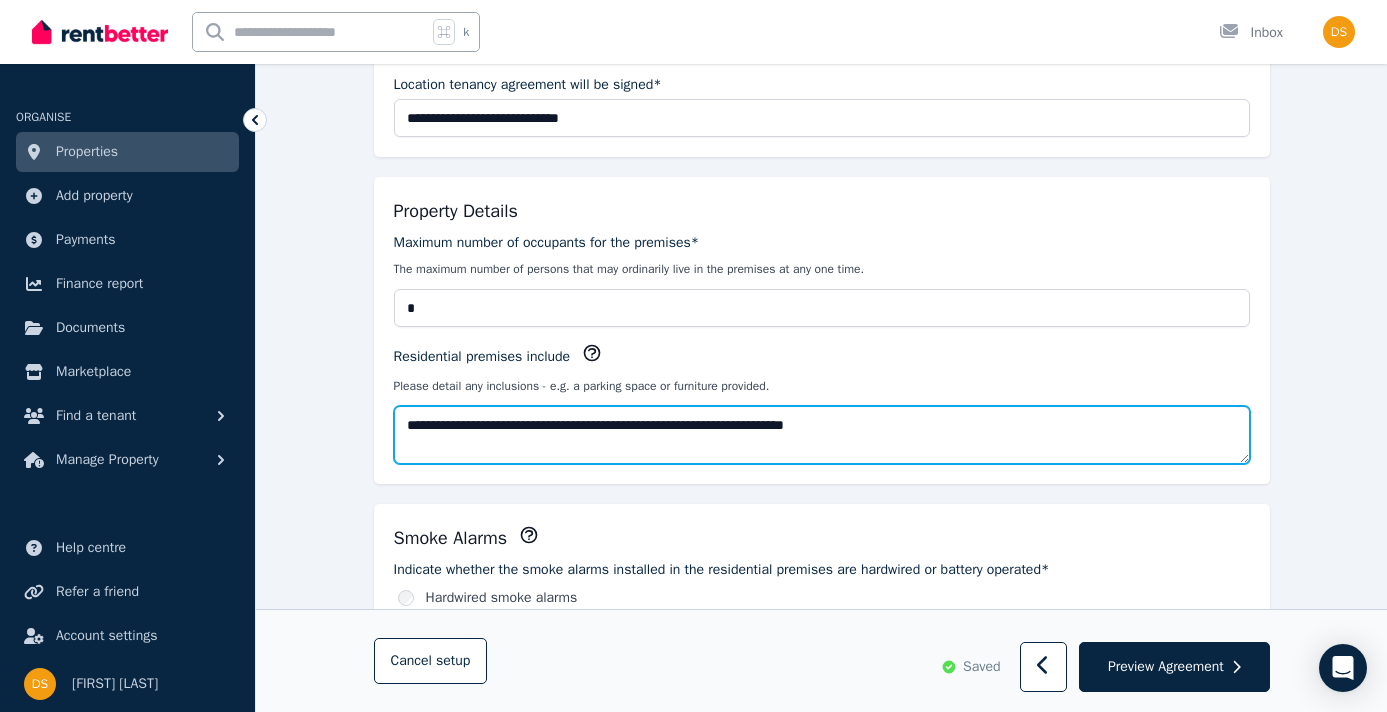 click on "**********" at bounding box center (822, 435) 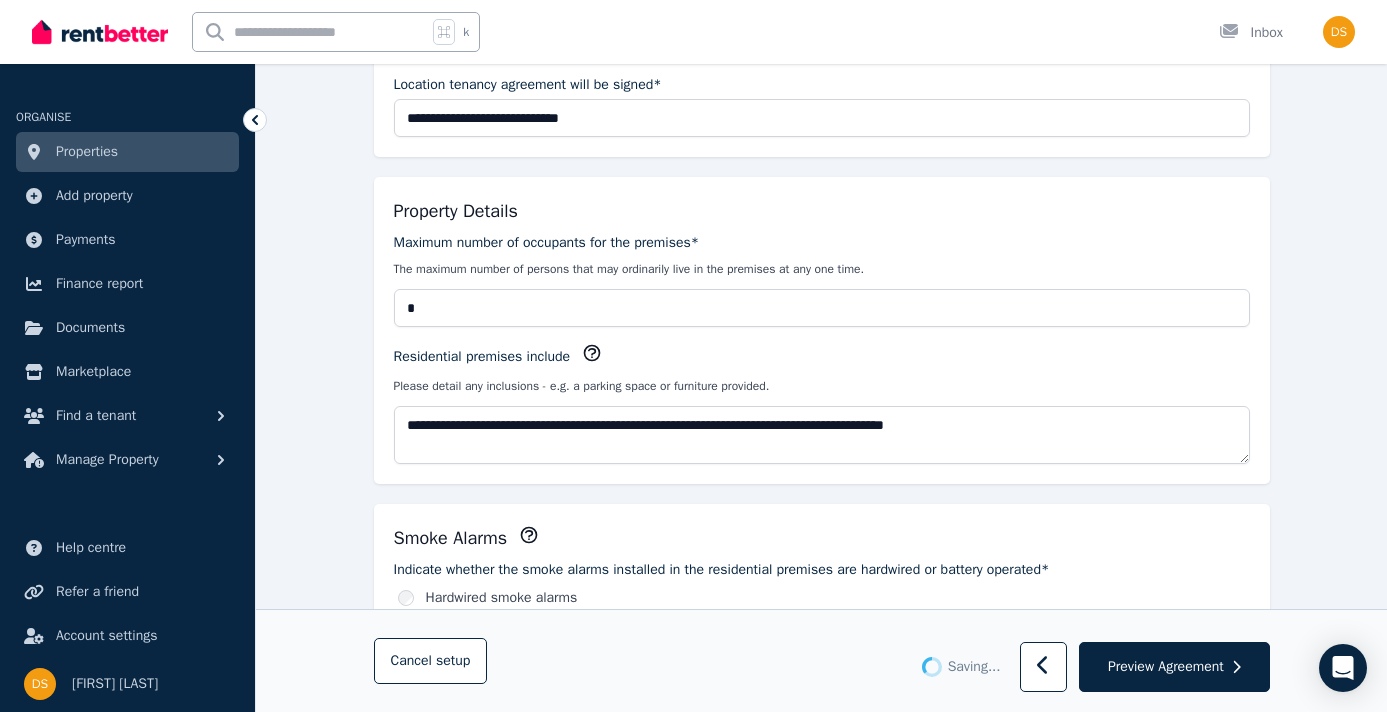 click on "**********" at bounding box center [822, 330] 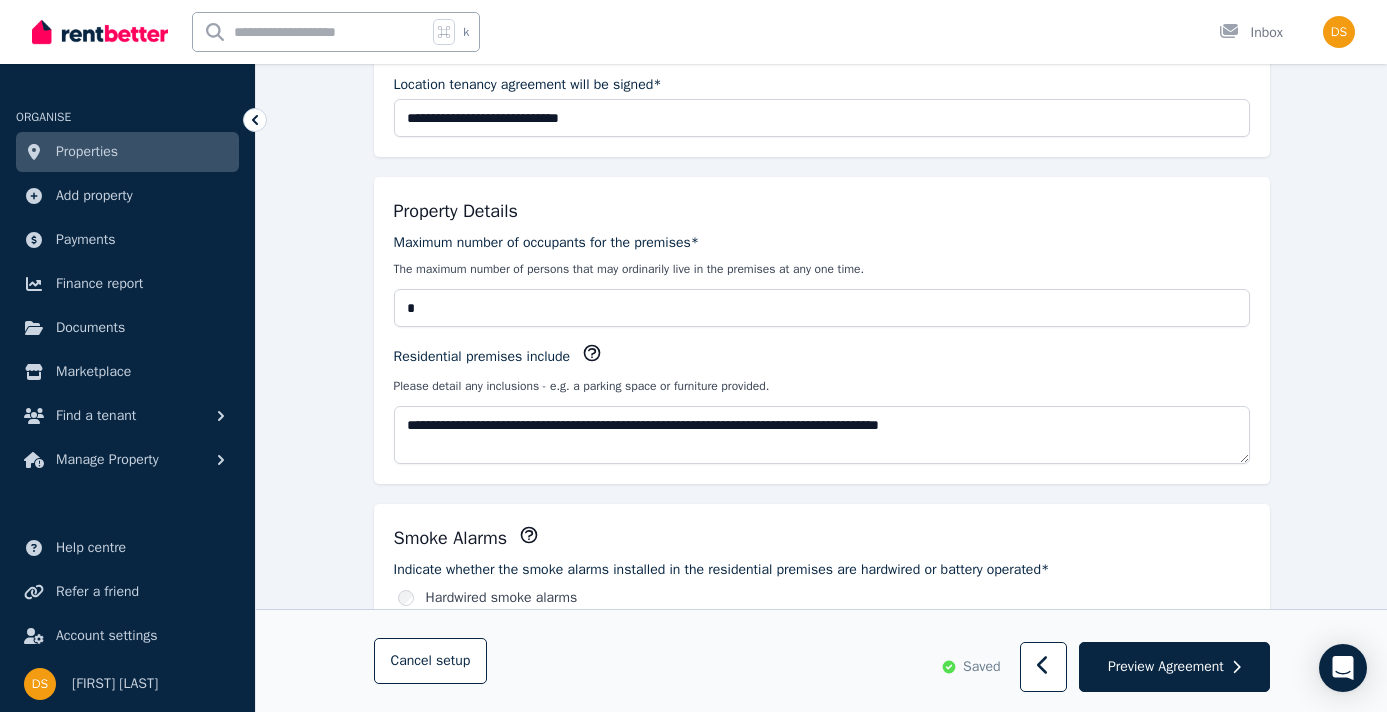 click on "**********" at bounding box center (821, 1221) 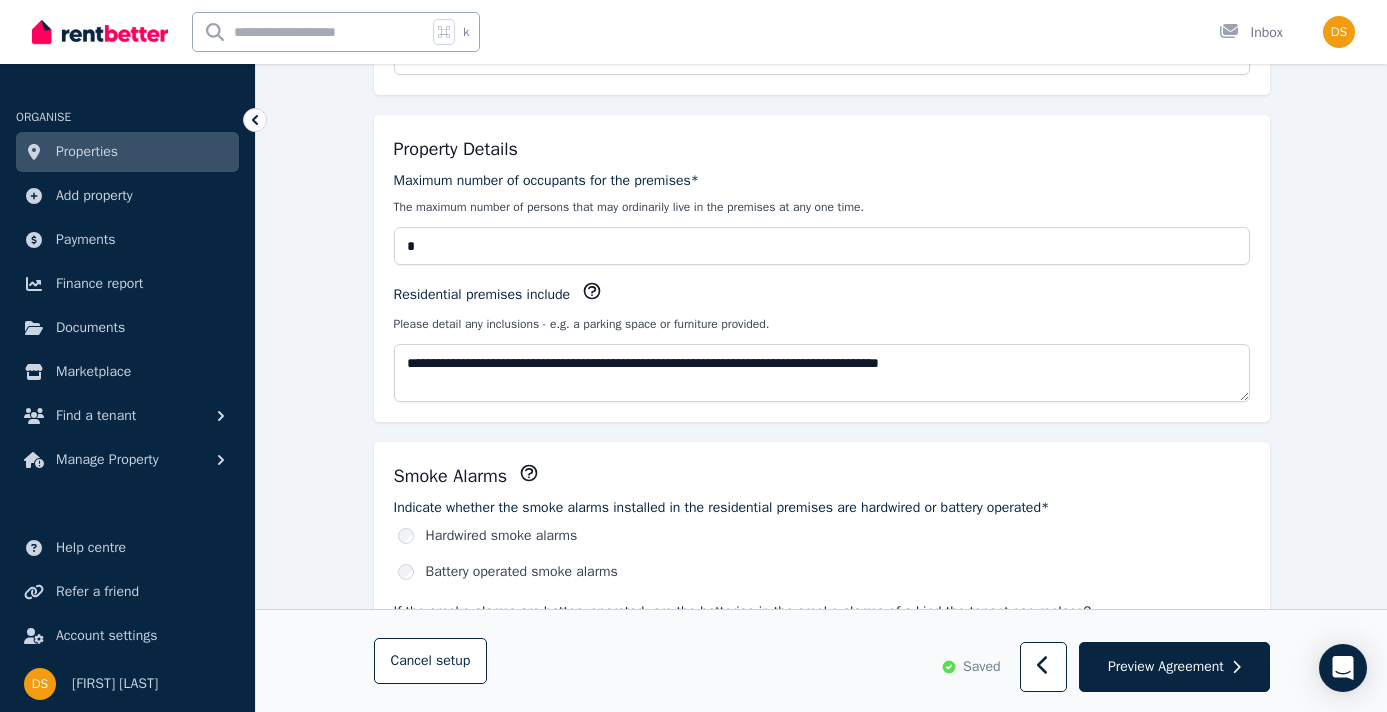 scroll, scrollTop: 470, scrollLeft: 0, axis: vertical 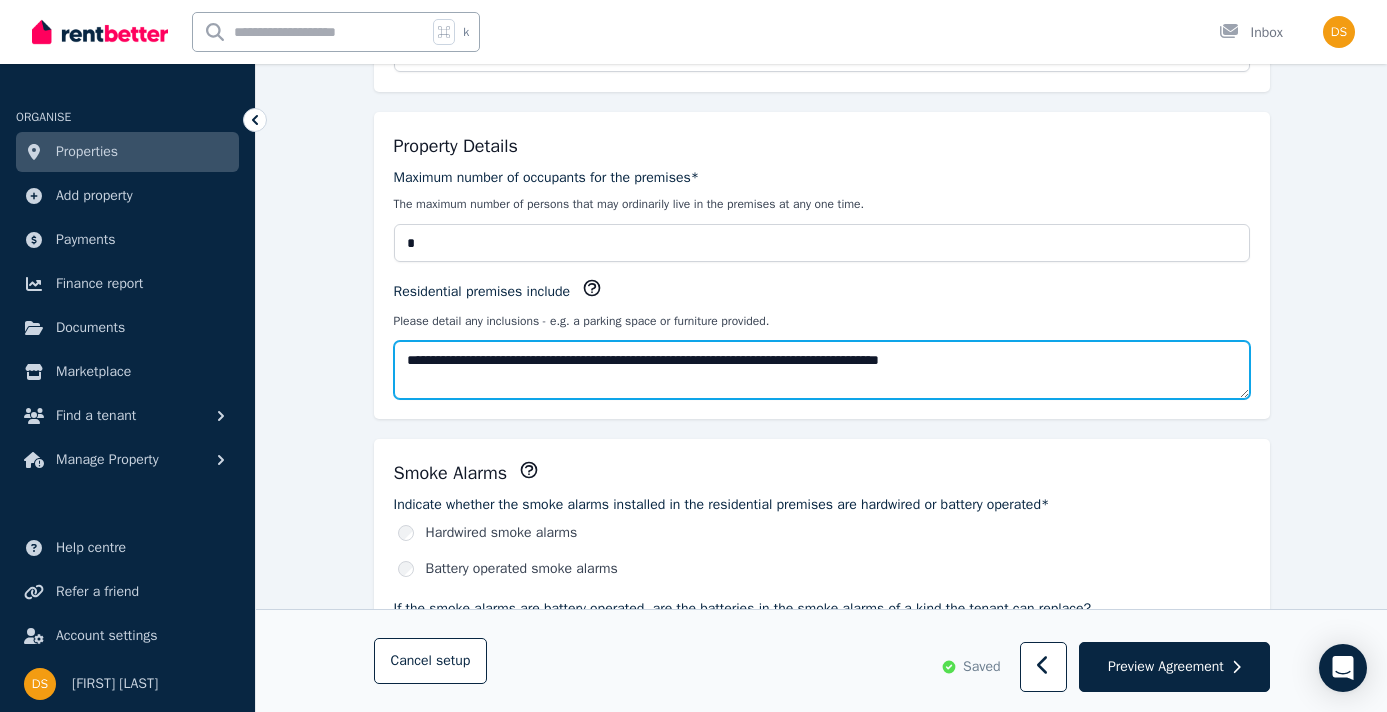 click on "**********" at bounding box center (822, 370) 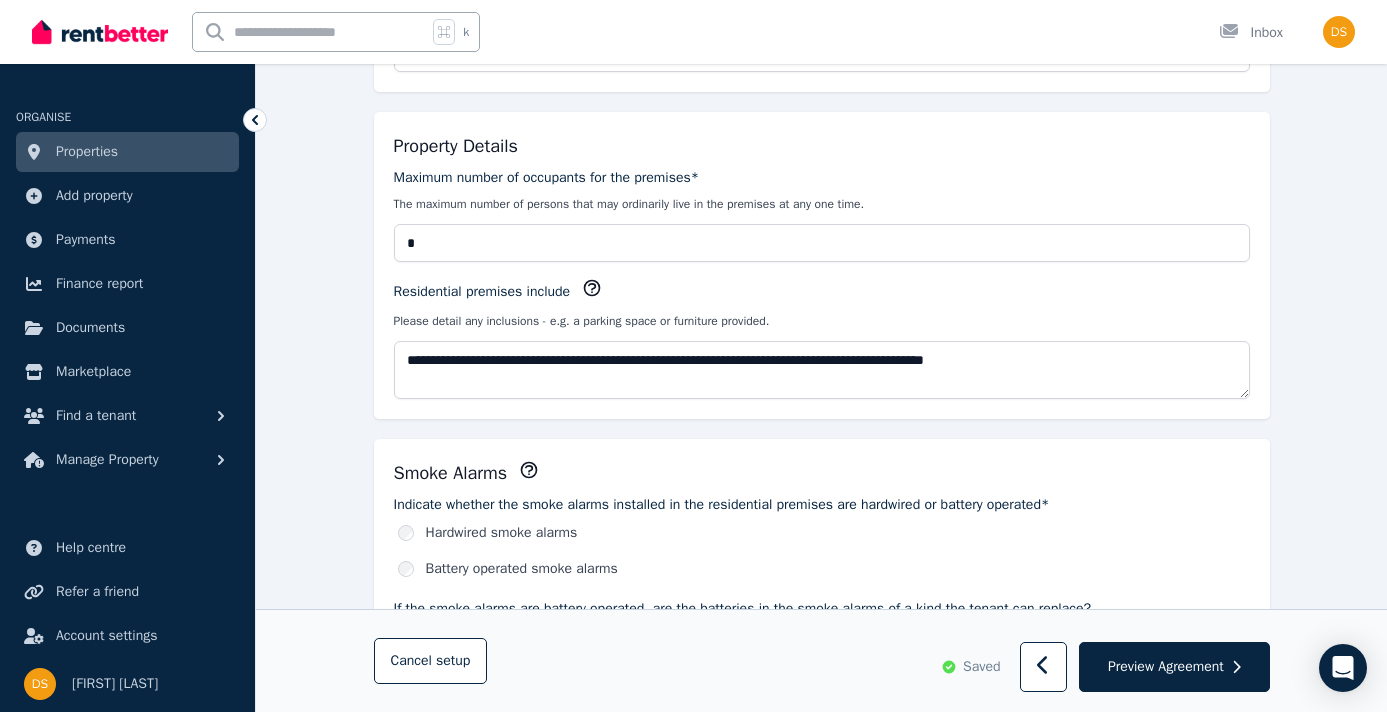 click on "**********" at bounding box center (822, 265) 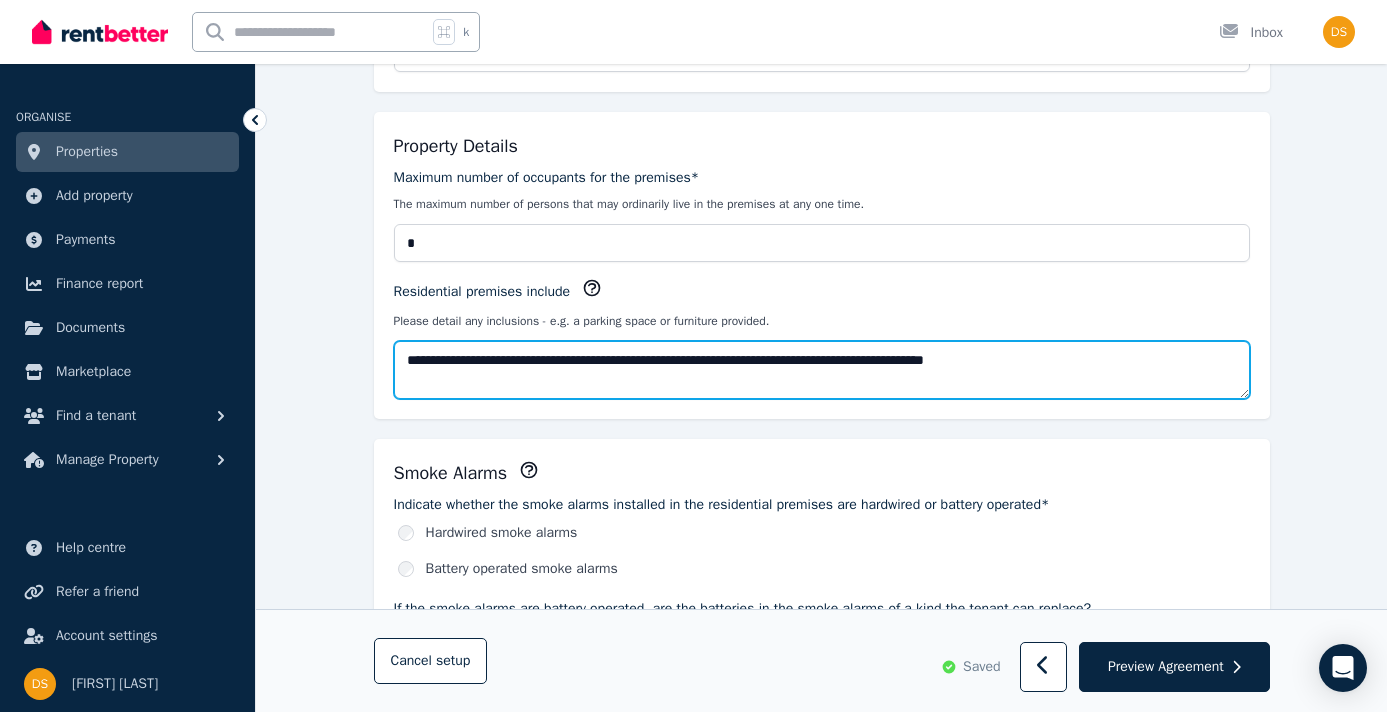drag, startPoint x: 919, startPoint y: 364, endPoint x: 1241, endPoint y: 361, distance: 322.01398 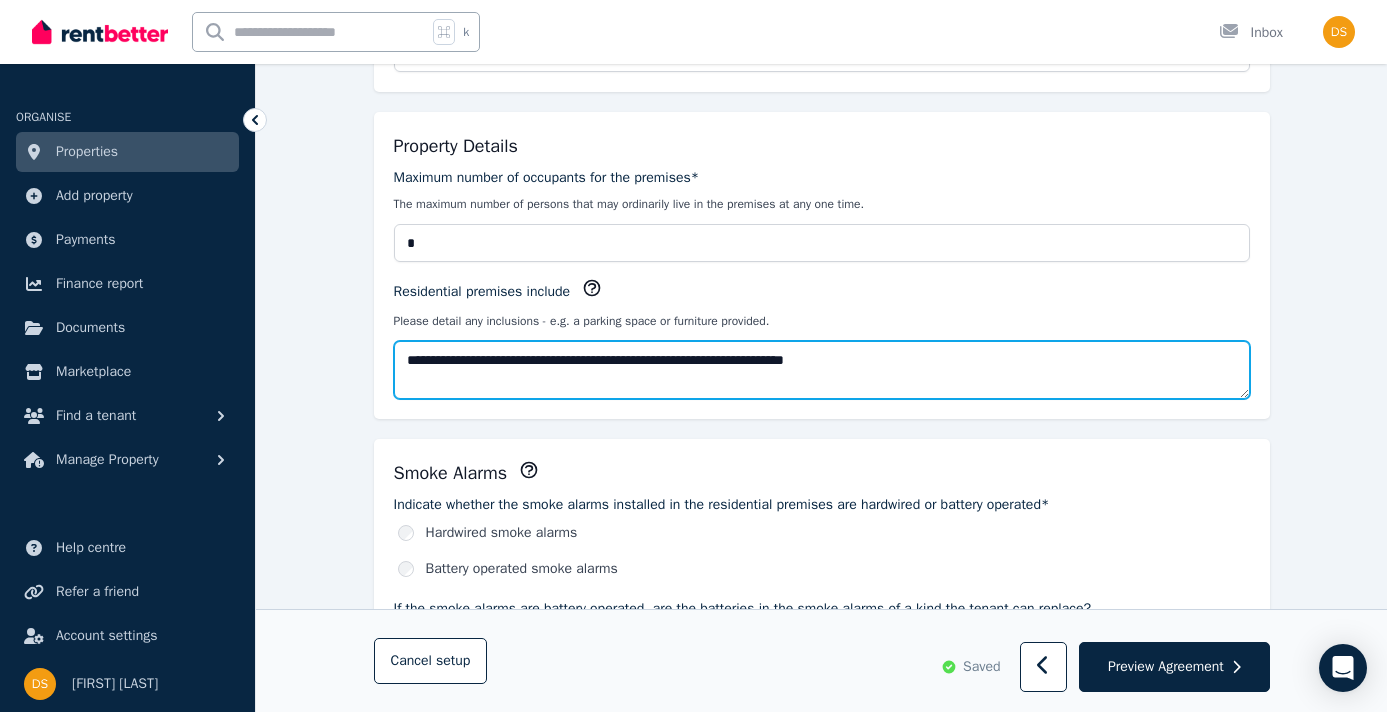 type on "**********" 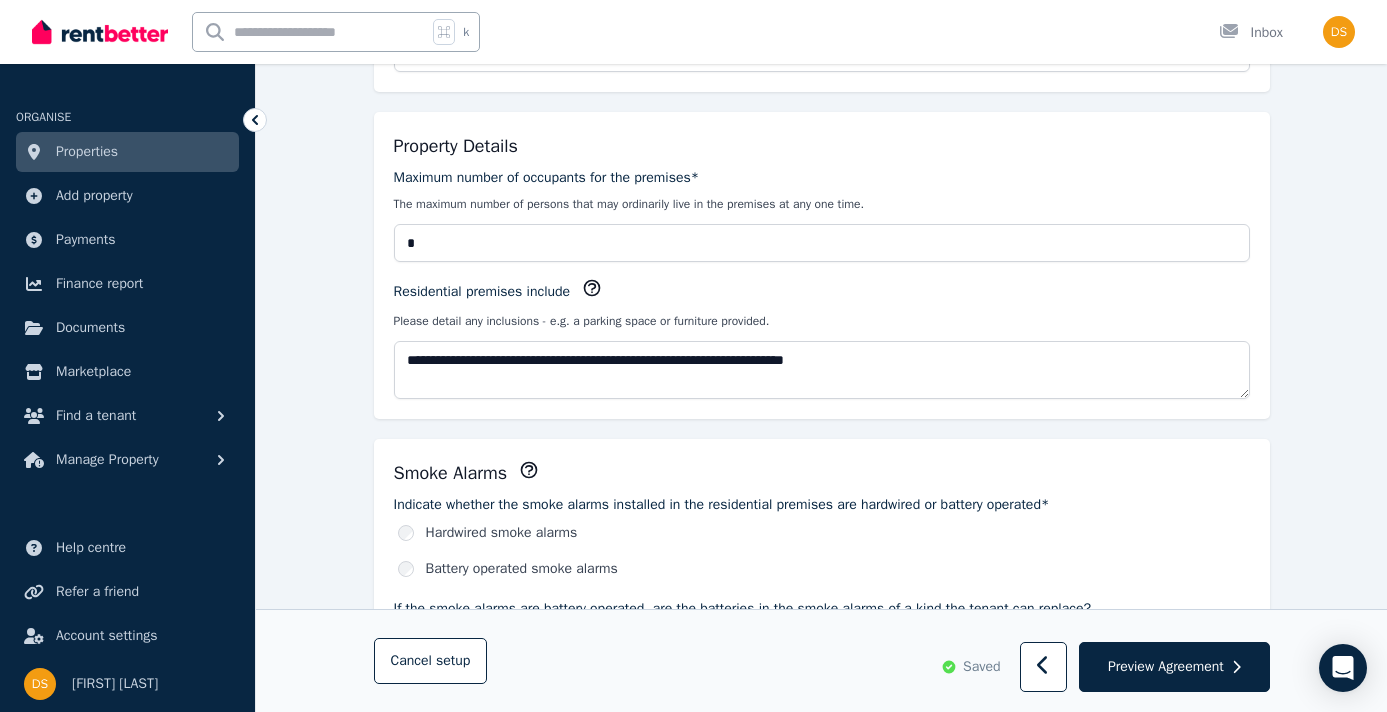 click on "**********" at bounding box center [822, 283] 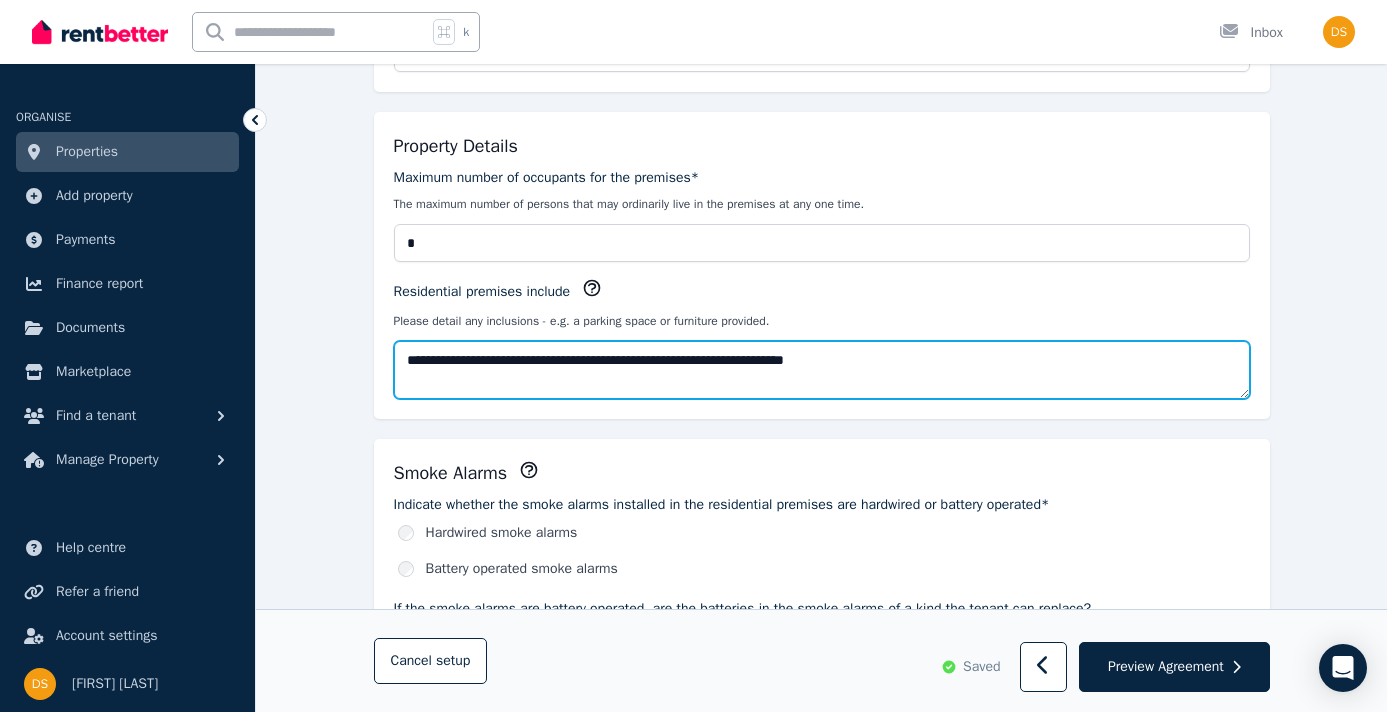 click on "**********" at bounding box center (822, 370) 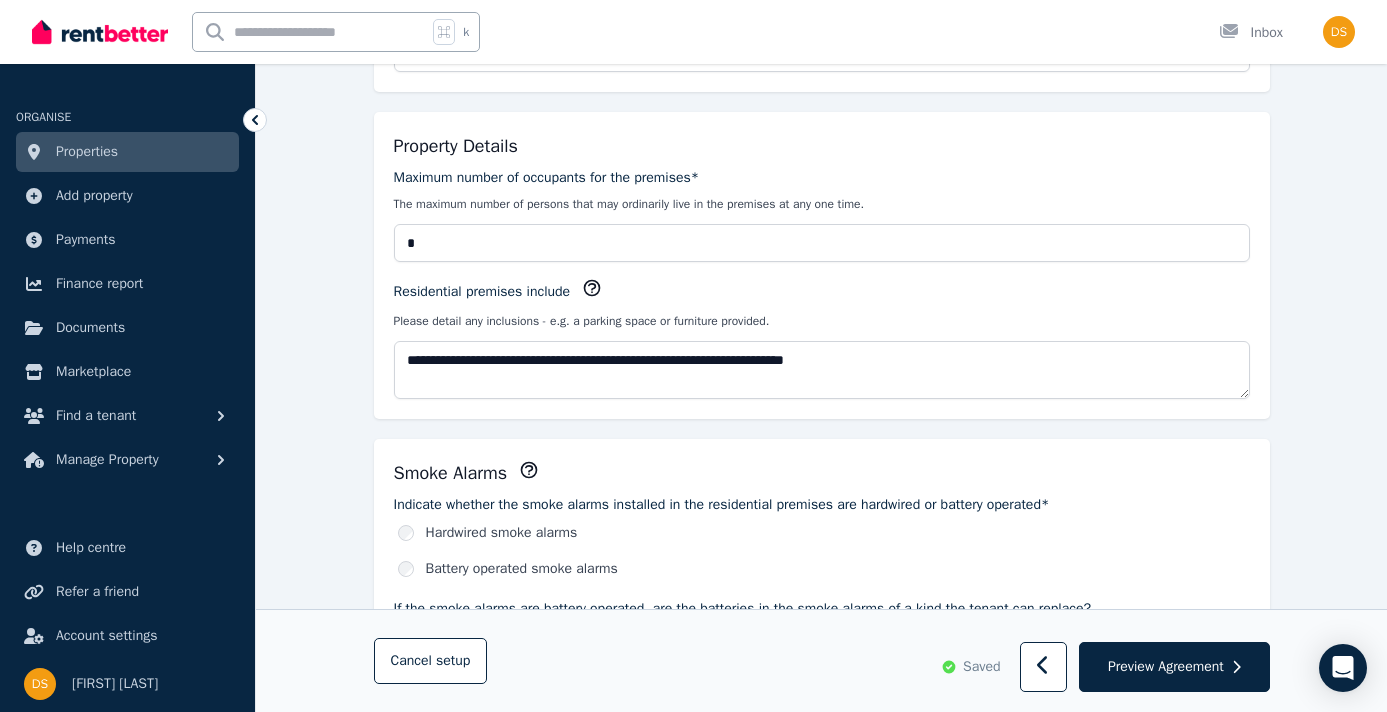 click on "**********" at bounding box center [822, 1183] 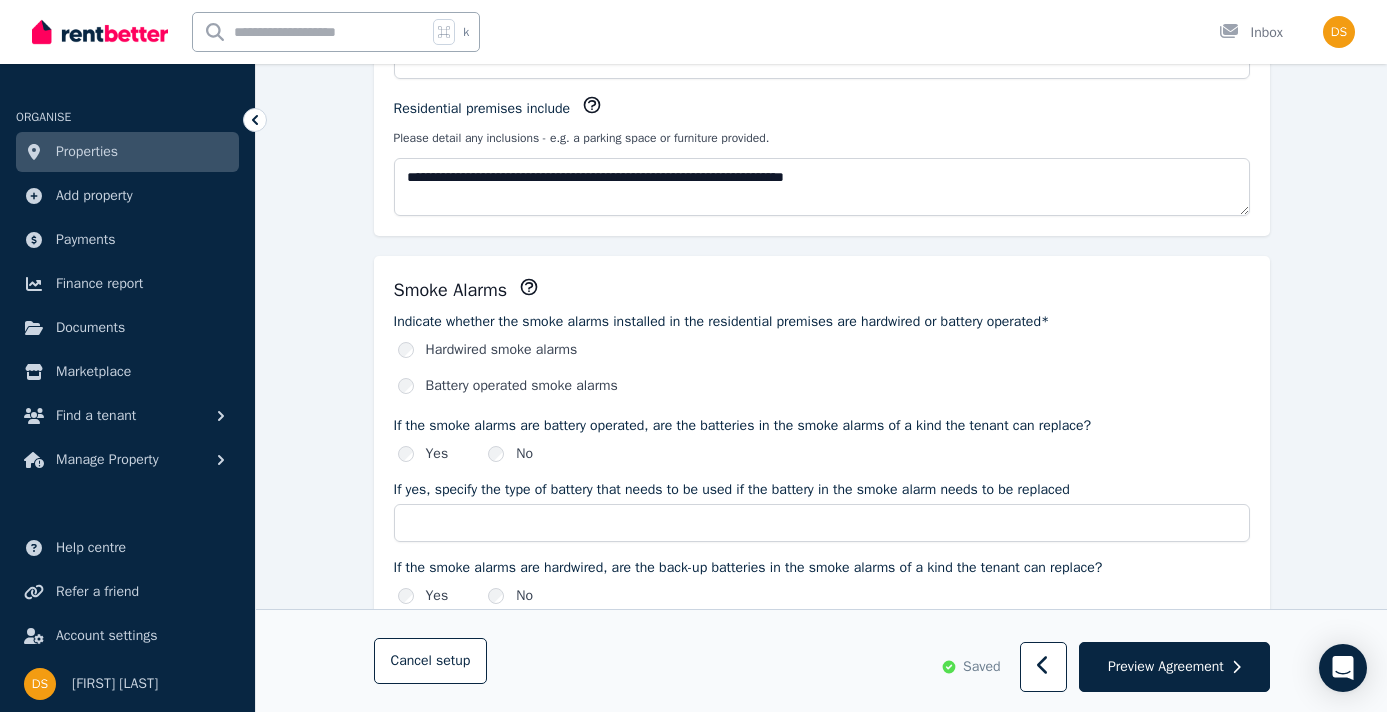 scroll, scrollTop: 654, scrollLeft: 0, axis: vertical 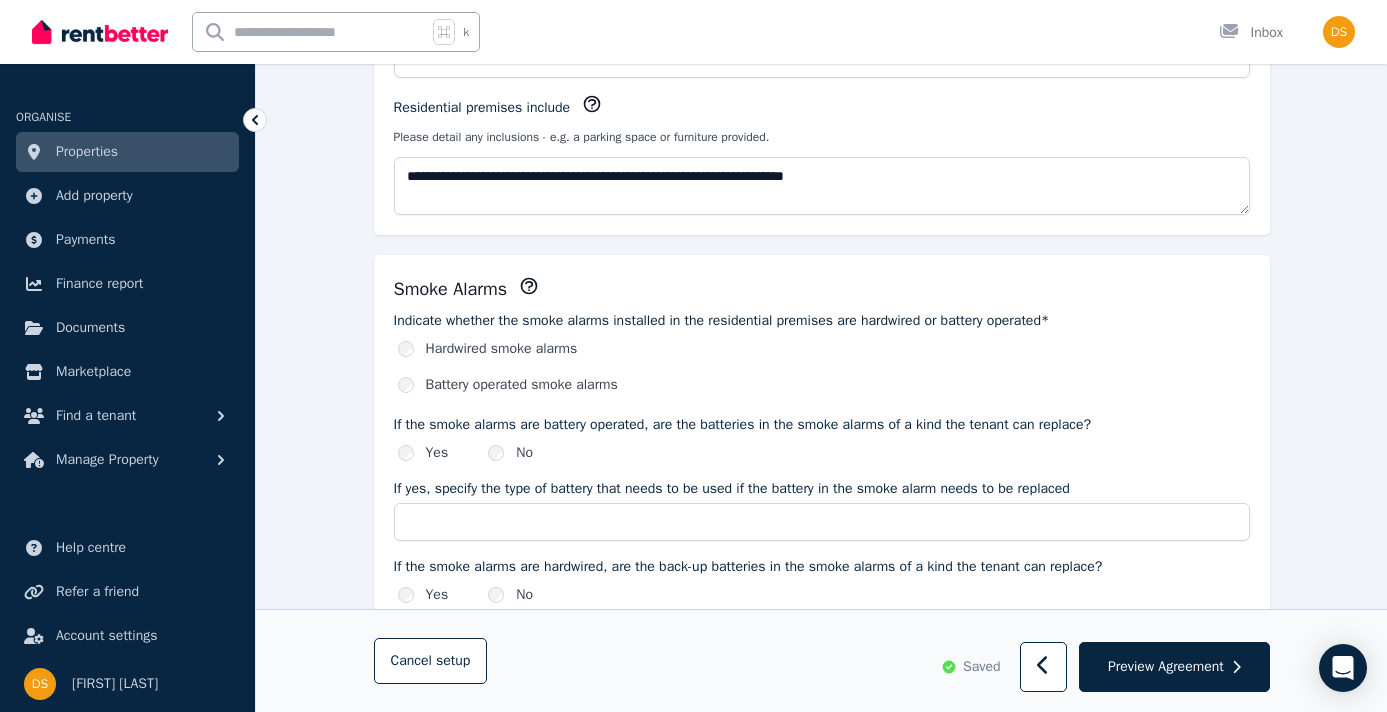 click on "**********" at bounding box center (821, 972) 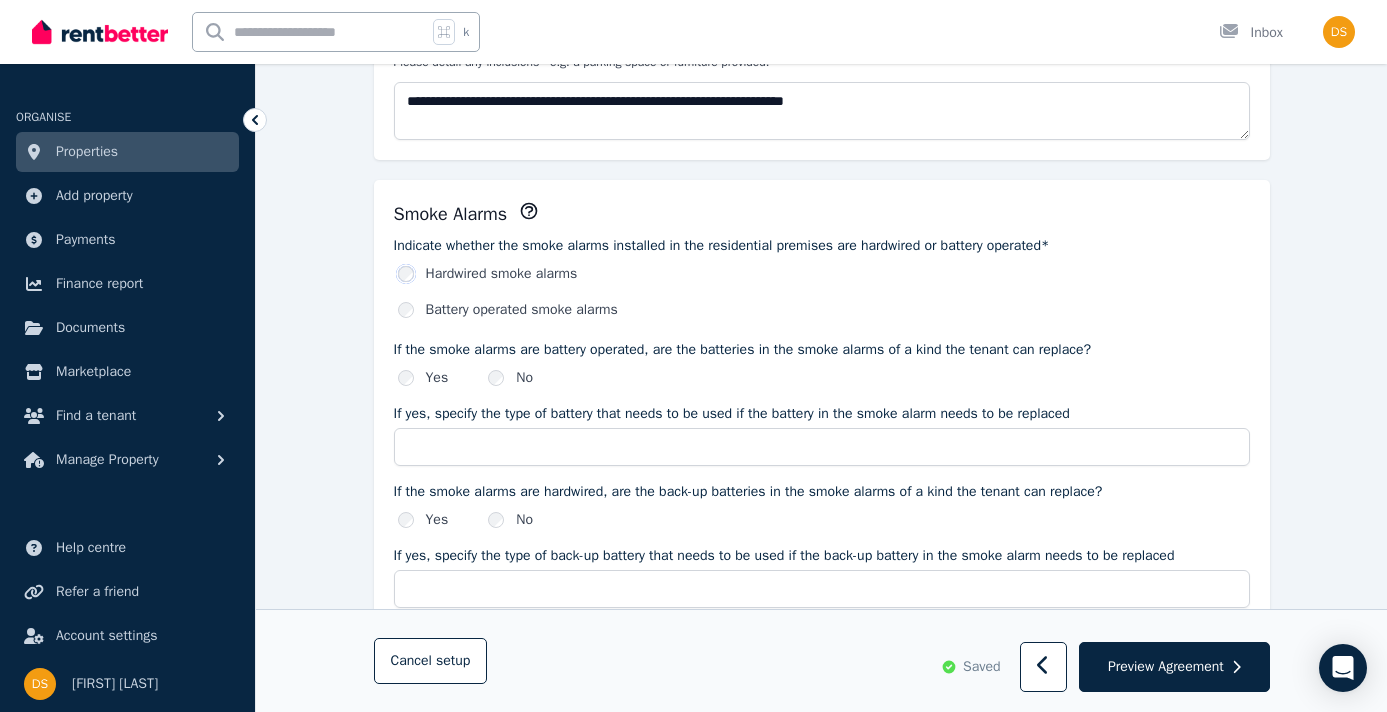 scroll, scrollTop: 733, scrollLeft: 0, axis: vertical 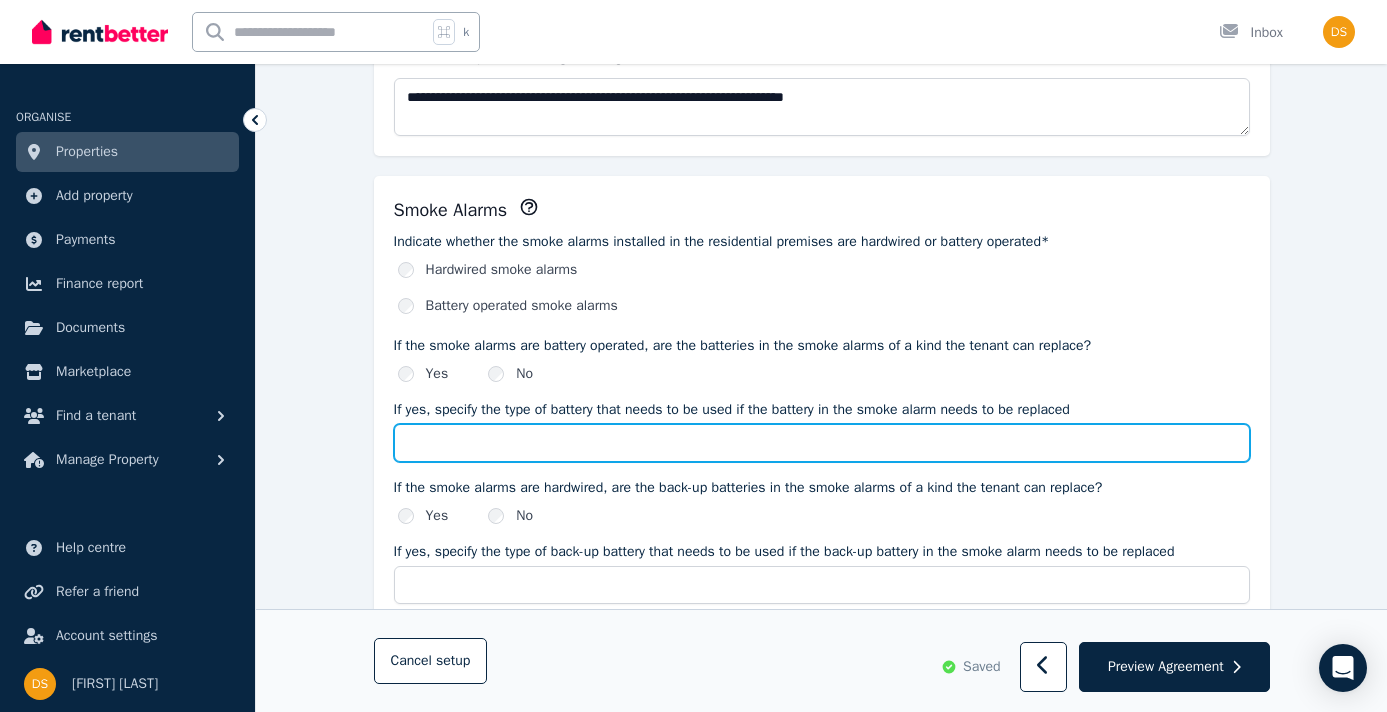 click on "If yes, specify the type of battery that needs to be used if the battery in the smoke alarm needs to be replaced" at bounding box center [822, 443] 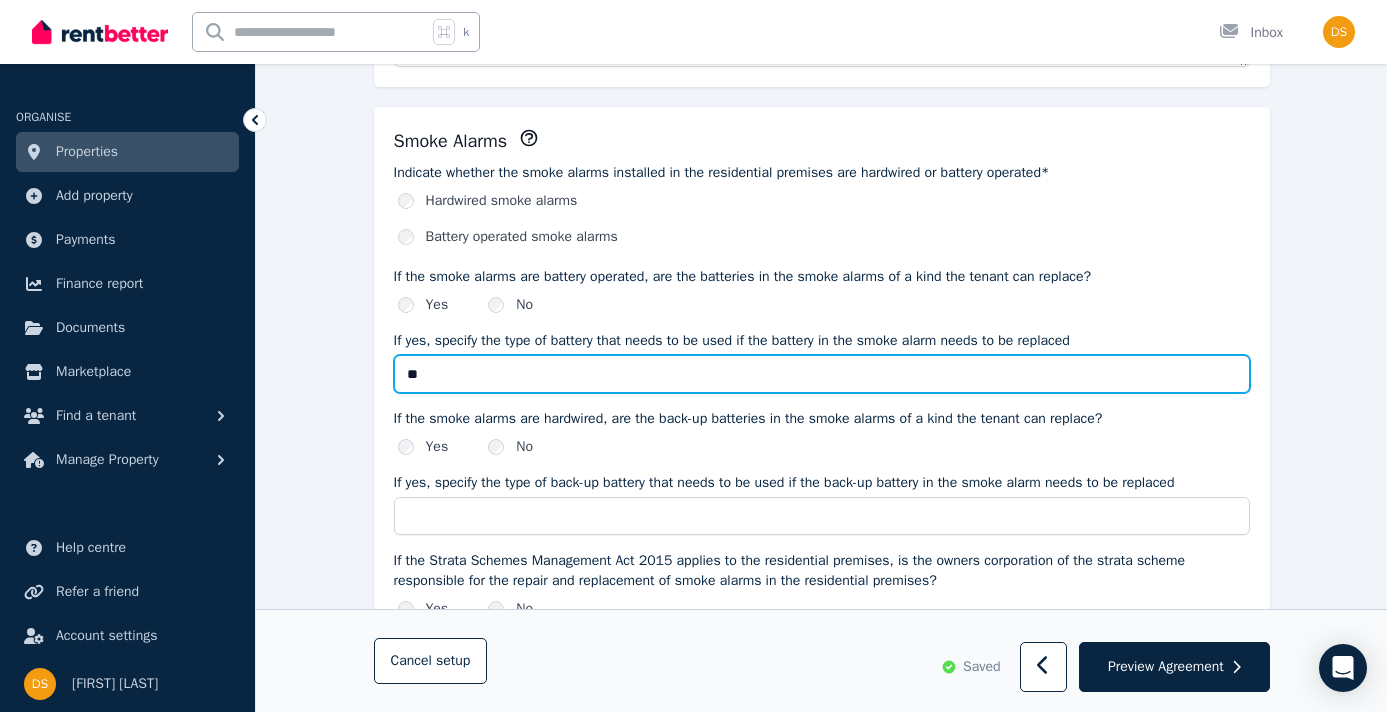 scroll, scrollTop: 806, scrollLeft: 0, axis: vertical 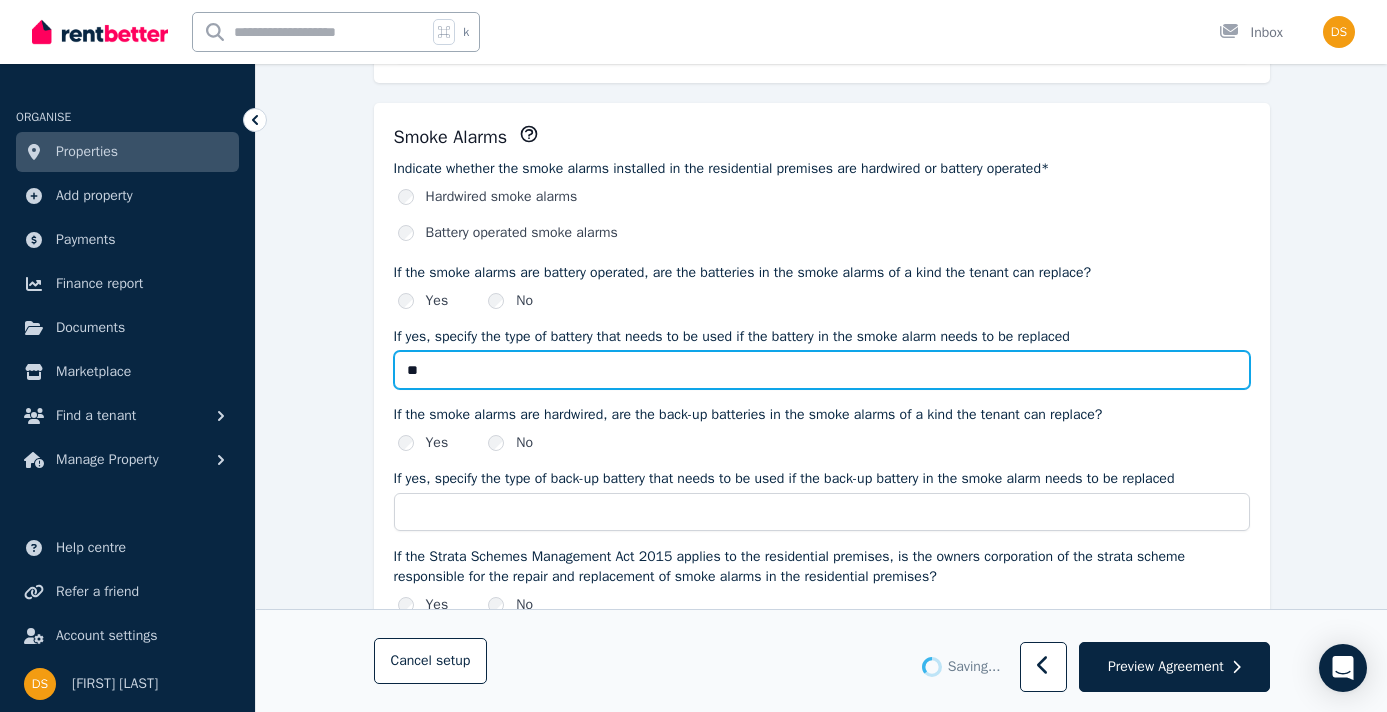 type on "**" 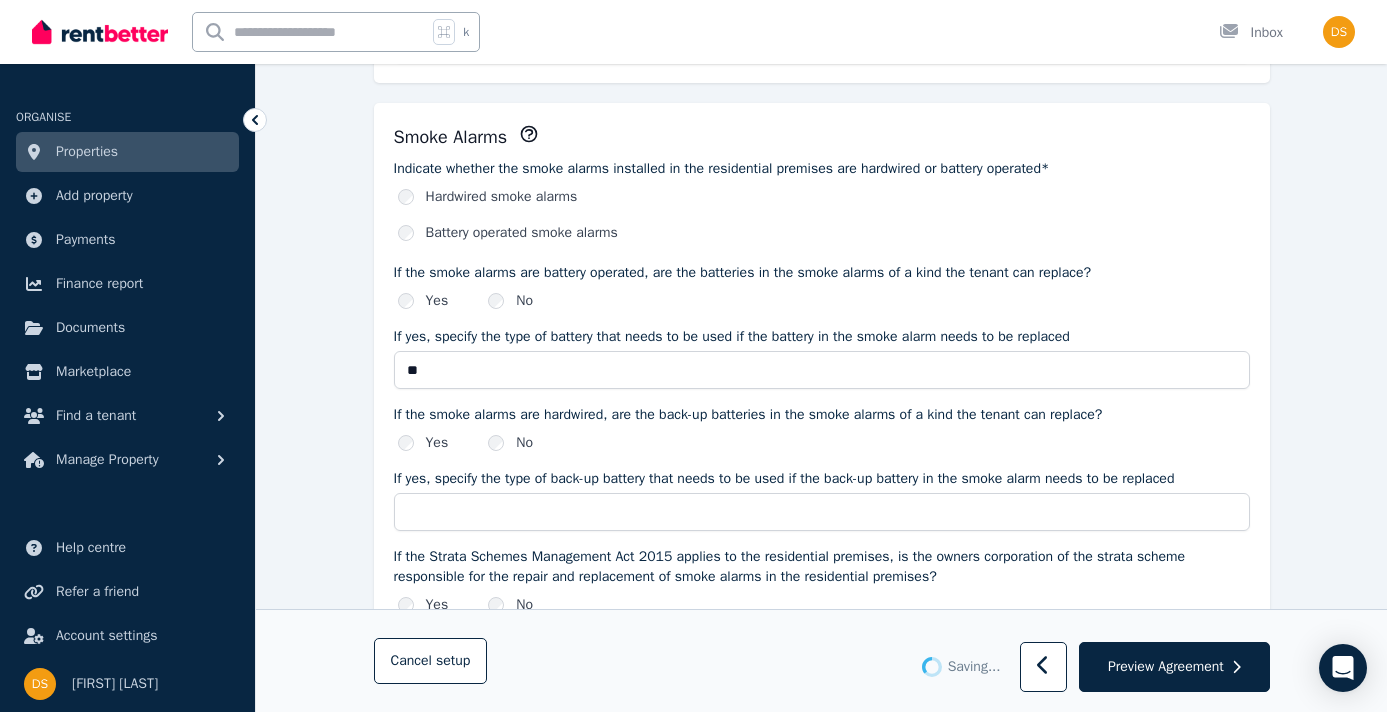 click on "Yes" at bounding box center [423, 443] 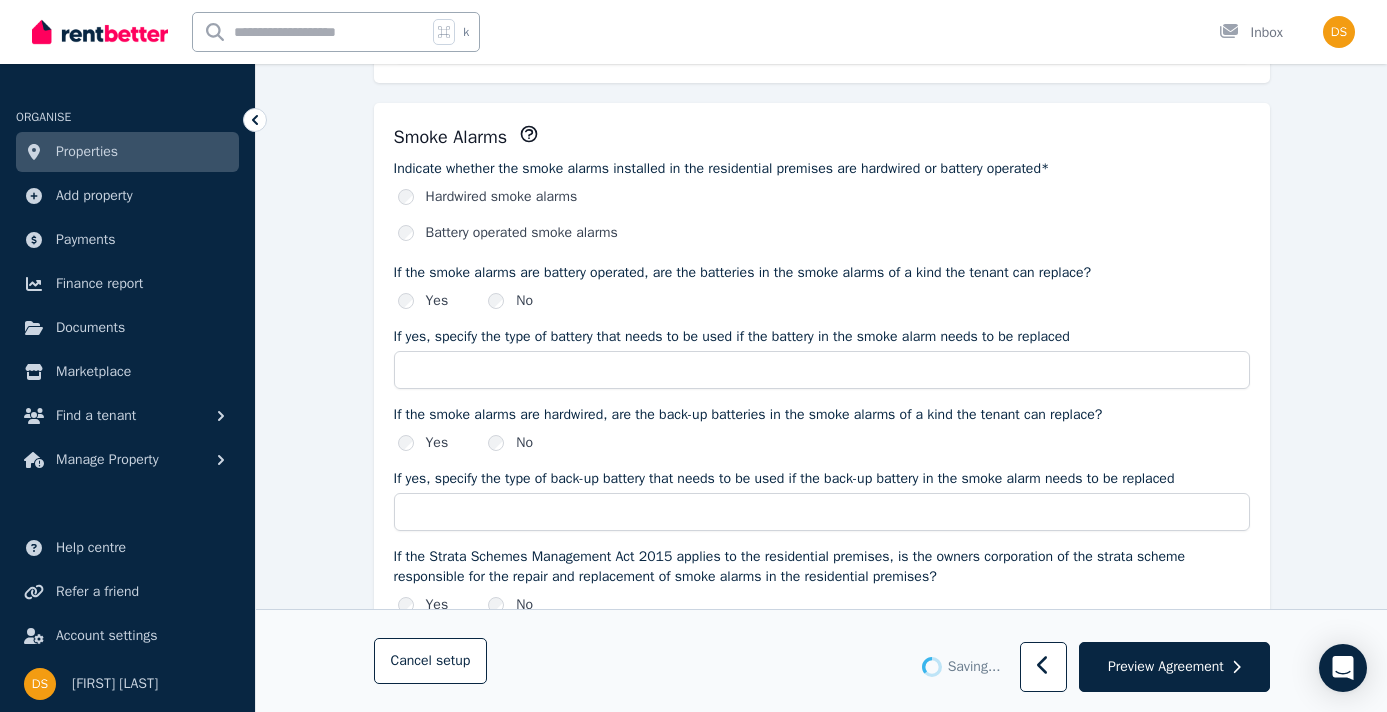type on "**" 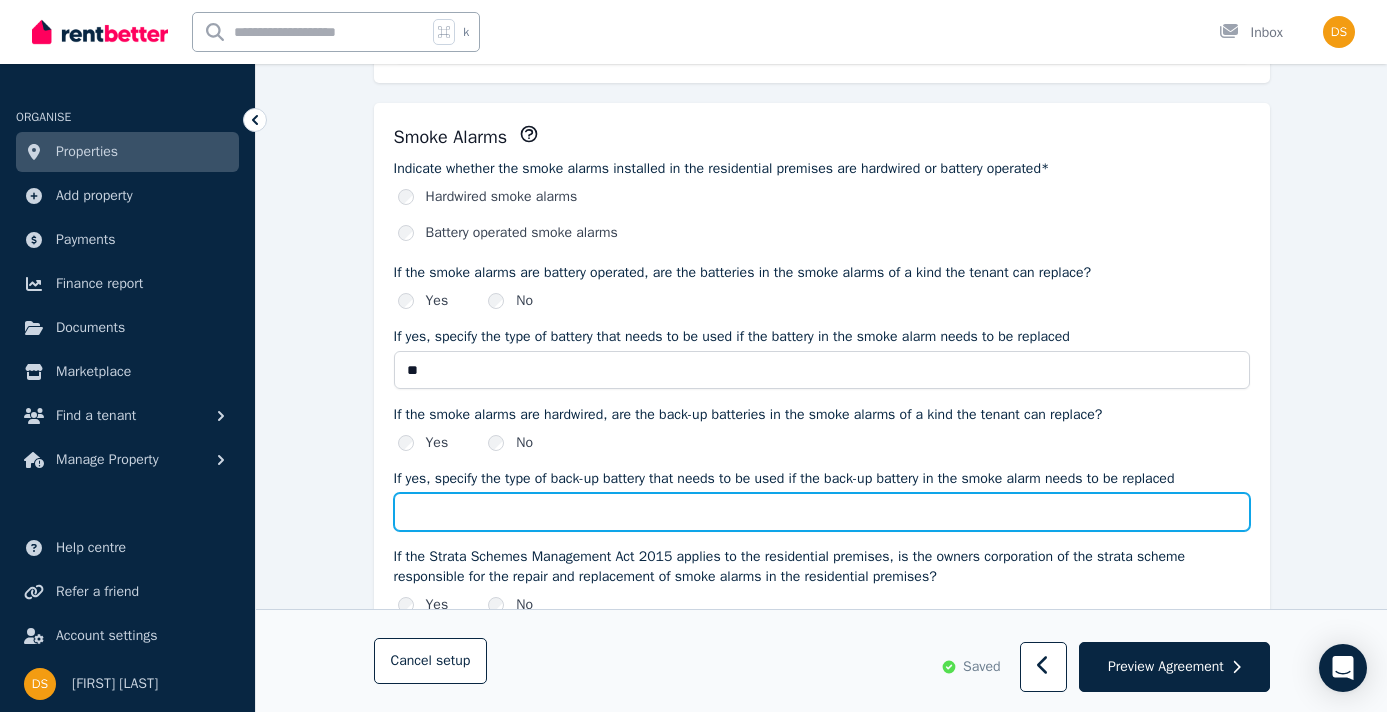 click on "If yes, specify the type of back-up battery that needs to be used if the back-up battery in the smoke alarm needs to be replaced" at bounding box center (822, 512) 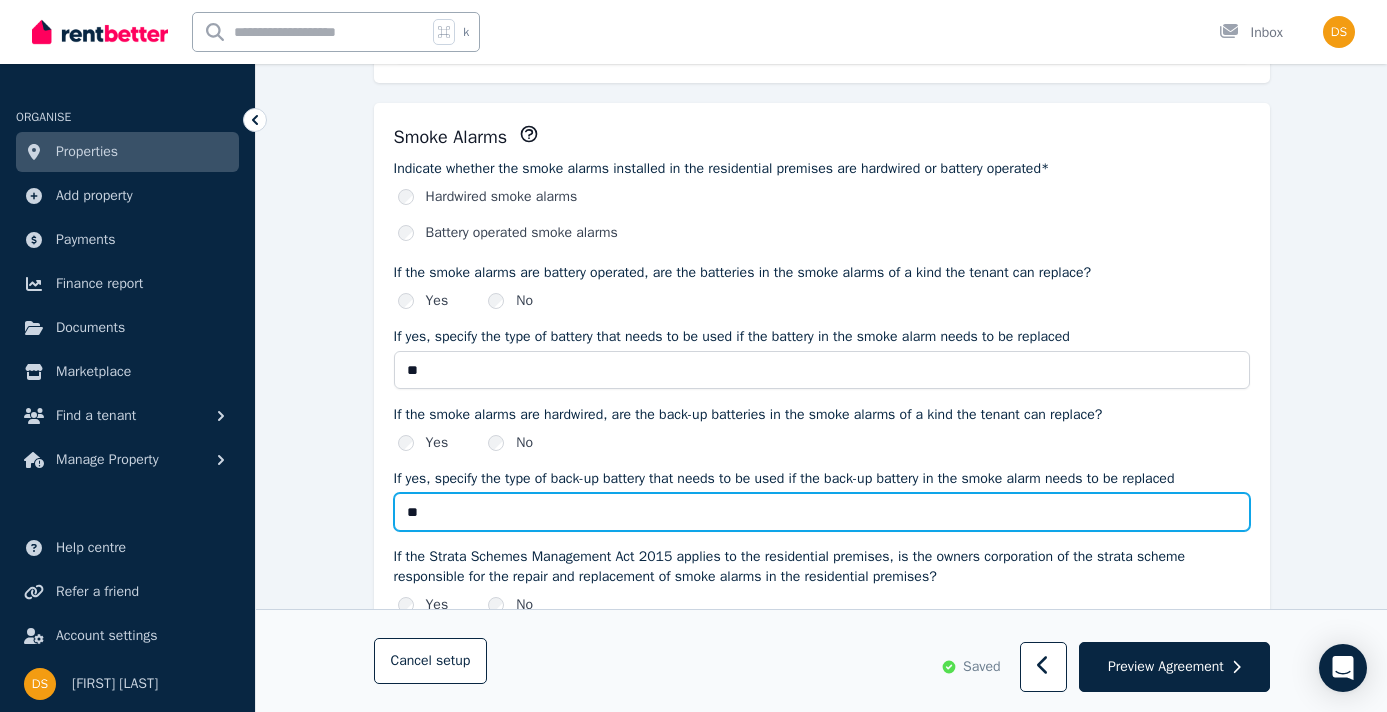type on "**" 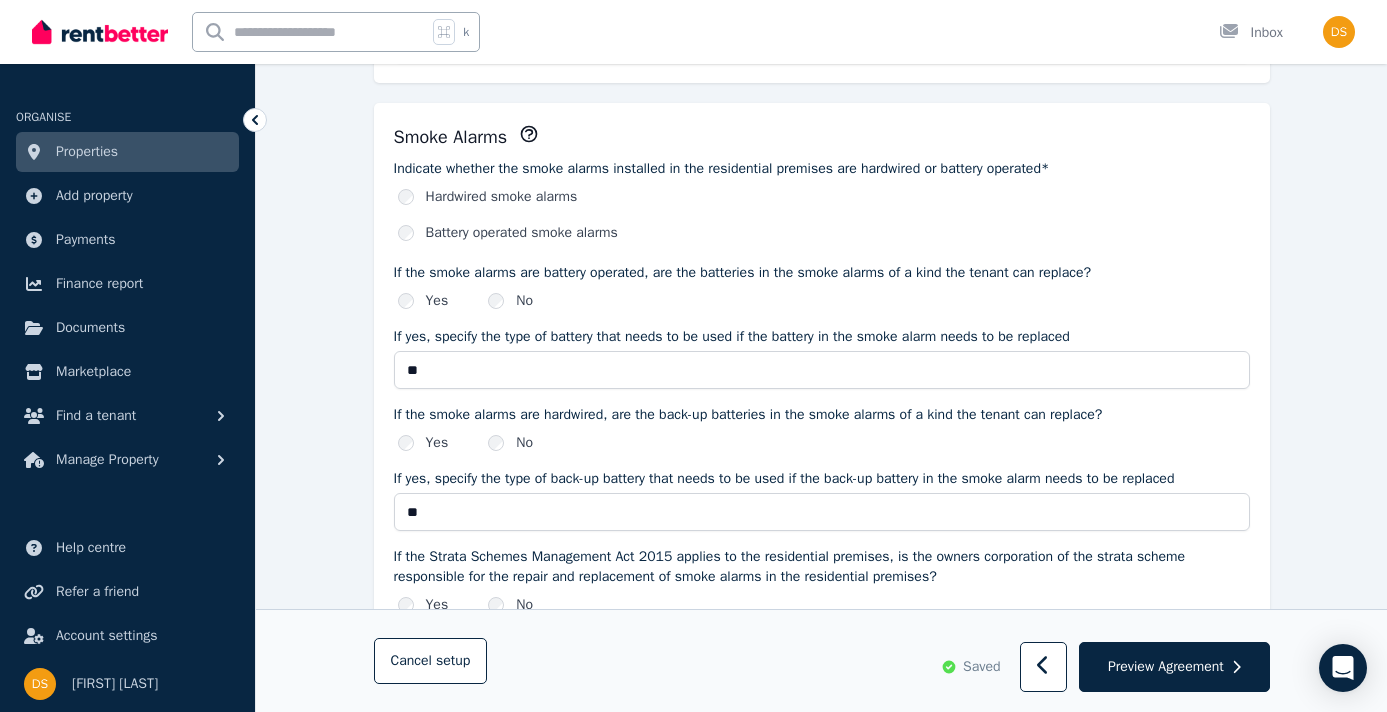 click on "**********" at bounding box center [821, 820] 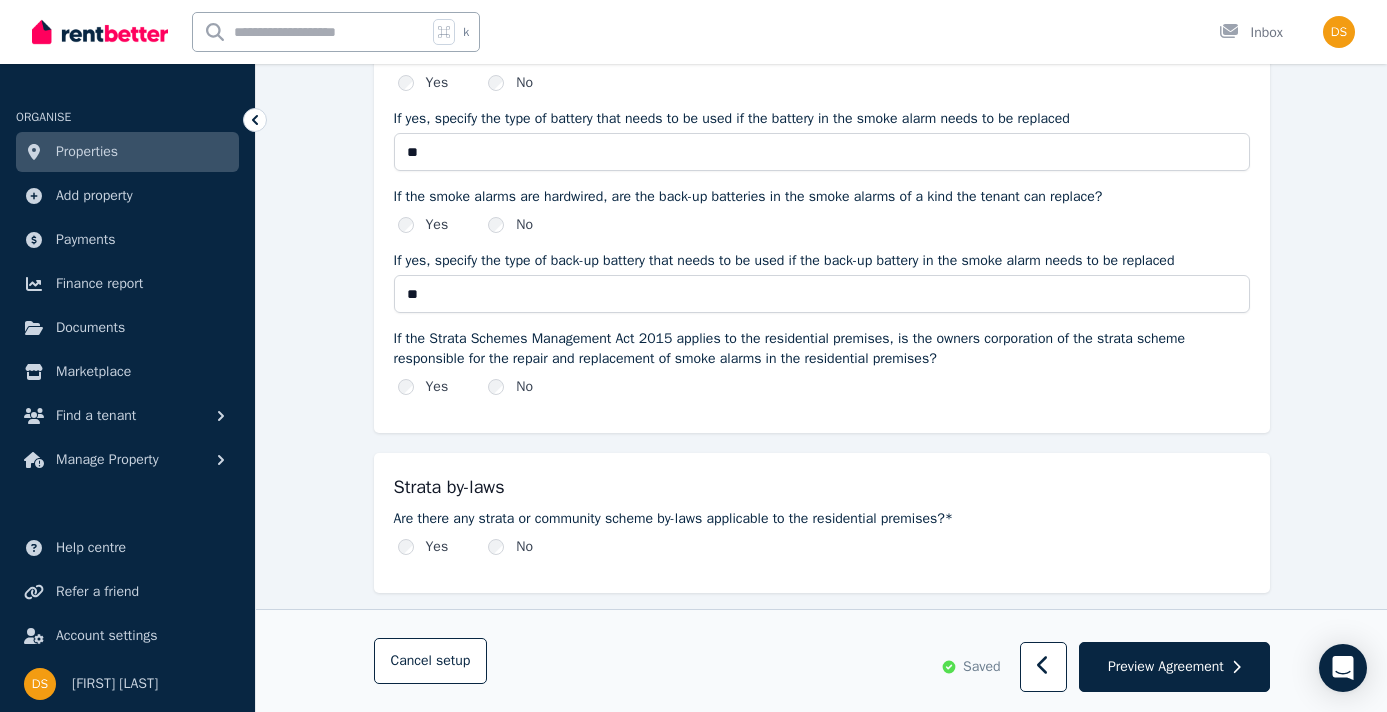 scroll, scrollTop: 1046, scrollLeft: 0, axis: vertical 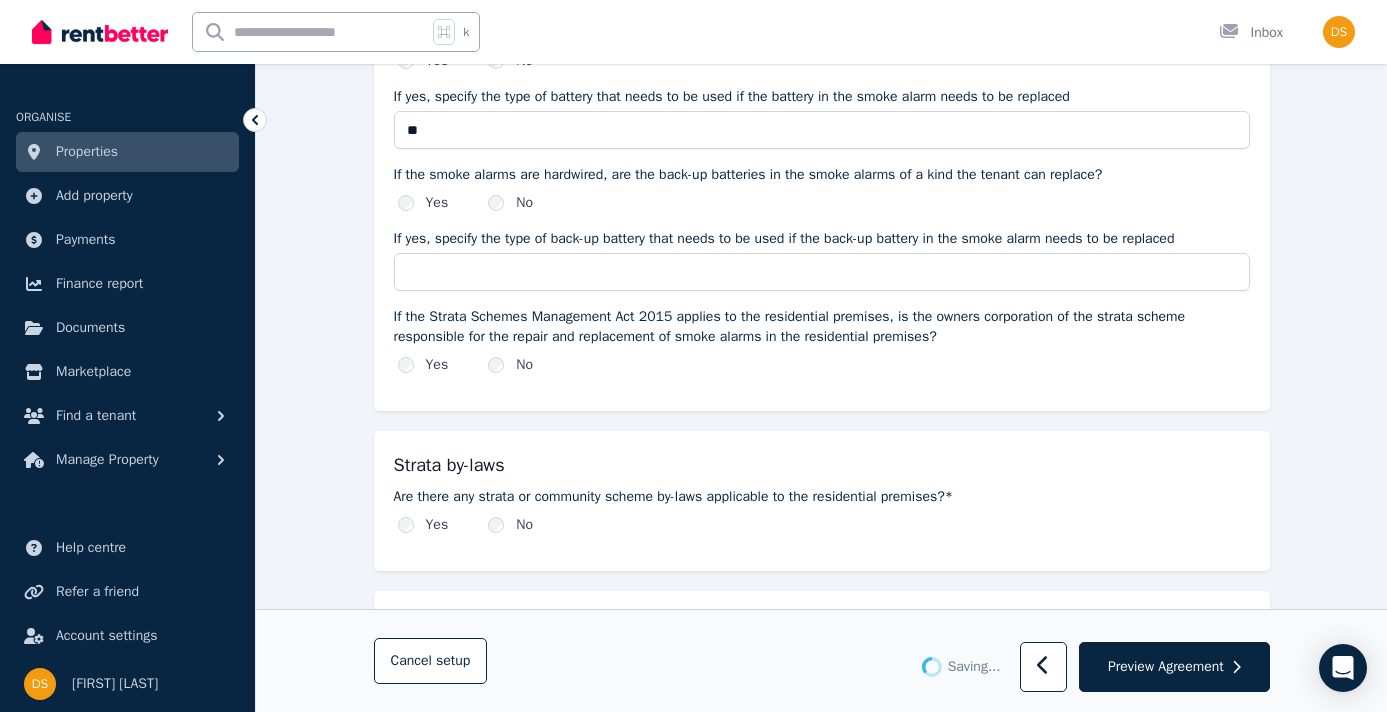 type on "**" 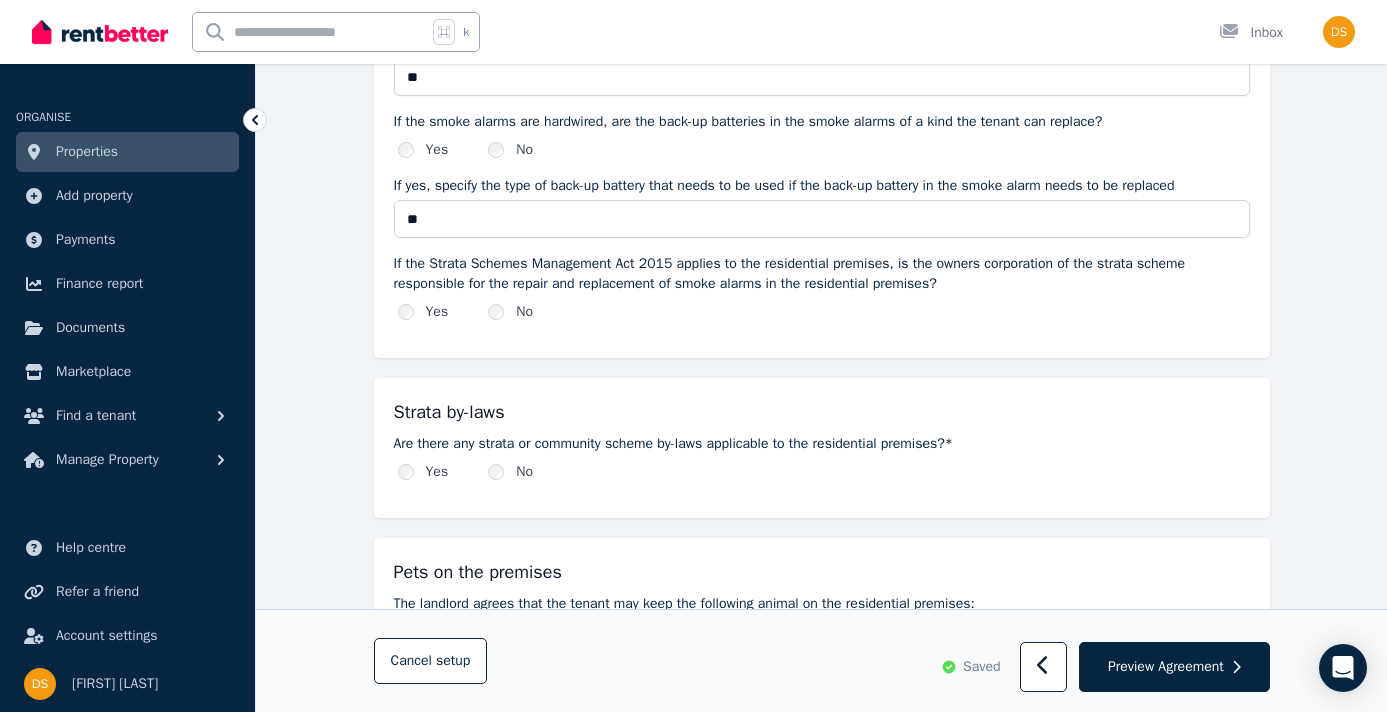 scroll, scrollTop: 1106, scrollLeft: 0, axis: vertical 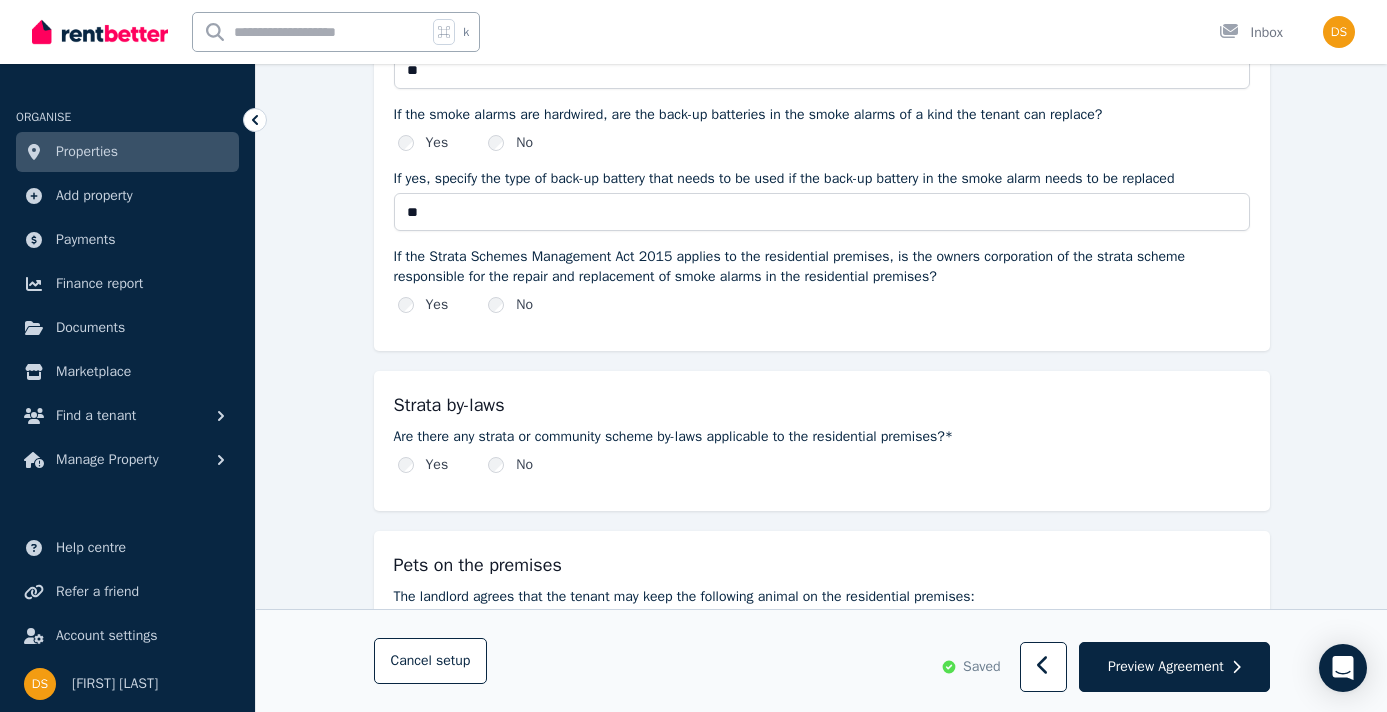 click on "Strata by-laws Are there any strata or community scheme by-laws applicable to the residential premises?* Yes No" at bounding box center (822, 441) 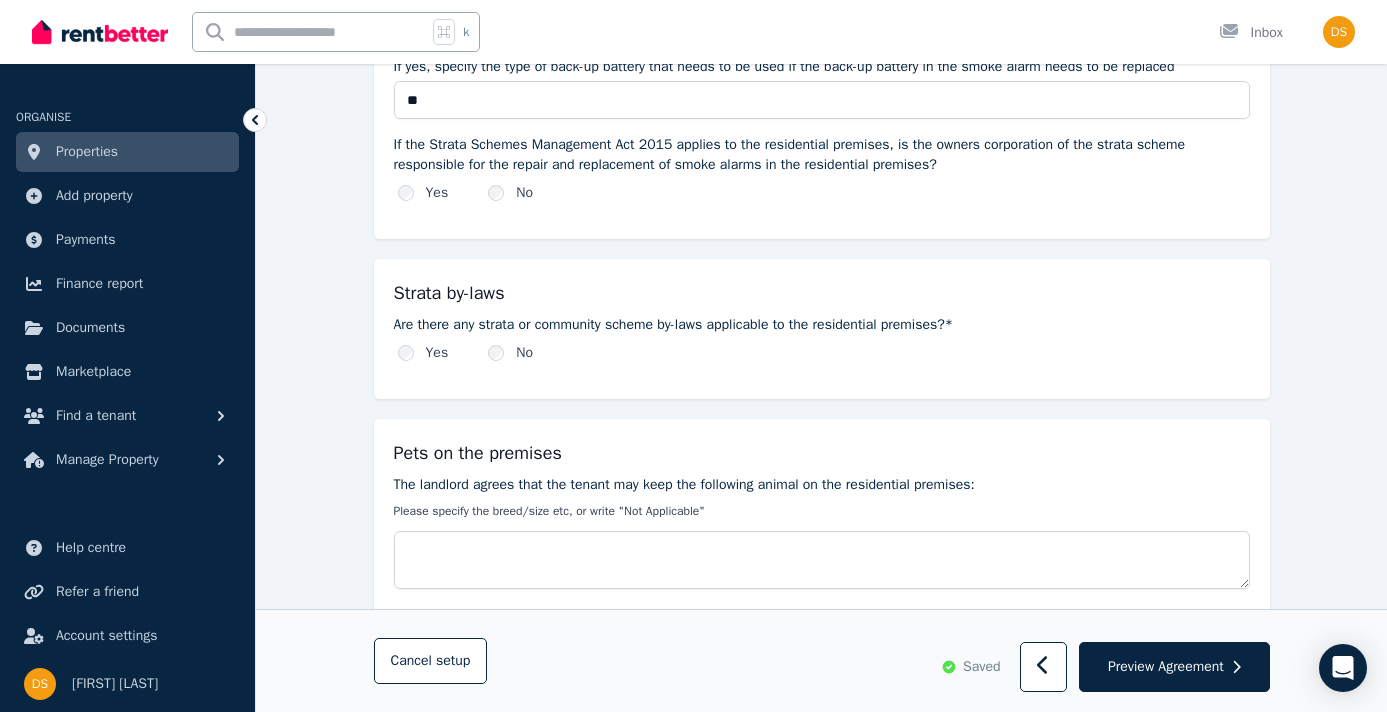 scroll, scrollTop: 1219, scrollLeft: 0, axis: vertical 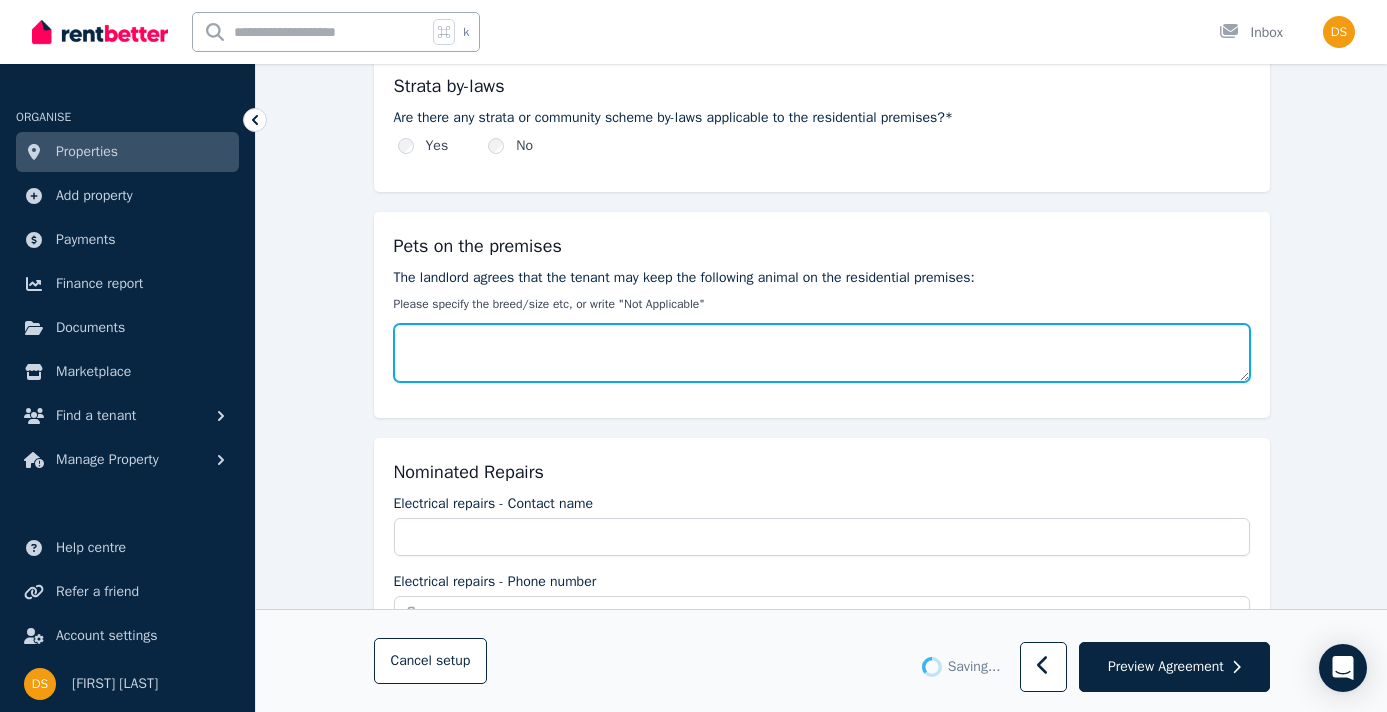 click on "The landlord agrees that the tenant may keep the following animal on the residential premises:" at bounding box center (822, 353) 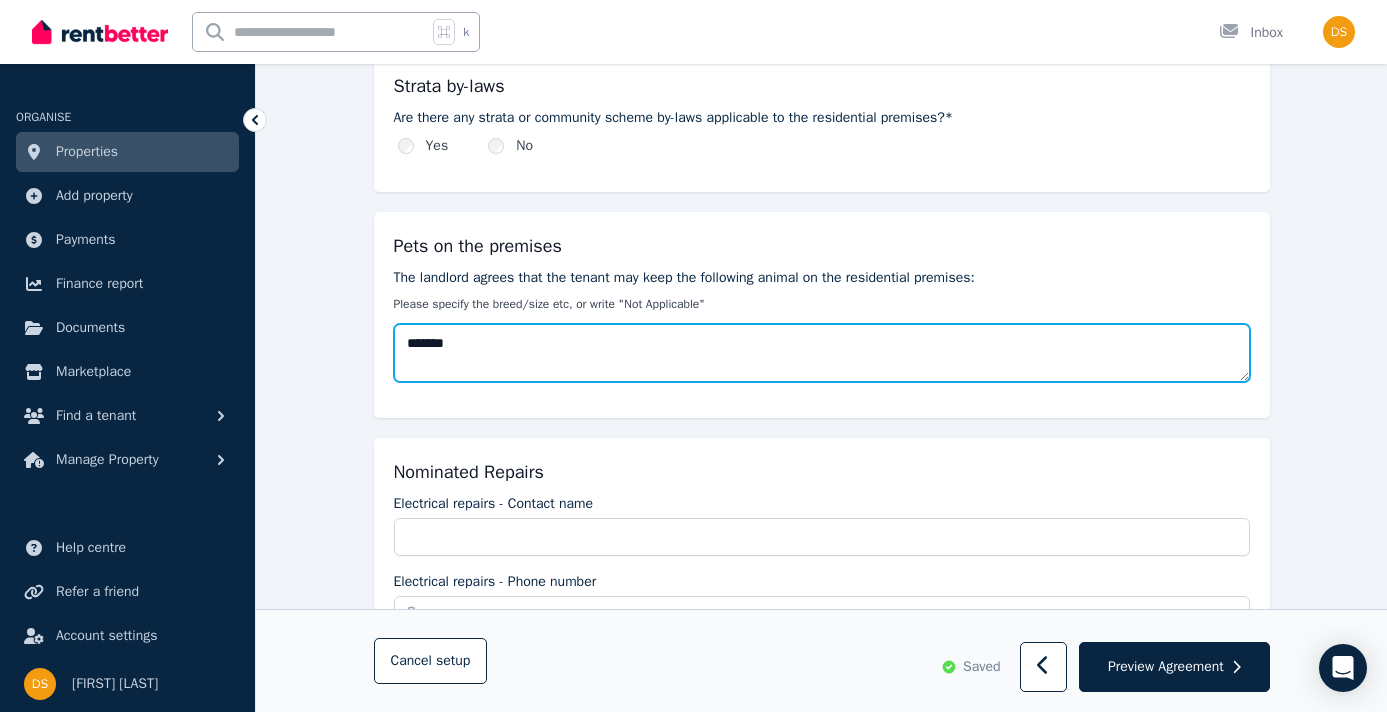 type on "*******" 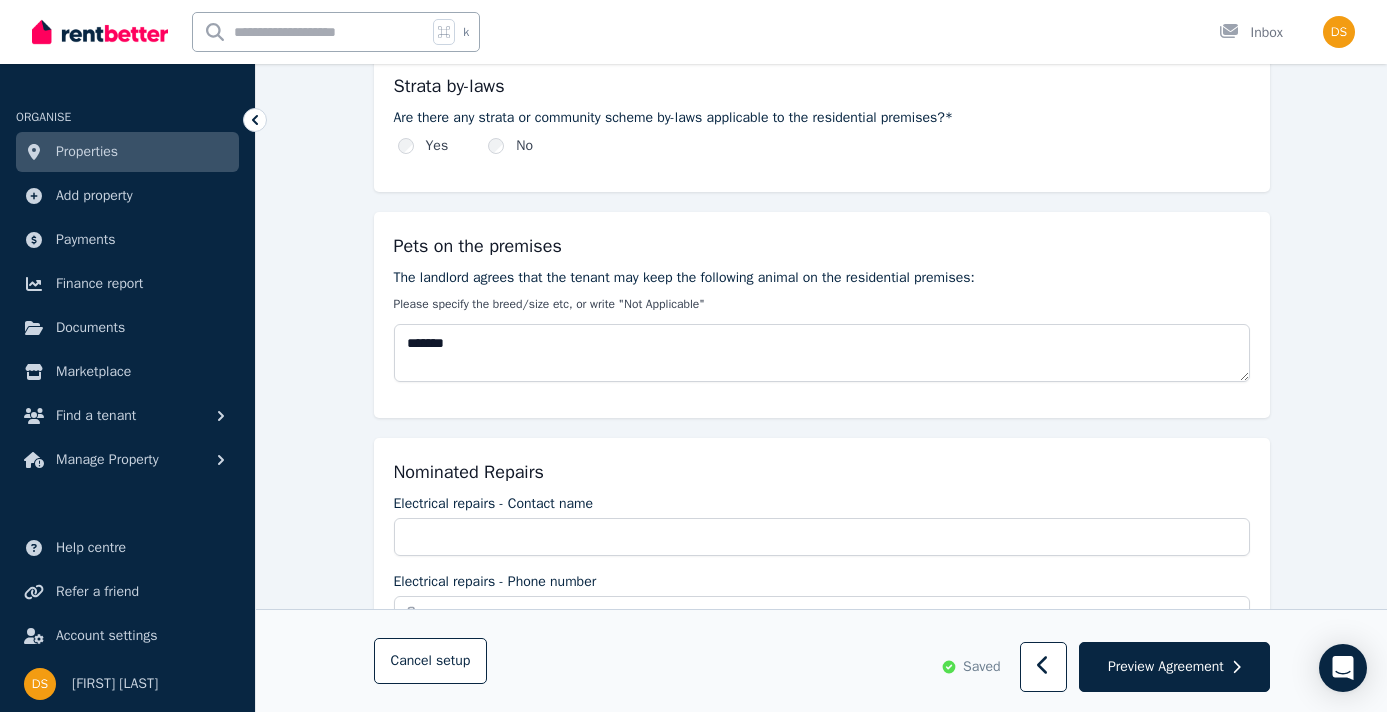 click on "**********" at bounding box center [821, 201] 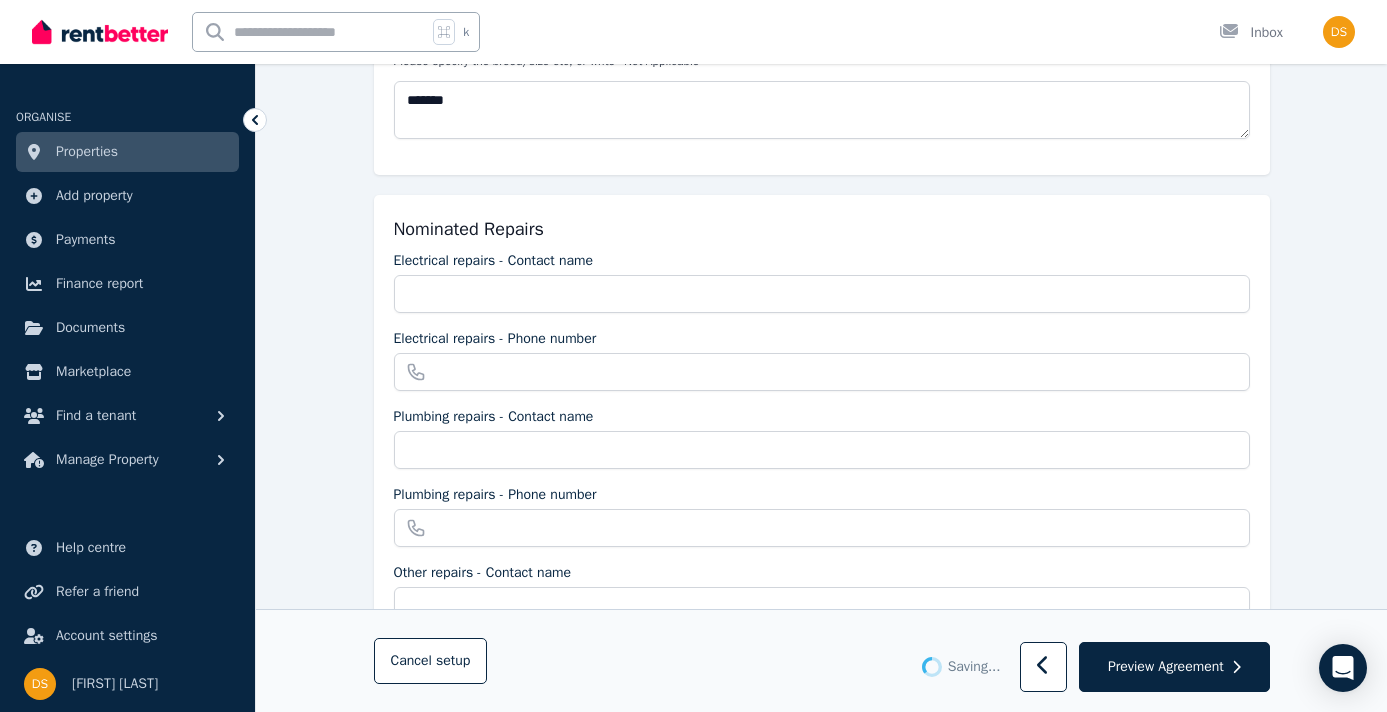 scroll, scrollTop: 1669, scrollLeft: 0, axis: vertical 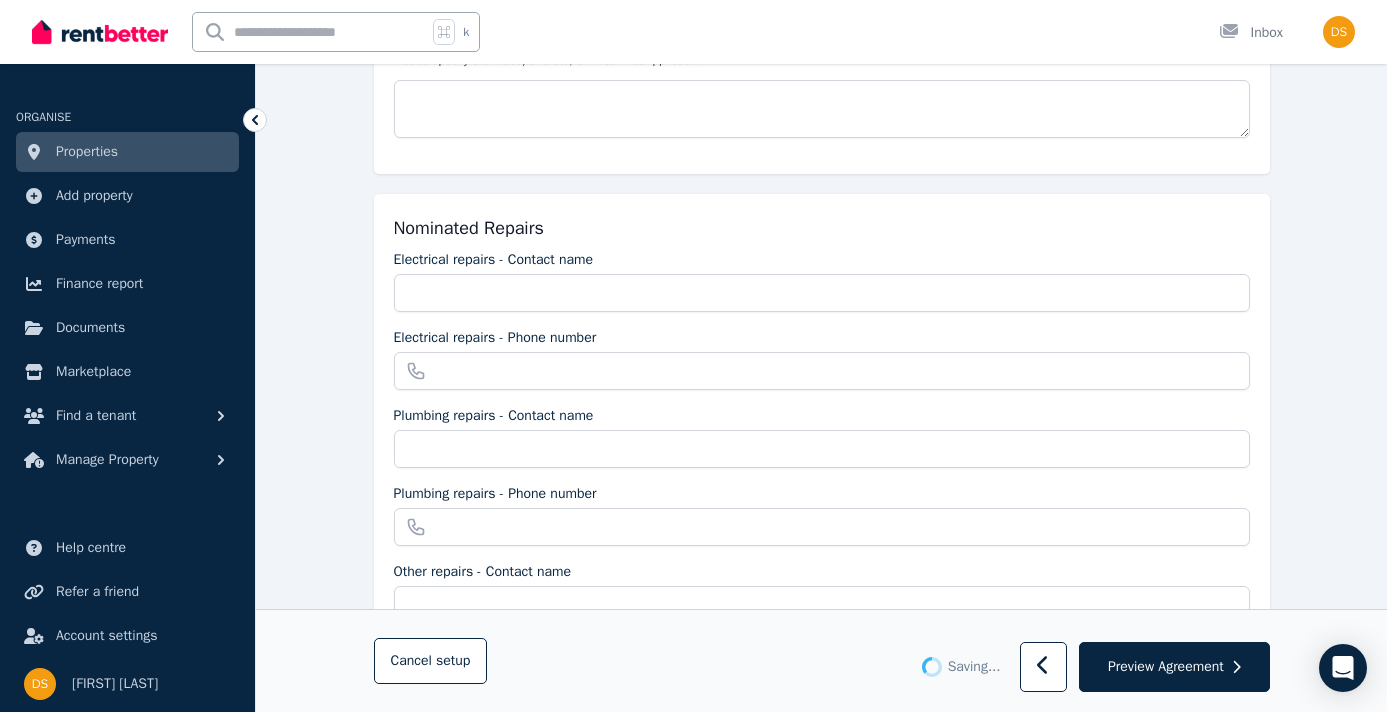 type on "*******" 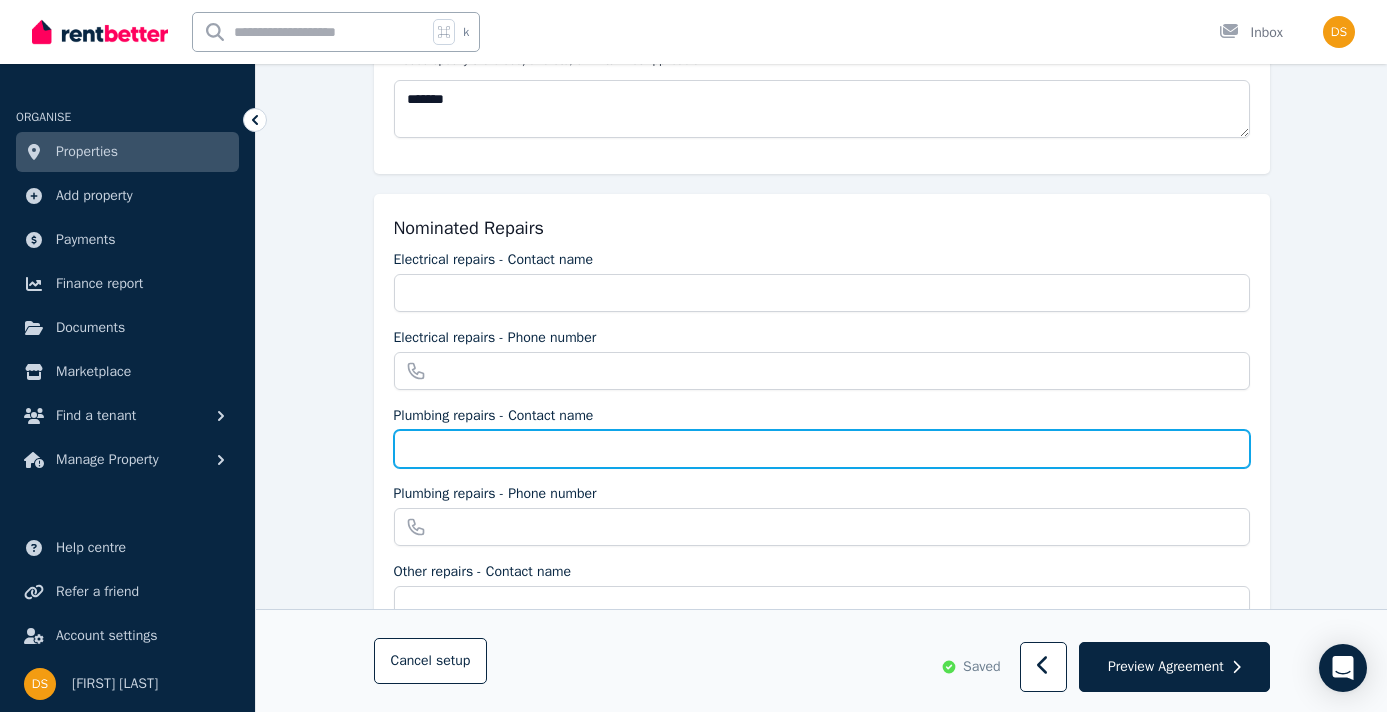 click on "Plumbing repairs - Contact name" at bounding box center [822, 449] 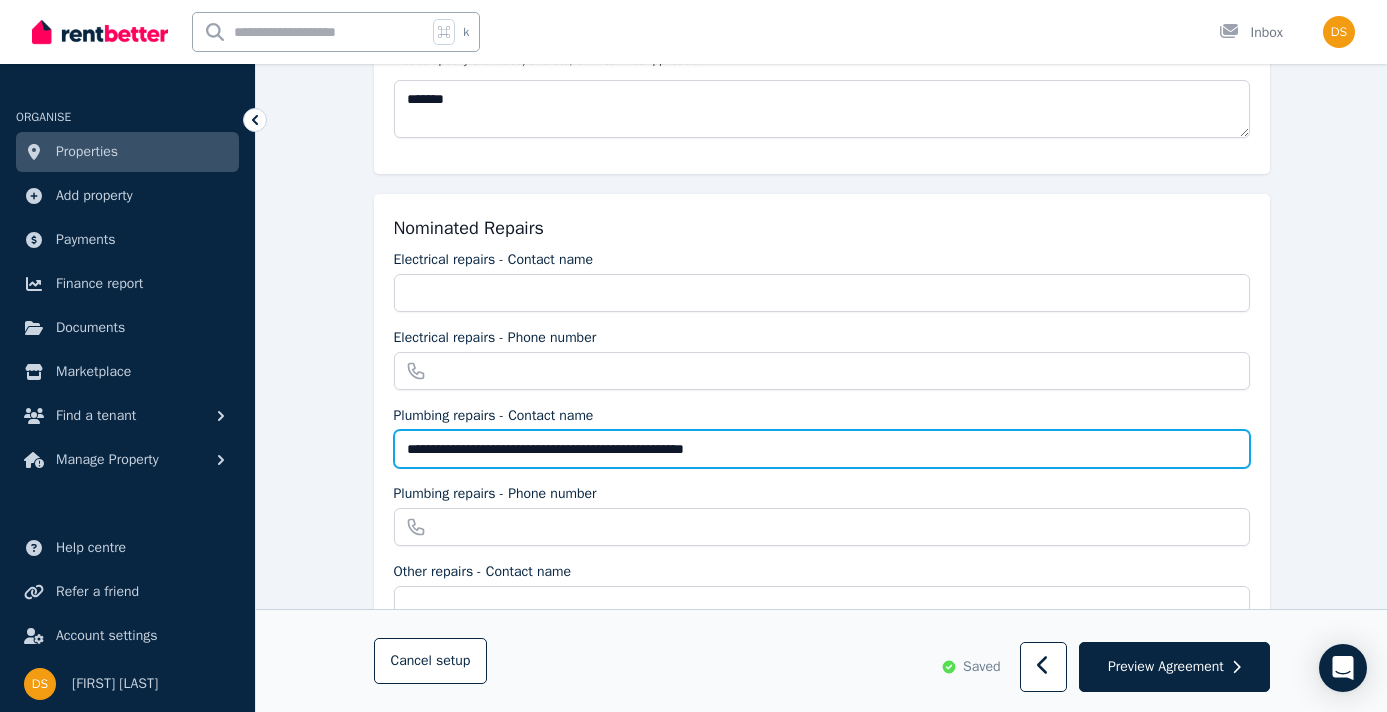 type on "**********" 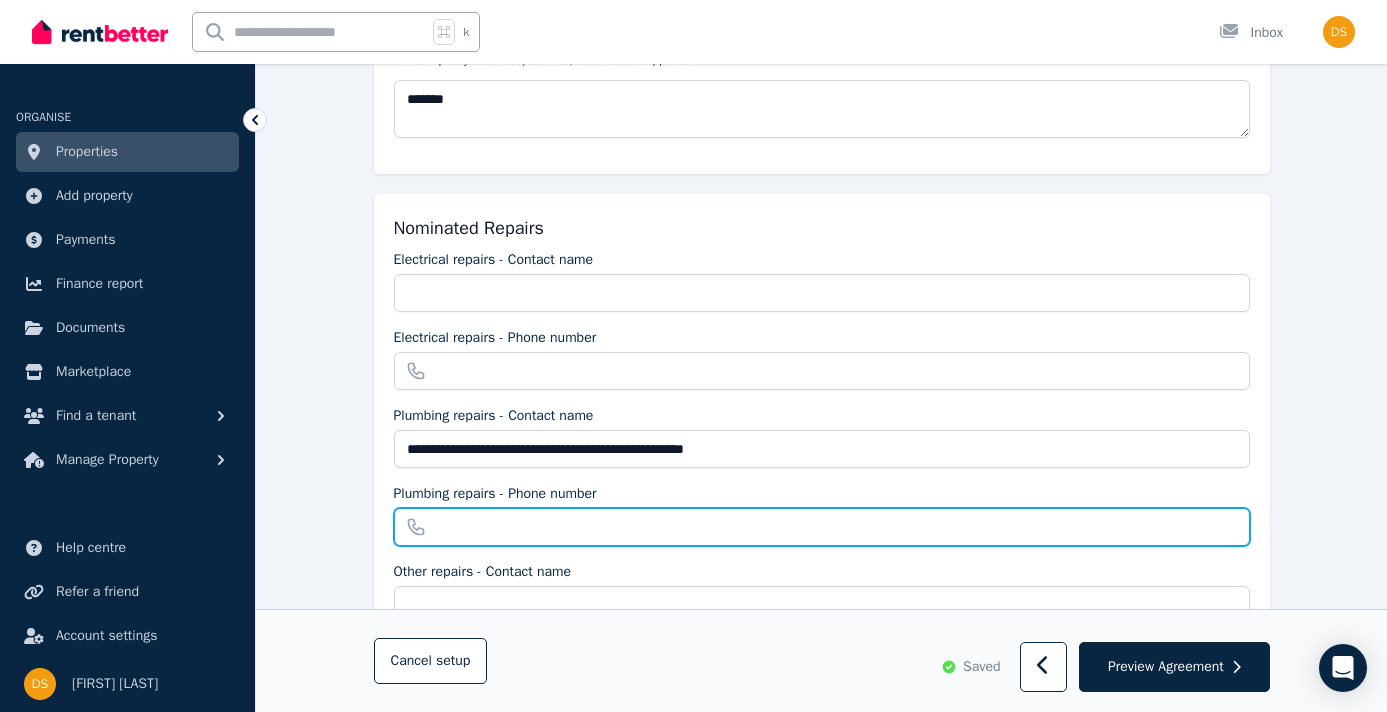 click on "Plumbing repairs - Phone number" at bounding box center [822, 527] 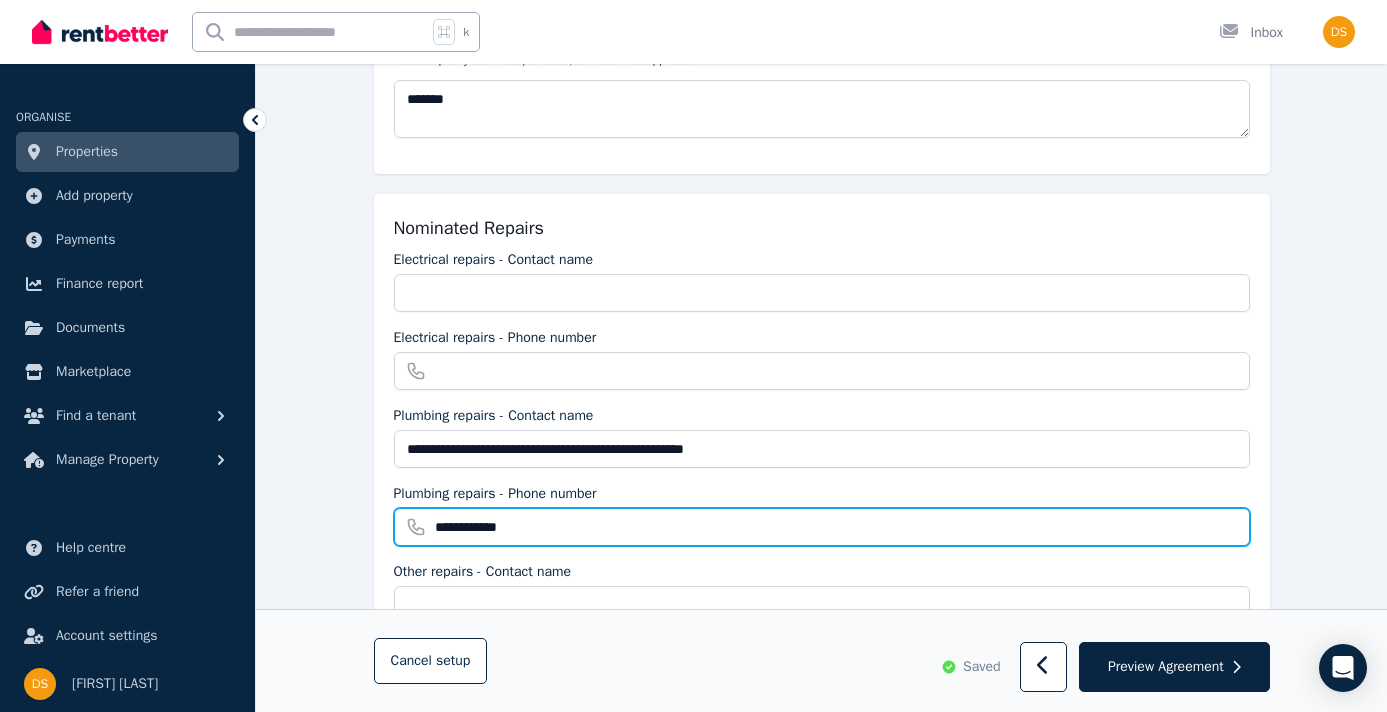 type on "**********" 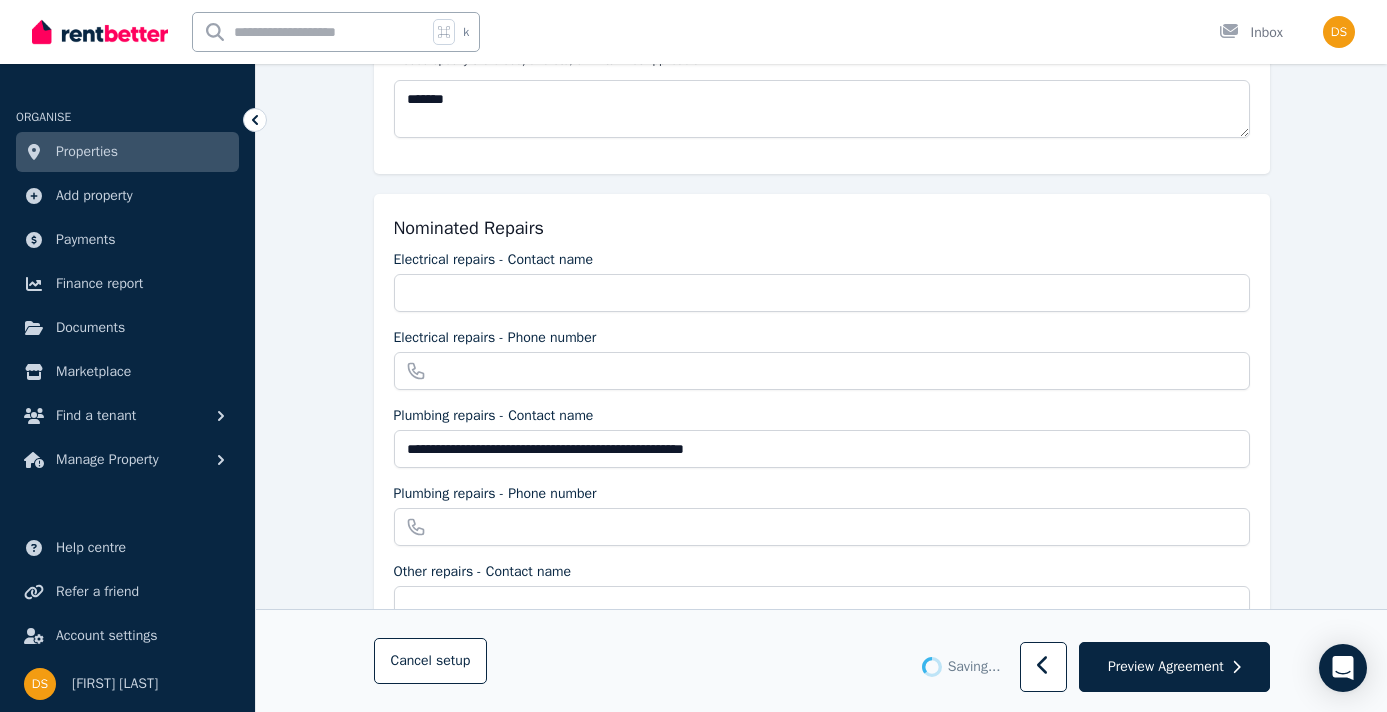 type on "**********" 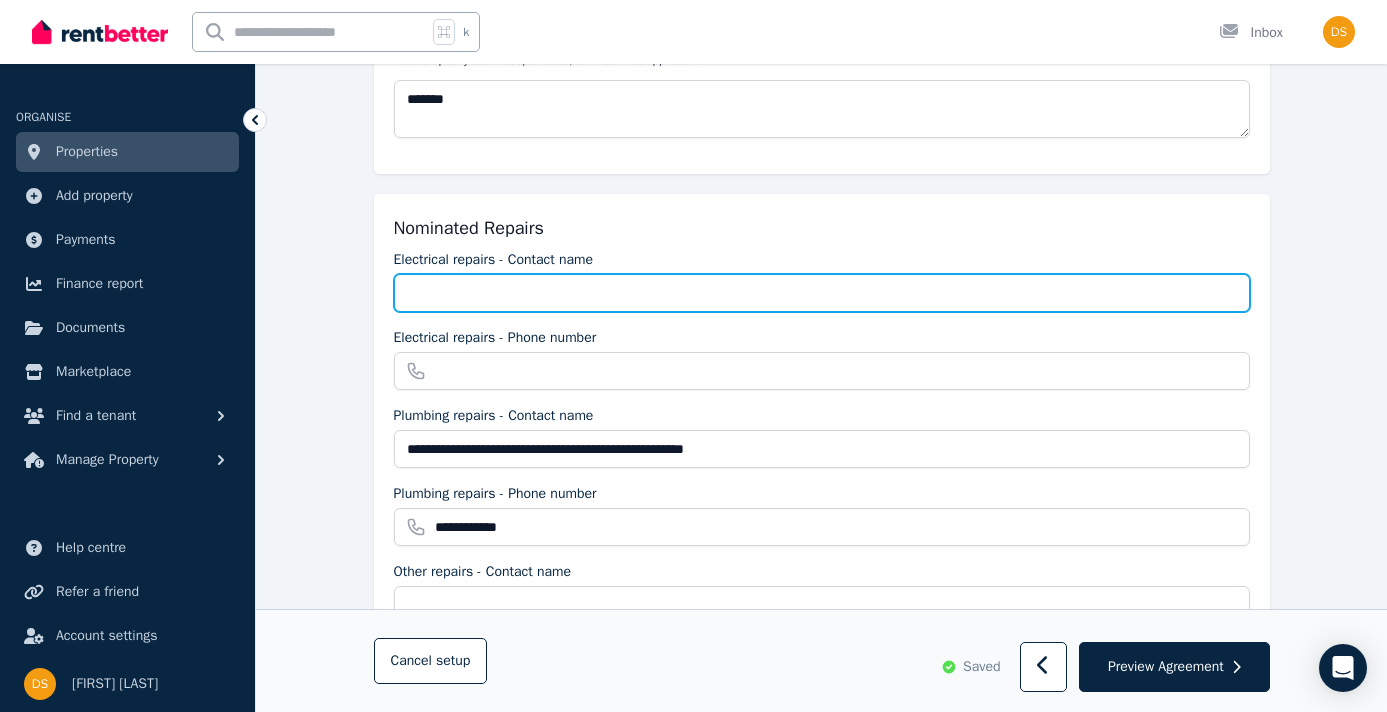 click on "Electrical repairs - Contact name" at bounding box center [822, 293] 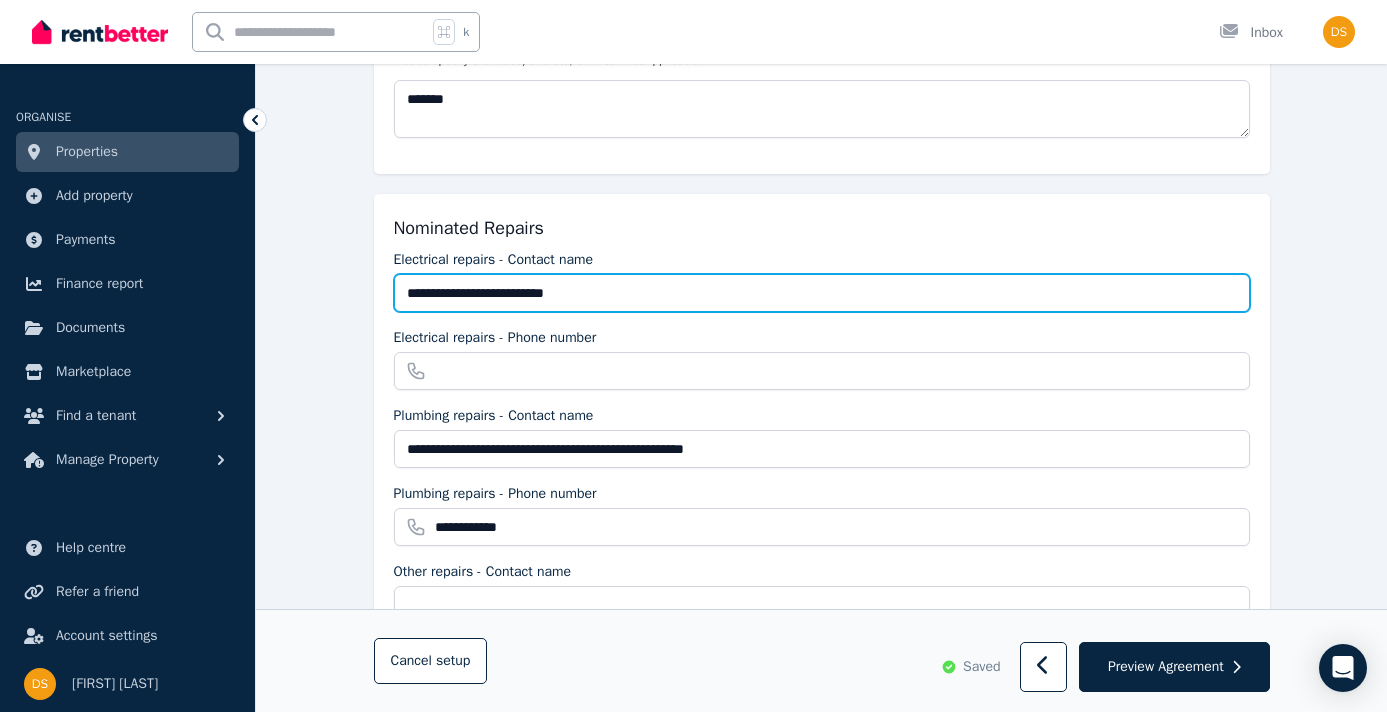 type on "**********" 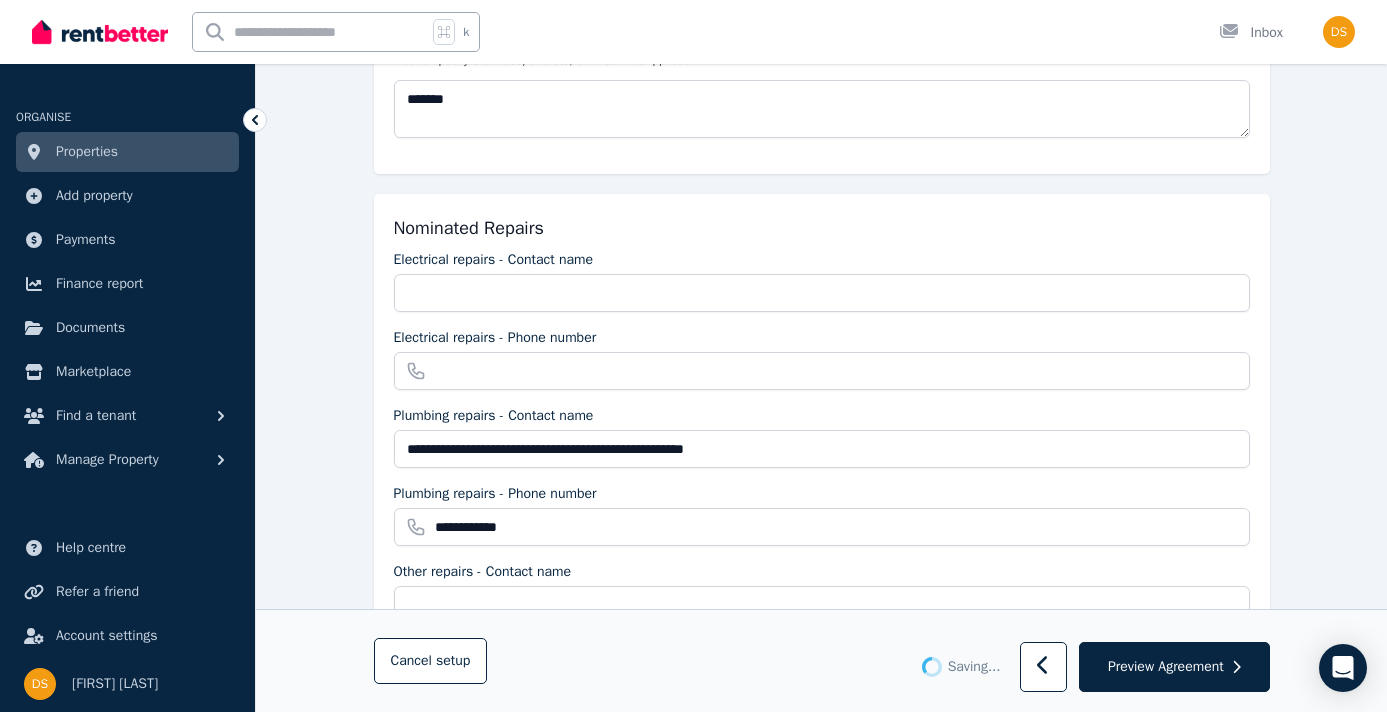 type on "**********" 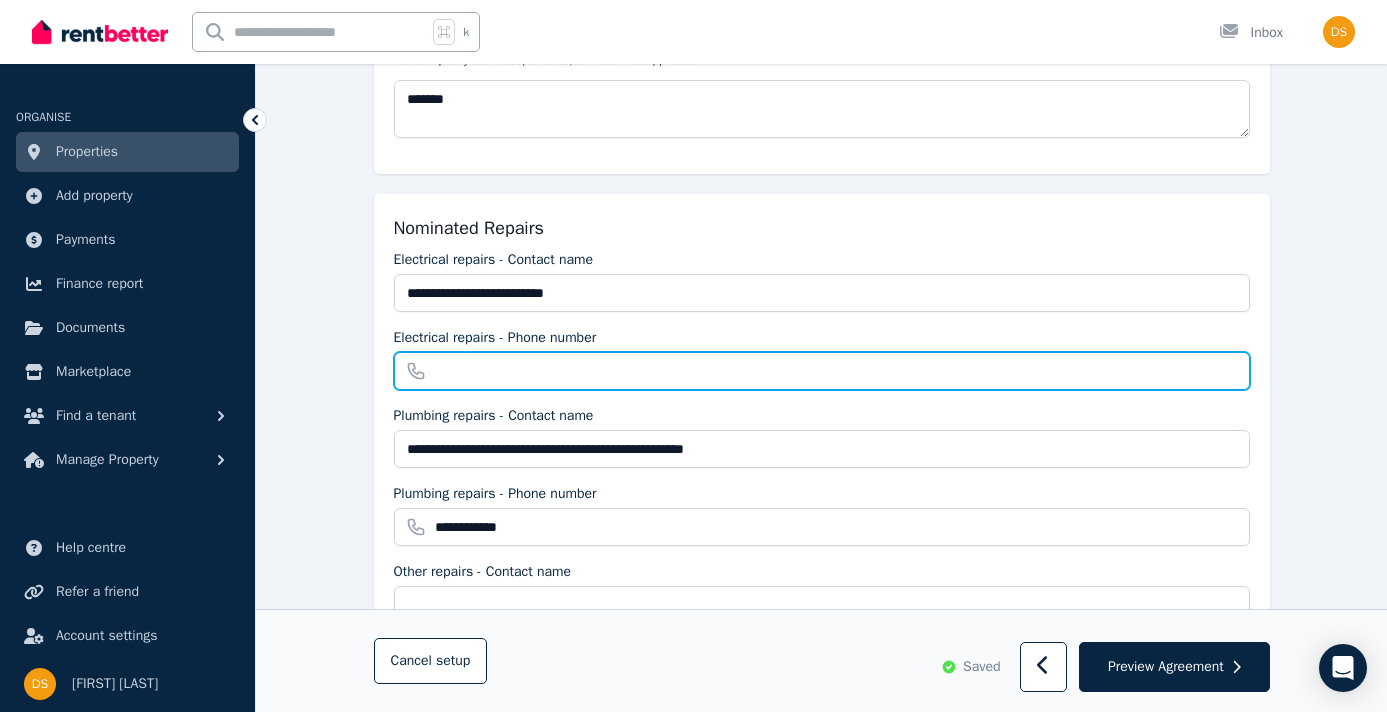 click on "Electrical repairs - Phone number" at bounding box center [822, 371] 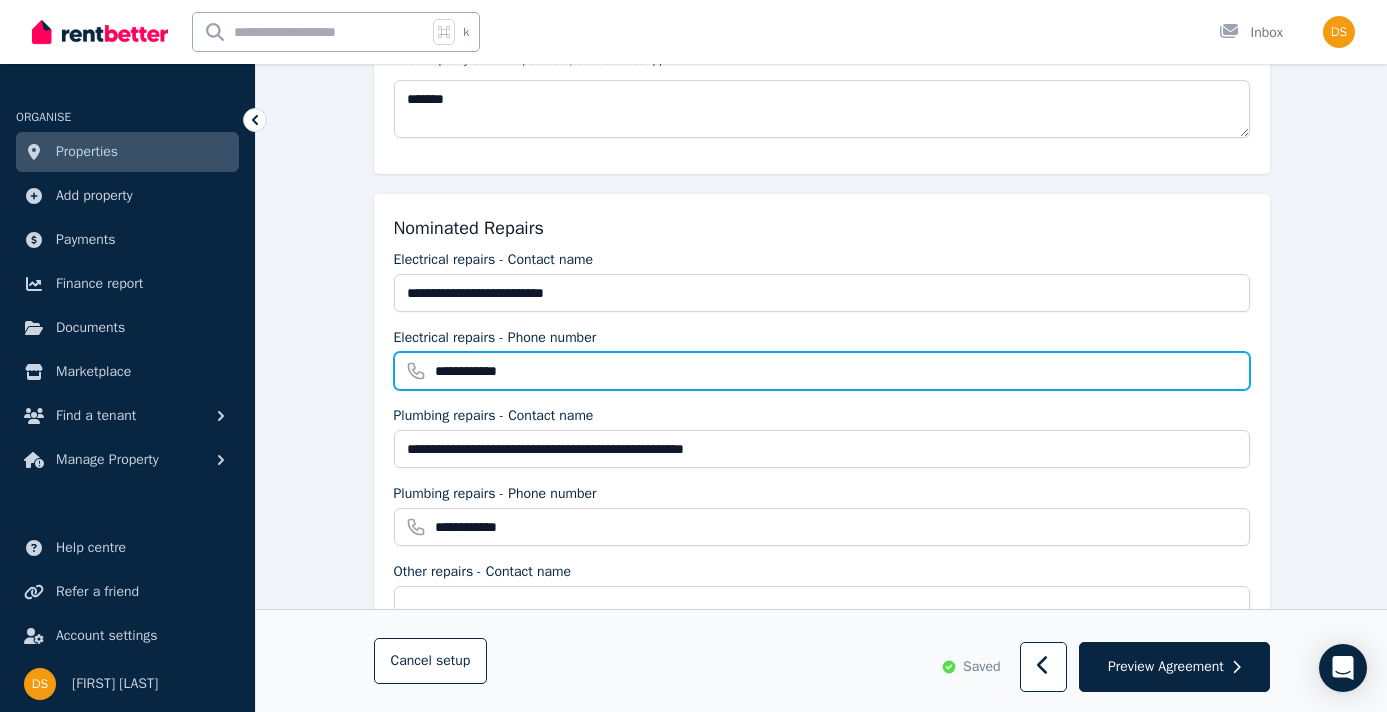 type on "**********" 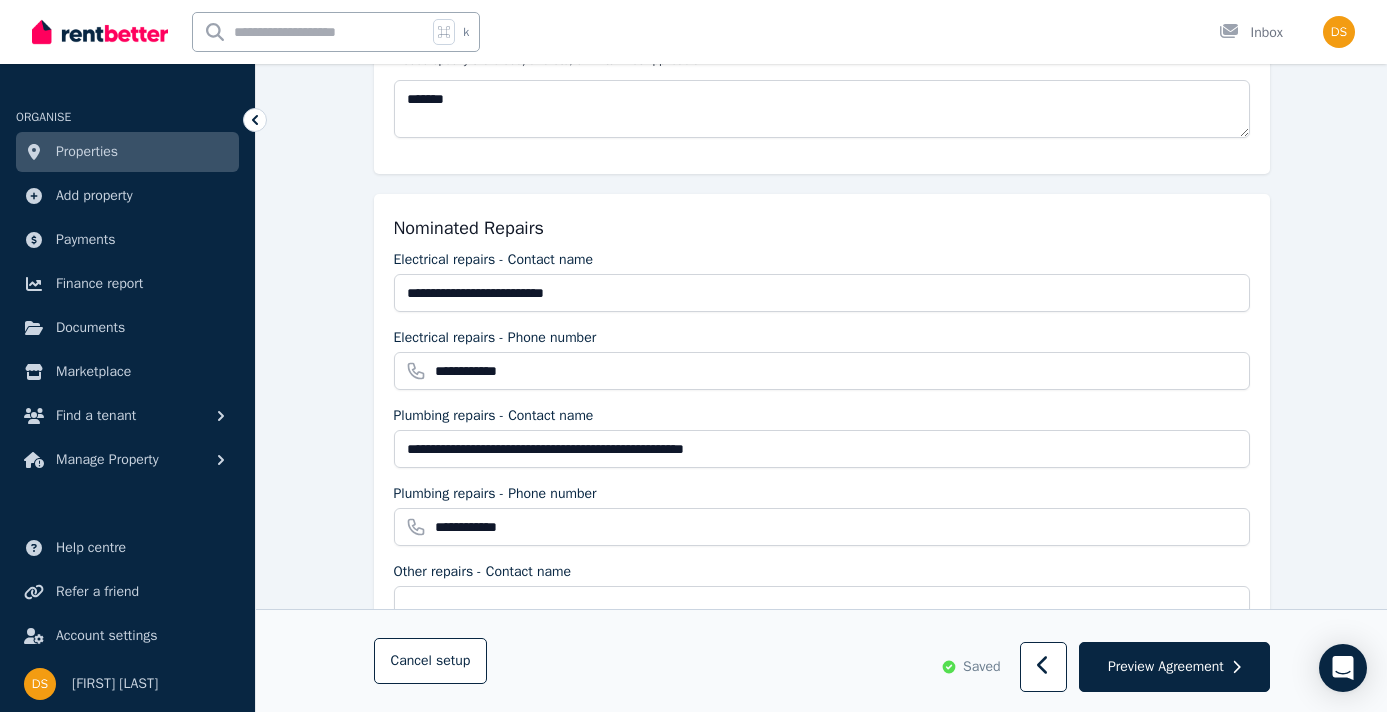 click on "**********" at bounding box center (822, 458) 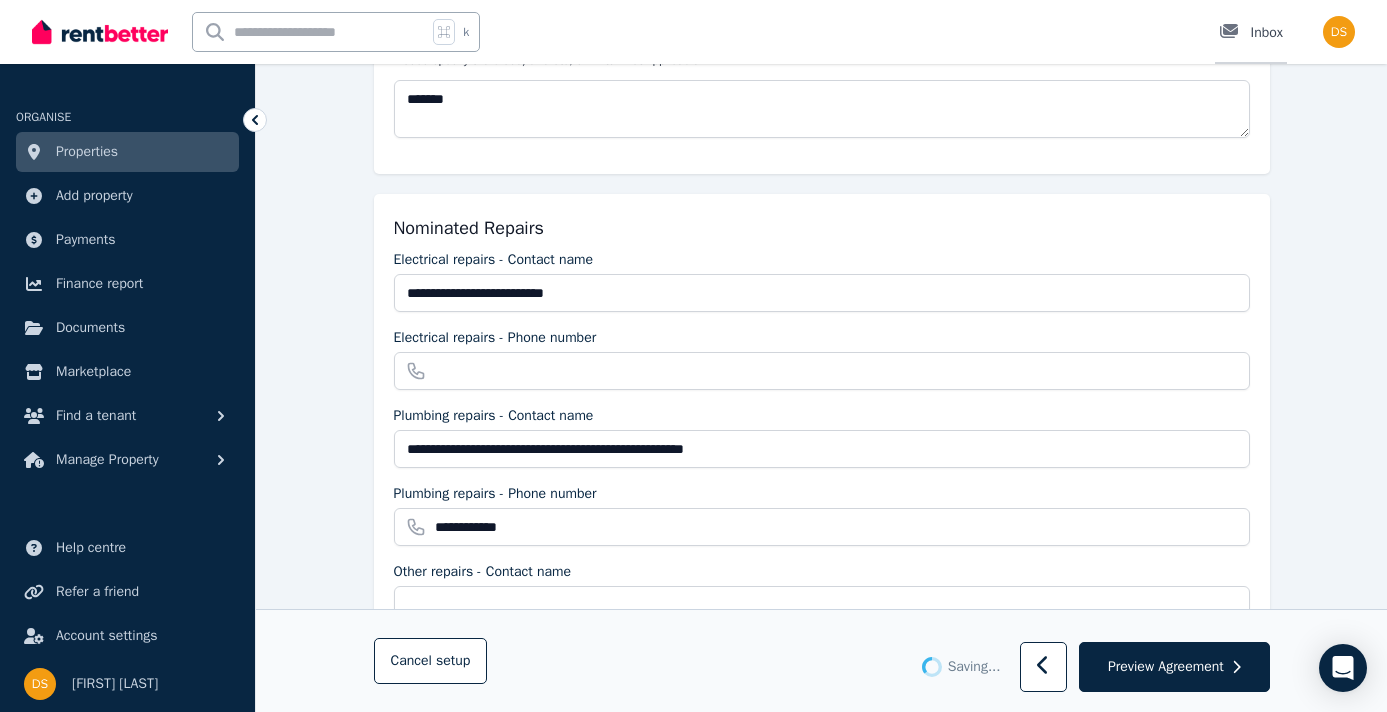 type on "**********" 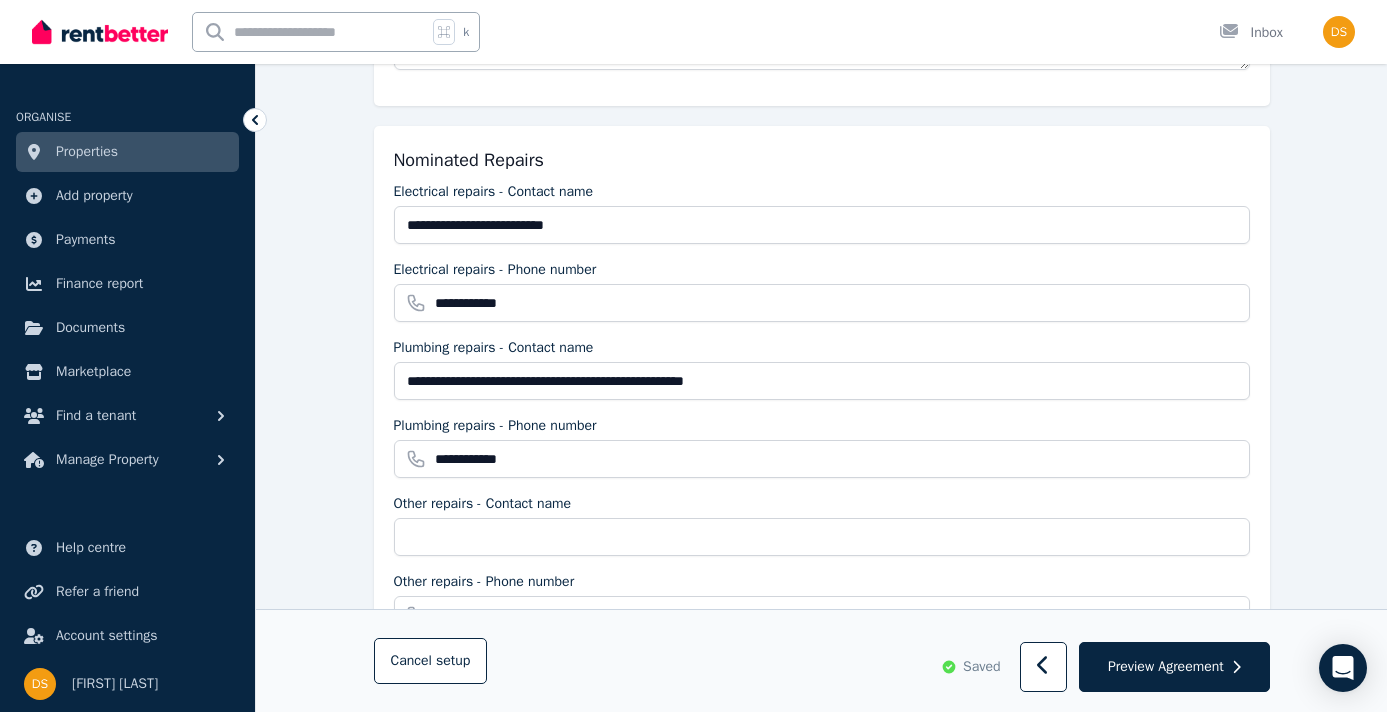 scroll, scrollTop: 1771, scrollLeft: 0, axis: vertical 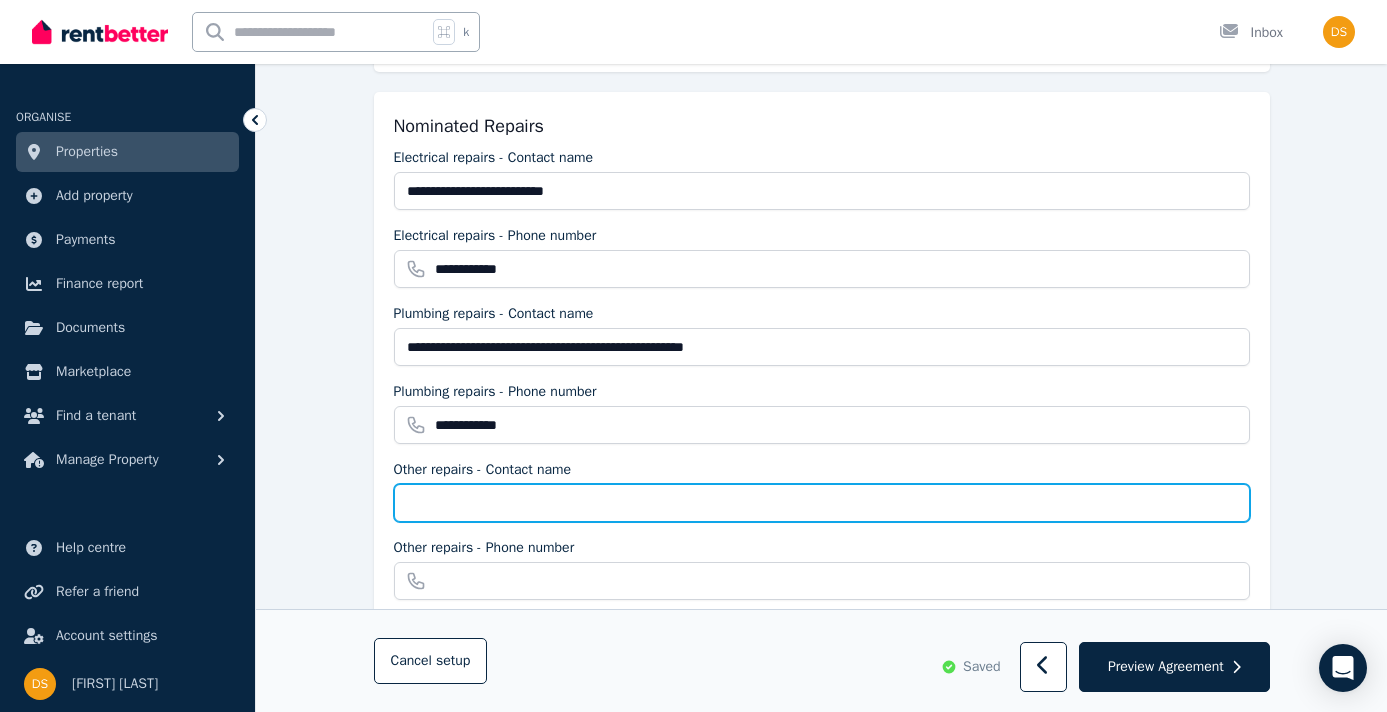 click on "Other repairs - Contact name" at bounding box center [822, 503] 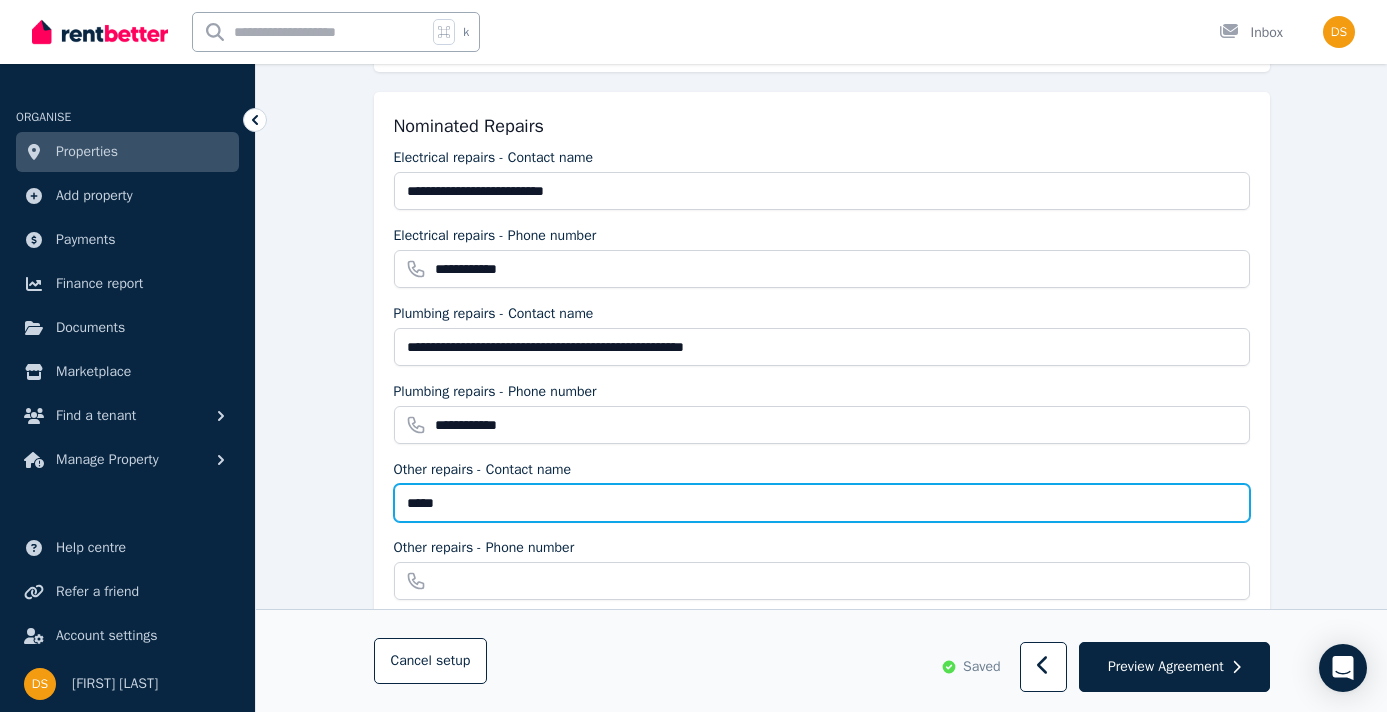 type on "*****" 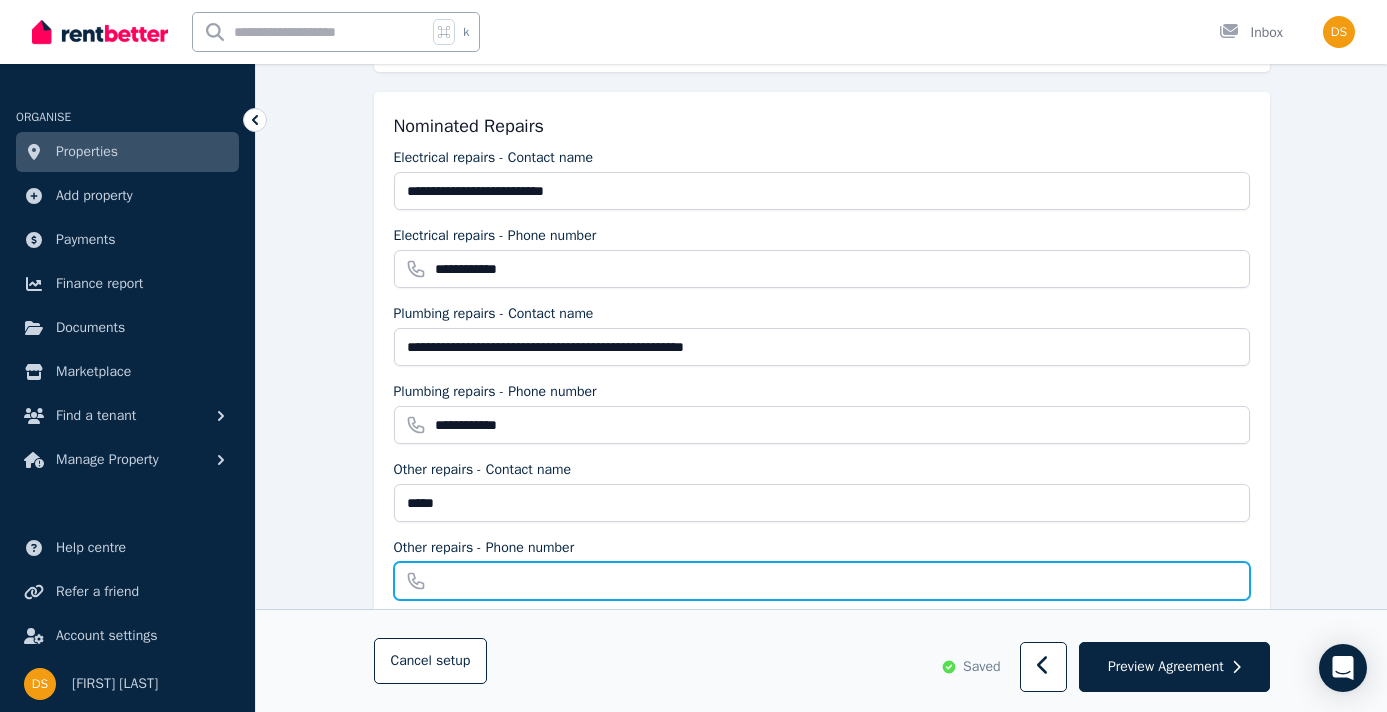 click on "Other repairs - Phone number" at bounding box center (822, 581) 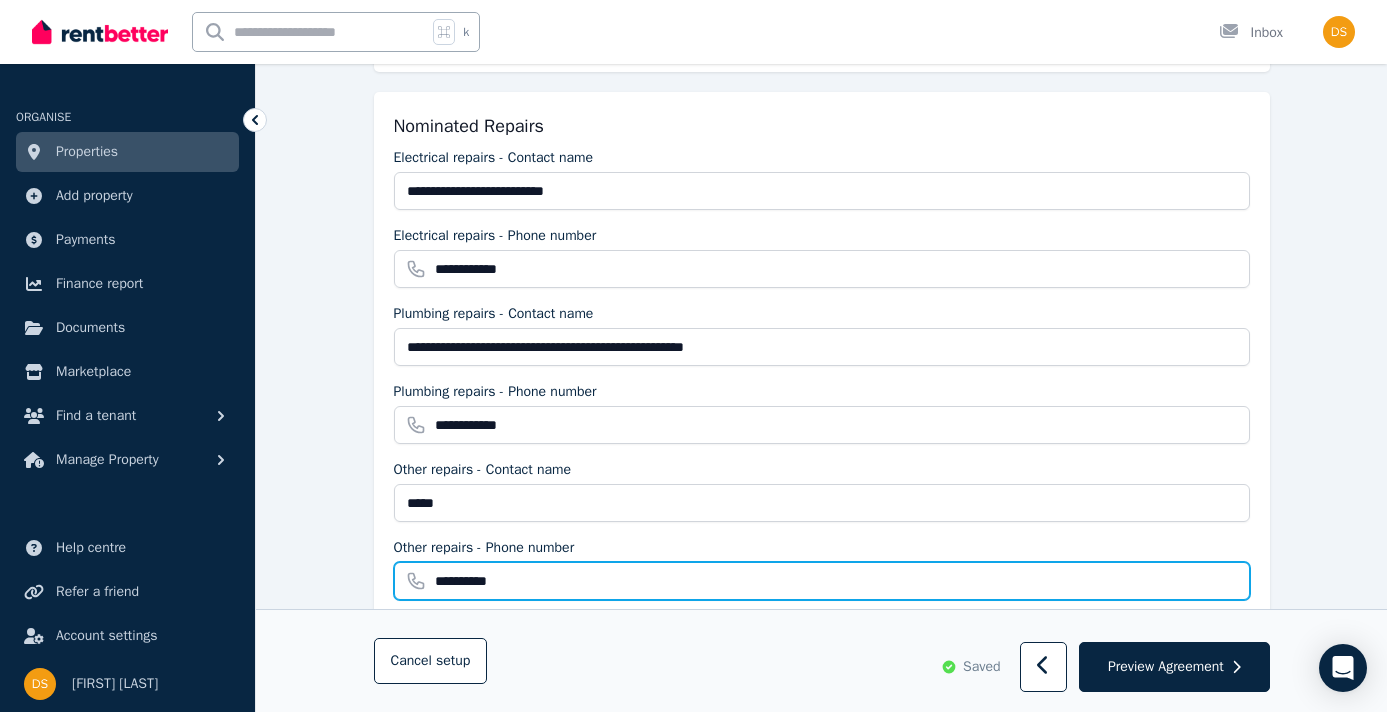 type on "**********" 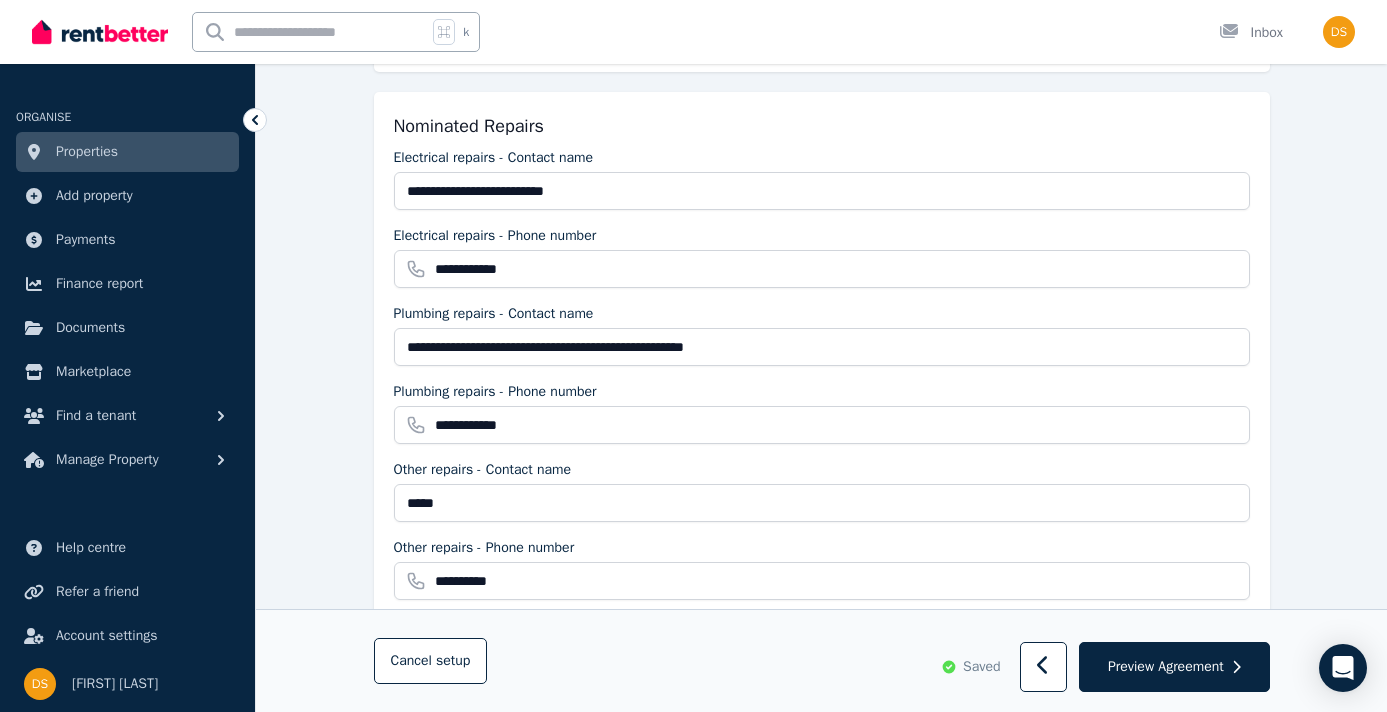 click on "**********" at bounding box center [821, -145] 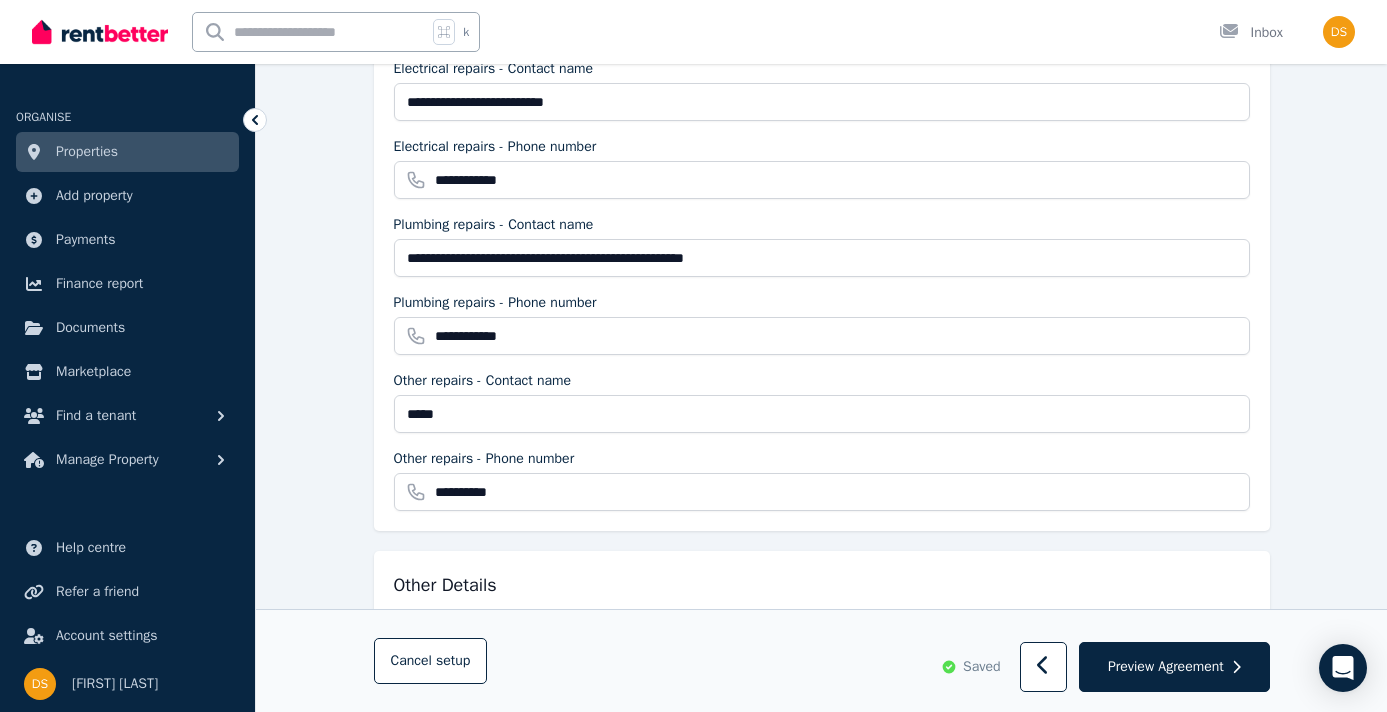 scroll, scrollTop: 1870, scrollLeft: 0, axis: vertical 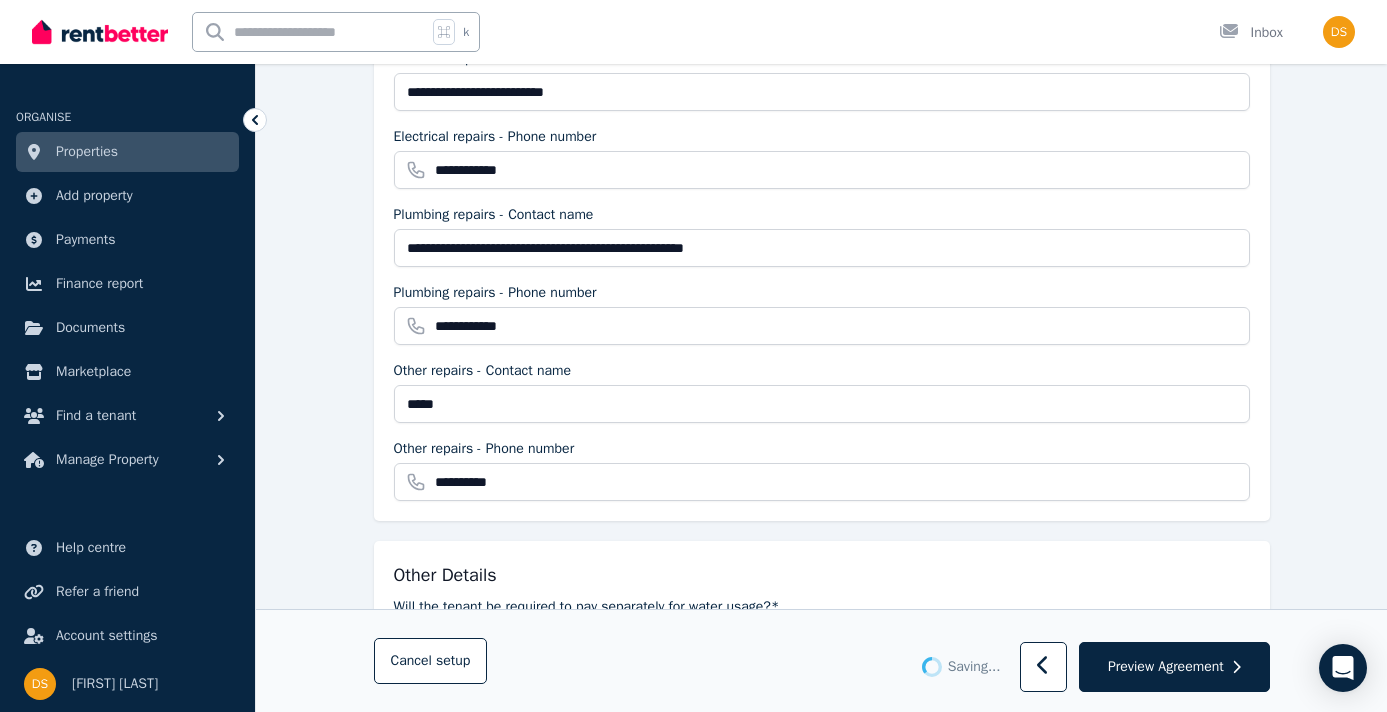 type 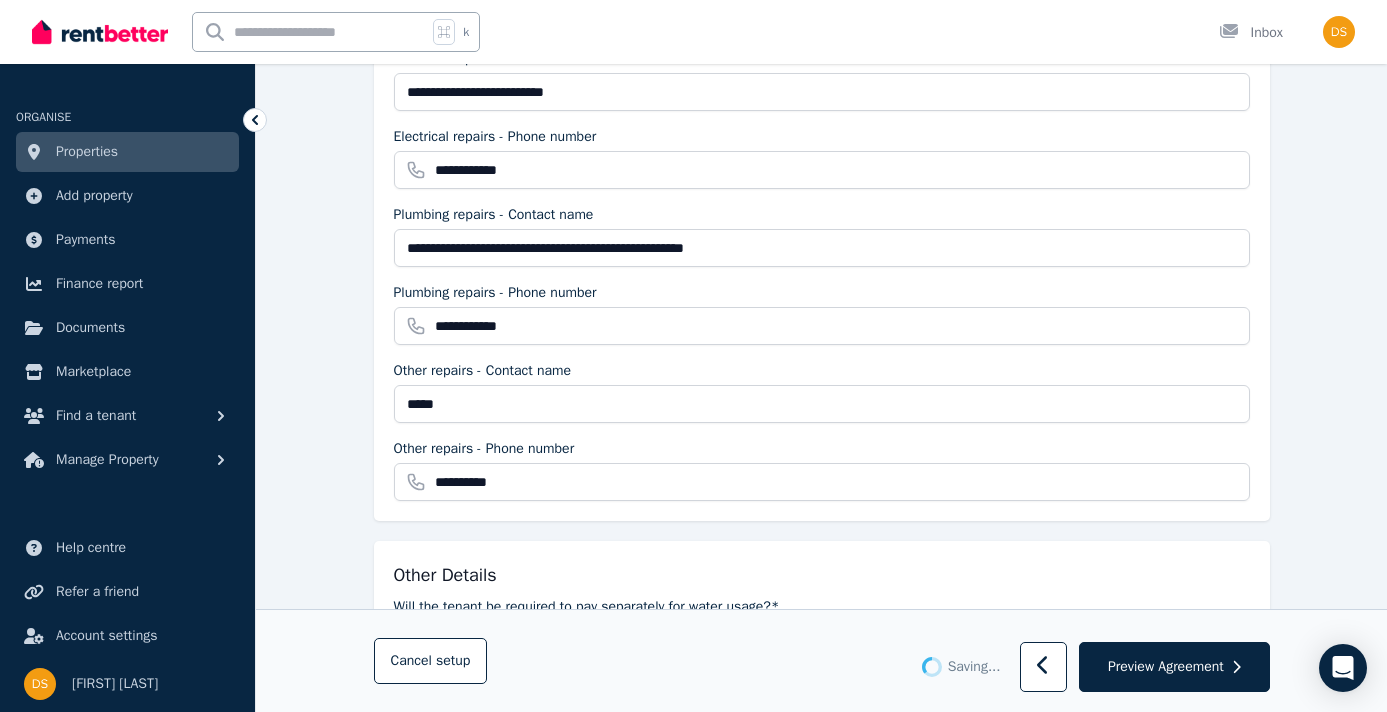 type 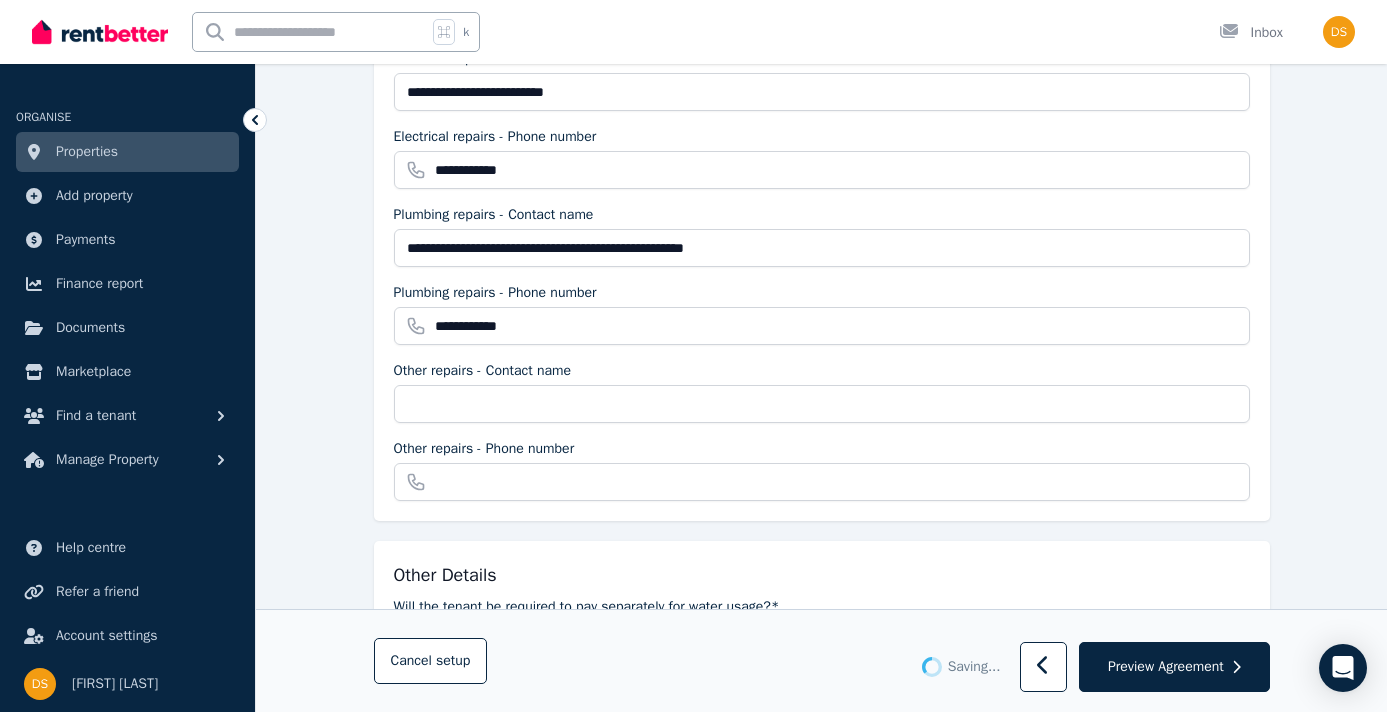 type on "*****" 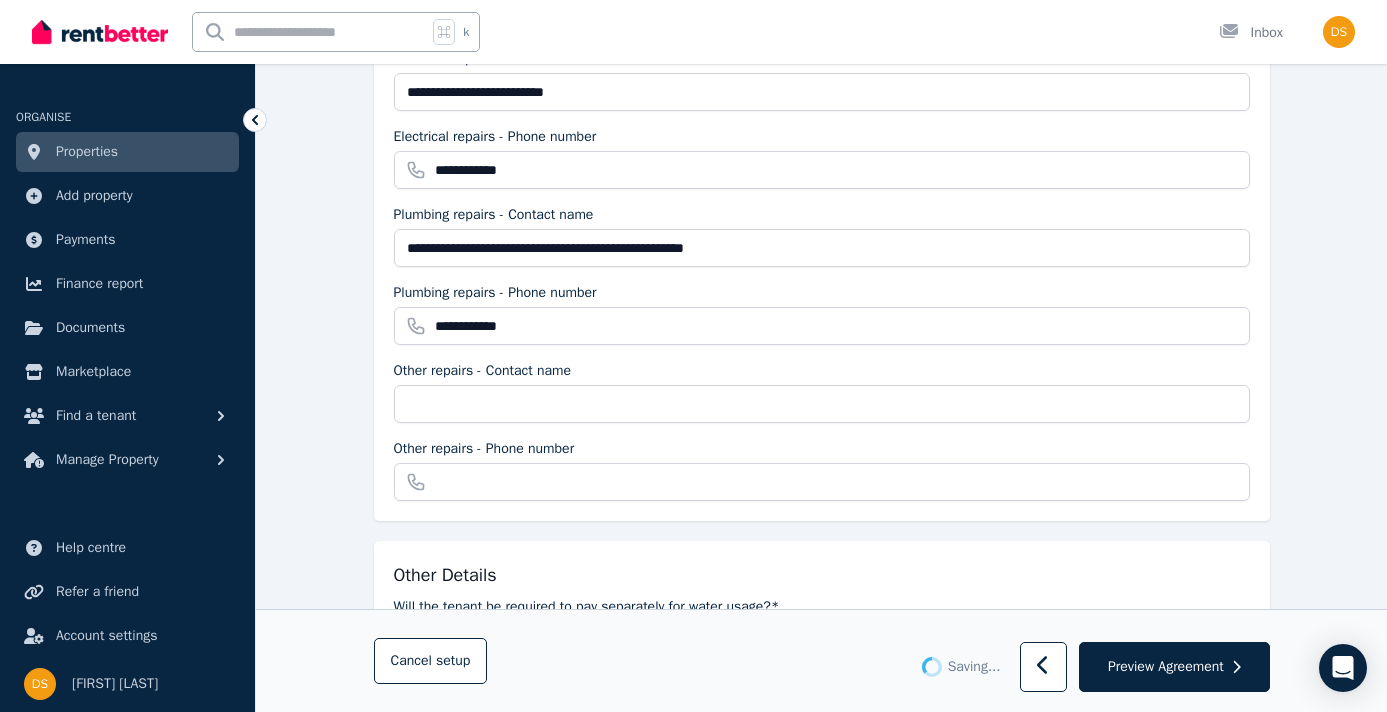type on "**********" 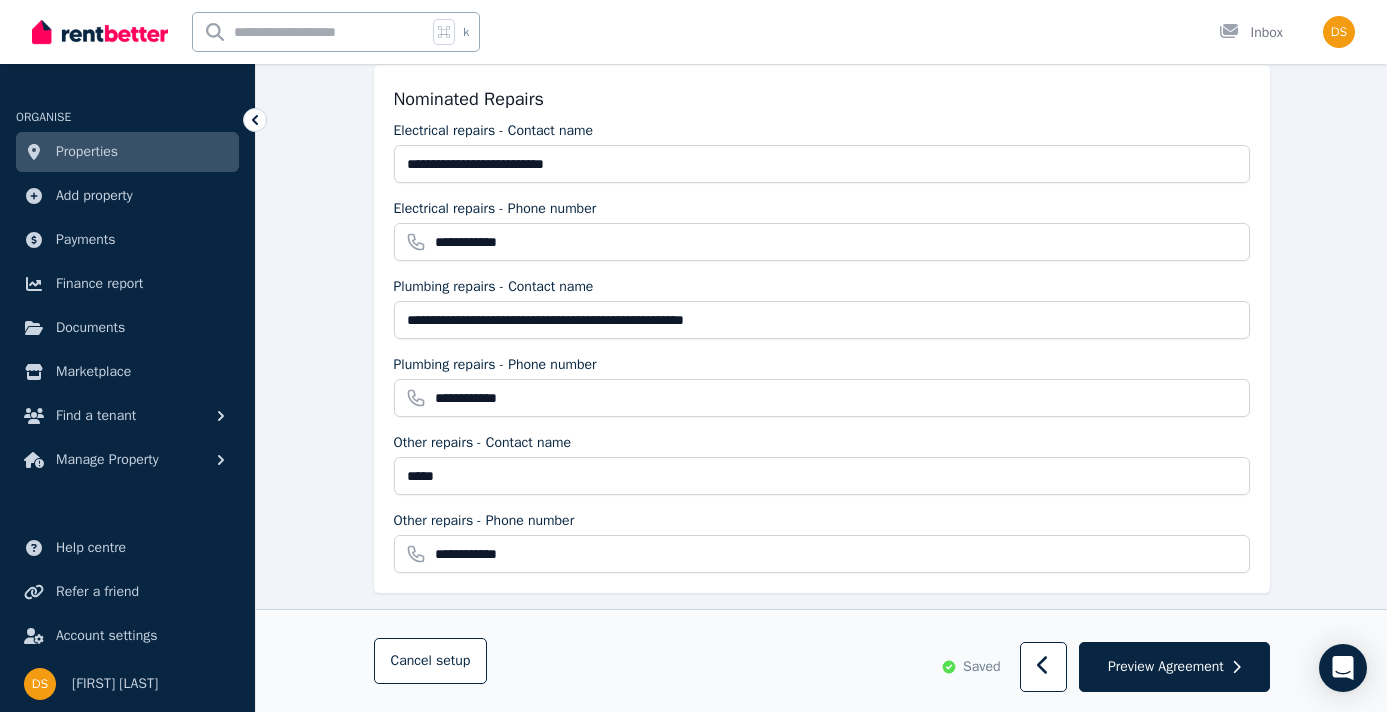 scroll, scrollTop: 1800, scrollLeft: 0, axis: vertical 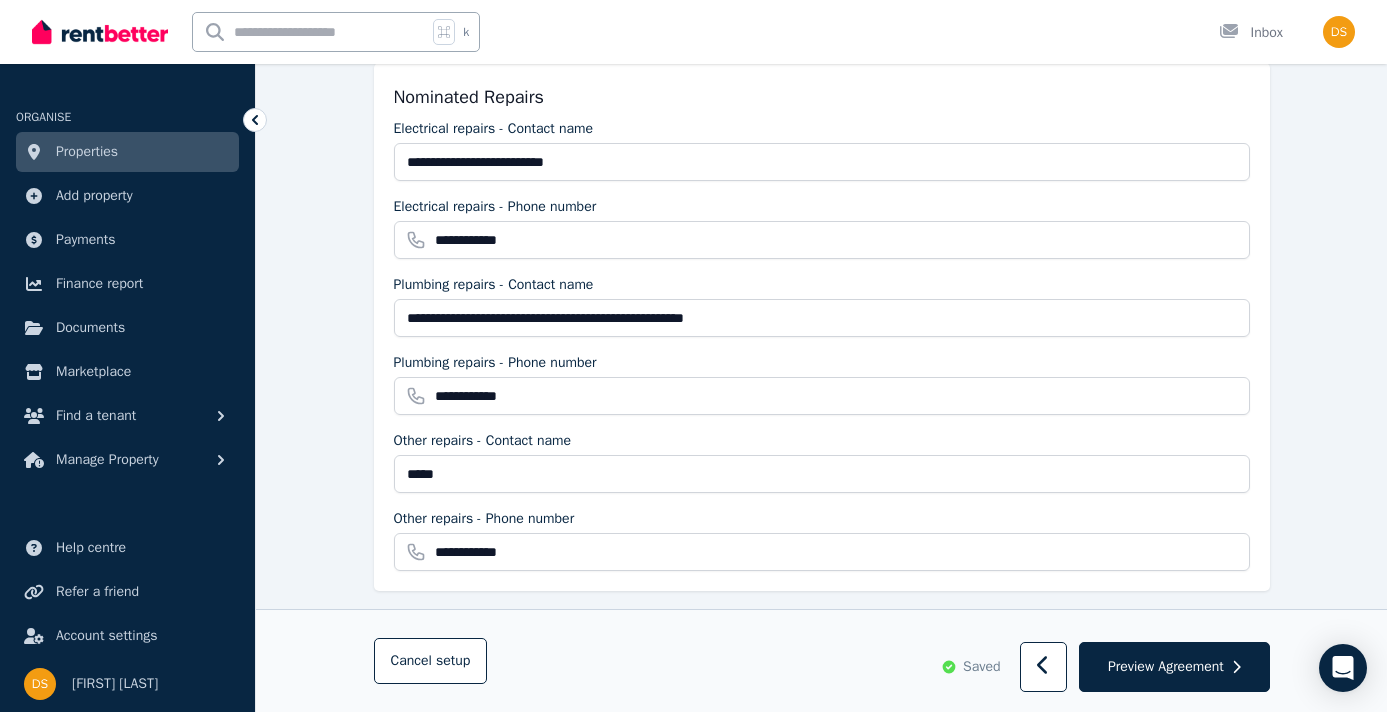 click on "**********" at bounding box center [821, -174] 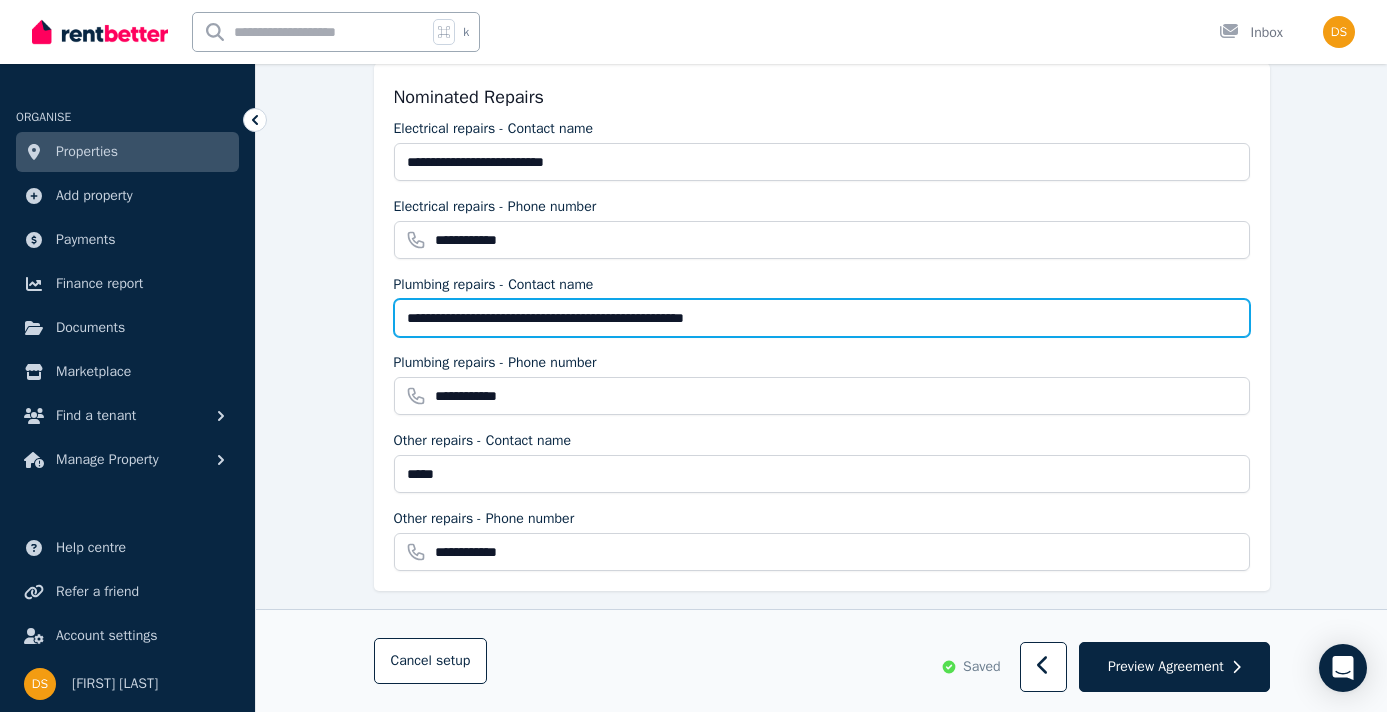 drag, startPoint x: 617, startPoint y: 320, endPoint x: 864, endPoint y: 324, distance: 247.03238 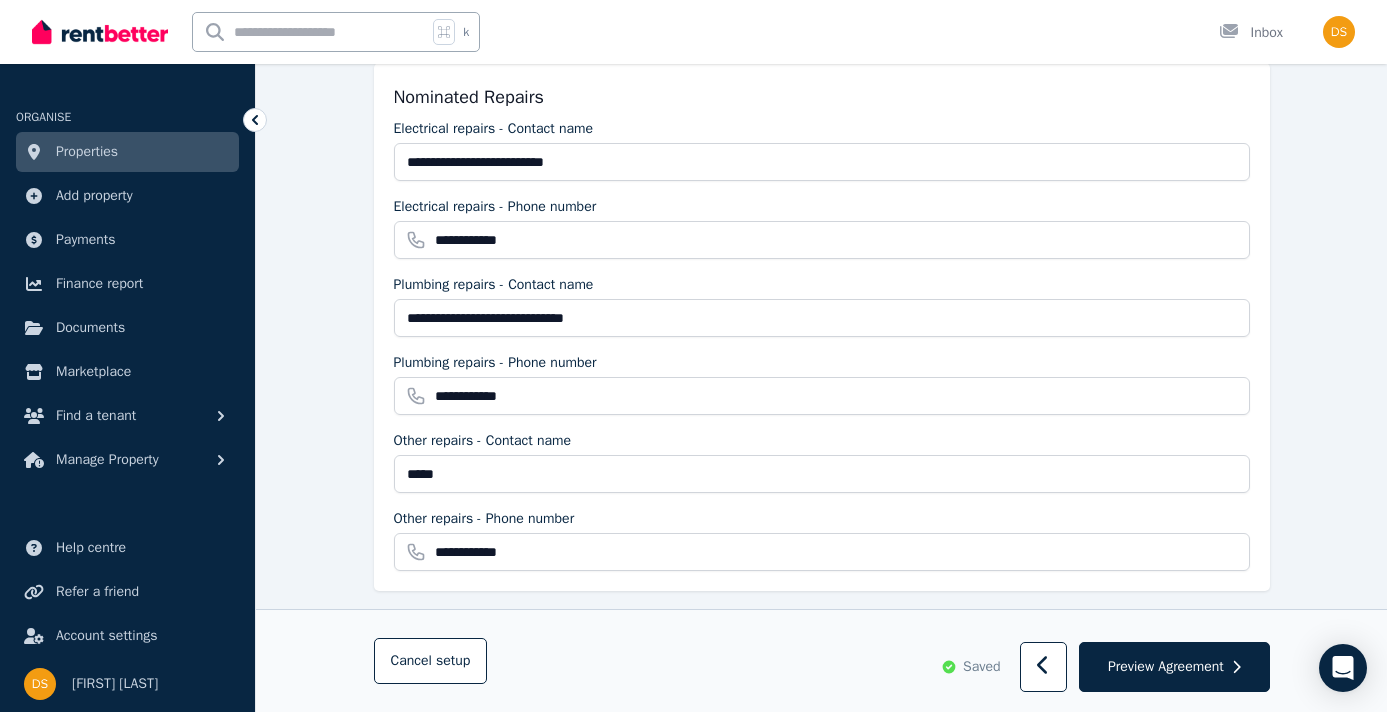 click on "**********" at bounding box center (821, -174) 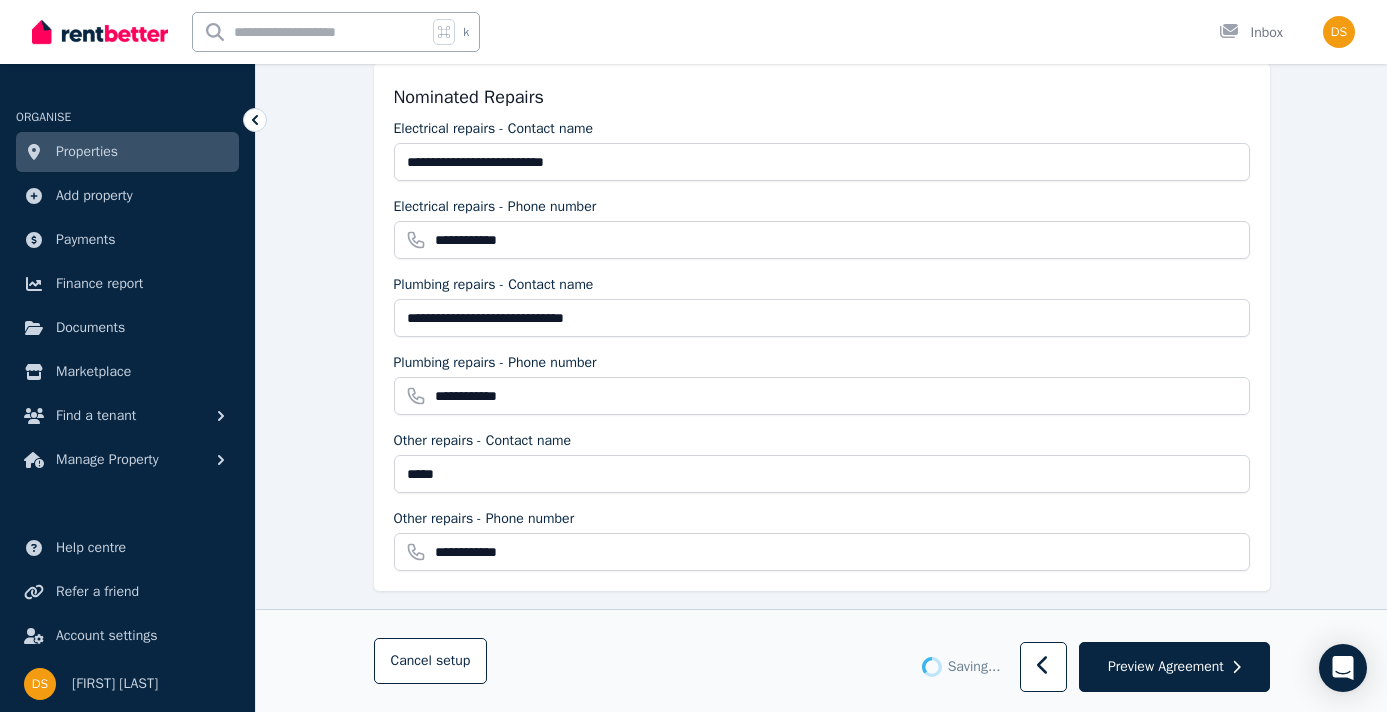 type on "**********" 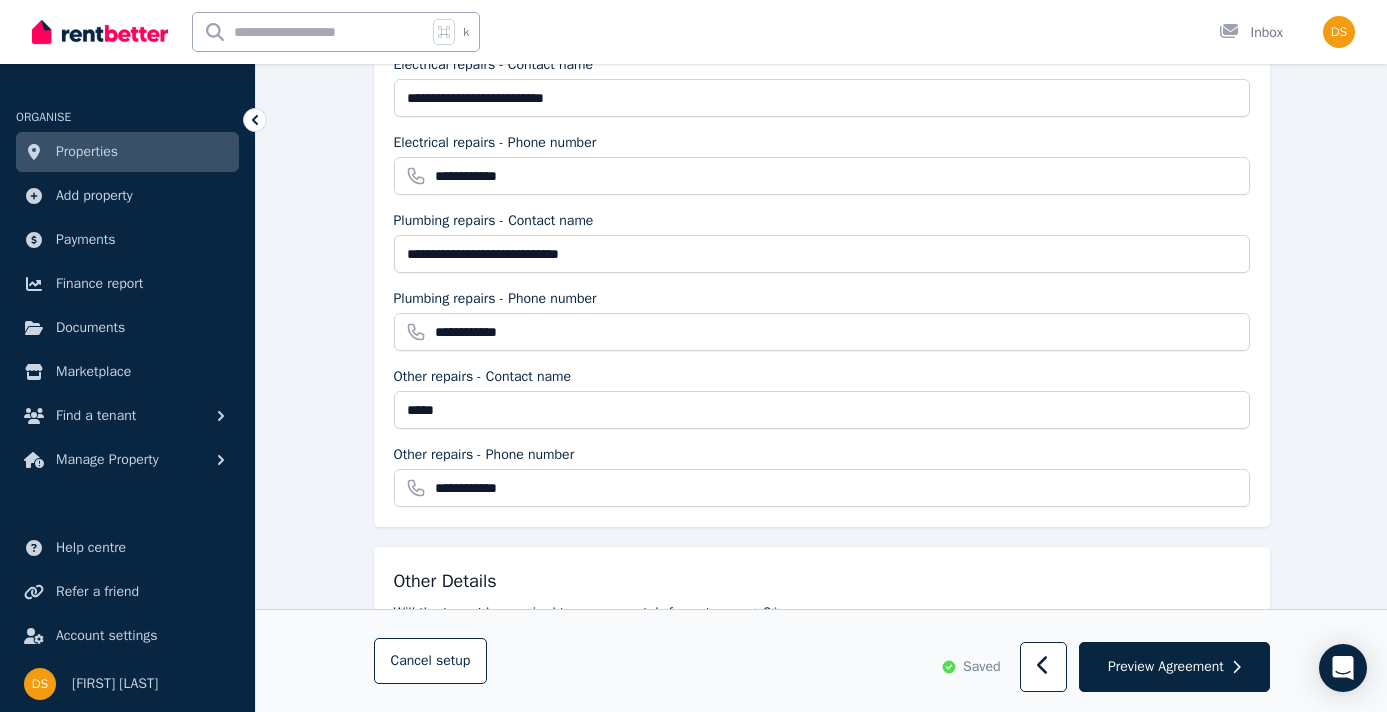 scroll, scrollTop: 1884, scrollLeft: 0, axis: vertical 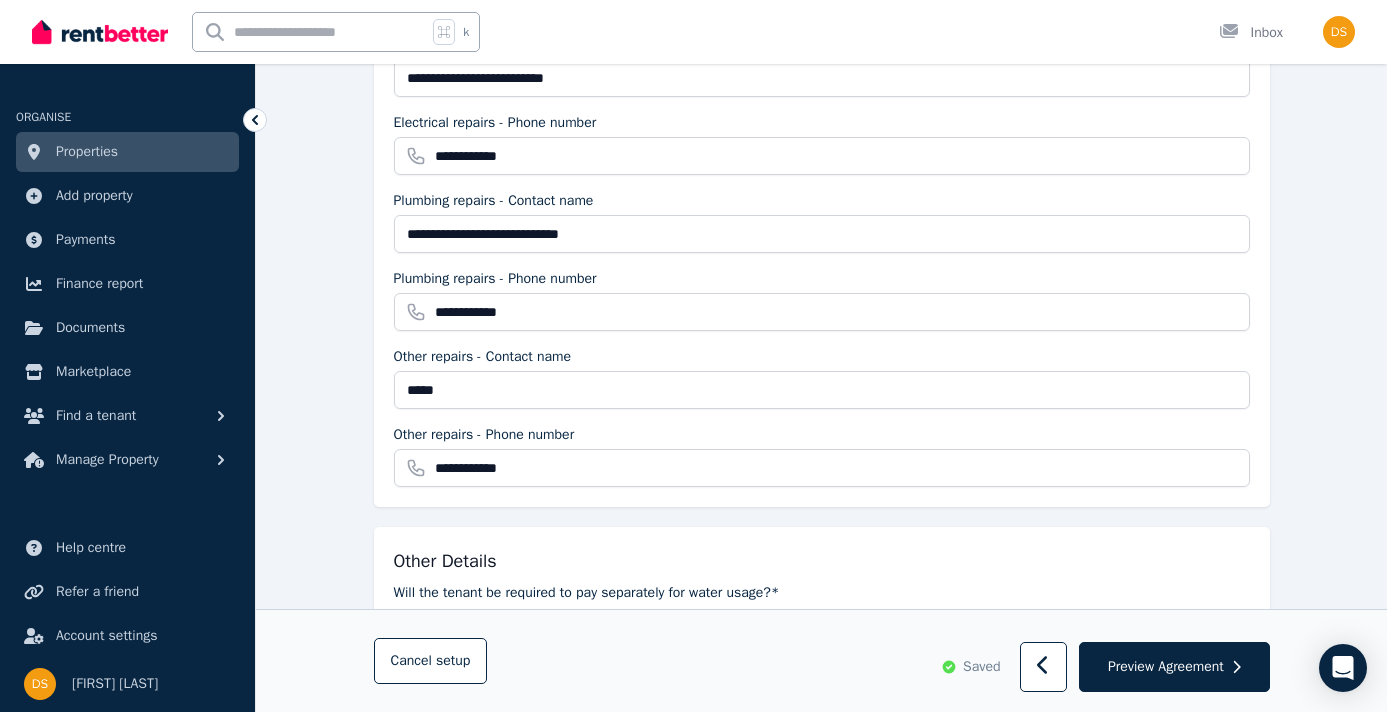 click on "**********" at bounding box center (821, -258) 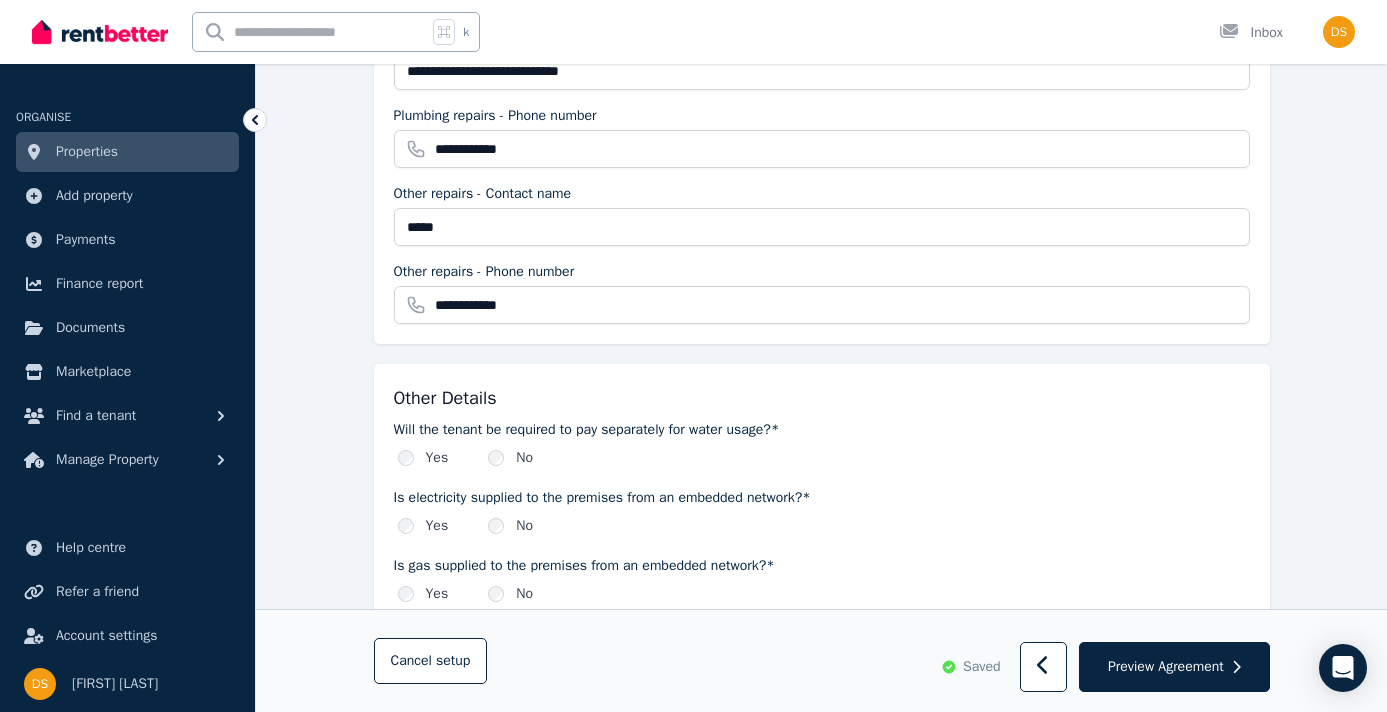 scroll, scrollTop: 2050, scrollLeft: 0, axis: vertical 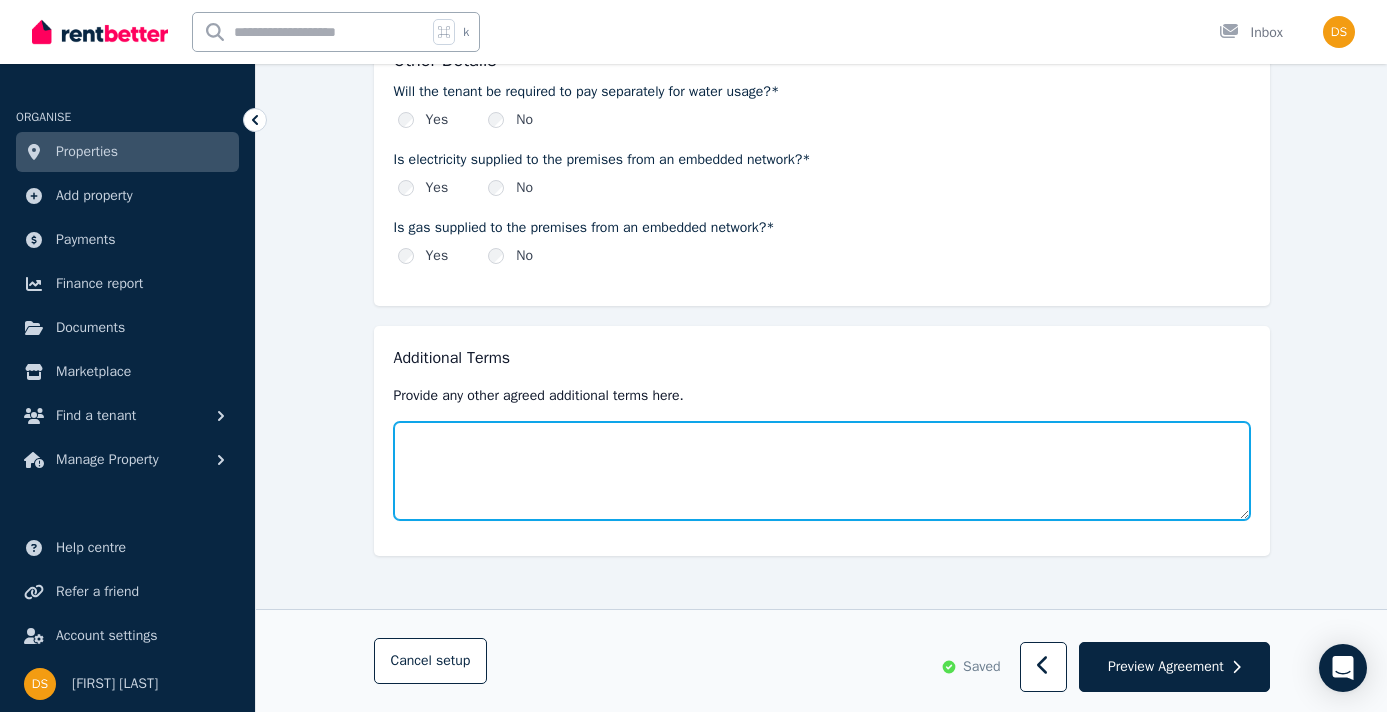 click at bounding box center (822, 471) 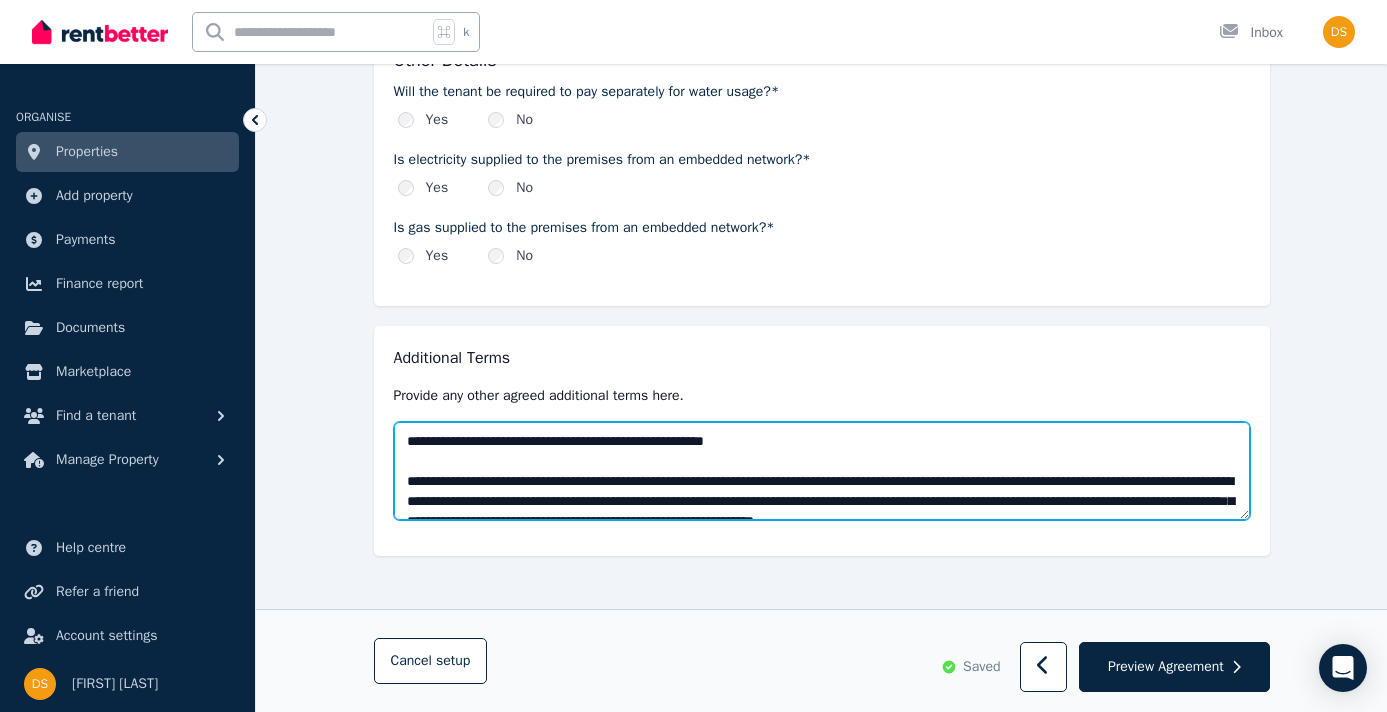 scroll, scrollTop: 9250, scrollLeft: 0, axis: vertical 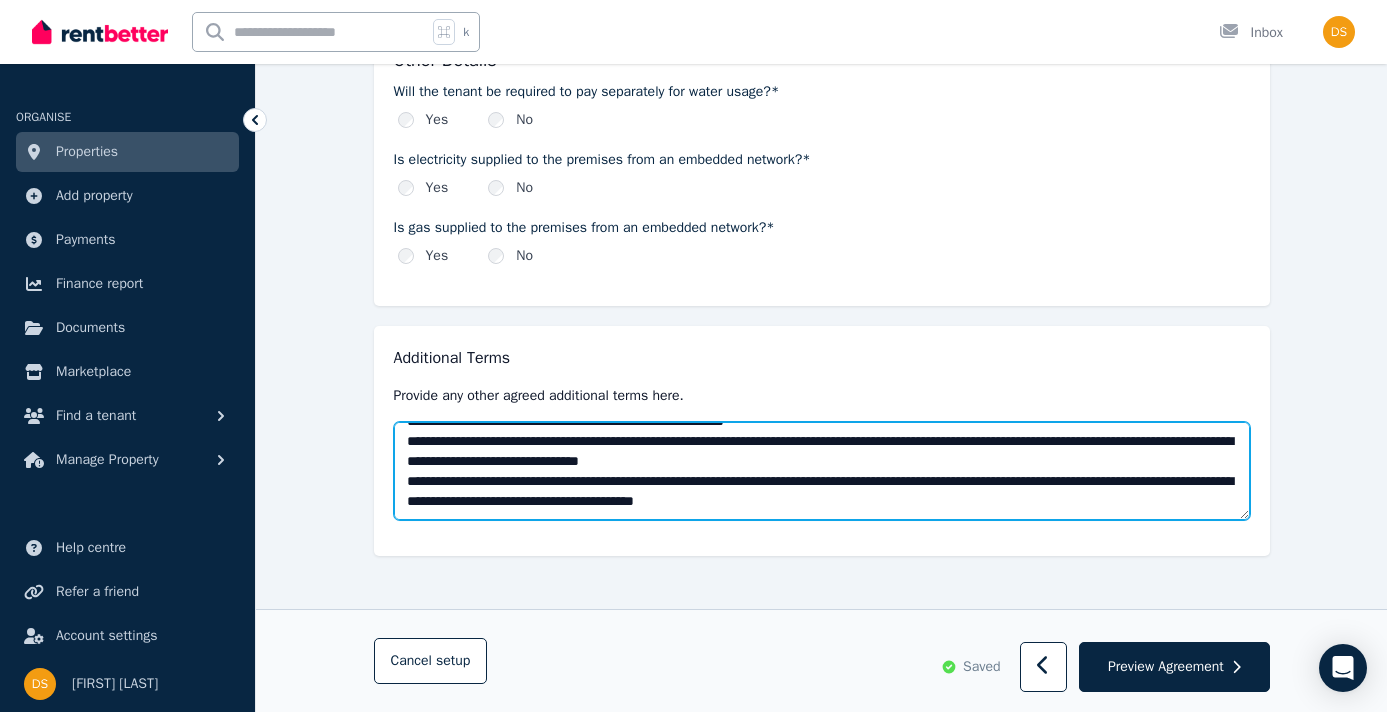 type on "**********" 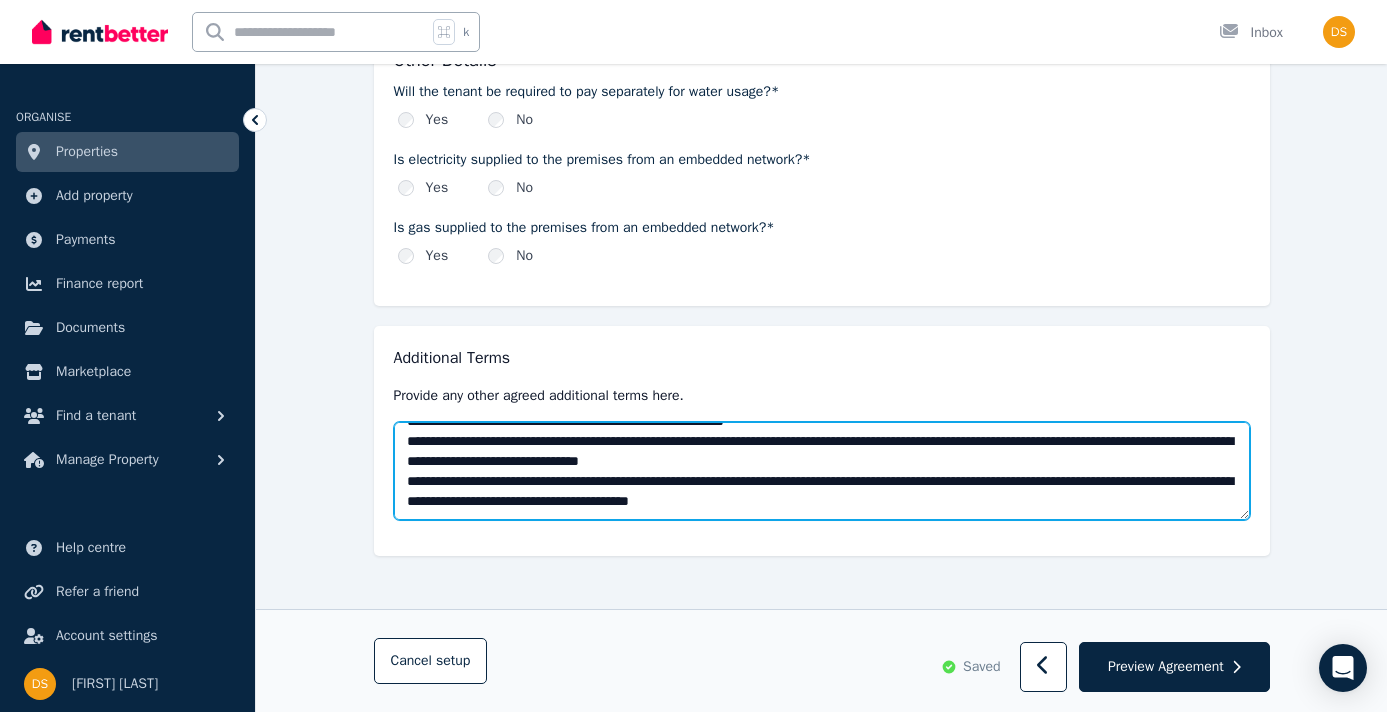 scroll, scrollTop: 8796, scrollLeft: 0, axis: vertical 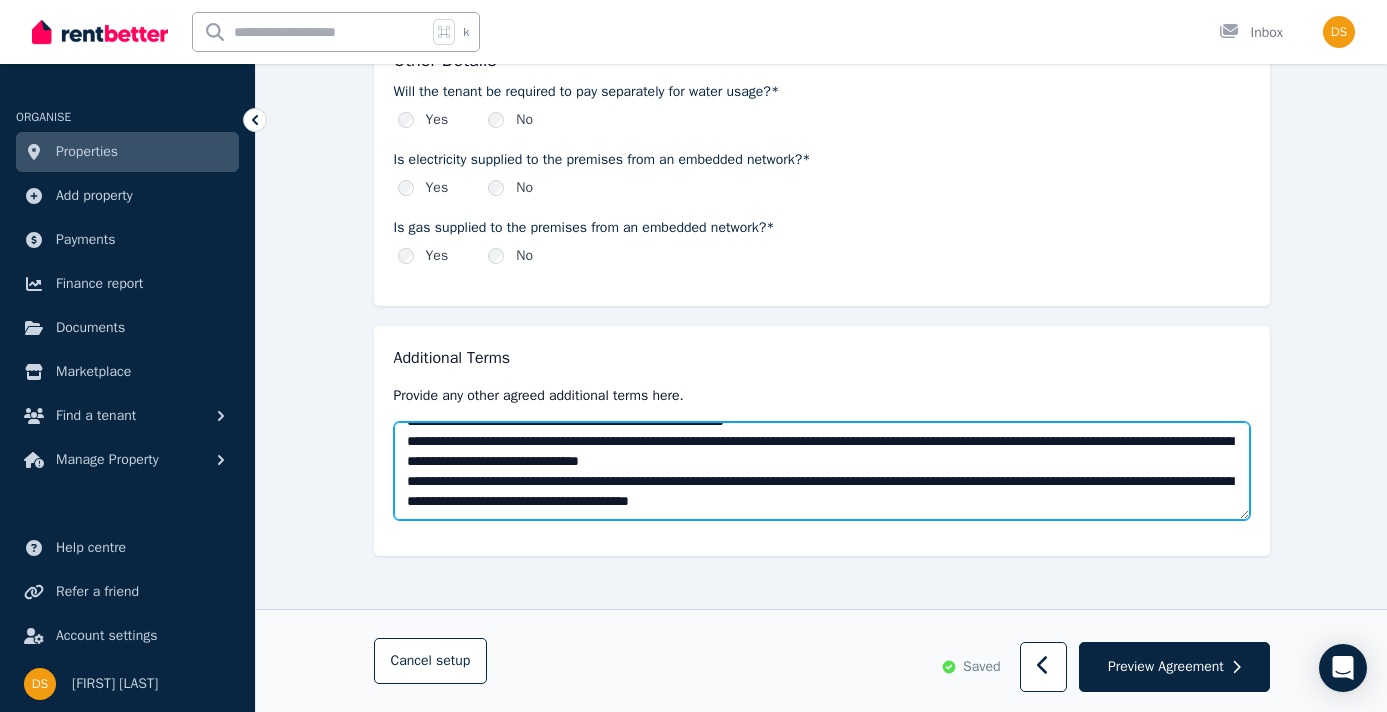 click at bounding box center [822, 471] 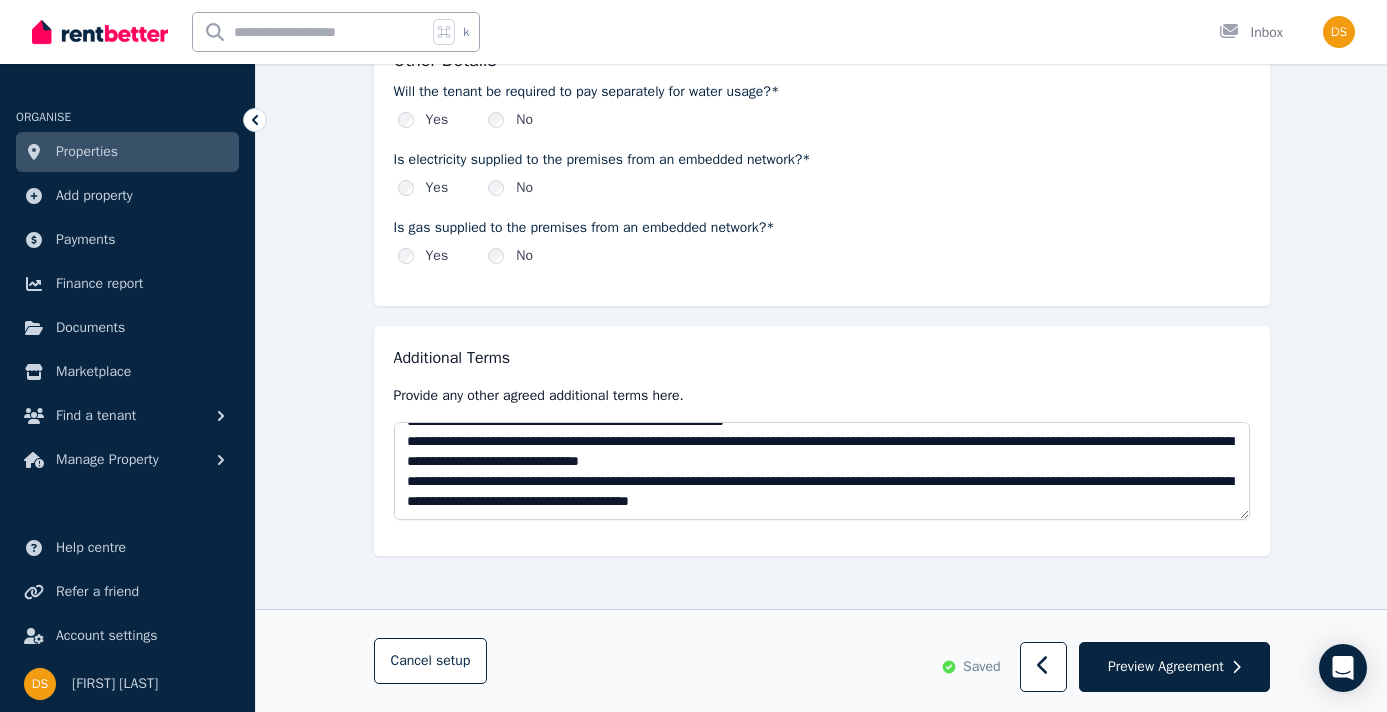 click on "Additional Terms Provide any other agreed additional terms here." at bounding box center (822, 441) 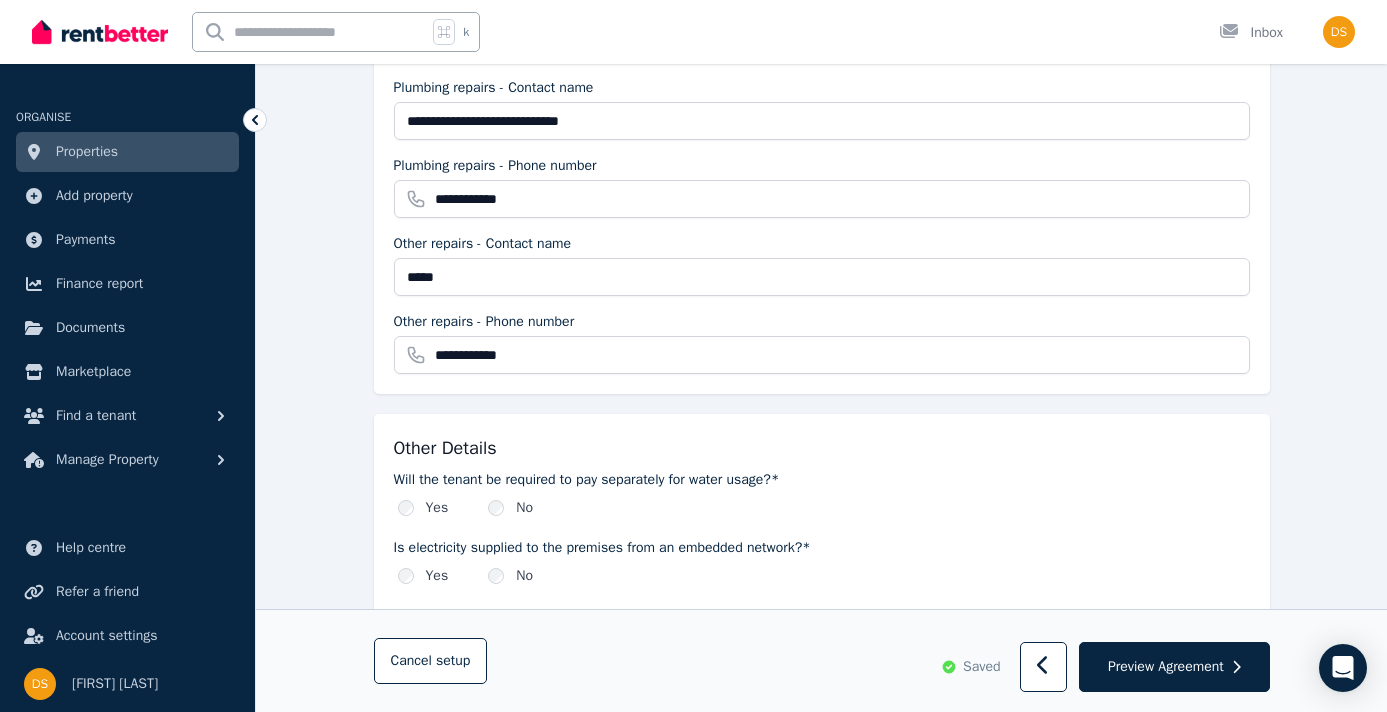 scroll, scrollTop: 2225, scrollLeft: 0, axis: vertical 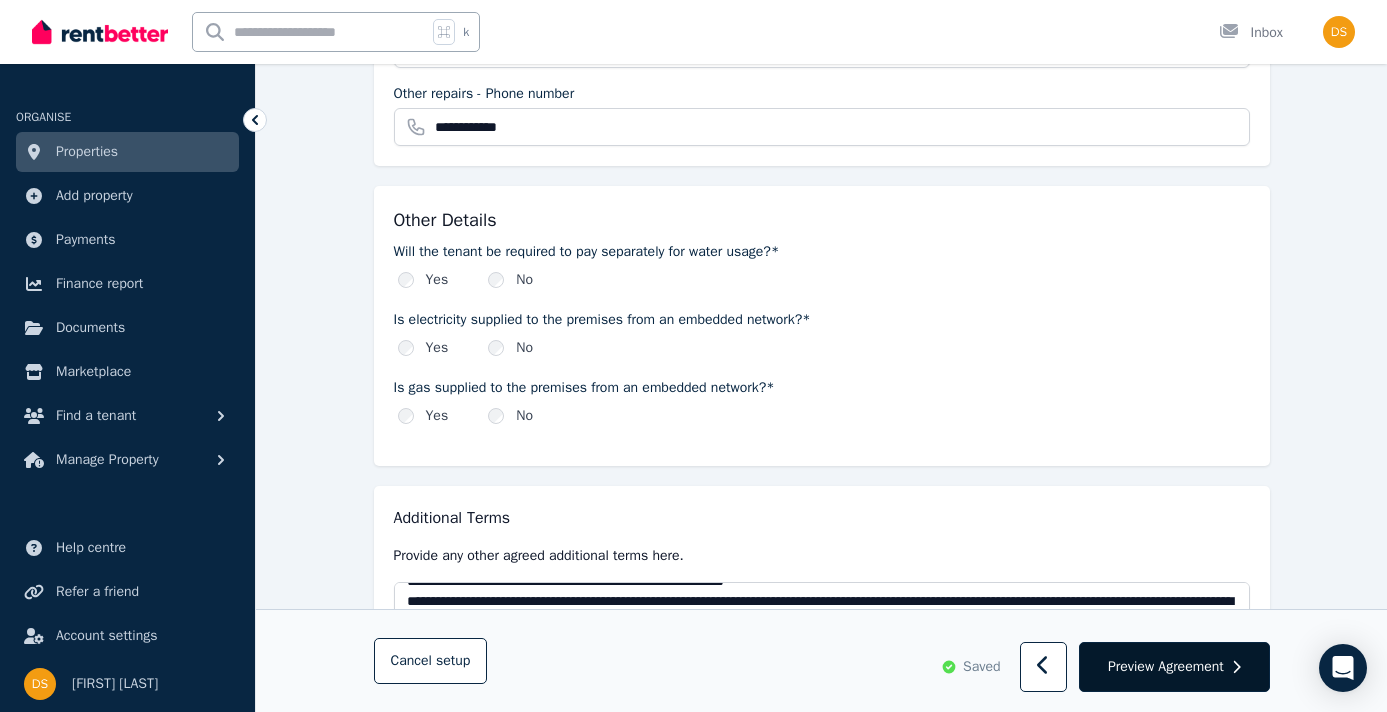 click on "Preview Agreement" at bounding box center (1166, 667) 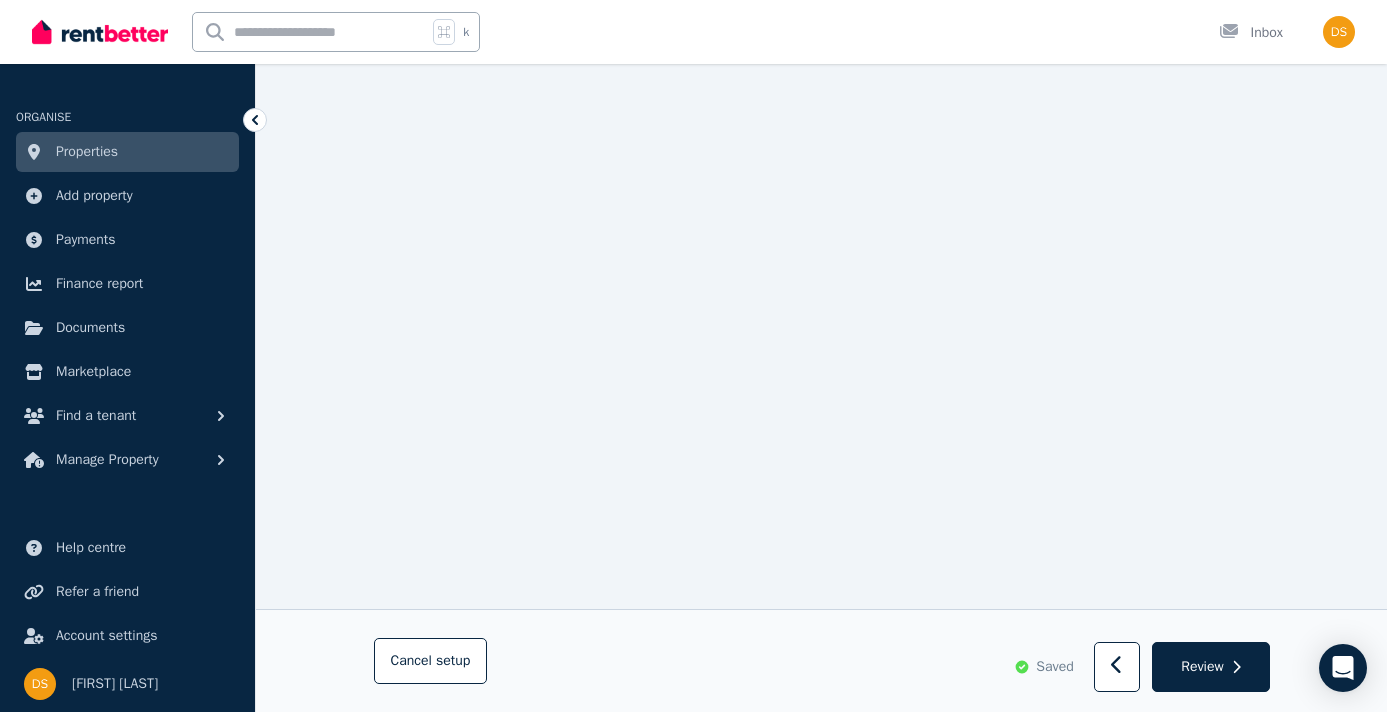 scroll, scrollTop: 30609, scrollLeft: 0, axis: vertical 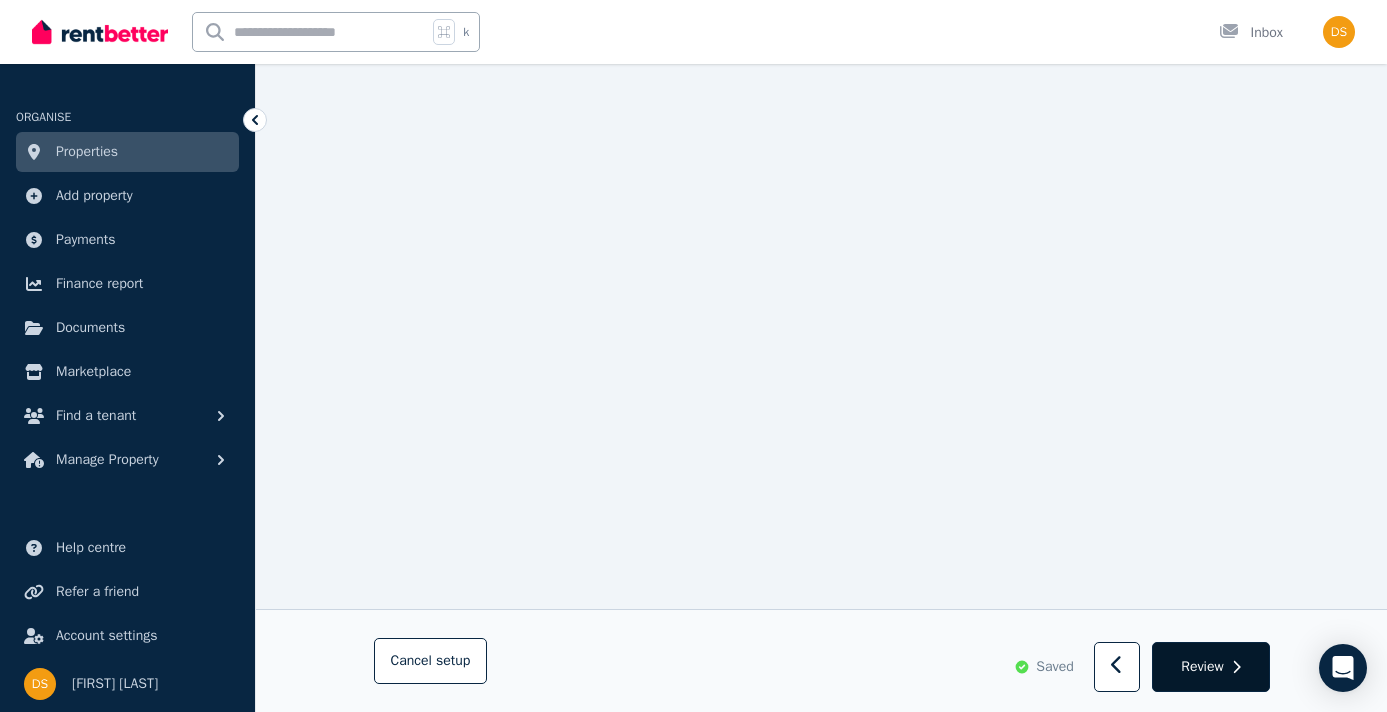 click on "Review" at bounding box center (1202, 667) 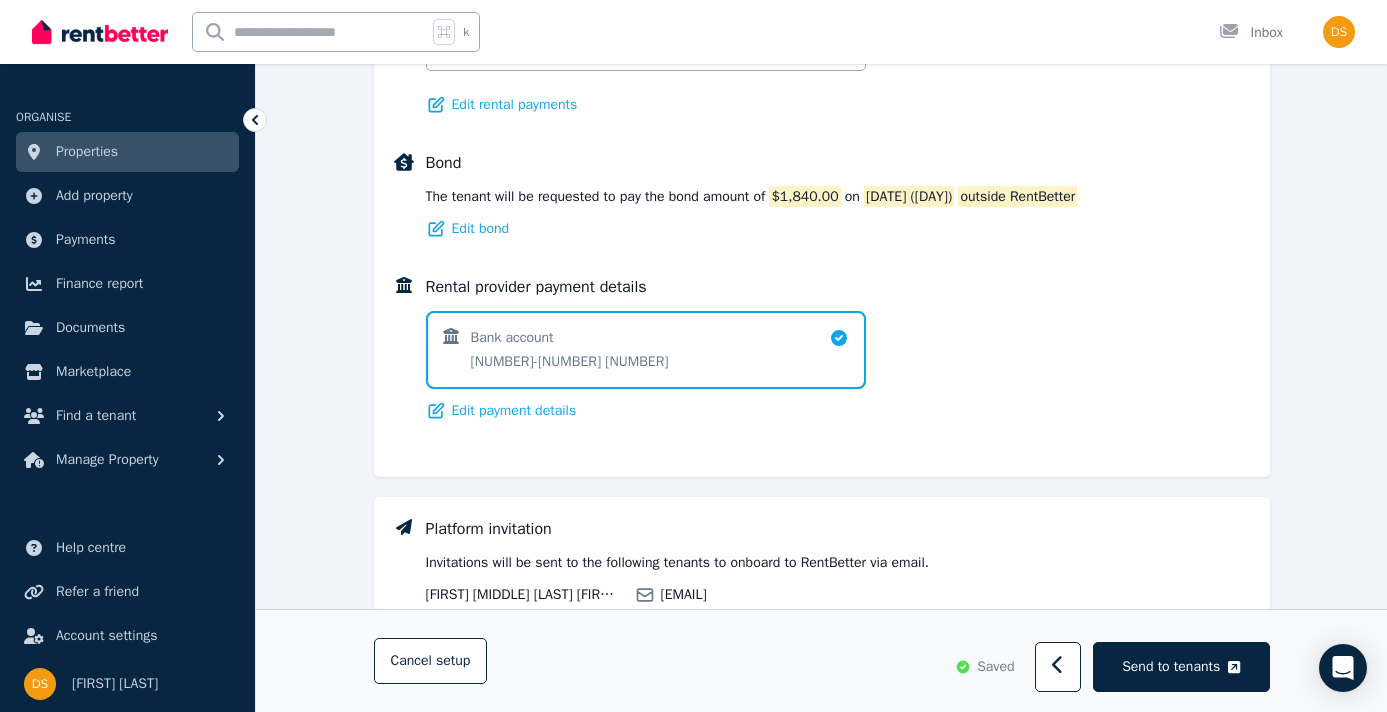 scroll, scrollTop: 1442, scrollLeft: 0, axis: vertical 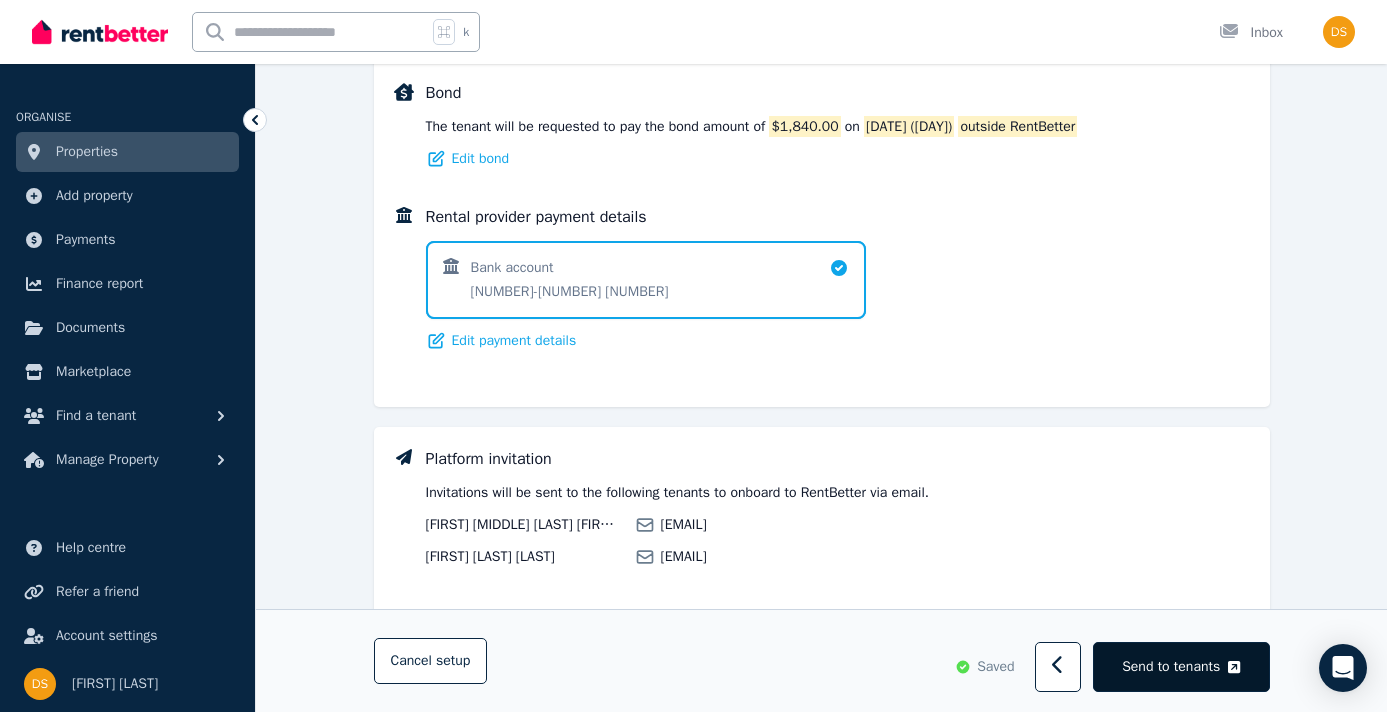 click on "Send to tenants" at bounding box center [1171, 667] 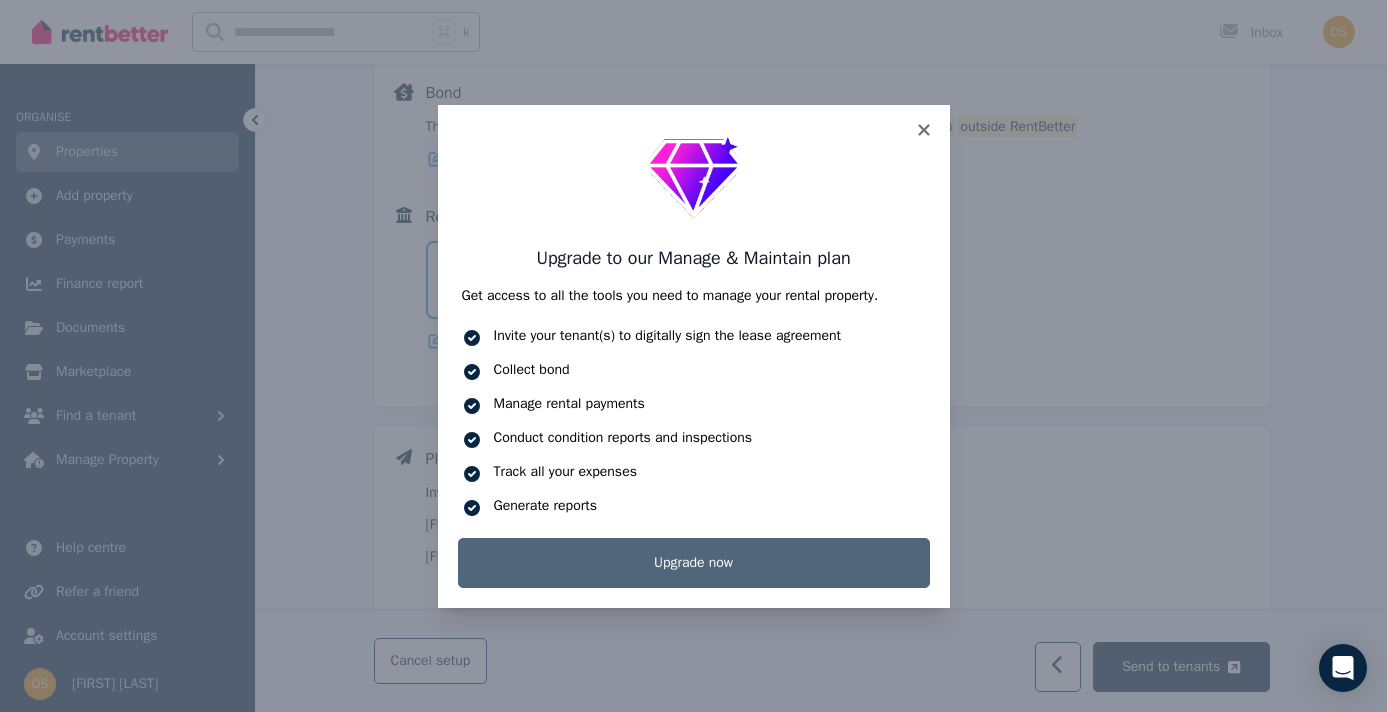 click on "Upgrade now" at bounding box center [694, 563] 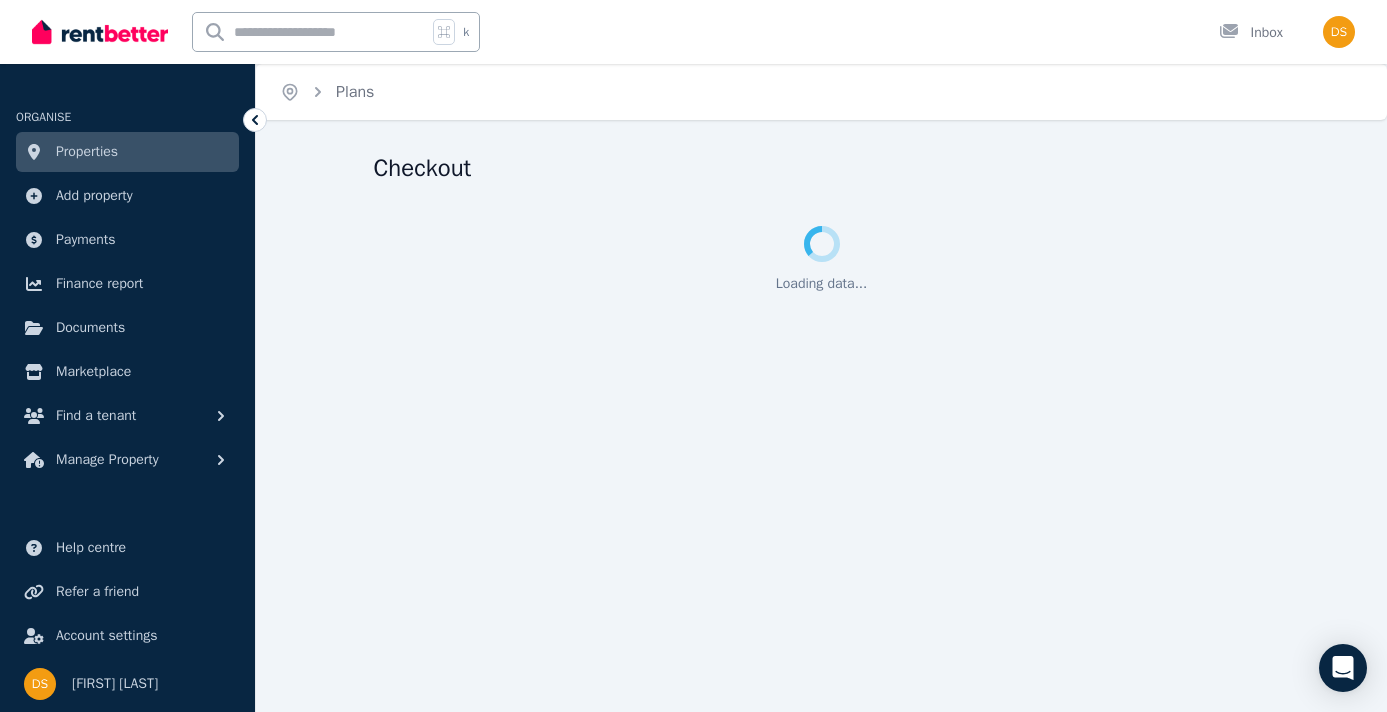 scroll, scrollTop: 0, scrollLeft: 0, axis: both 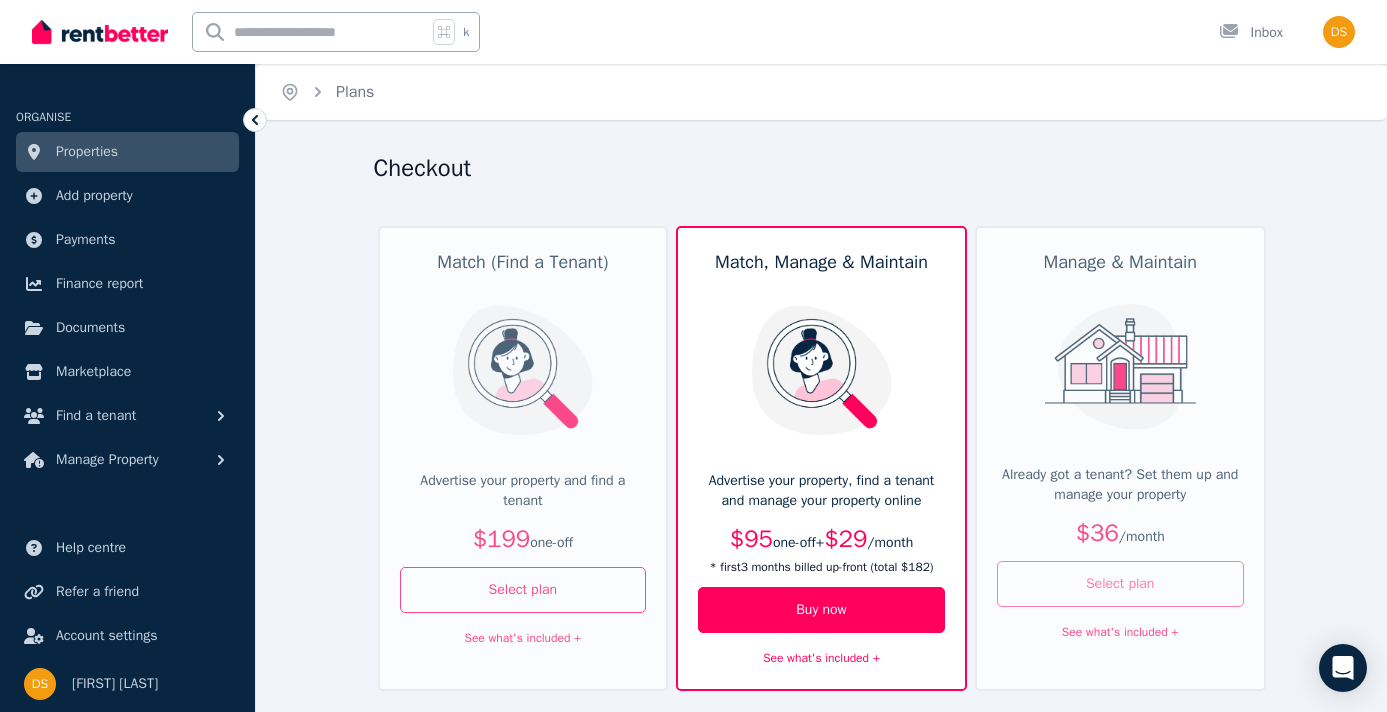 click on "Select plan" at bounding box center [1120, 584] 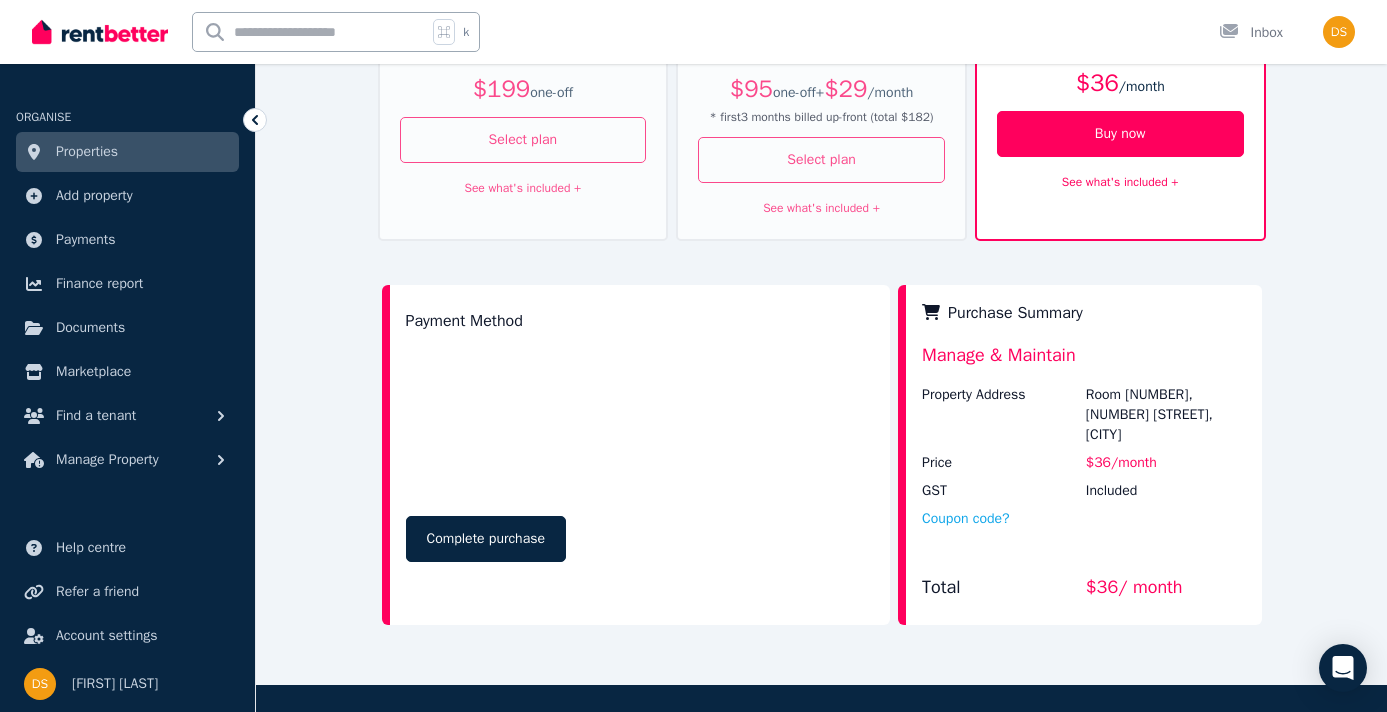 scroll, scrollTop: 449, scrollLeft: 0, axis: vertical 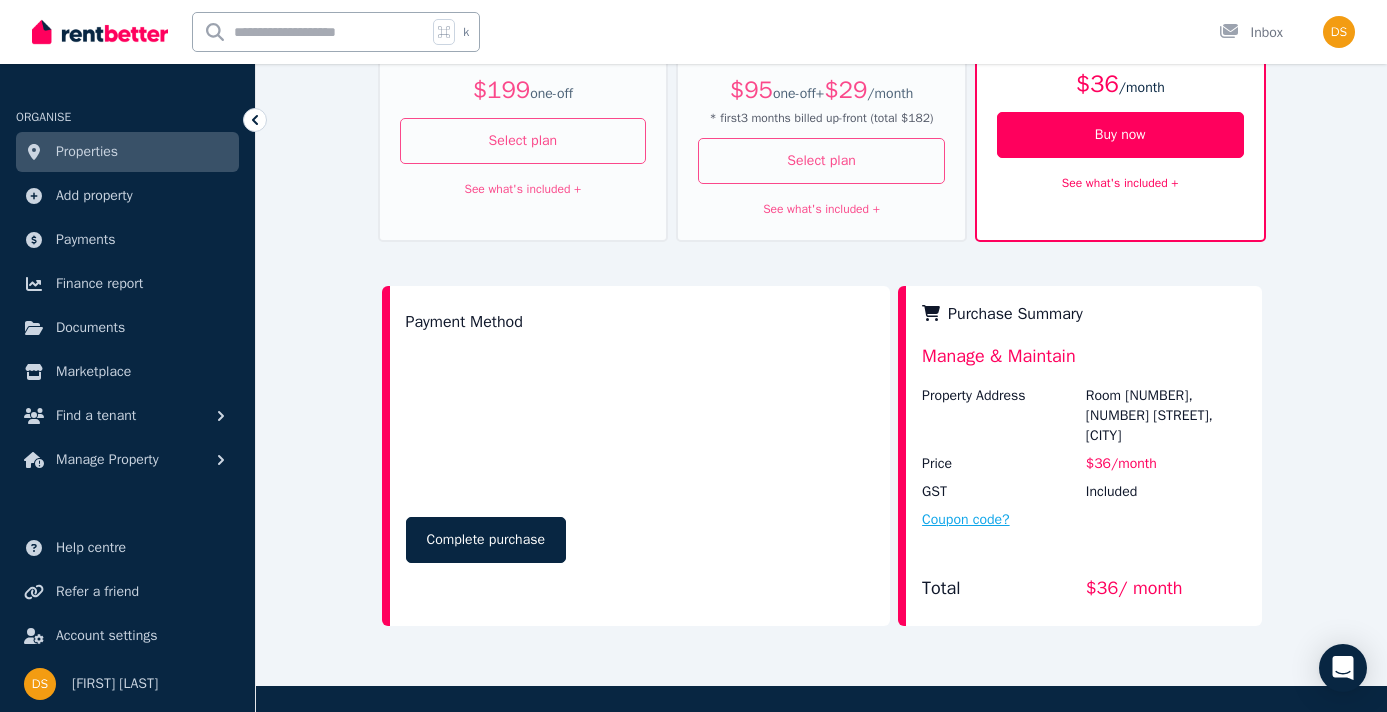 click on "Coupon code?" at bounding box center (966, 520) 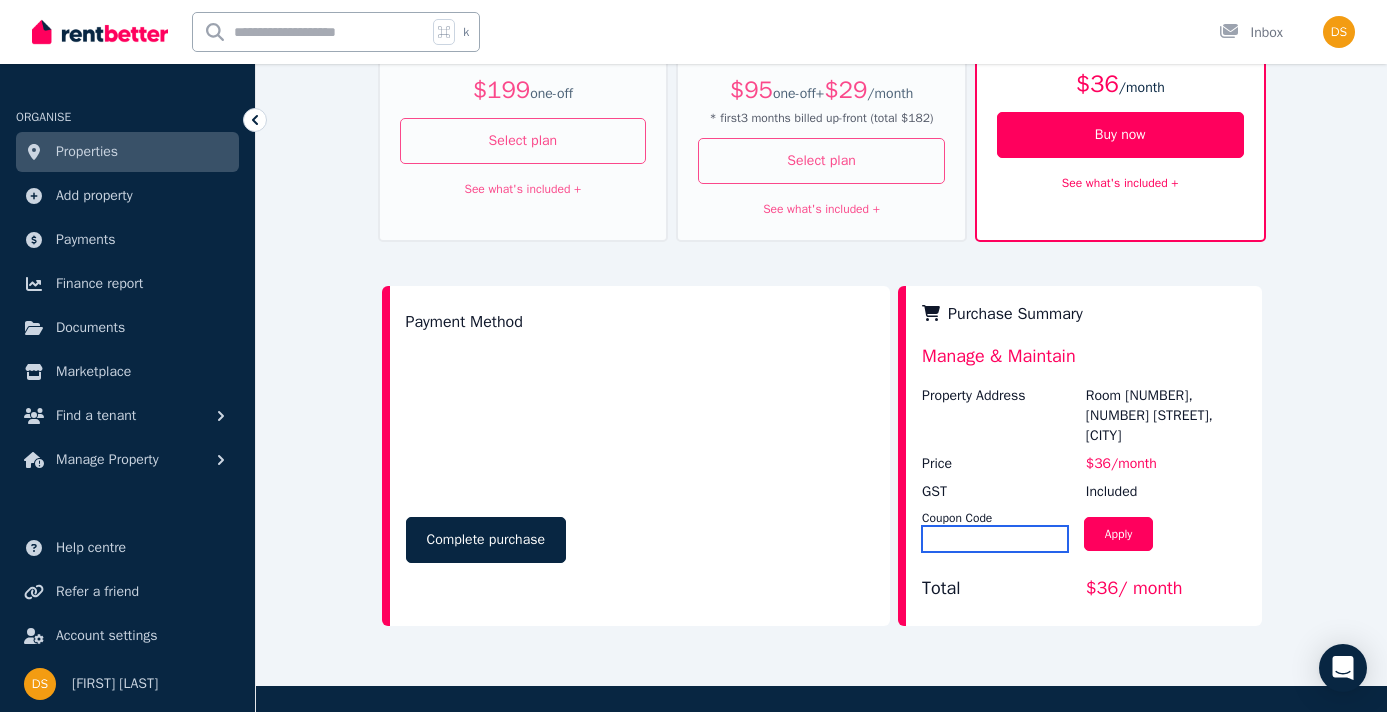 click at bounding box center (995, 539) 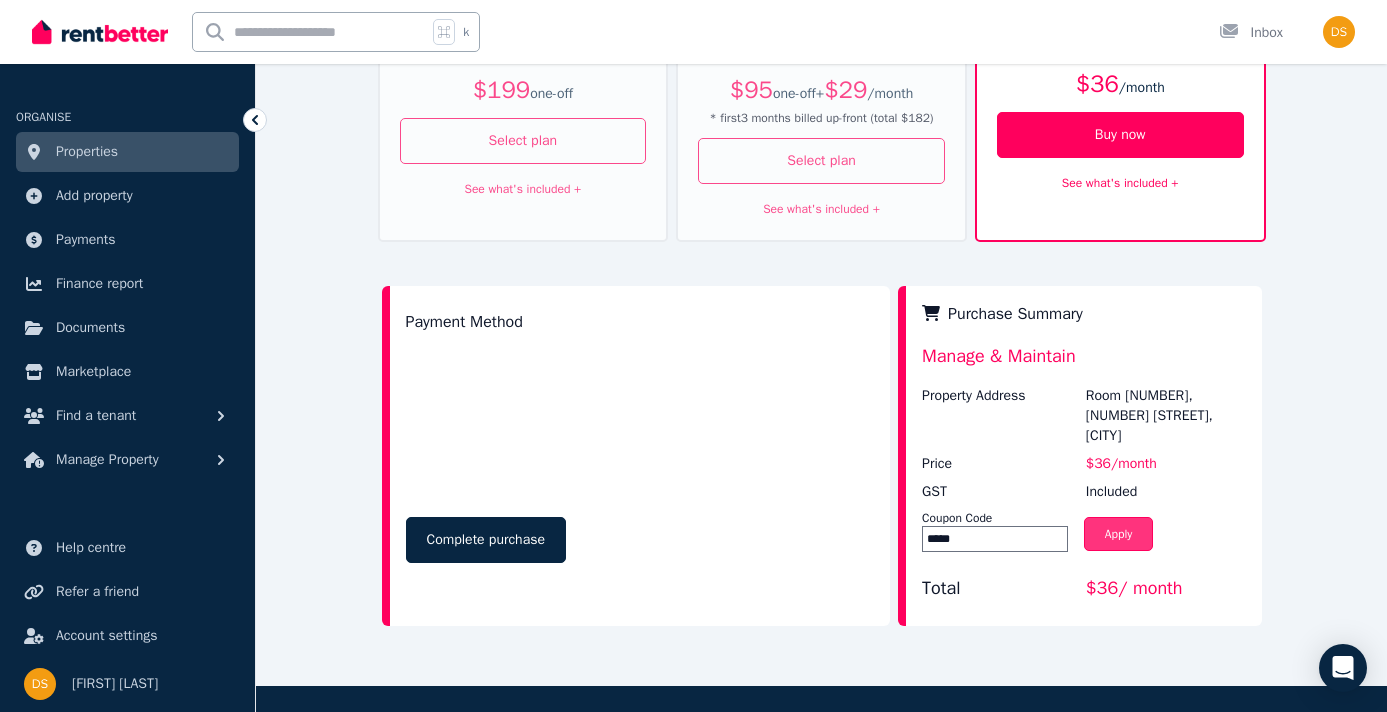 click on "Apply" at bounding box center (1119, 534) 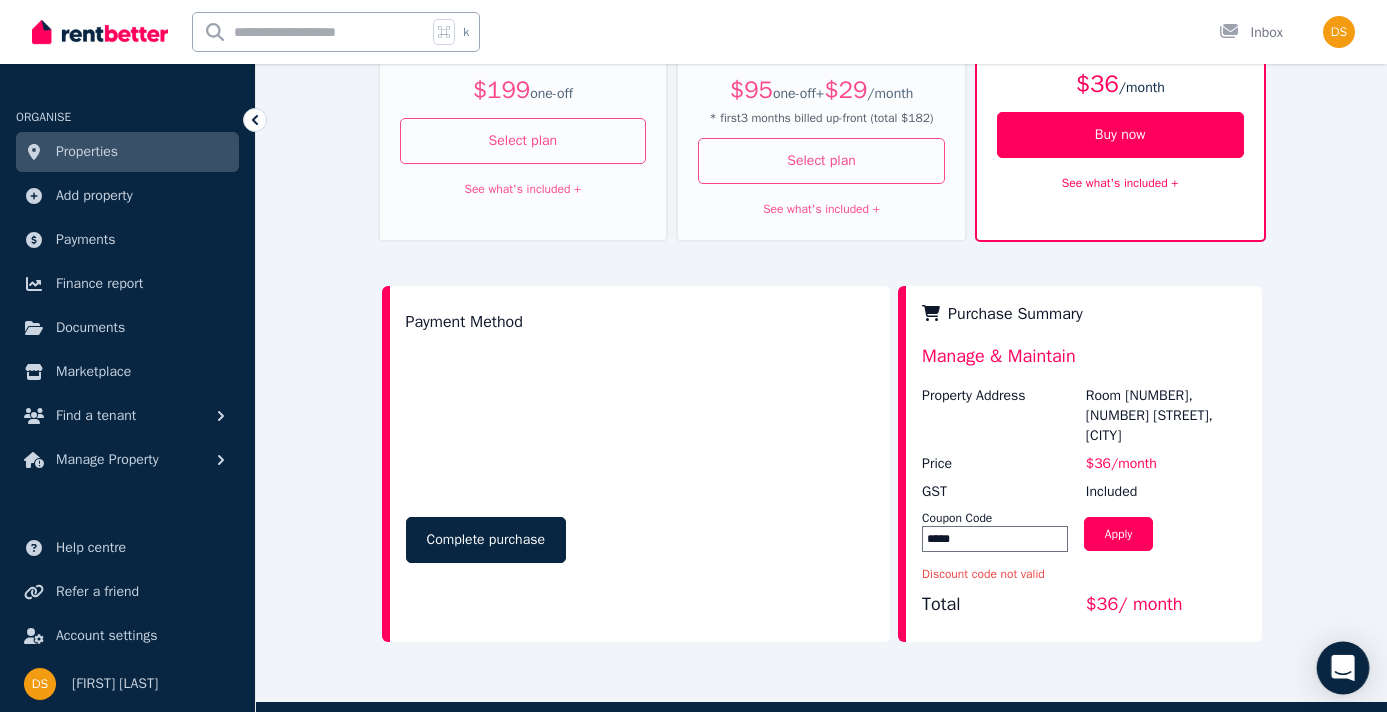 click 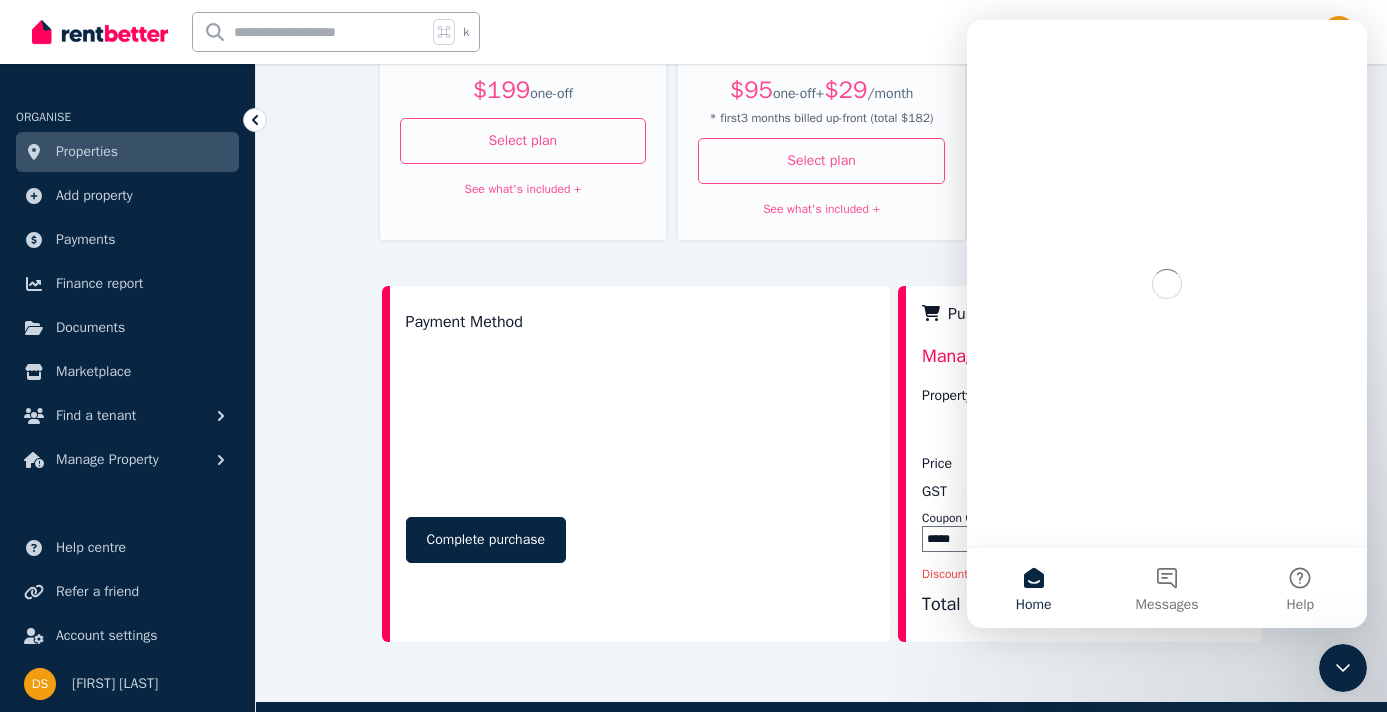 scroll, scrollTop: 0, scrollLeft: 0, axis: both 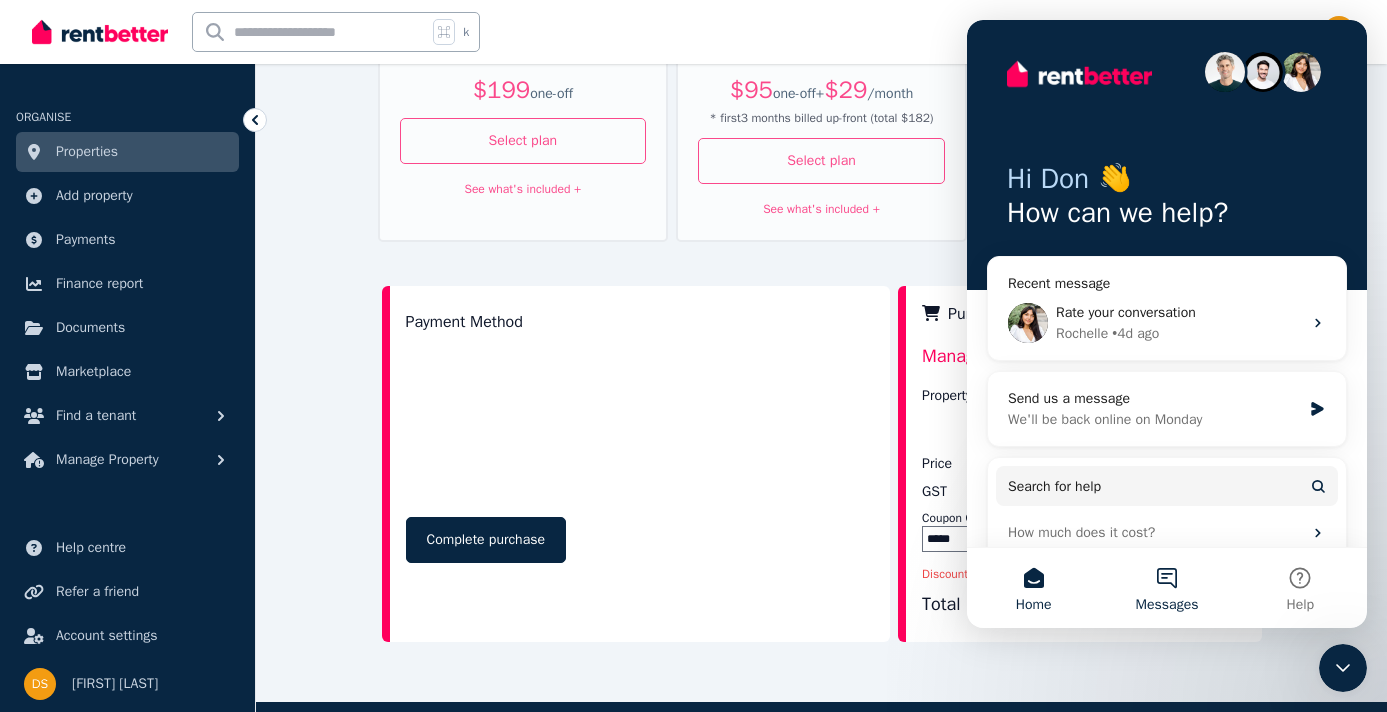 click on "Messages" at bounding box center (1166, 588) 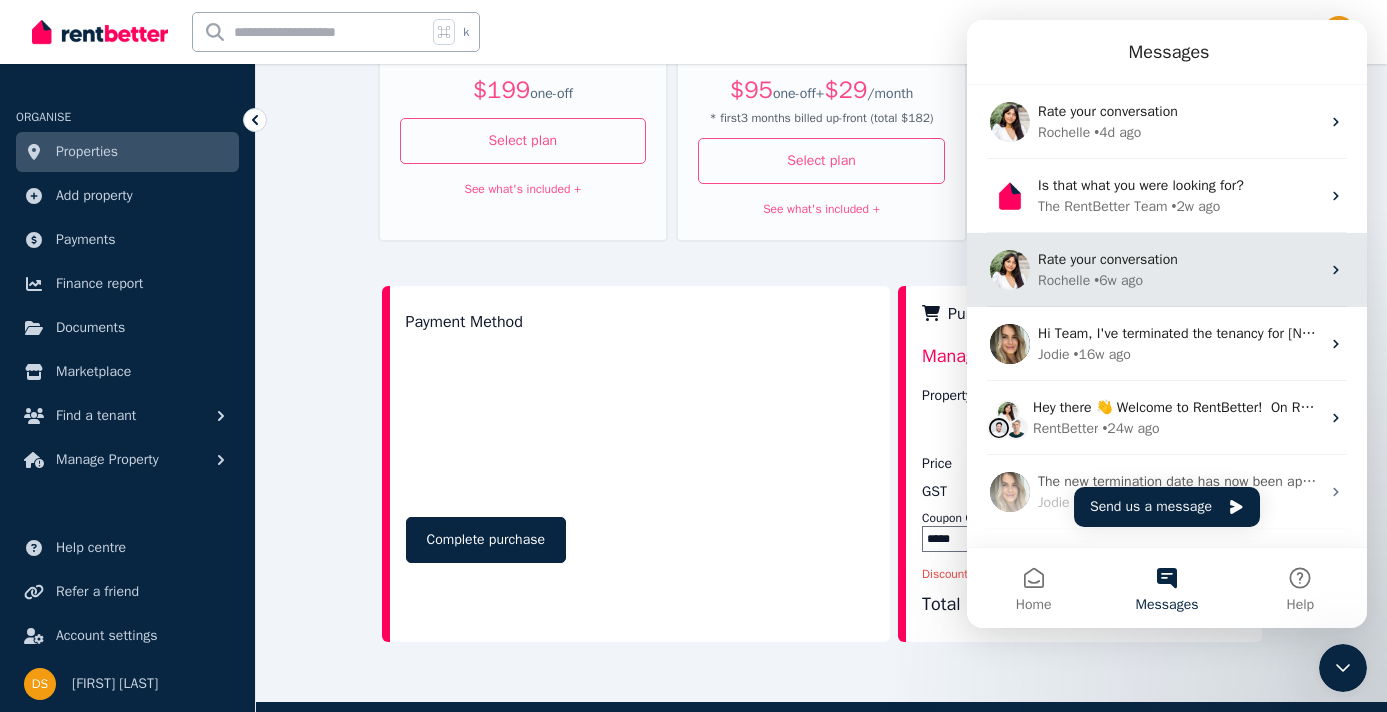 click on "Rate your conversation" at bounding box center [1108, 259] 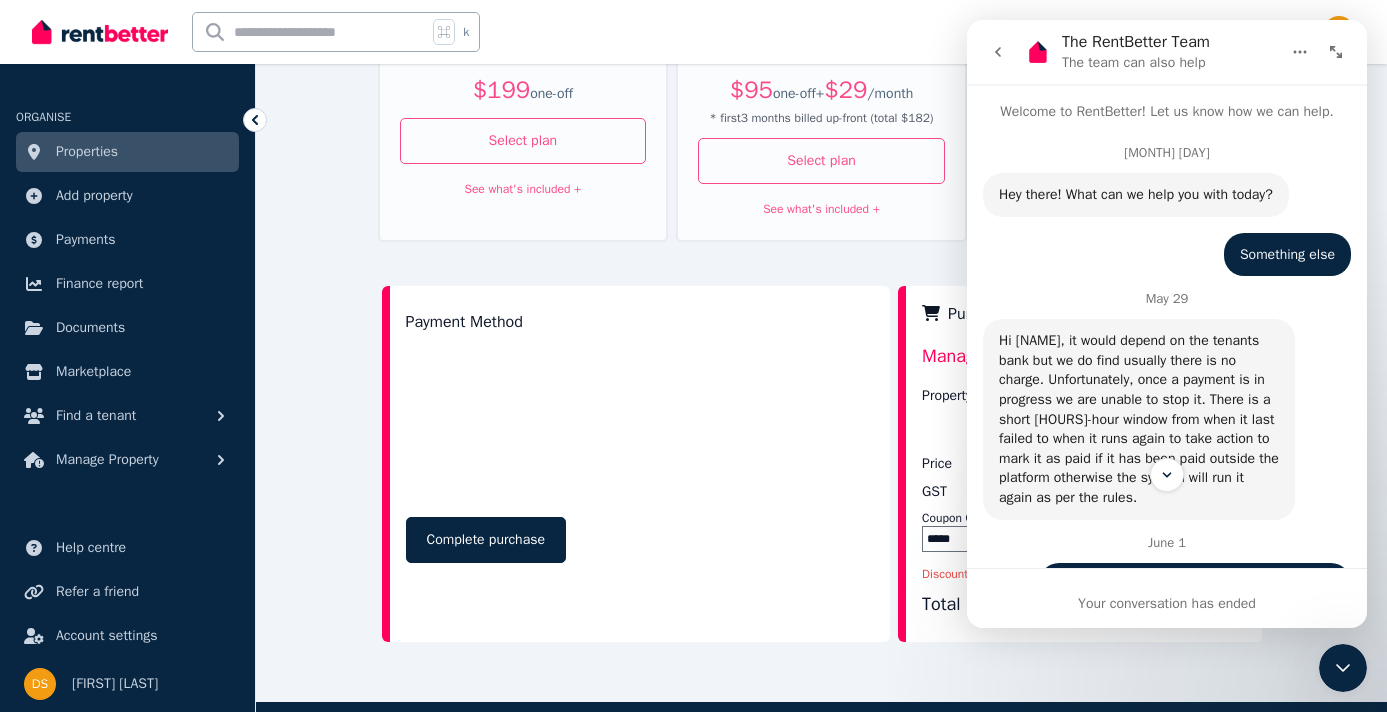 scroll, scrollTop: 644, scrollLeft: 0, axis: vertical 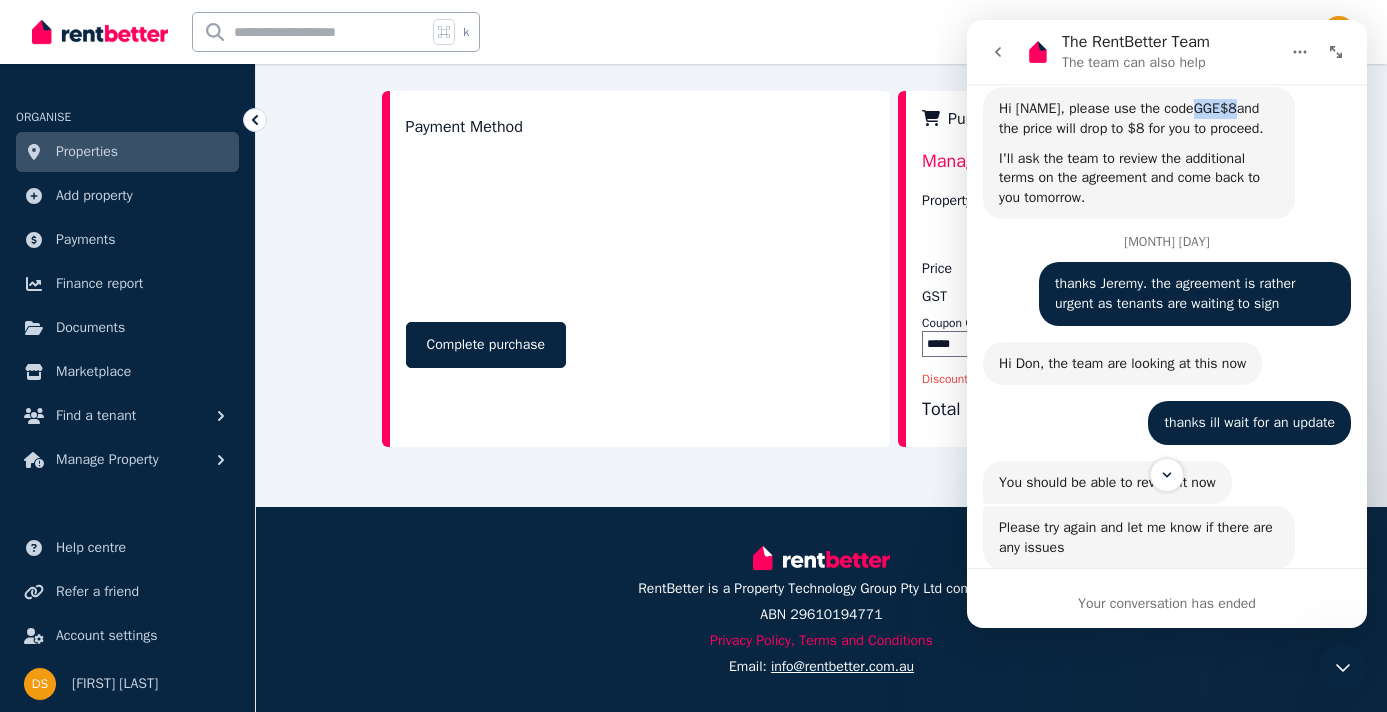 drag, startPoint x: 1187, startPoint y: 207, endPoint x: 1231, endPoint y: 206, distance: 44.011364 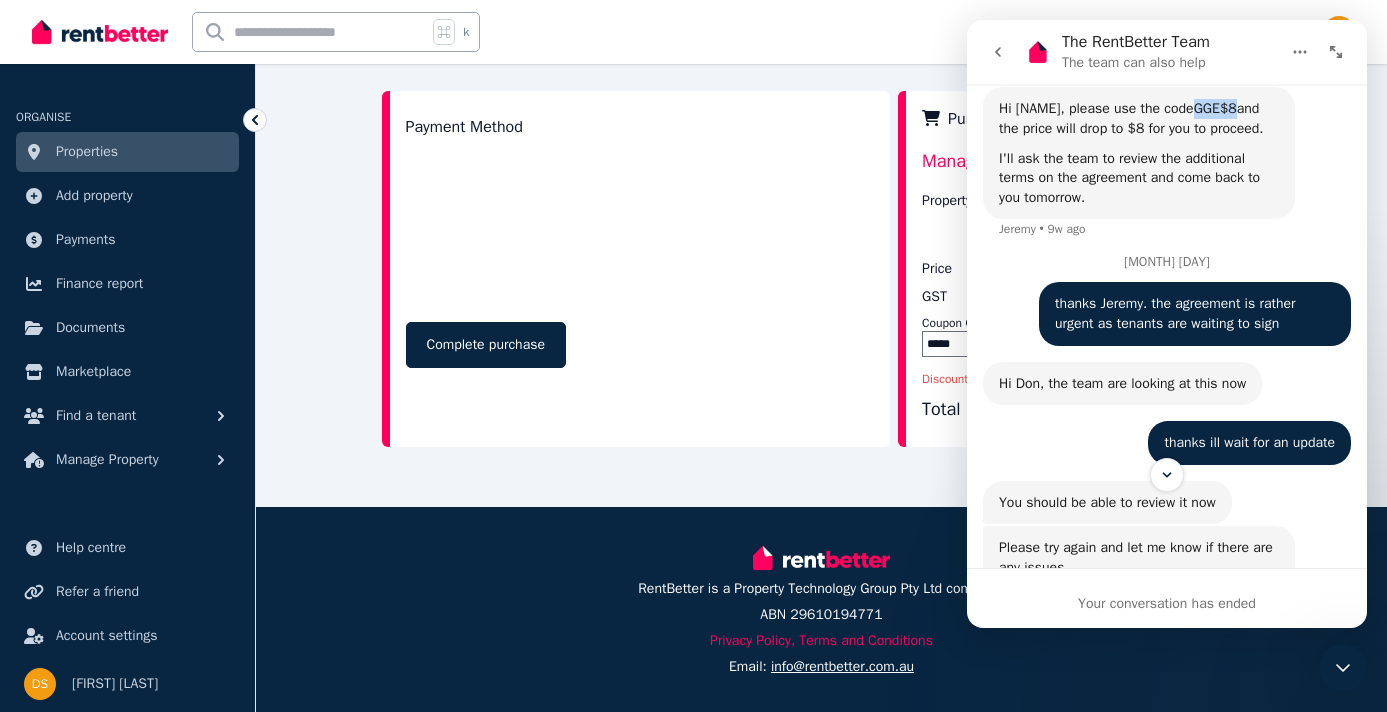 copy on "GGE$8" 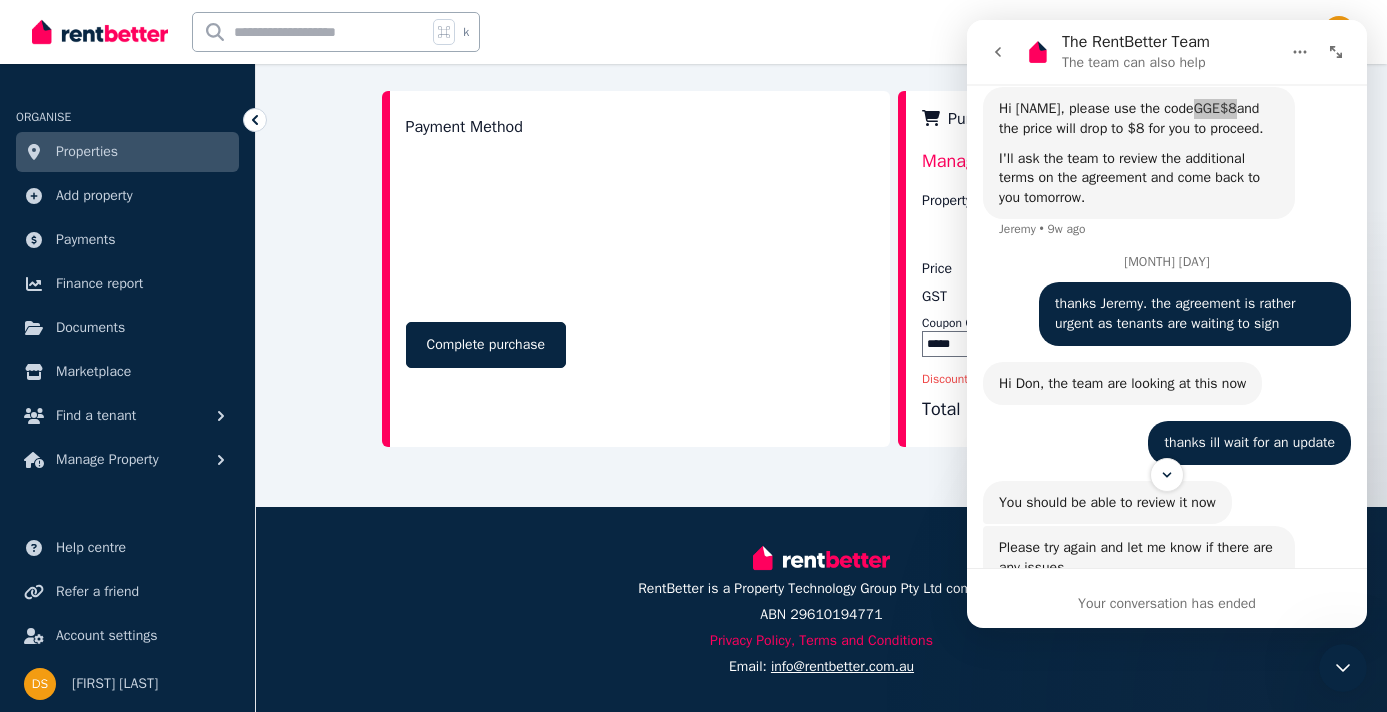 click on "Payment Method Complete purchase" at bounding box center (636, 269) 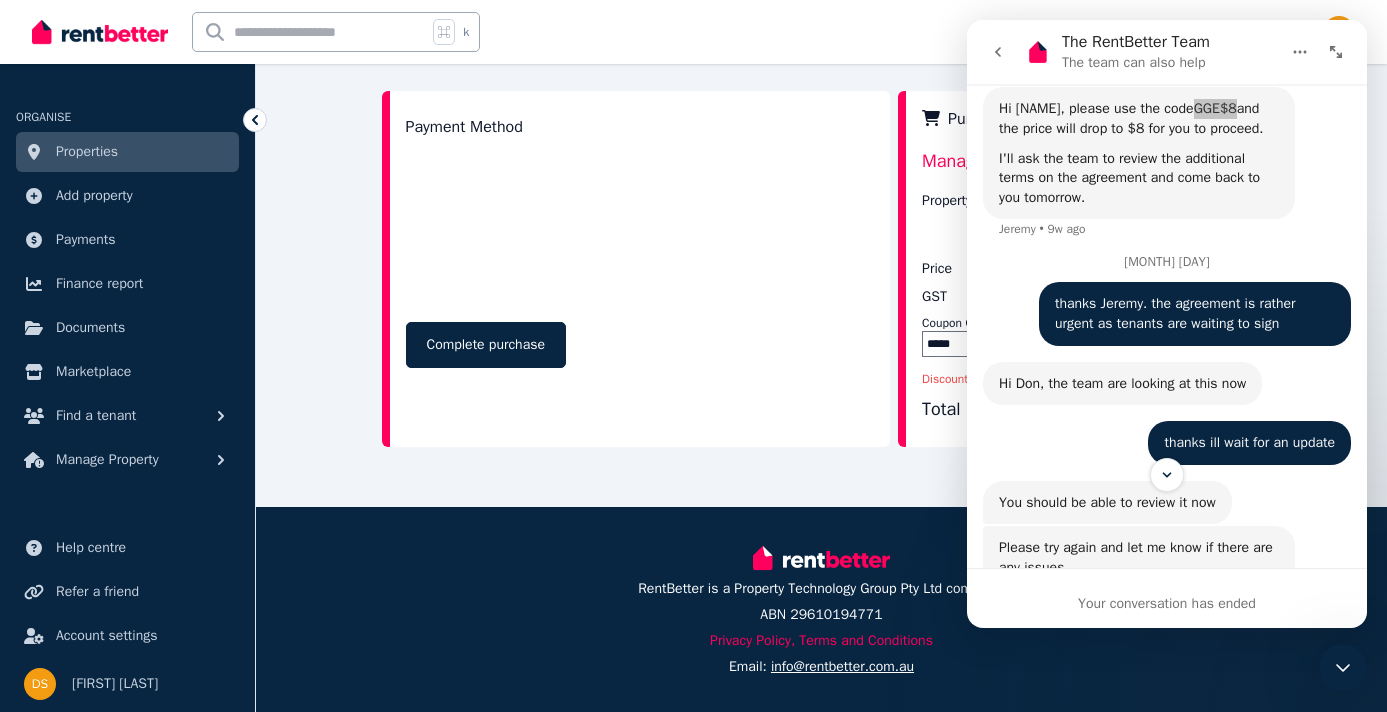 click 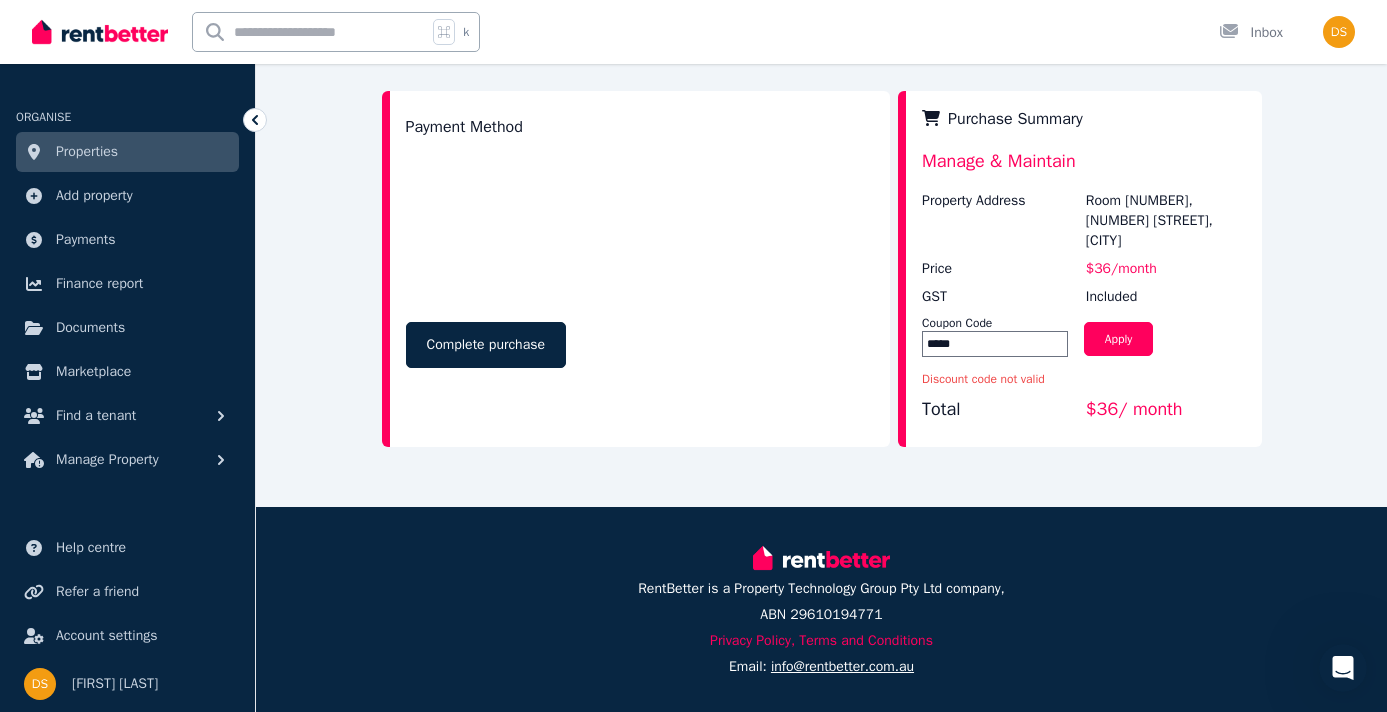 scroll, scrollTop: 0, scrollLeft: 0, axis: both 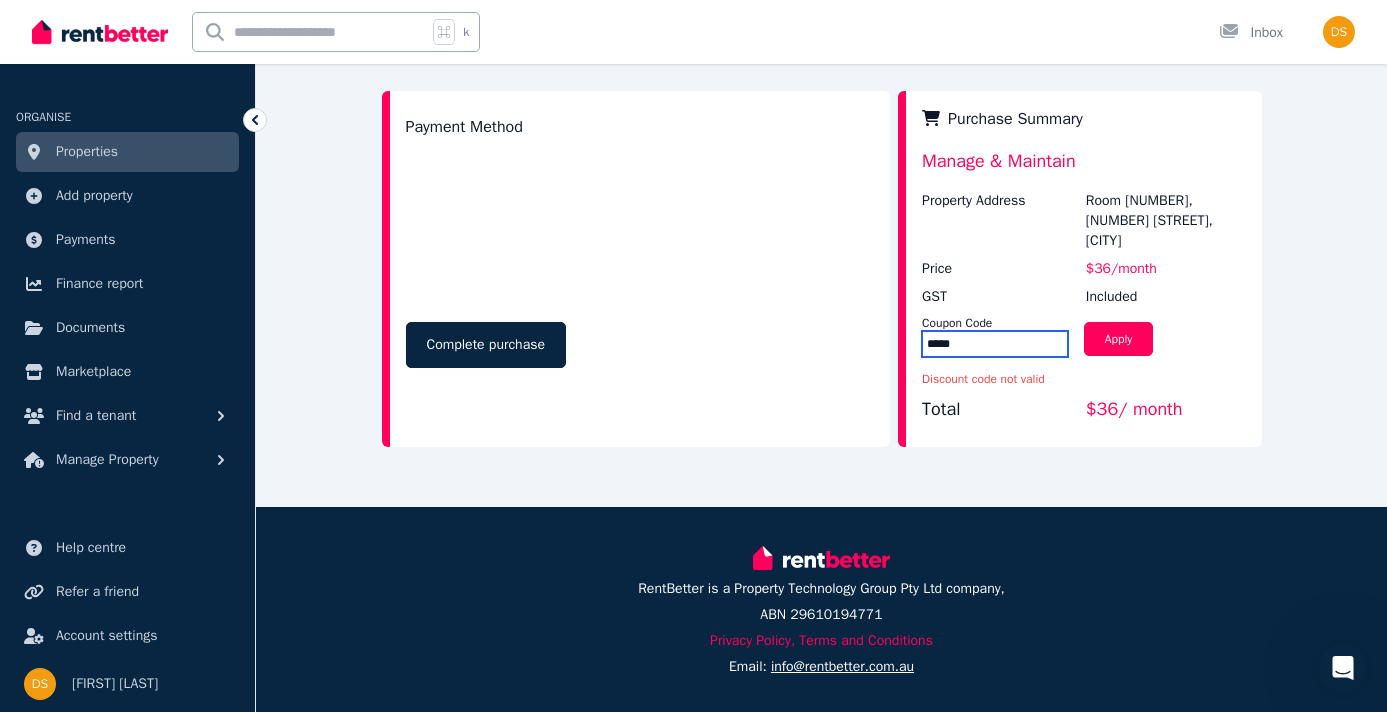 click on "*****" at bounding box center (995, 344) 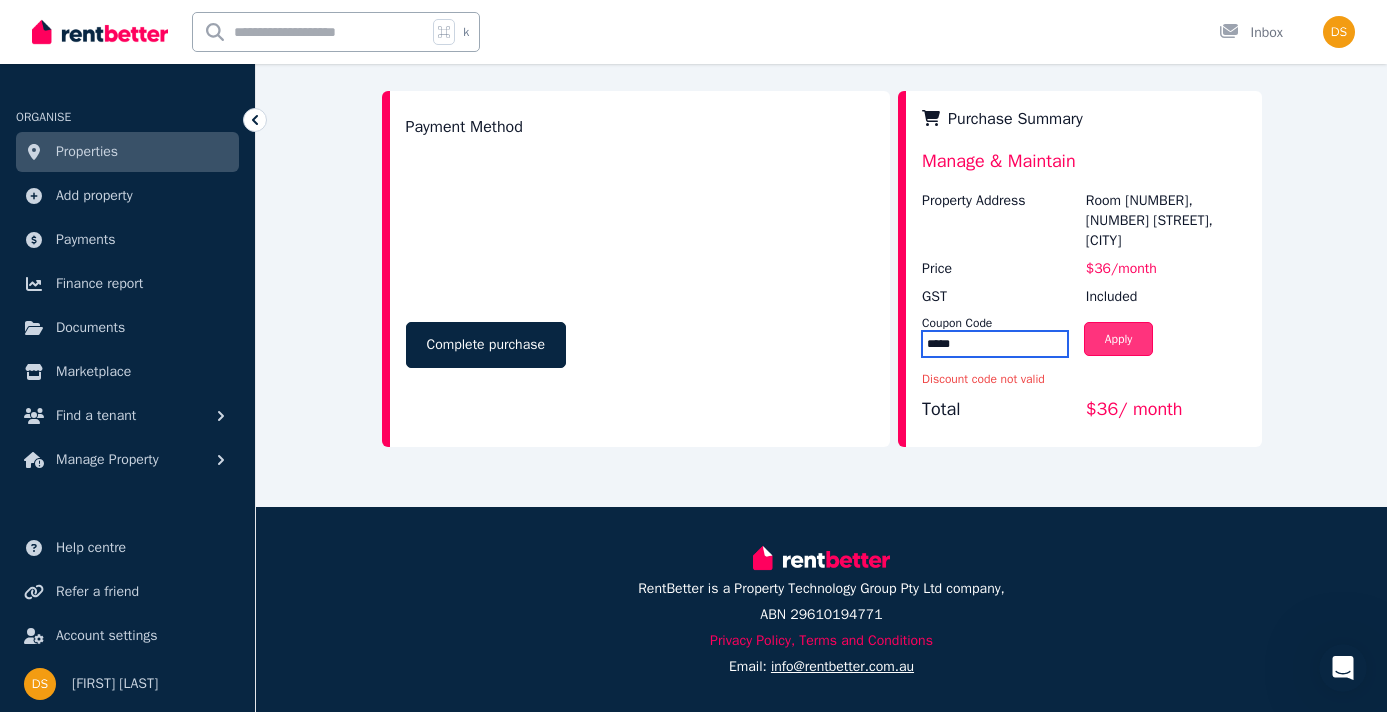 type on "*****" 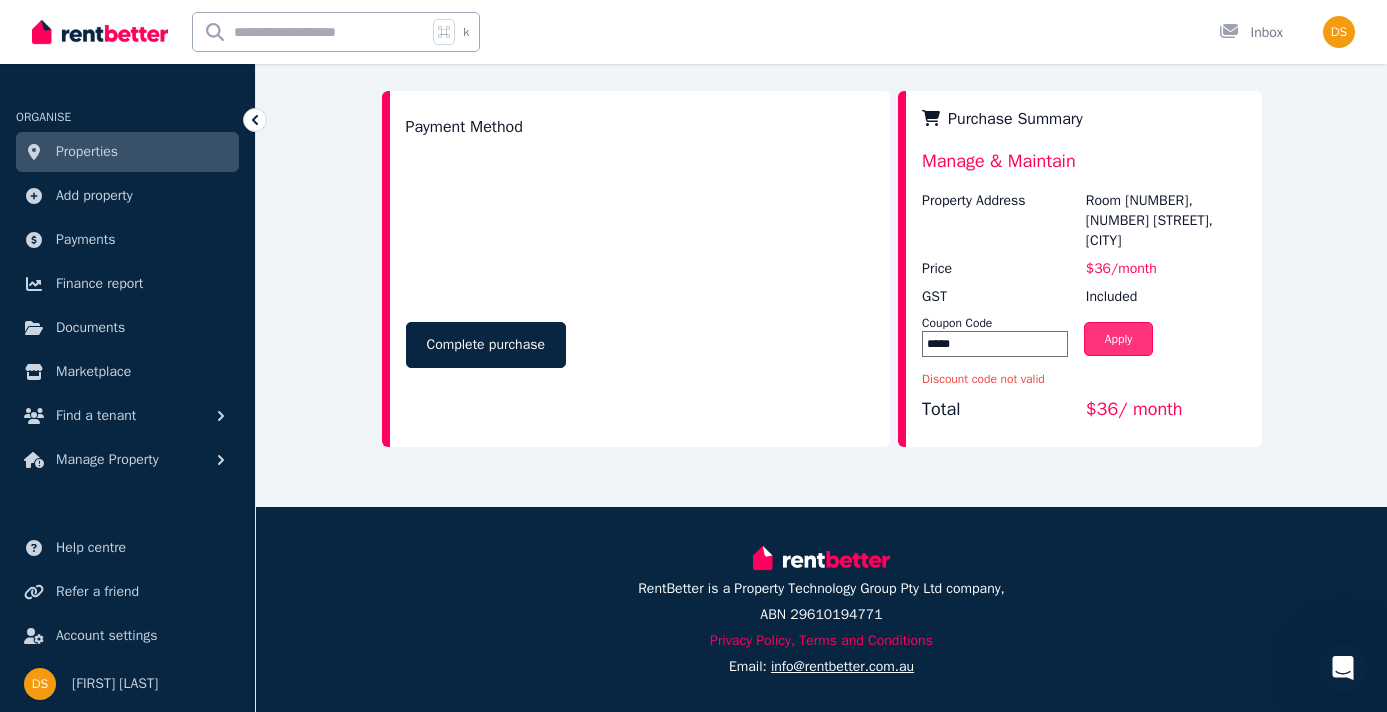 click on "Apply" at bounding box center [1119, 339] 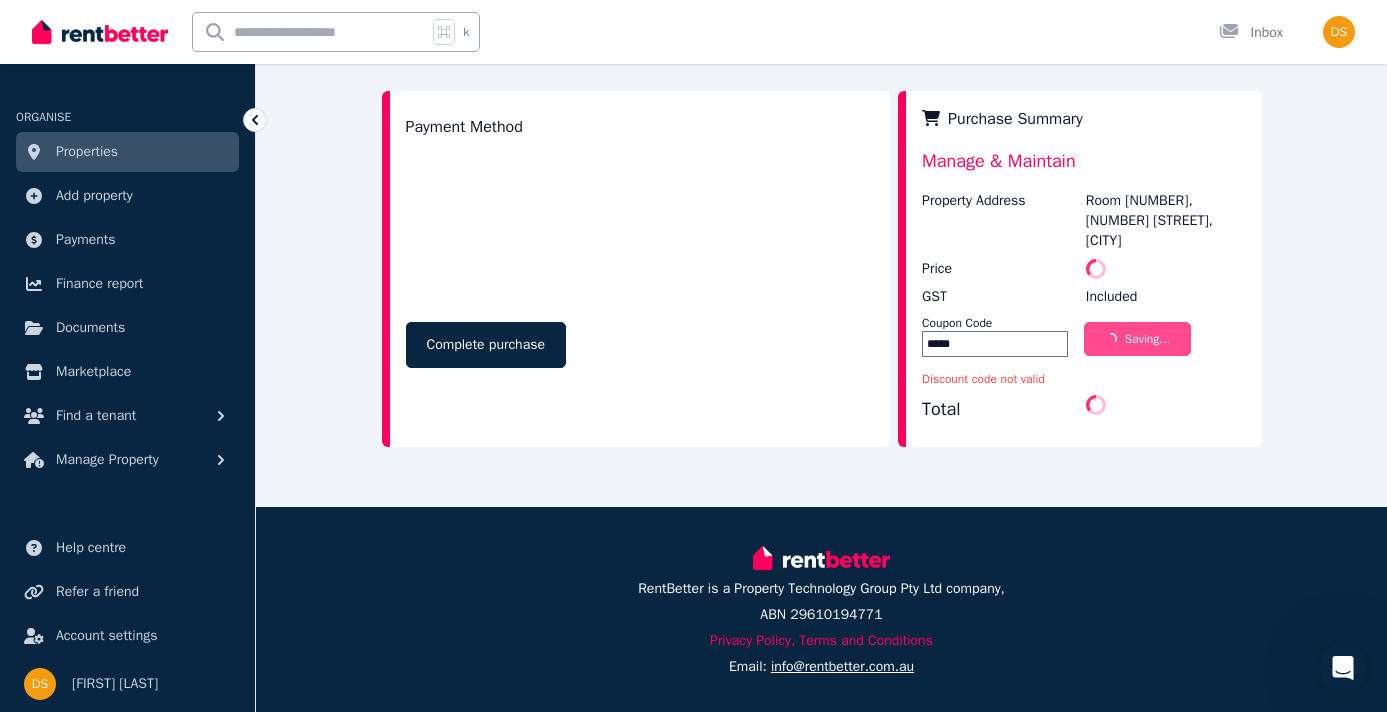 scroll, scrollTop: 628, scrollLeft: 0, axis: vertical 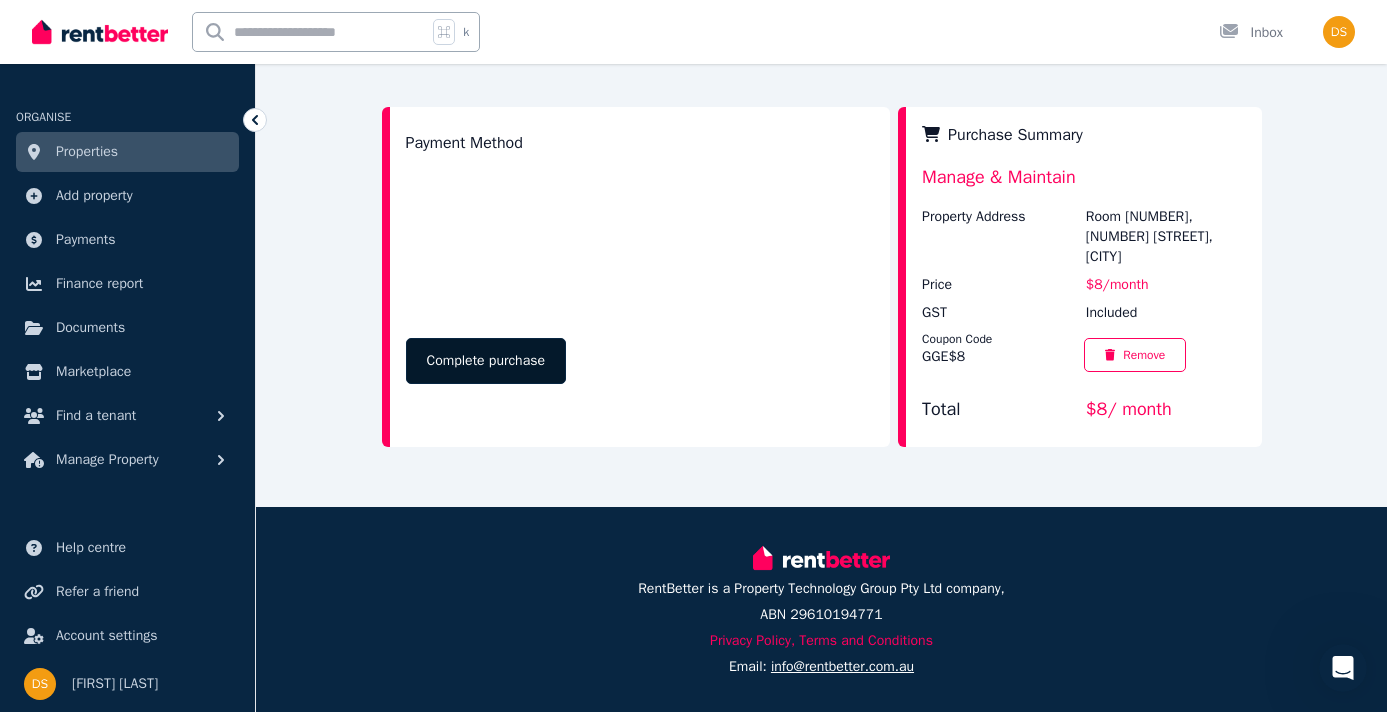 click on "Complete purchase" at bounding box center [486, 361] 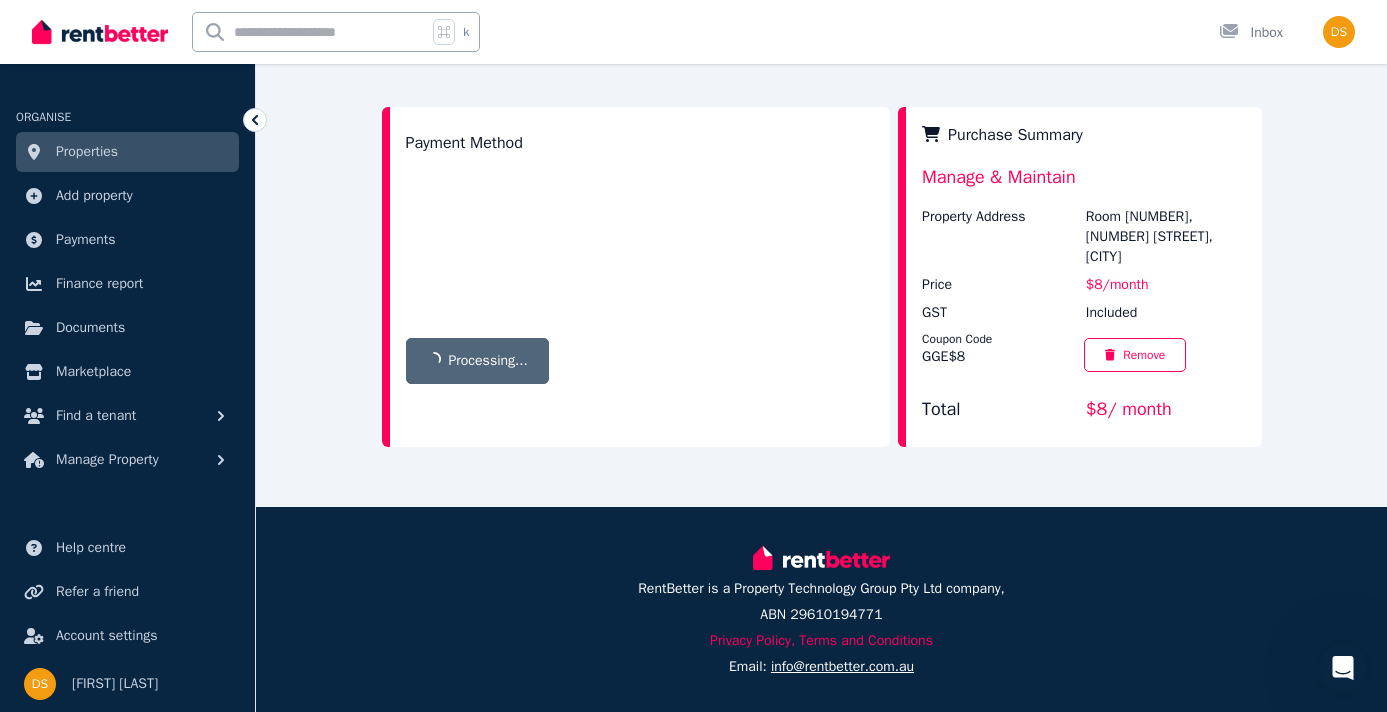 scroll, scrollTop: 0, scrollLeft: 0, axis: both 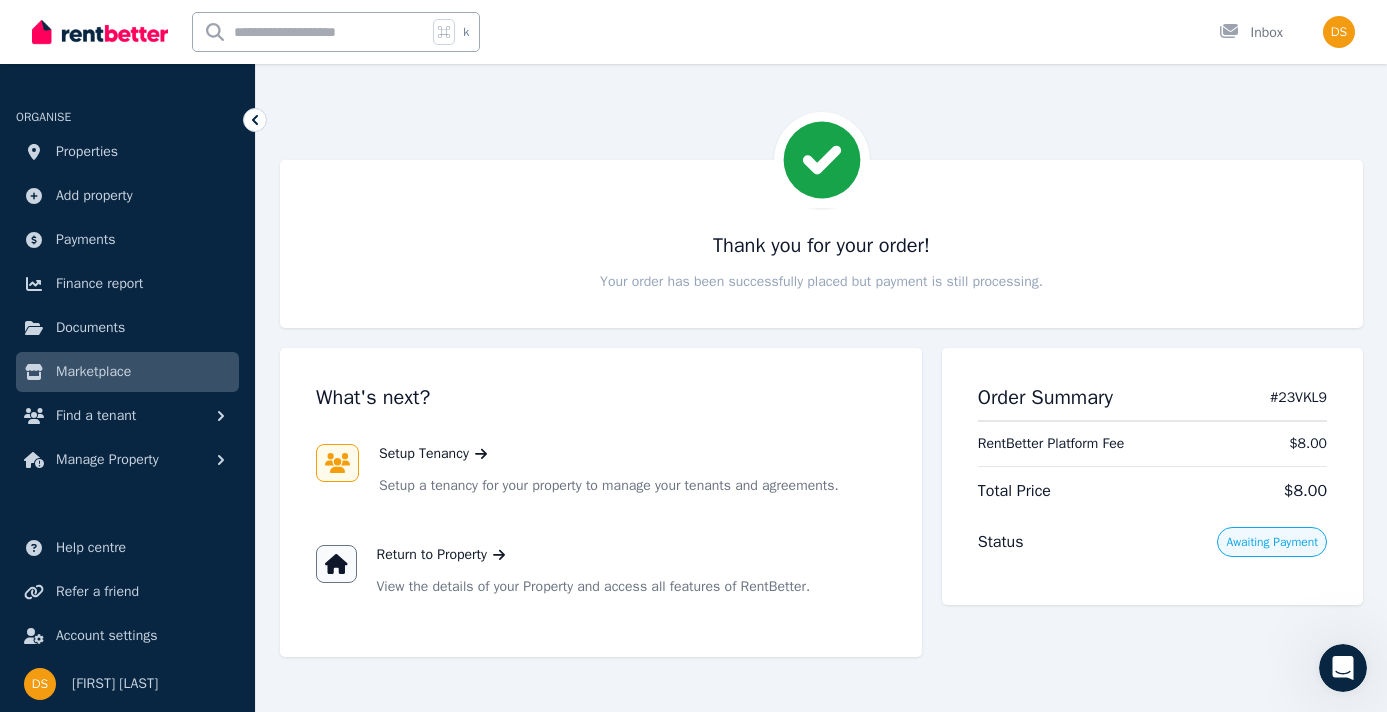 click on "Setup Tenancy Setup a tenancy for your property to manage your tenants and agreements." at bounding box center [609, 470] 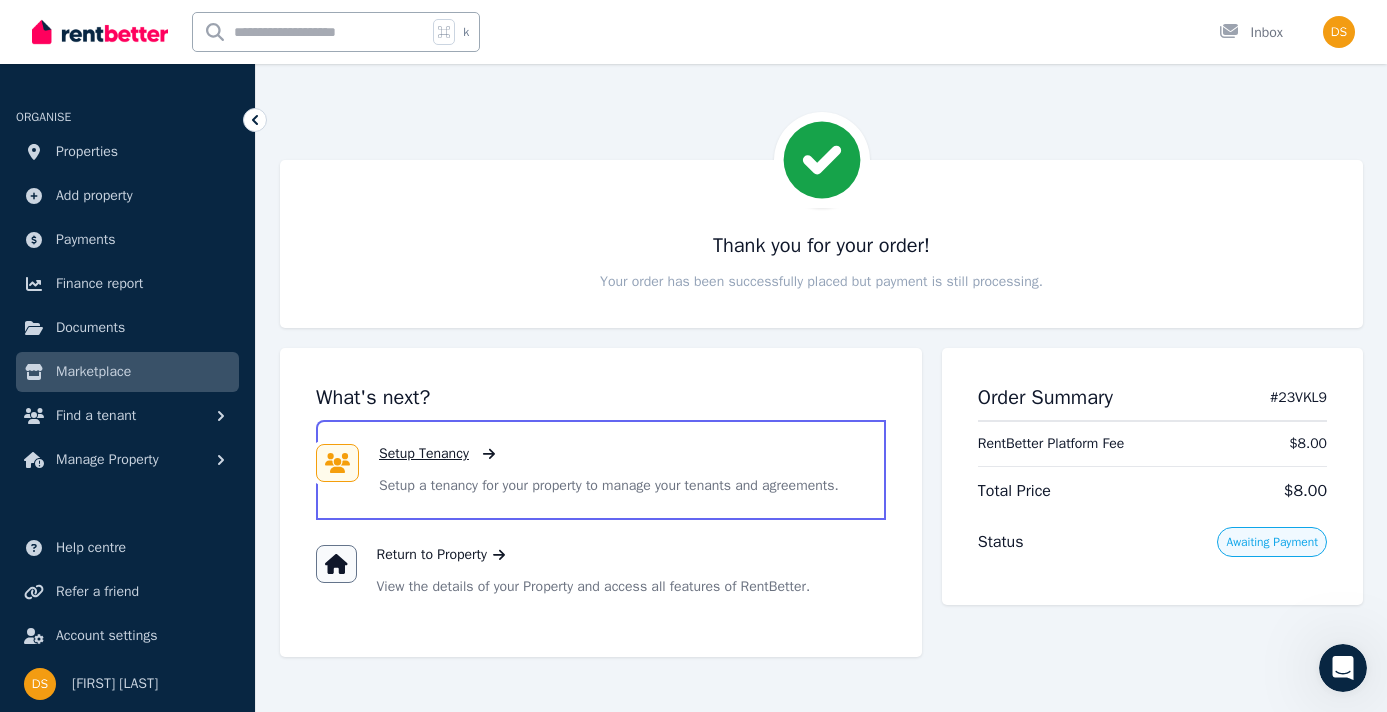 click on "Setup Tenancy" at bounding box center (424, 454) 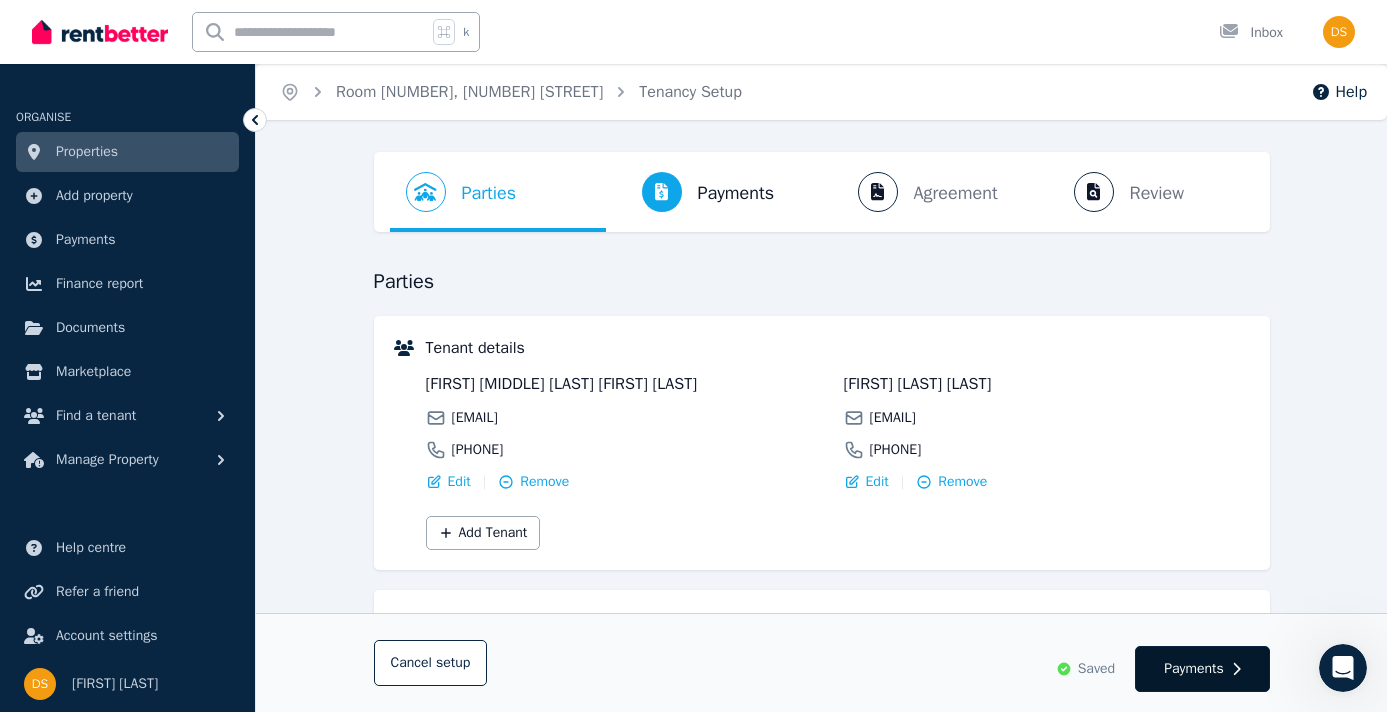 click on "Payments" at bounding box center [1194, 669] 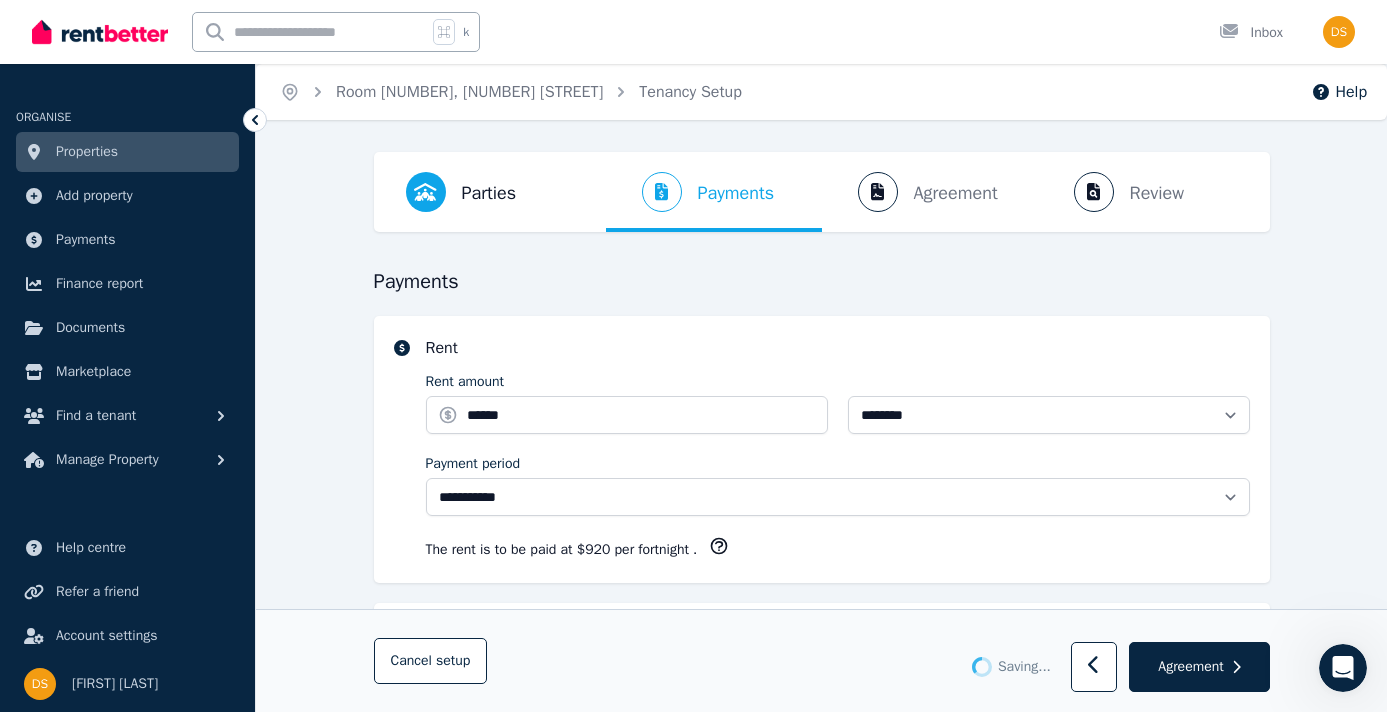 select on "**********" 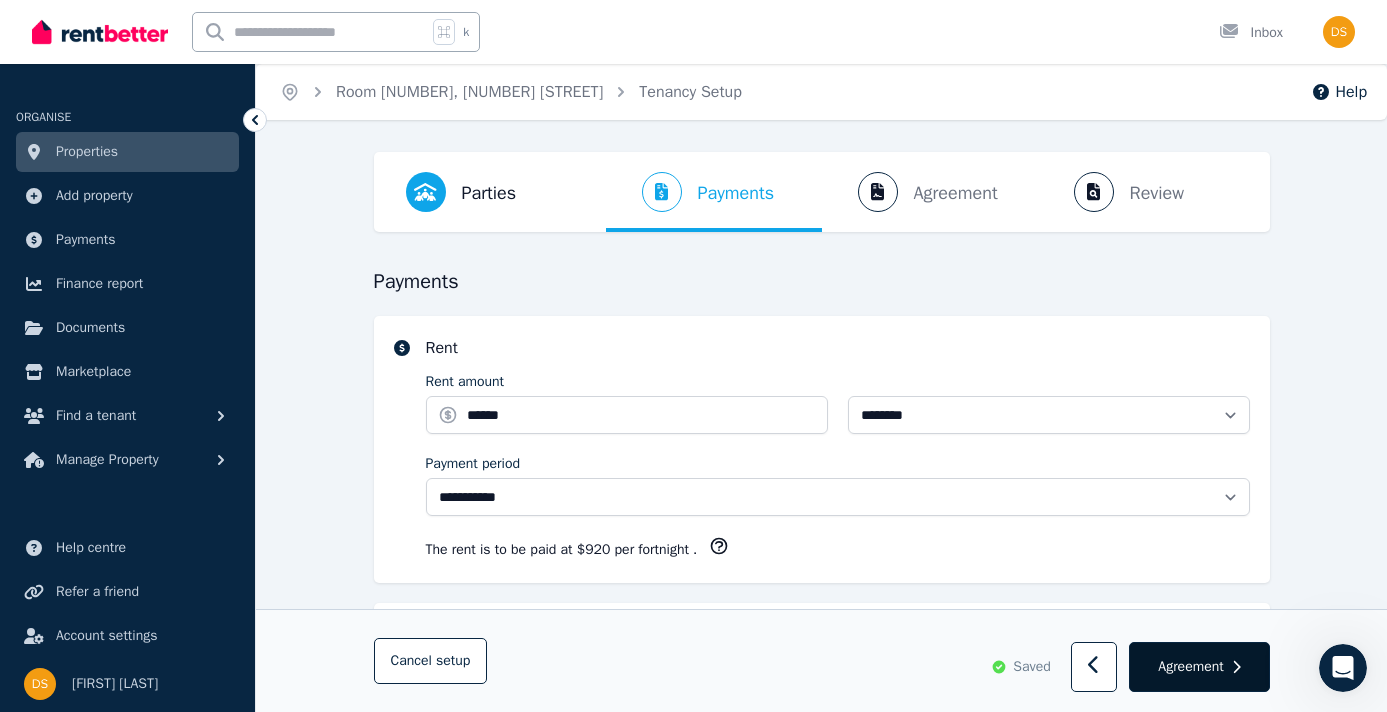 click on "Agreement" at bounding box center [1190, 667] 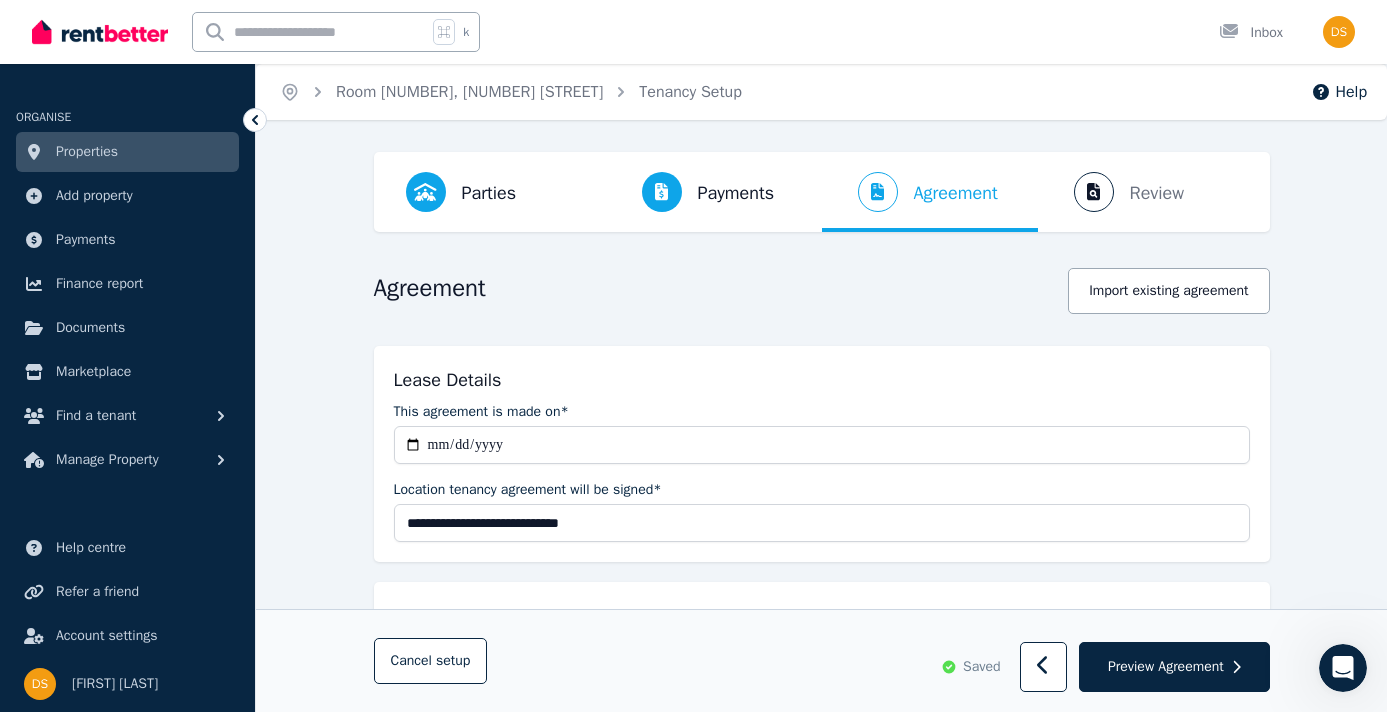 click on "Preview Agreement" at bounding box center [1166, 667] 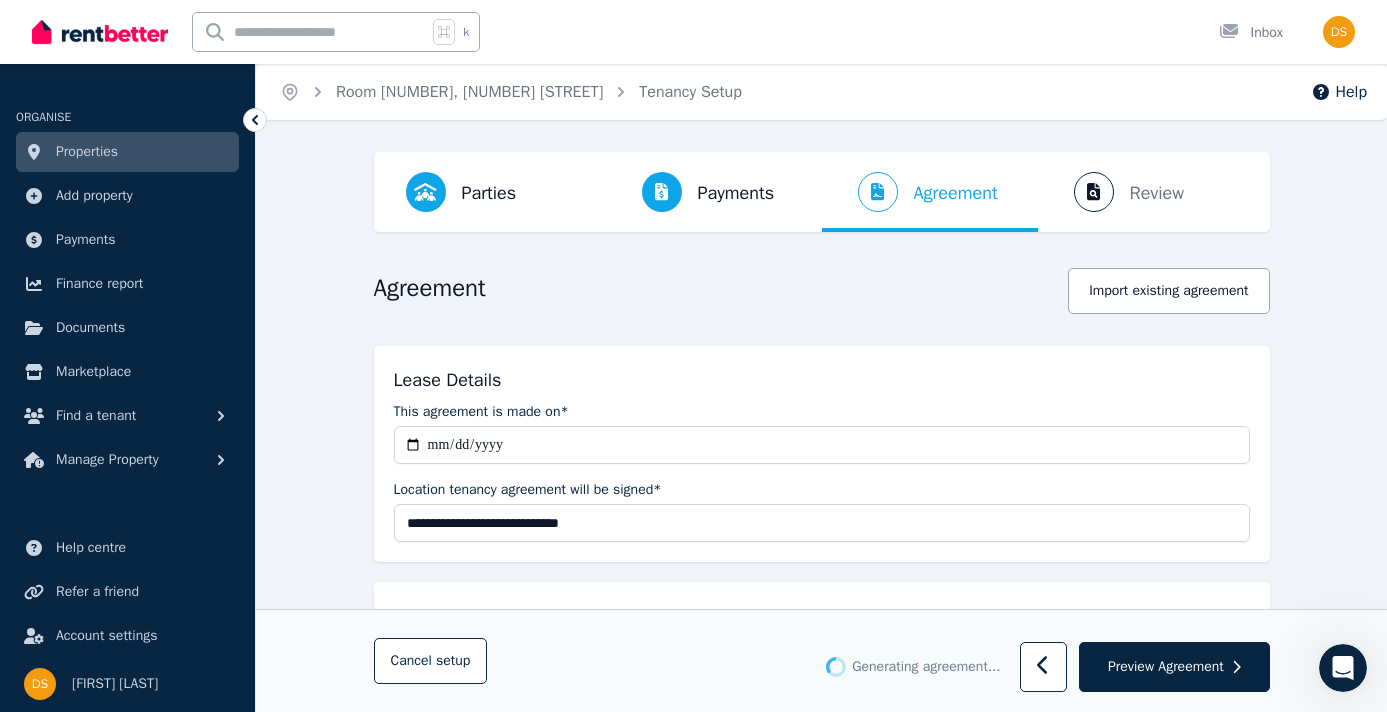 click on "Preview Agreement" at bounding box center (1166, 667) 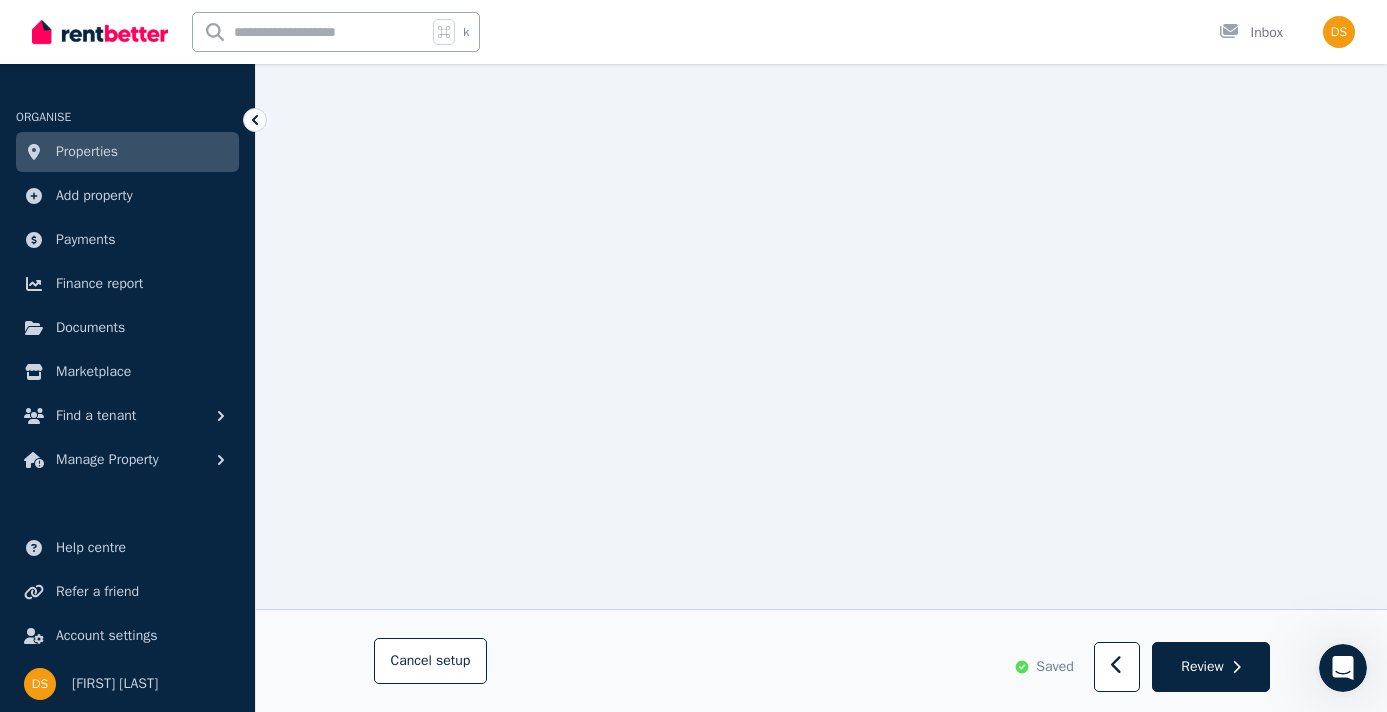 scroll, scrollTop: 312, scrollLeft: 0, axis: vertical 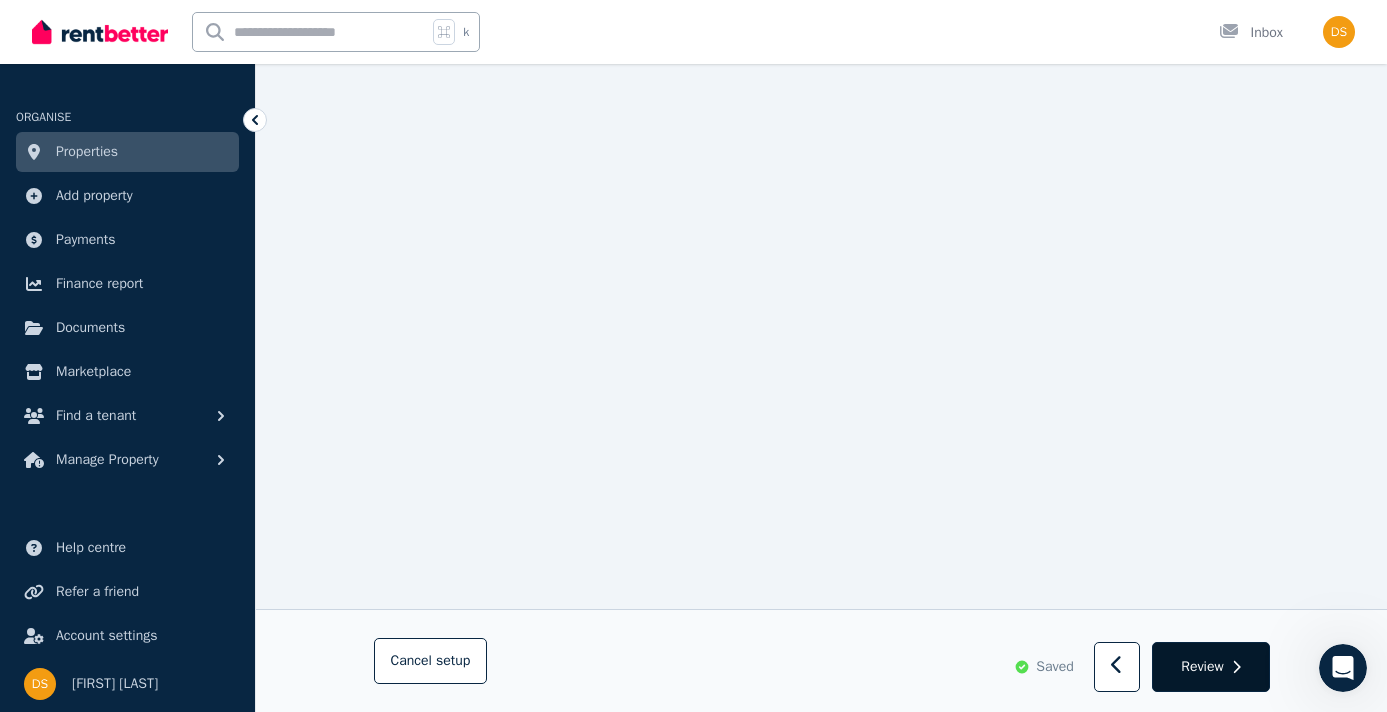 click on "Review" at bounding box center (1210, 668) 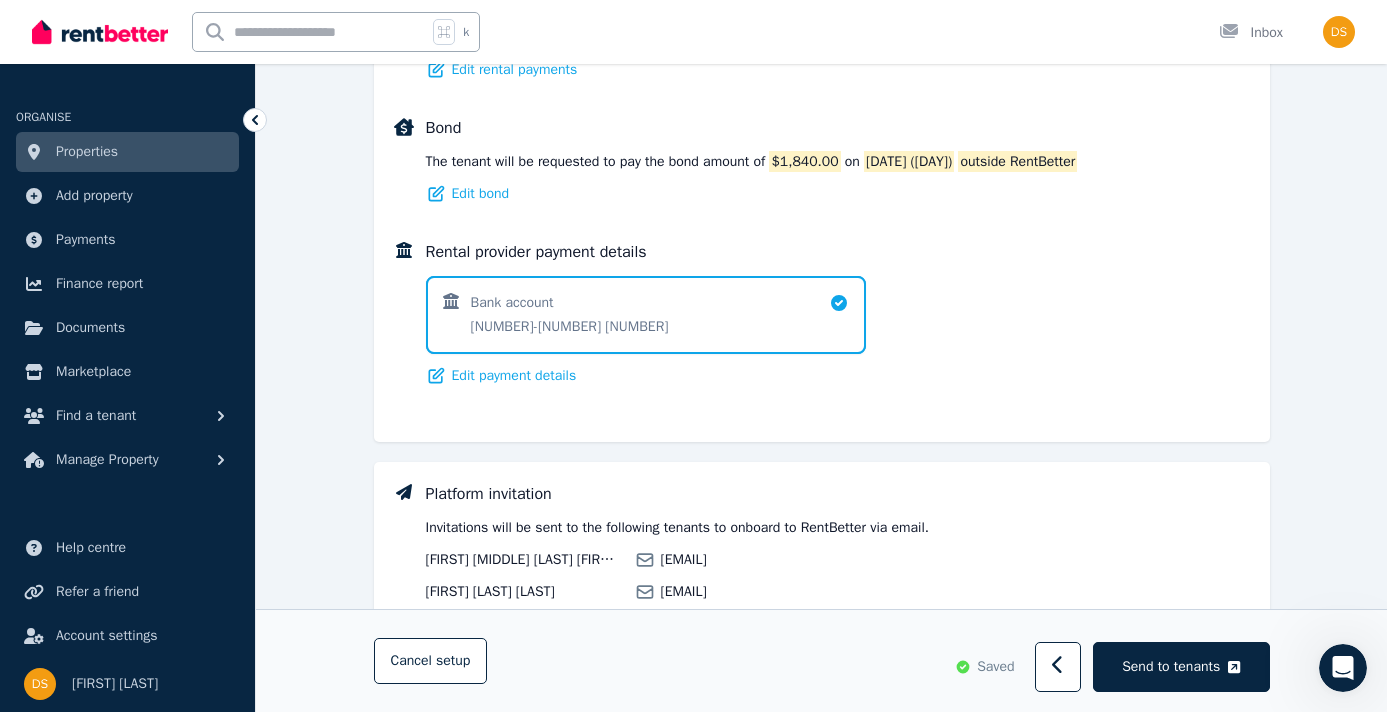 scroll, scrollTop: 1442, scrollLeft: 0, axis: vertical 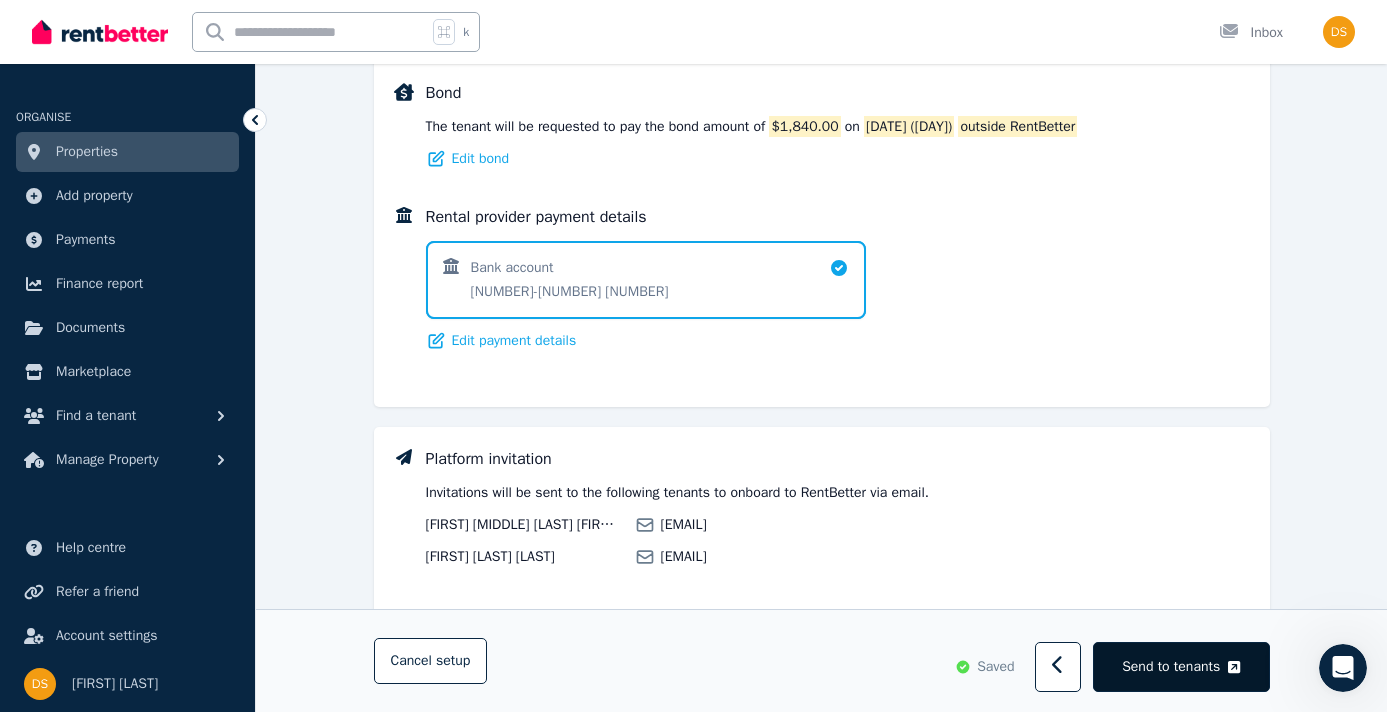 click on "Send to tenants" at bounding box center [1171, 667] 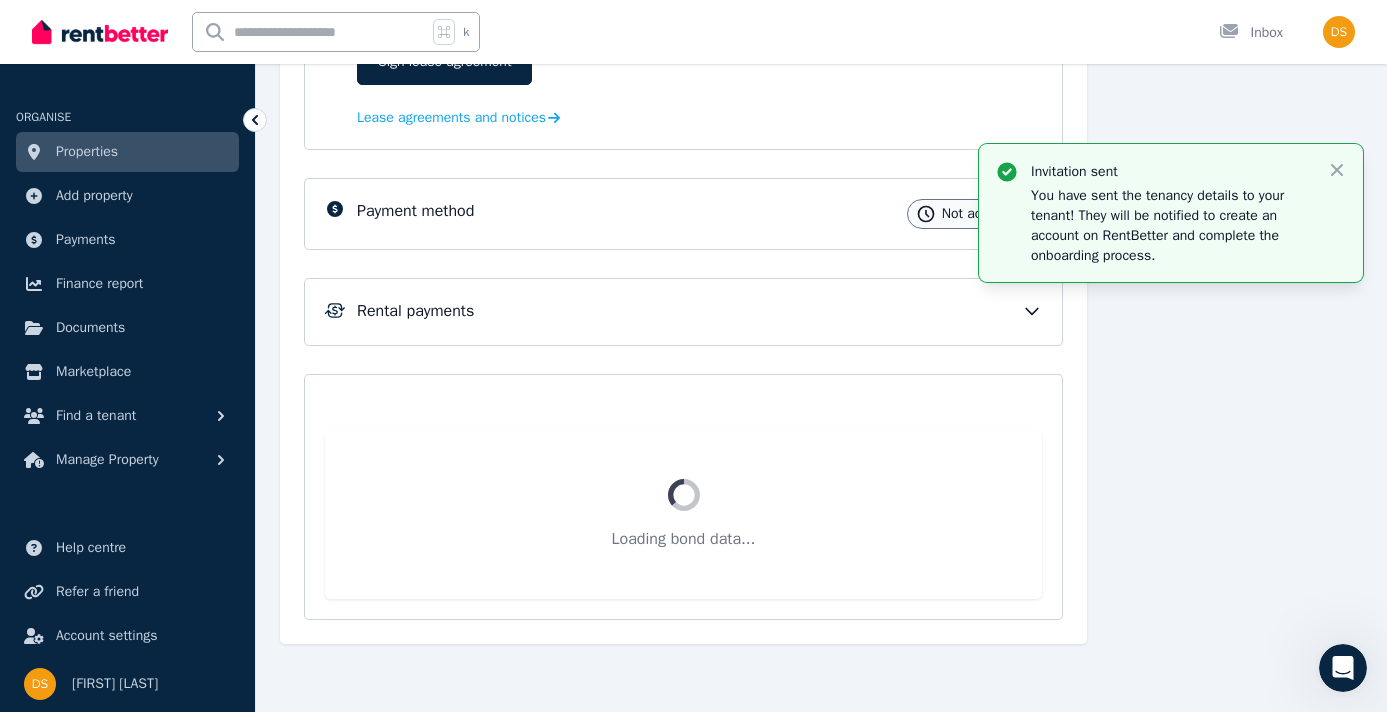 scroll, scrollTop: 468, scrollLeft: 0, axis: vertical 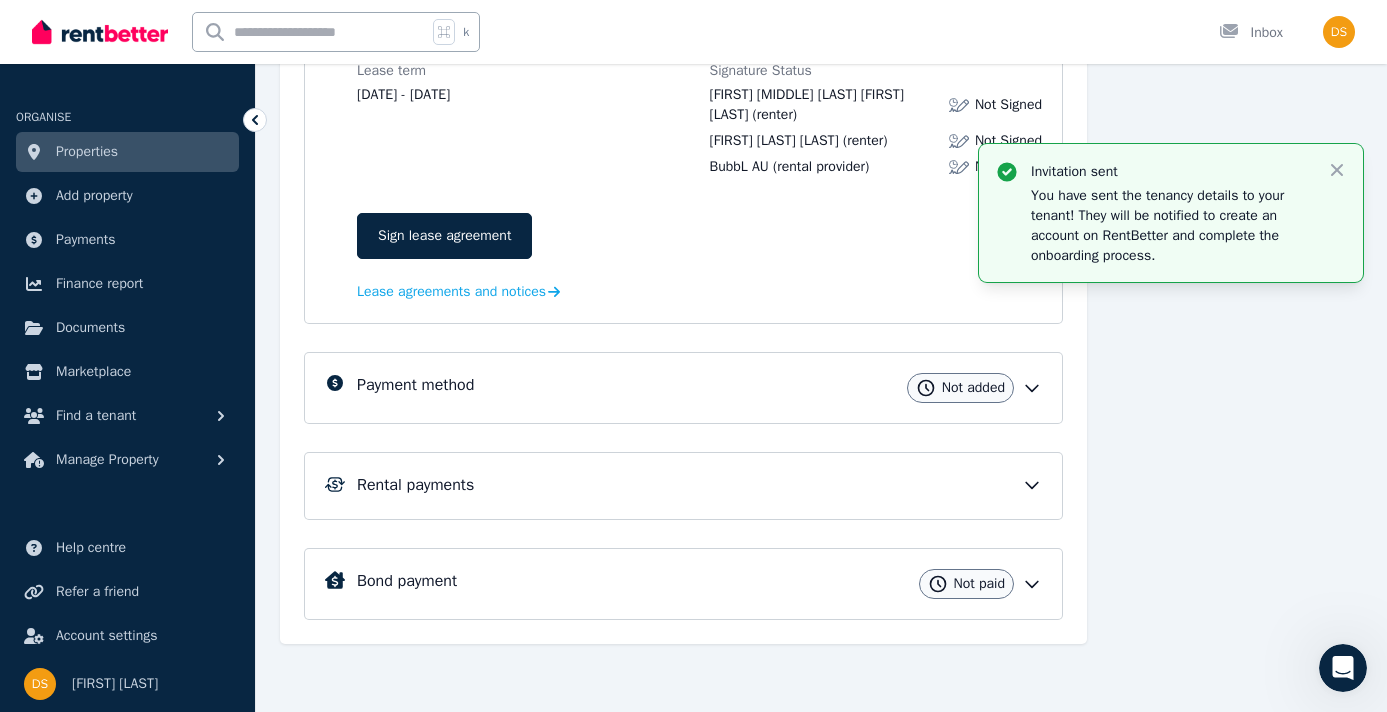 click on "Rental payments" at bounding box center [699, 485] 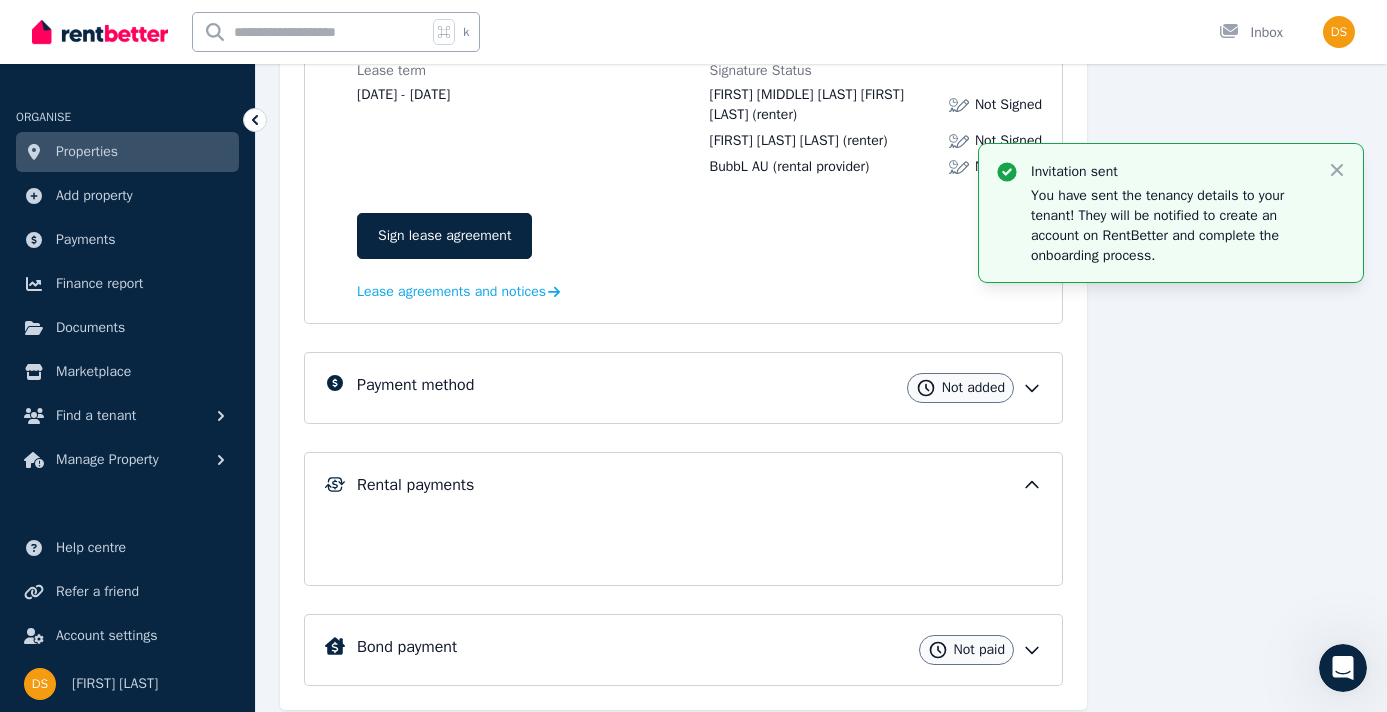 scroll, scrollTop: 534, scrollLeft: 0, axis: vertical 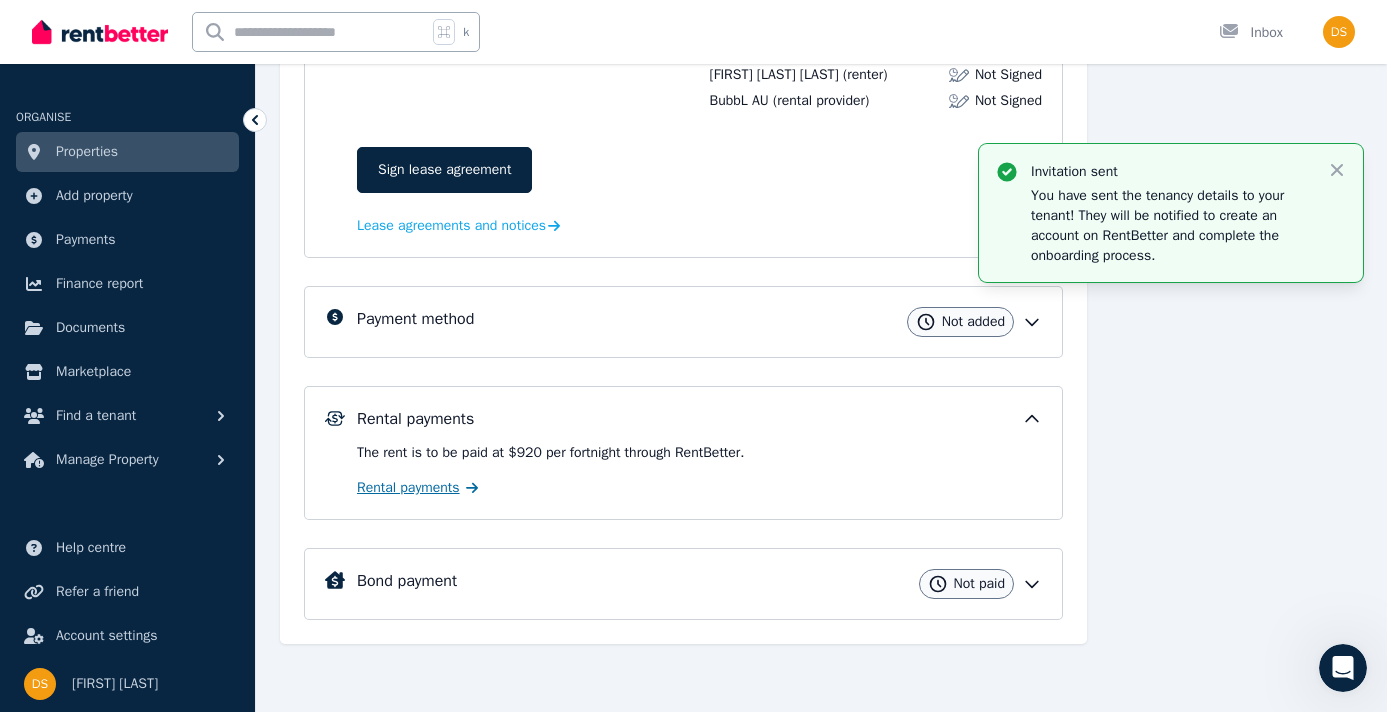 click on "Rental payments" at bounding box center (408, 488) 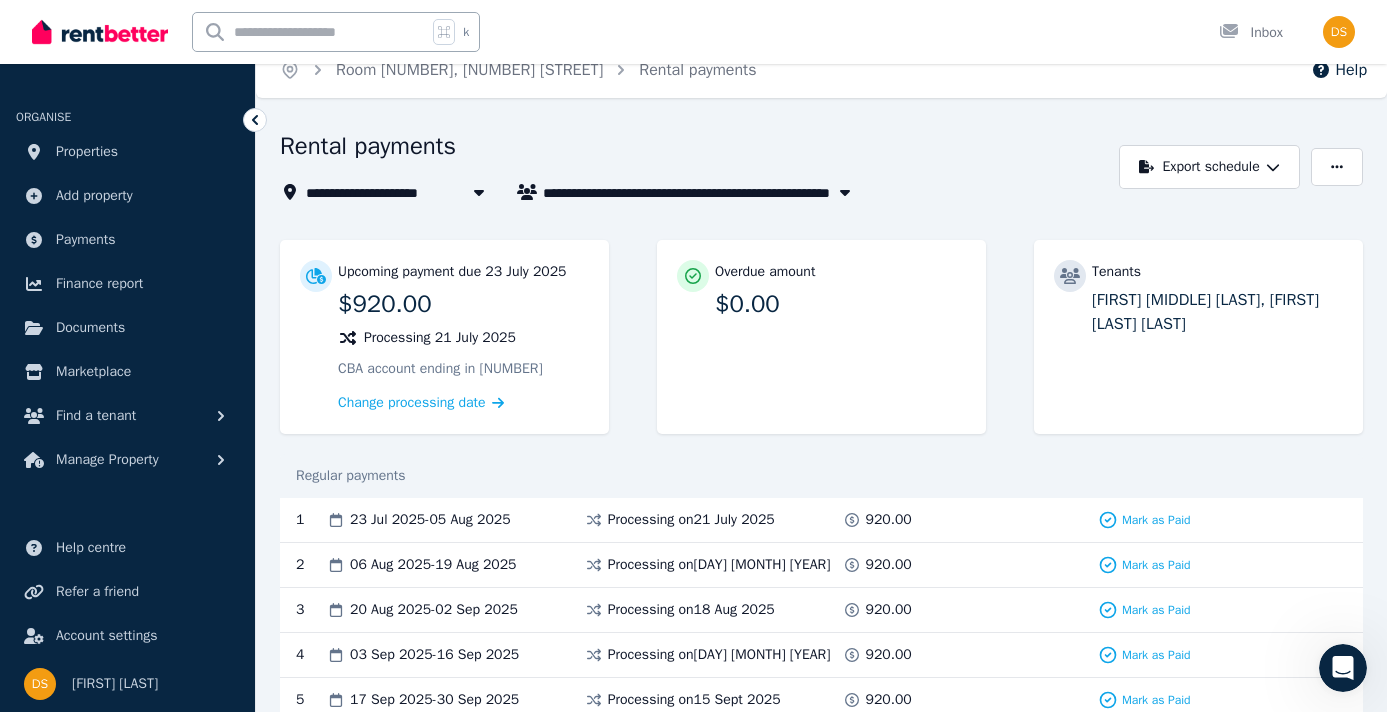 scroll, scrollTop: 66, scrollLeft: 0, axis: vertical 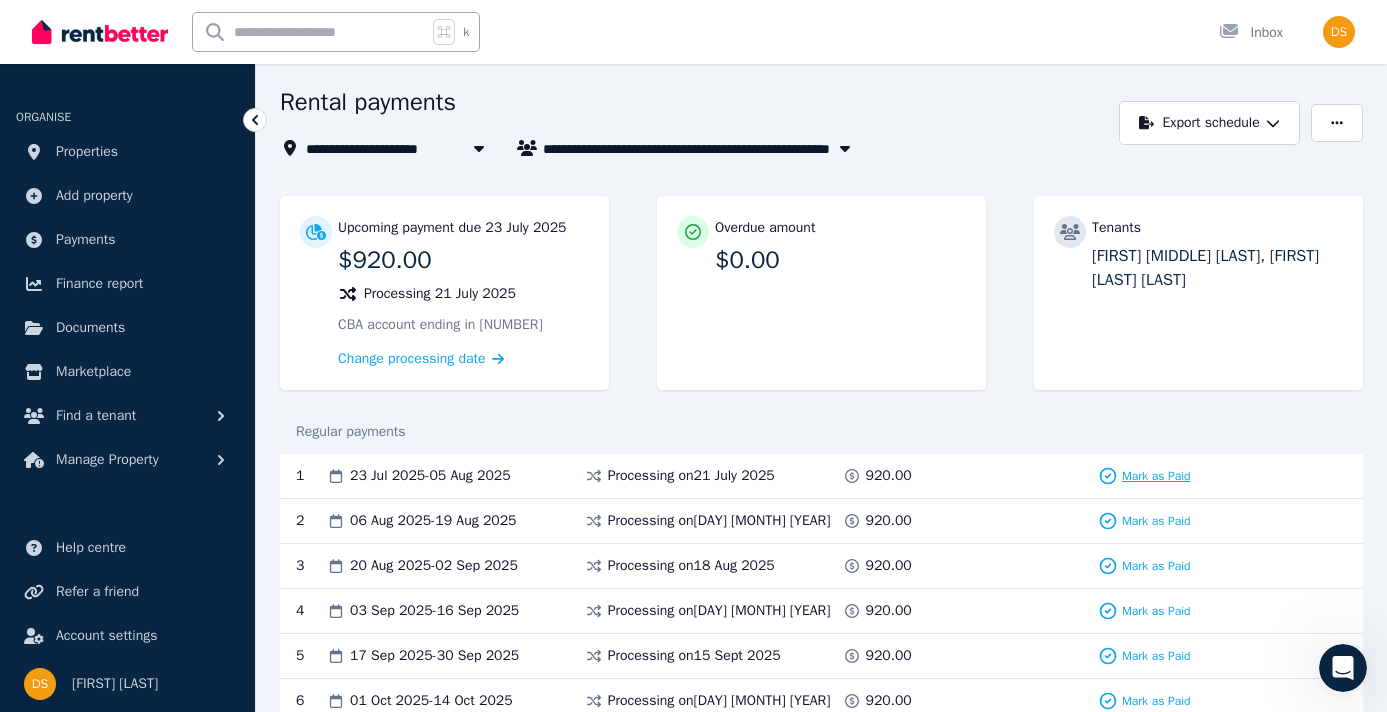 click on "Mark as Paid" at bounding box center (1156, 476) 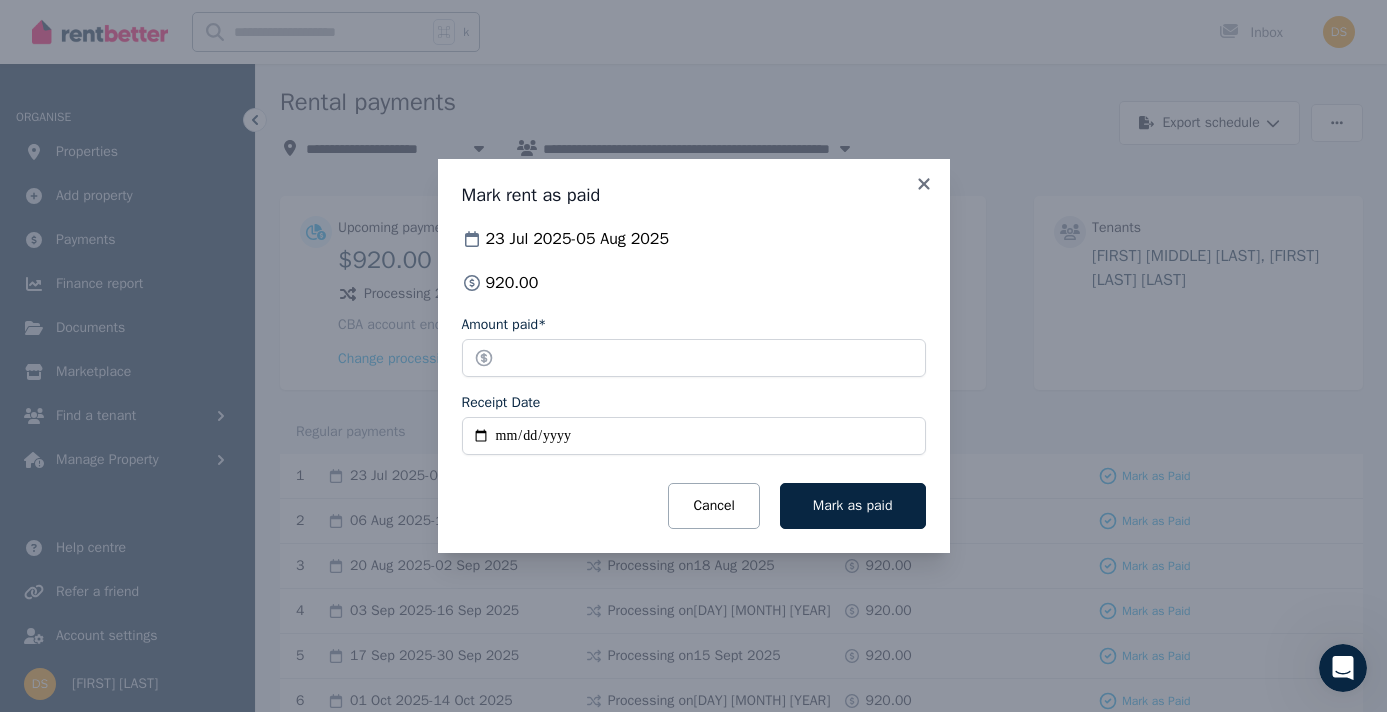 click on "Receipt Date" at bounding box center (694, 436) 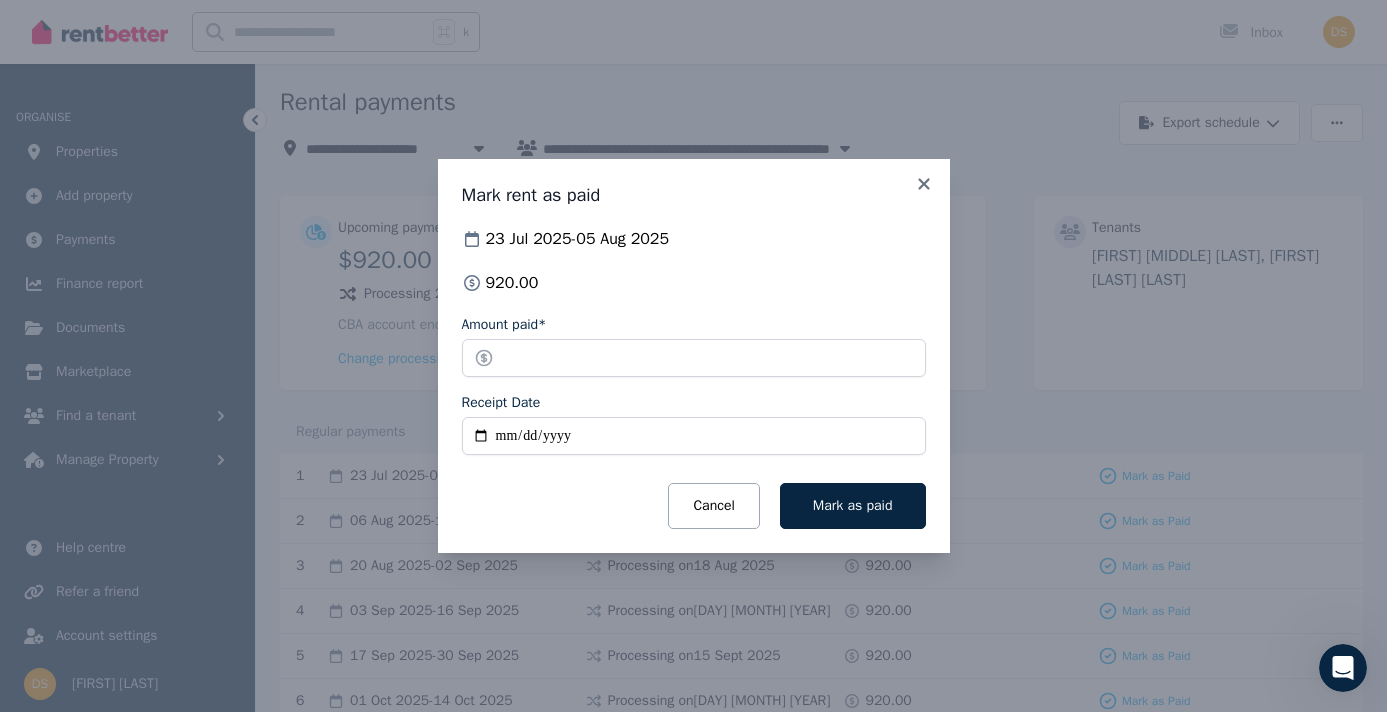 type on "**********" 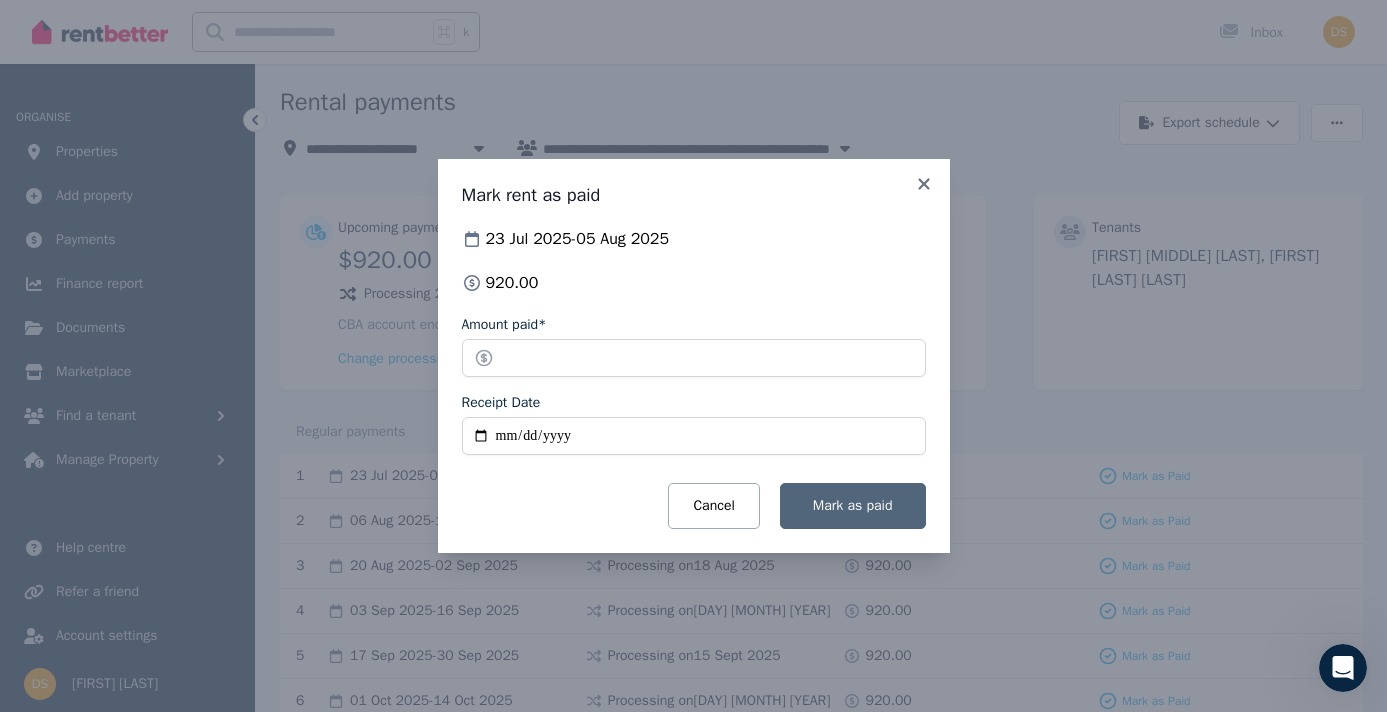 click on "Mark as paid" at bounding box center (853, 506) 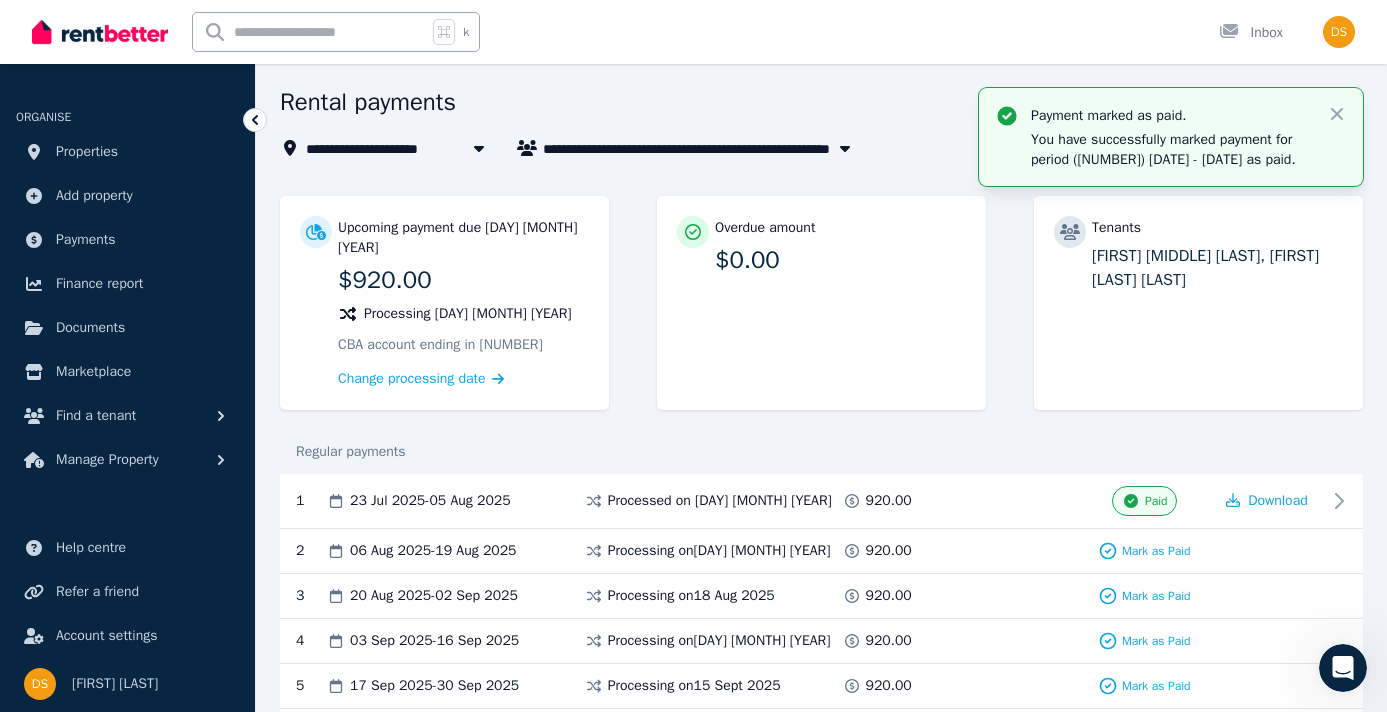 click on "Tenants [FIRST] [MIDDLE] [LAST] [FIRST] [LAST], [FIRST] [LAST] [LAST]" at bounding box center [1198, 303] 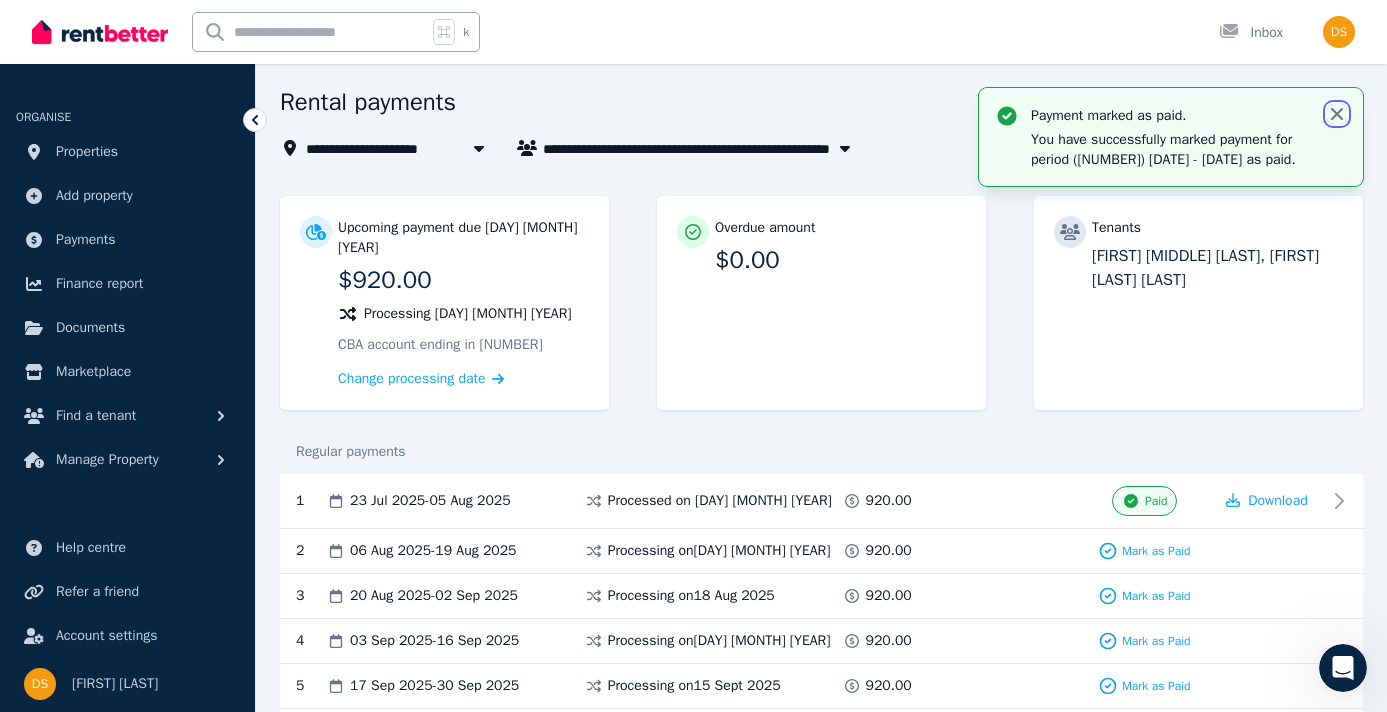 click 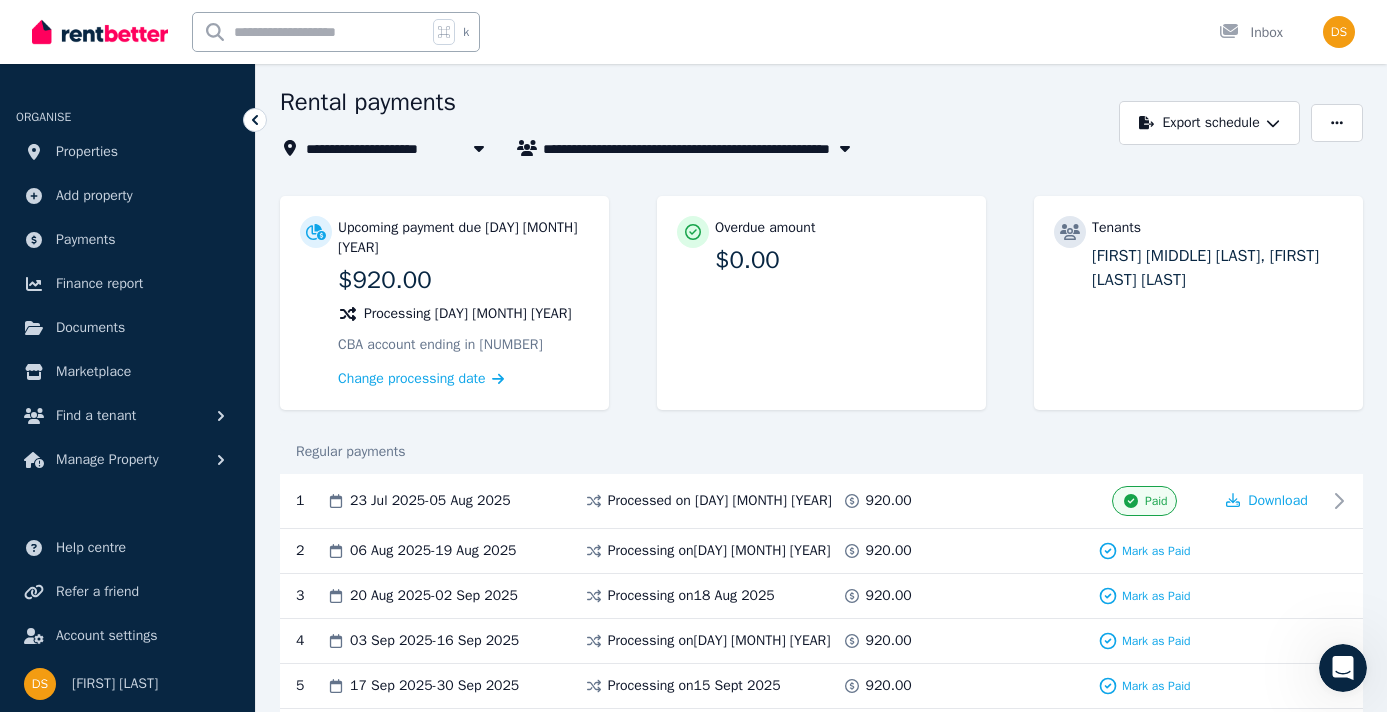 click on "**********" at bounding box center (694, 123) 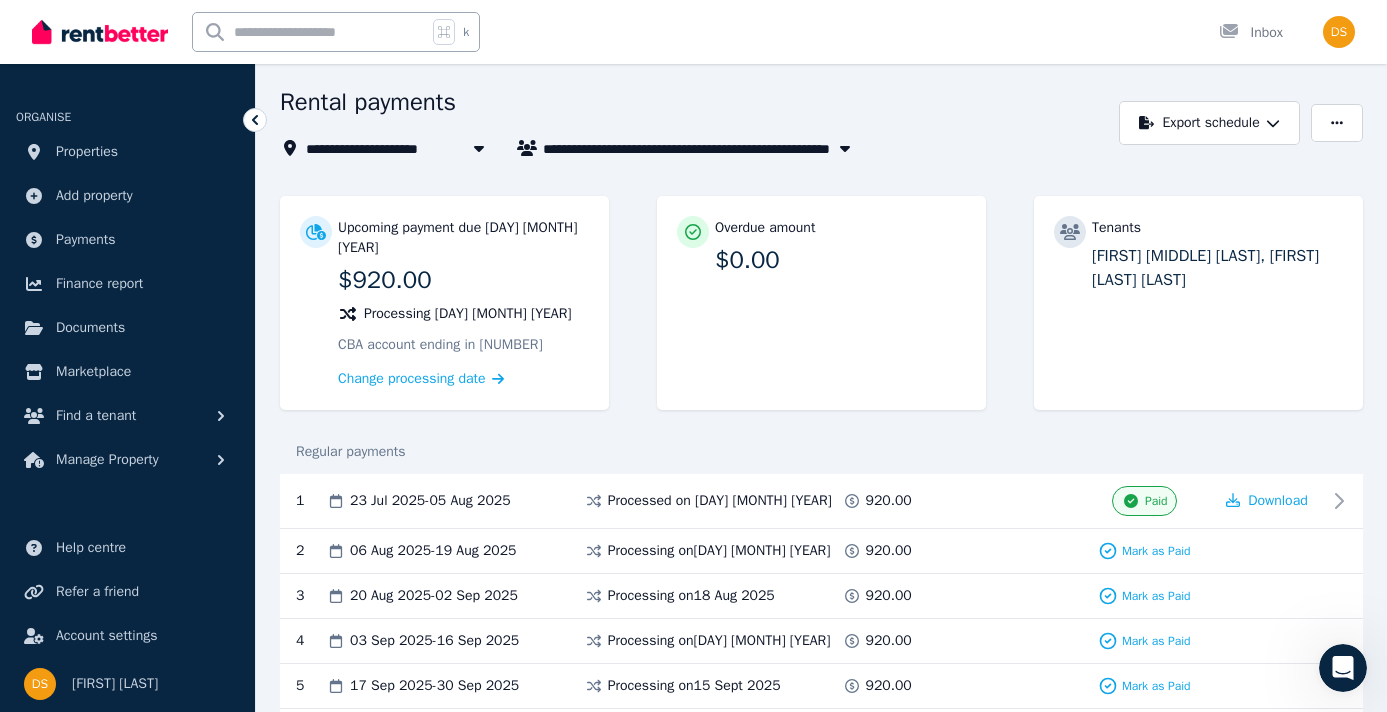click on "**********" at bounding box center (693, 290) 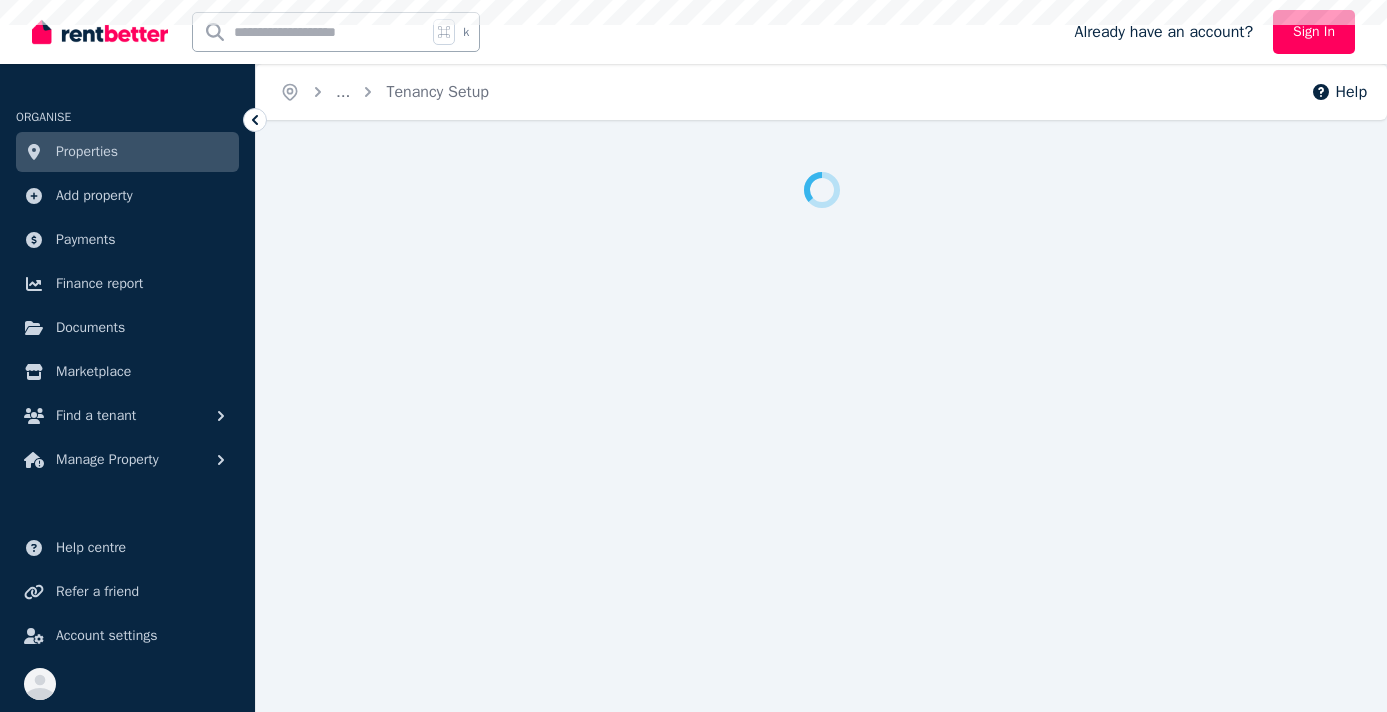 scroll, scrollTop: 0, scrollLeft: 0, axis: both 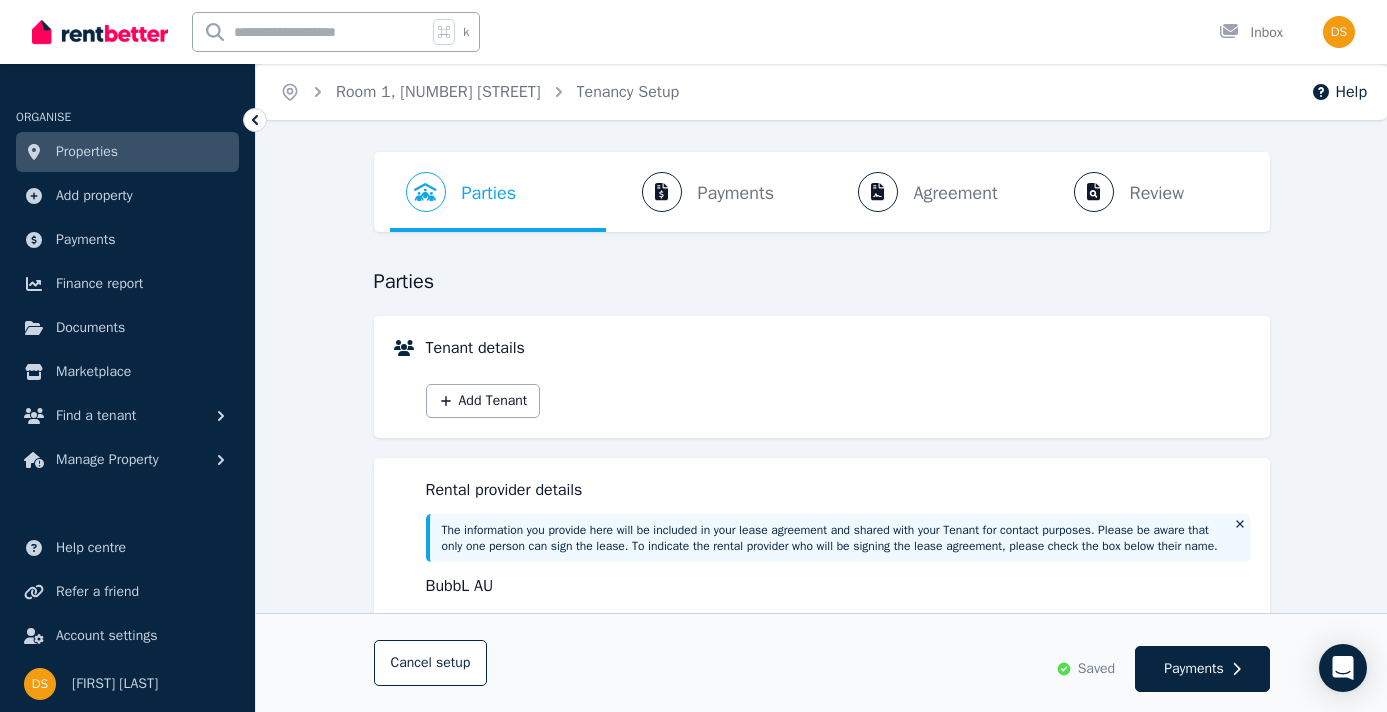 click on "Properties" at bounding box center (127, 152) 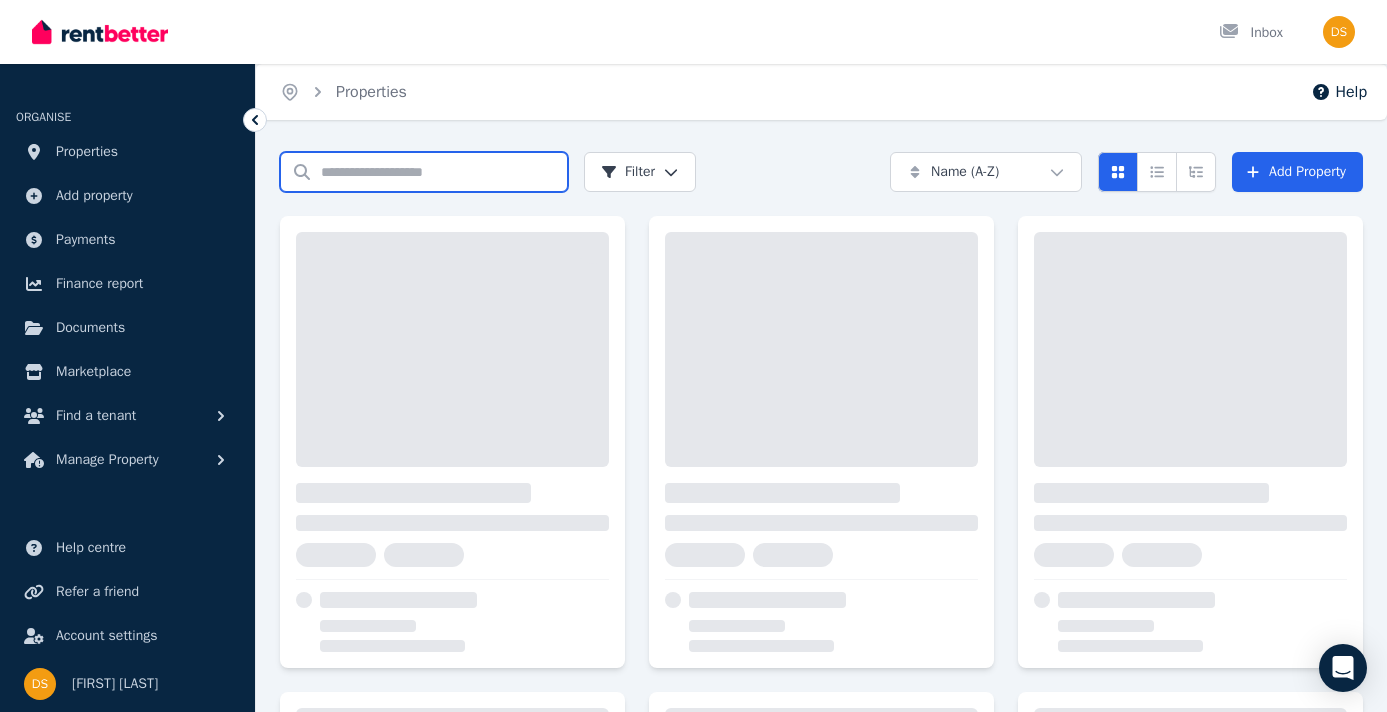 click on "Search properties" at bounding box center (424, 172) 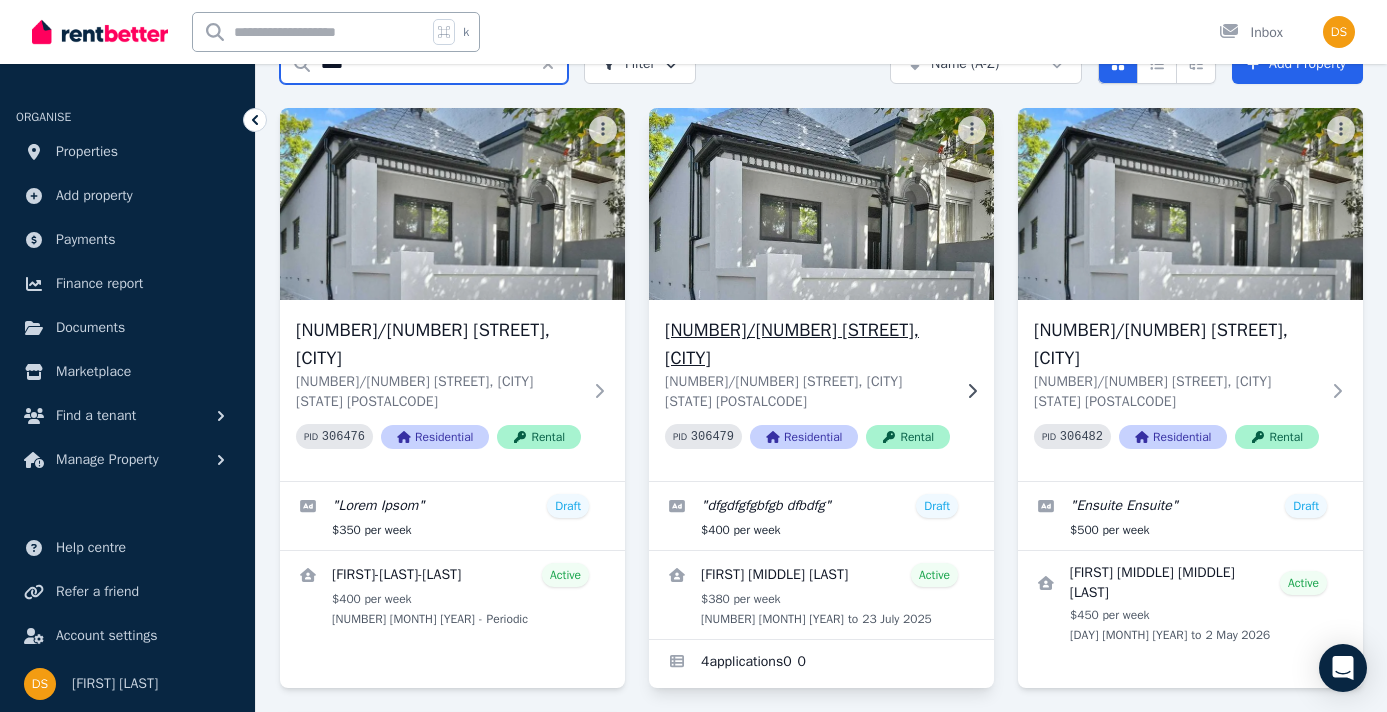scroll, scrollTop: 107, scrollLeft: 0, axis: vertical 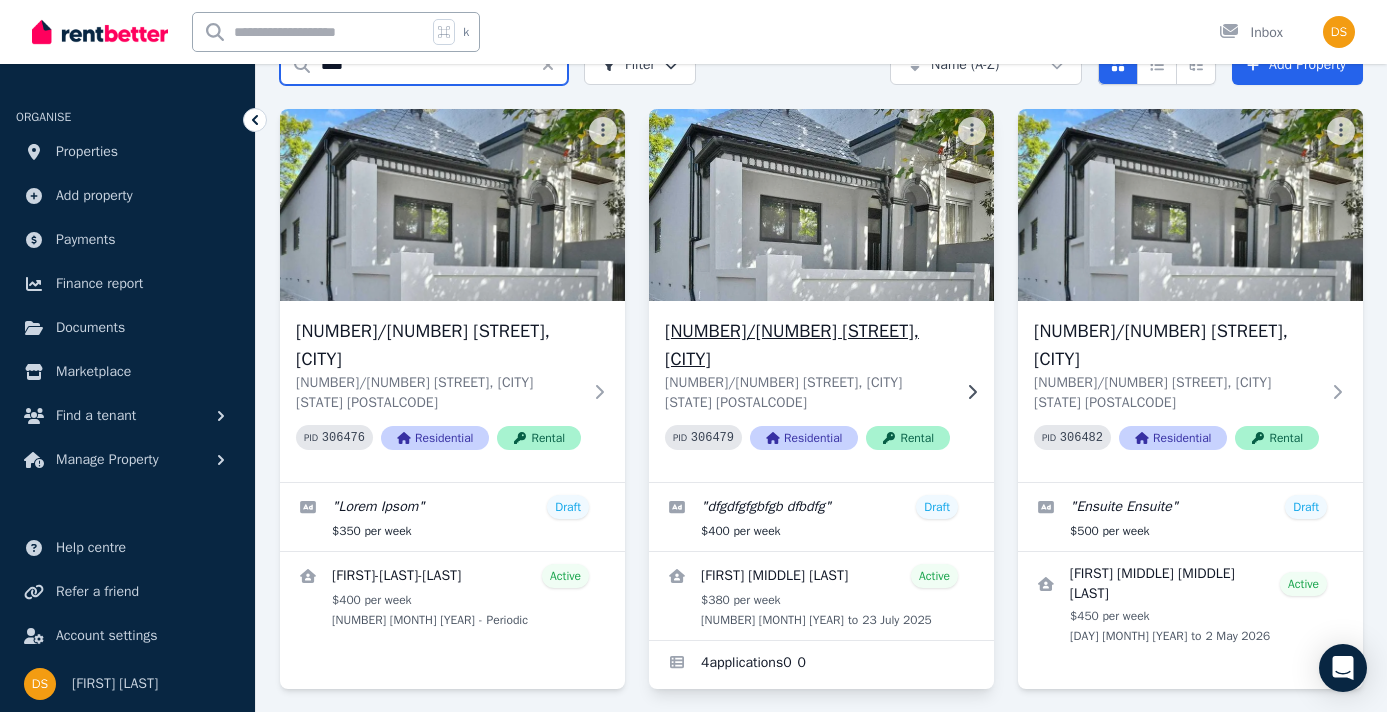type on "****" 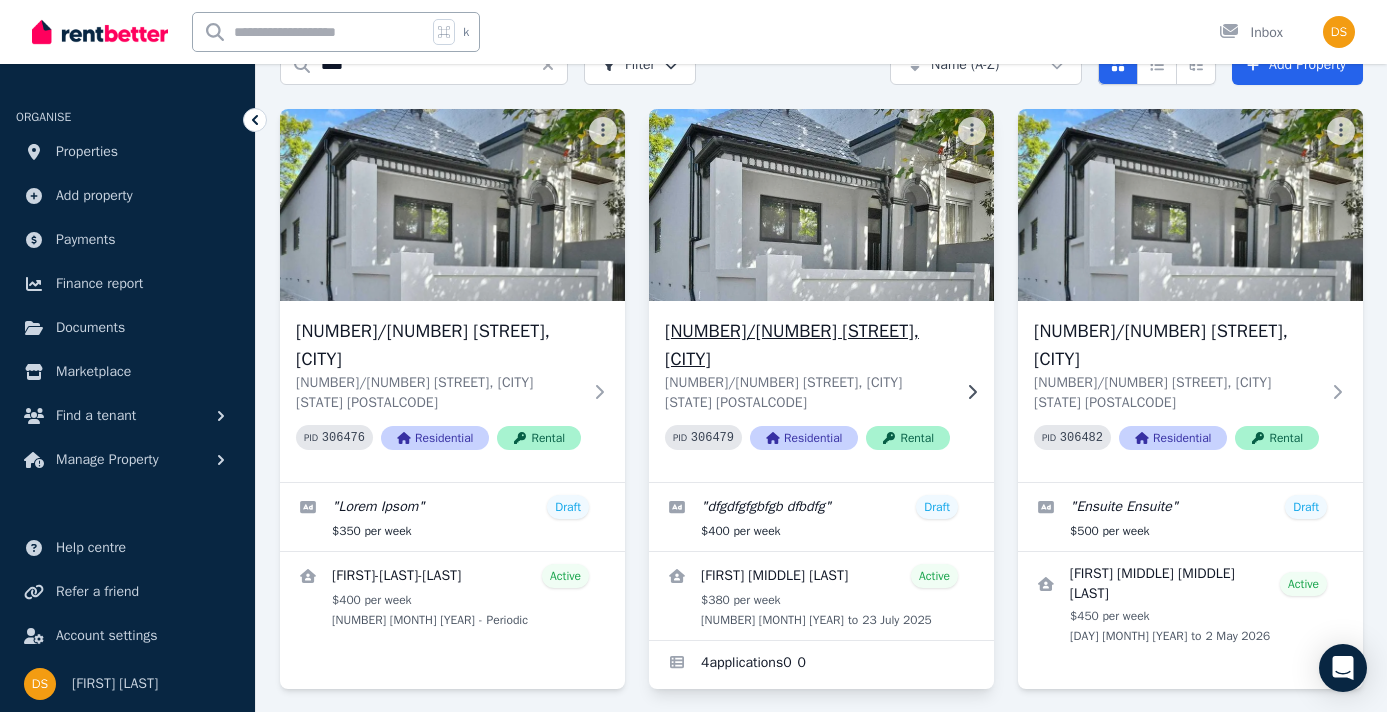 click on "[NUMBER]/[NUMBER] [STREET], [SUBURB]" at bounding box center (807, 345) 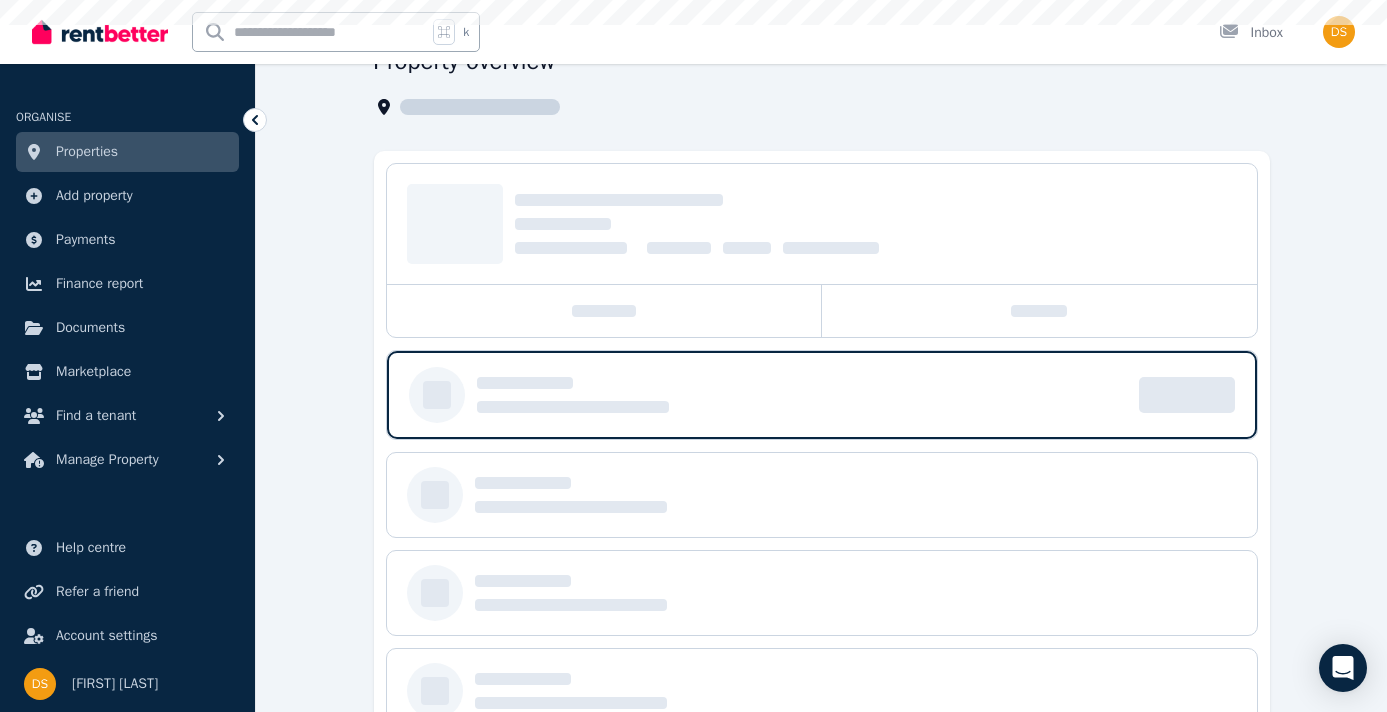 scroll, scrollTop: 0, scrollLeft: 0, axis: both 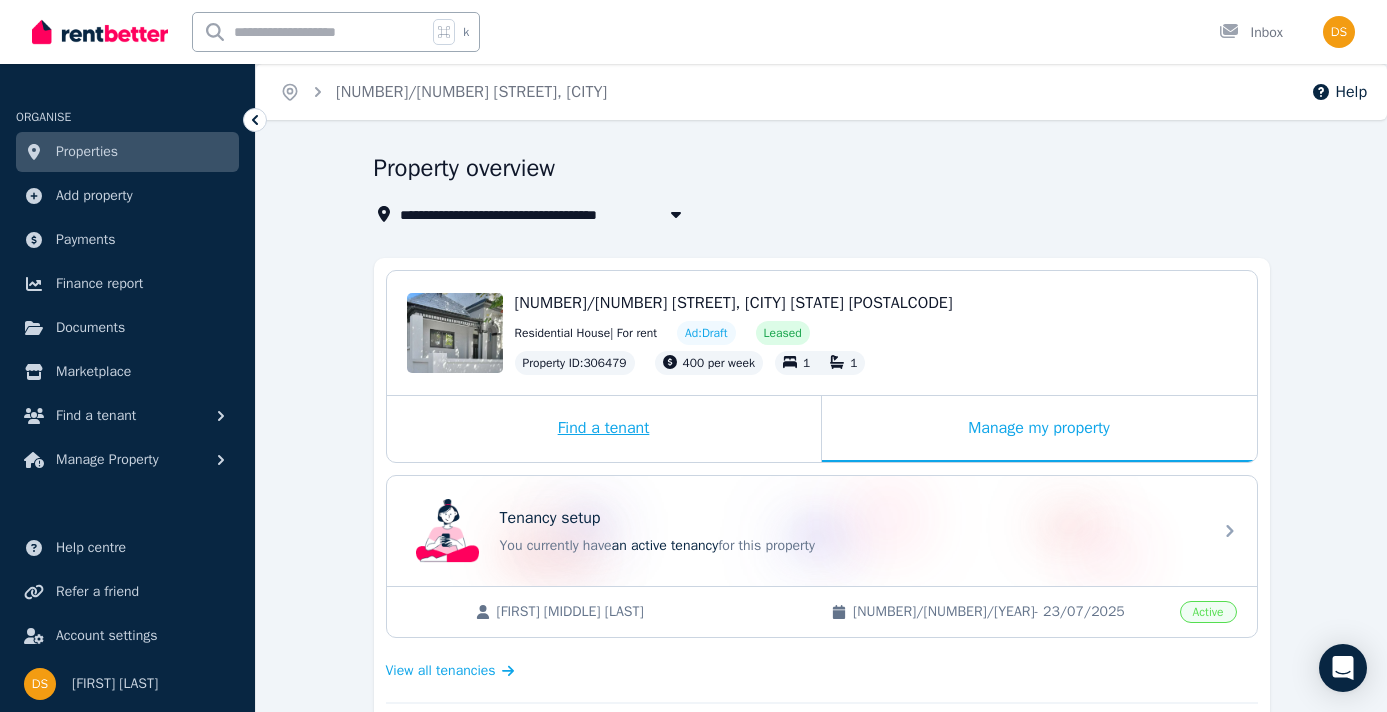 click on "Find a tenant" at bounding box center (604, 429) 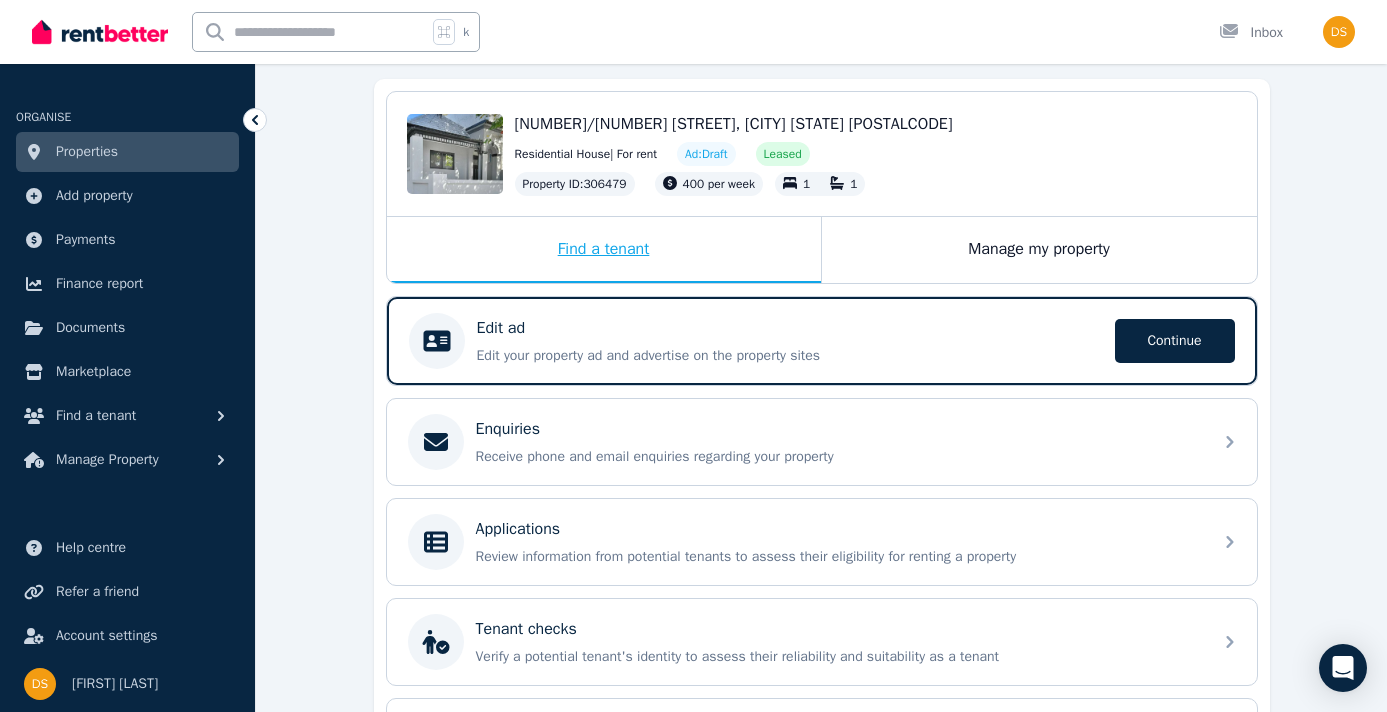 scroll, scrollTop: 187, scrollLeft: 0, axis: vertical 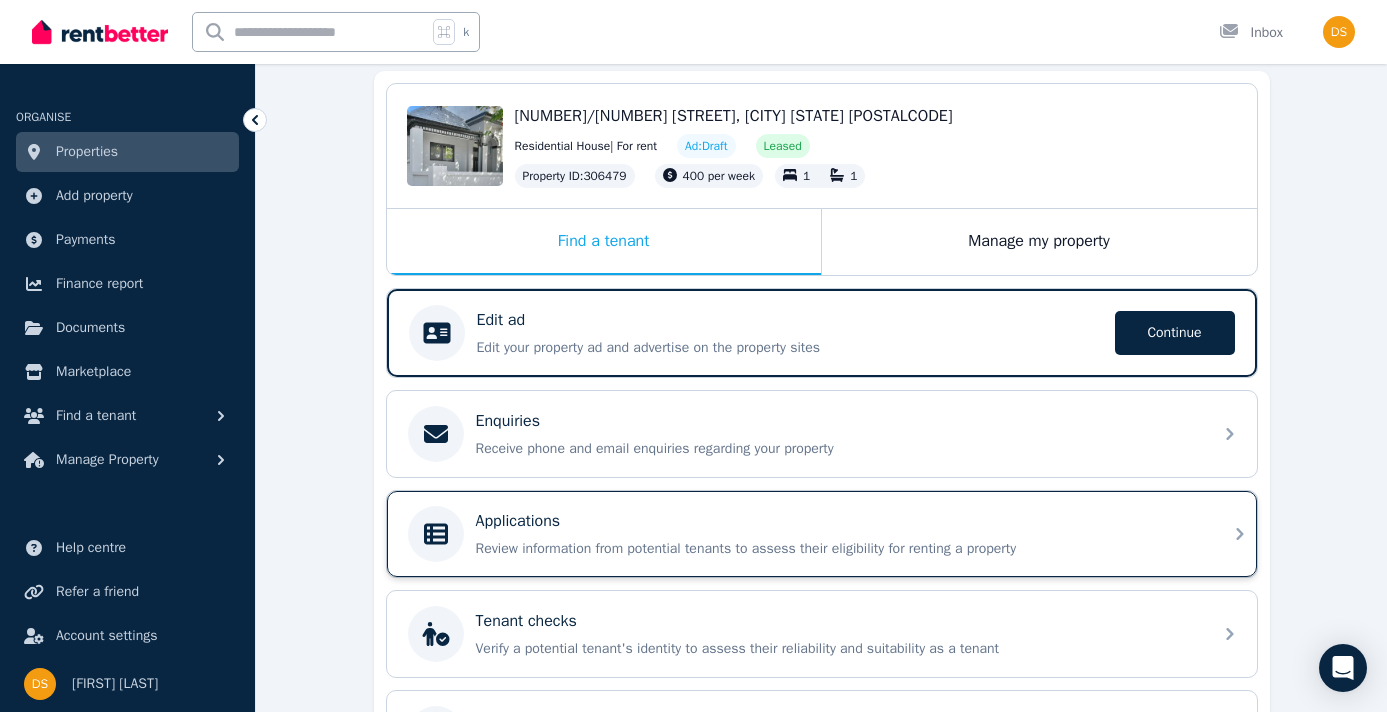 click on "Applications" at bounding box center [838, 521] 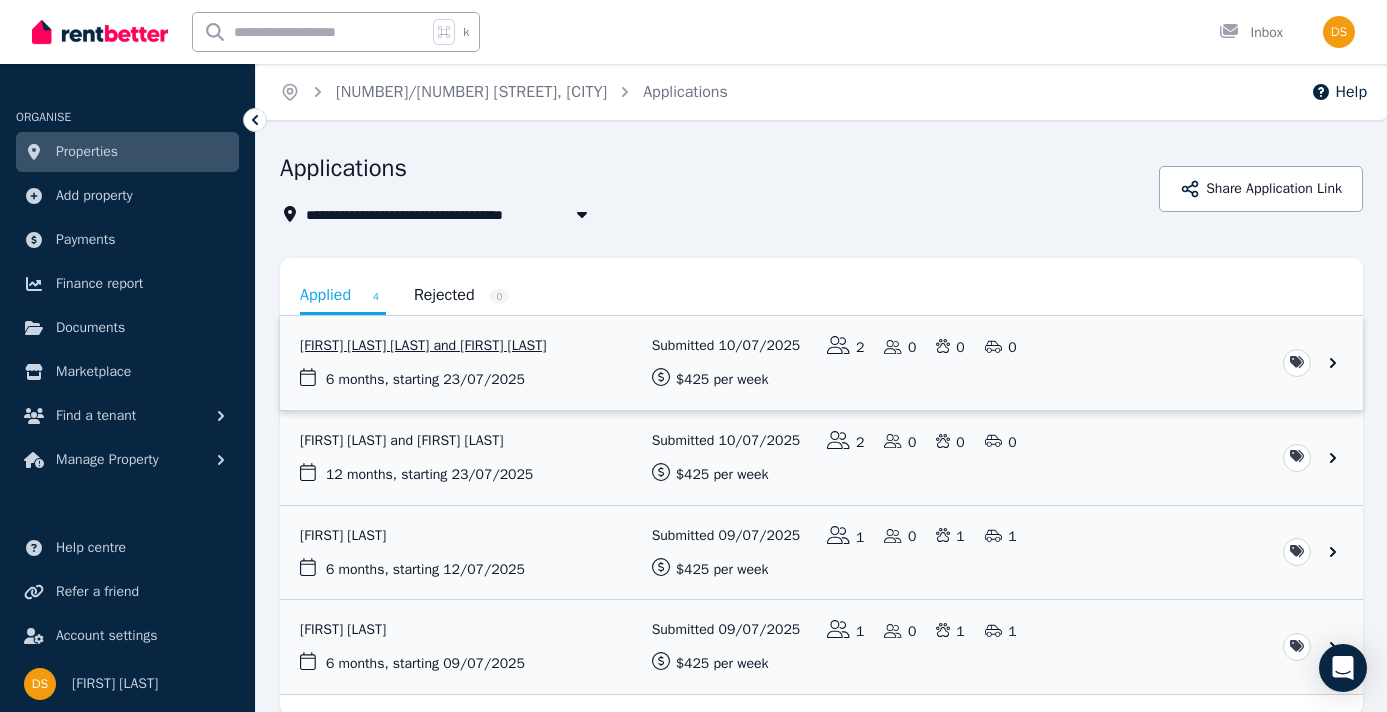 scroll, scrollTop: 83, scrollLeft: 0, axis: vertical 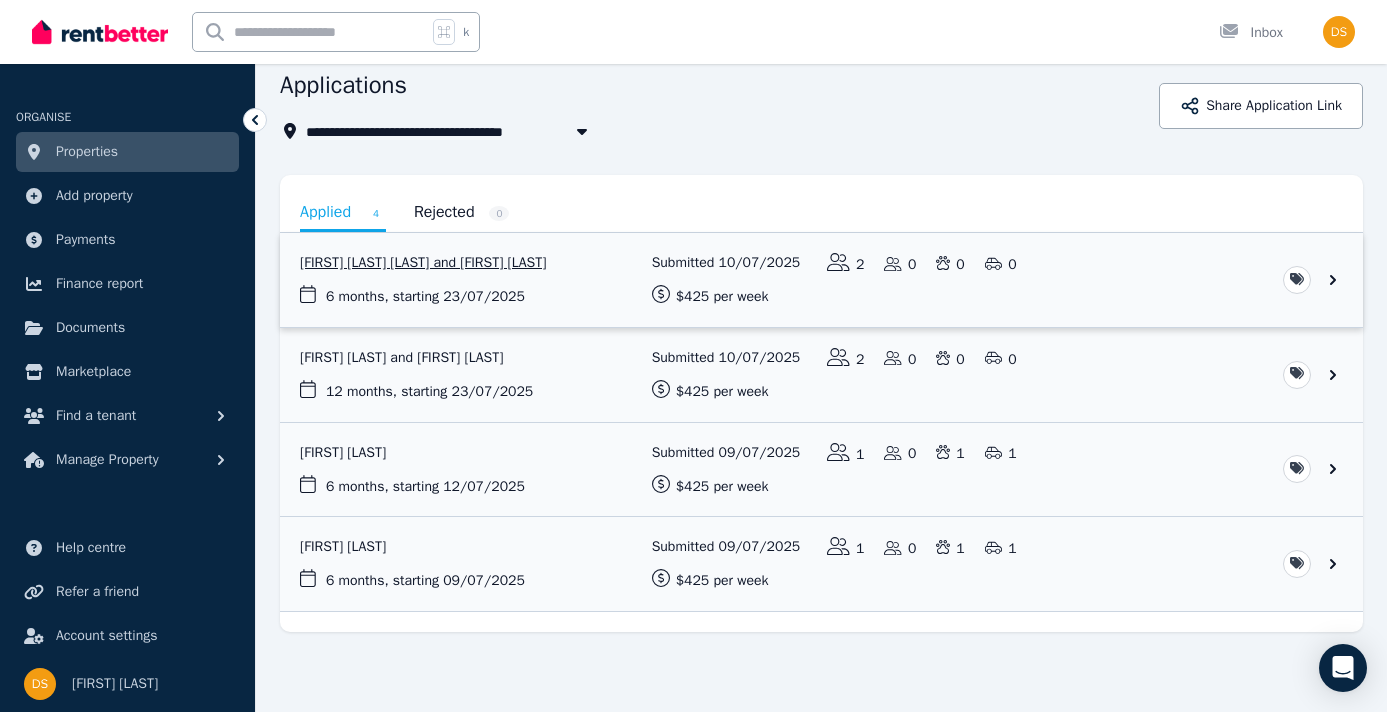 click at bounding box center [821, 280] 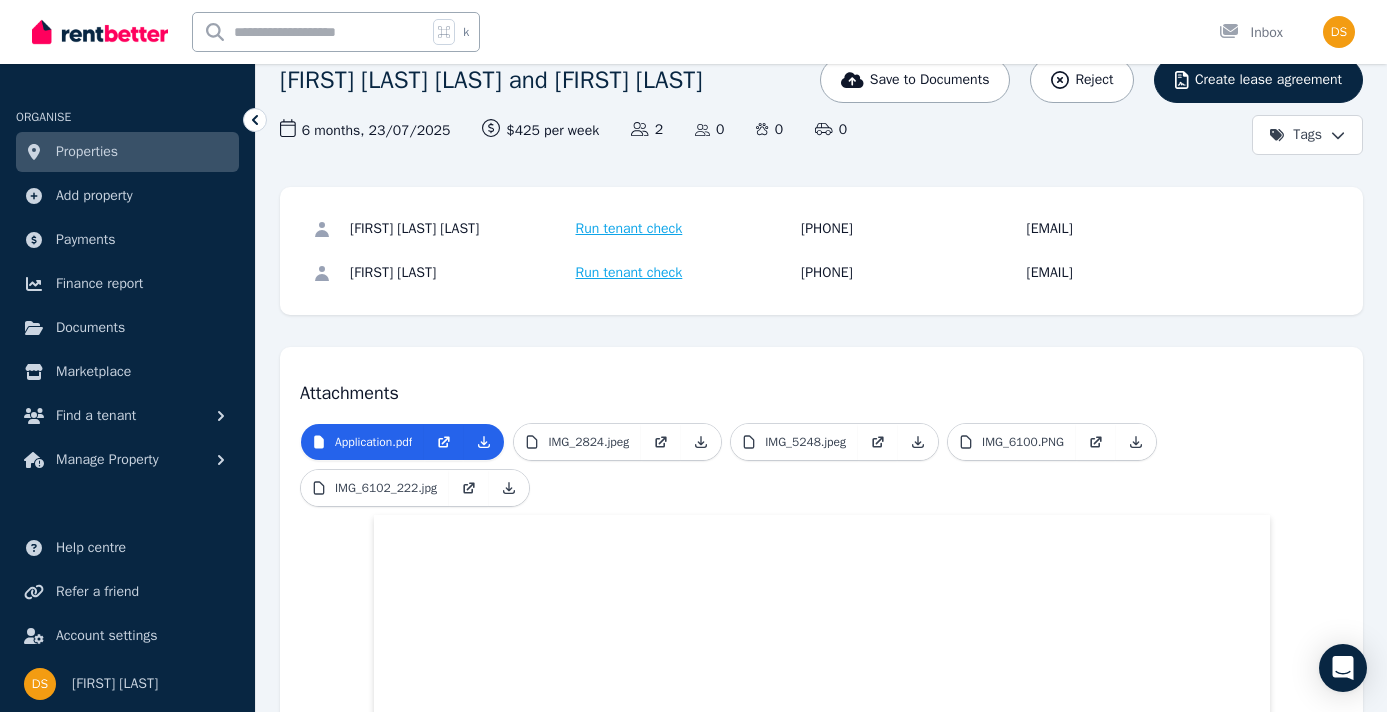 scroll, scrollTop: 119, scrollLeft: 0, axis: vertical 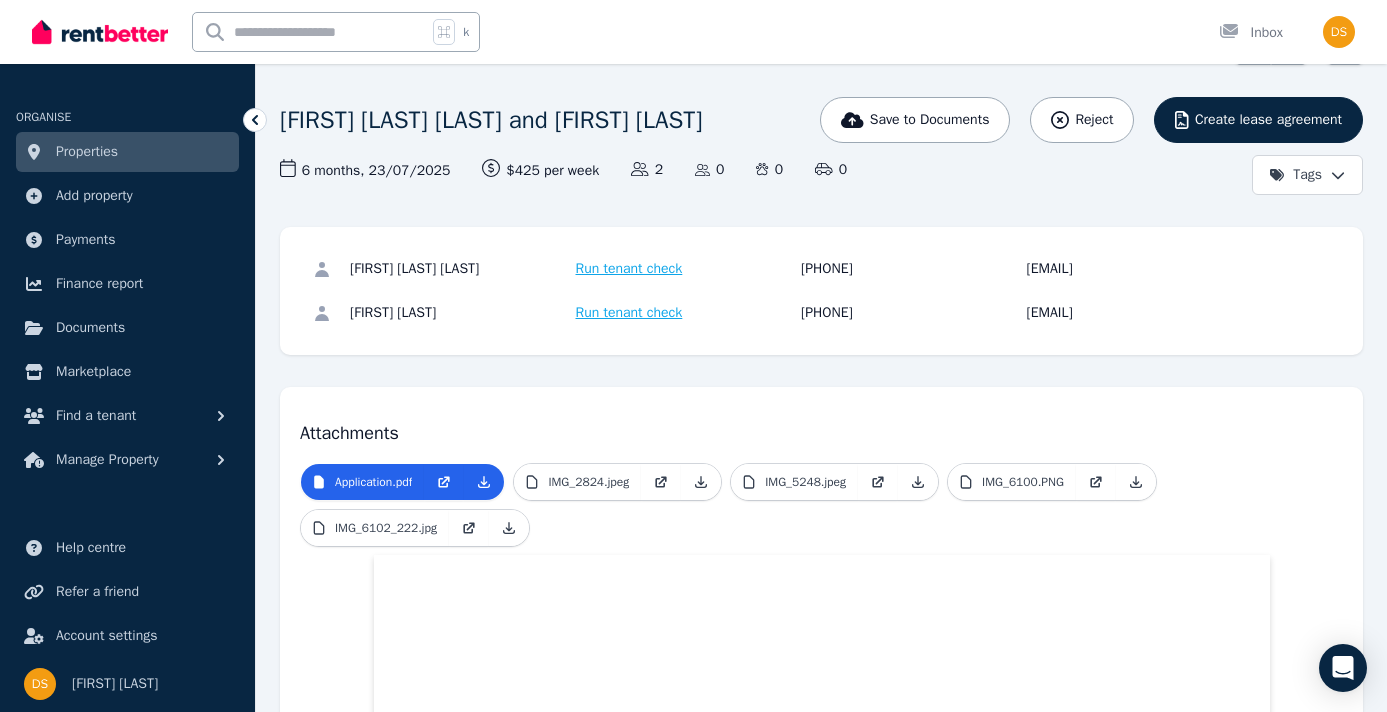 click on "Joe Pittams Pittams Run tenant check 0437 536 516 joepittams@gmail.com" at bounding box center [821, 269] 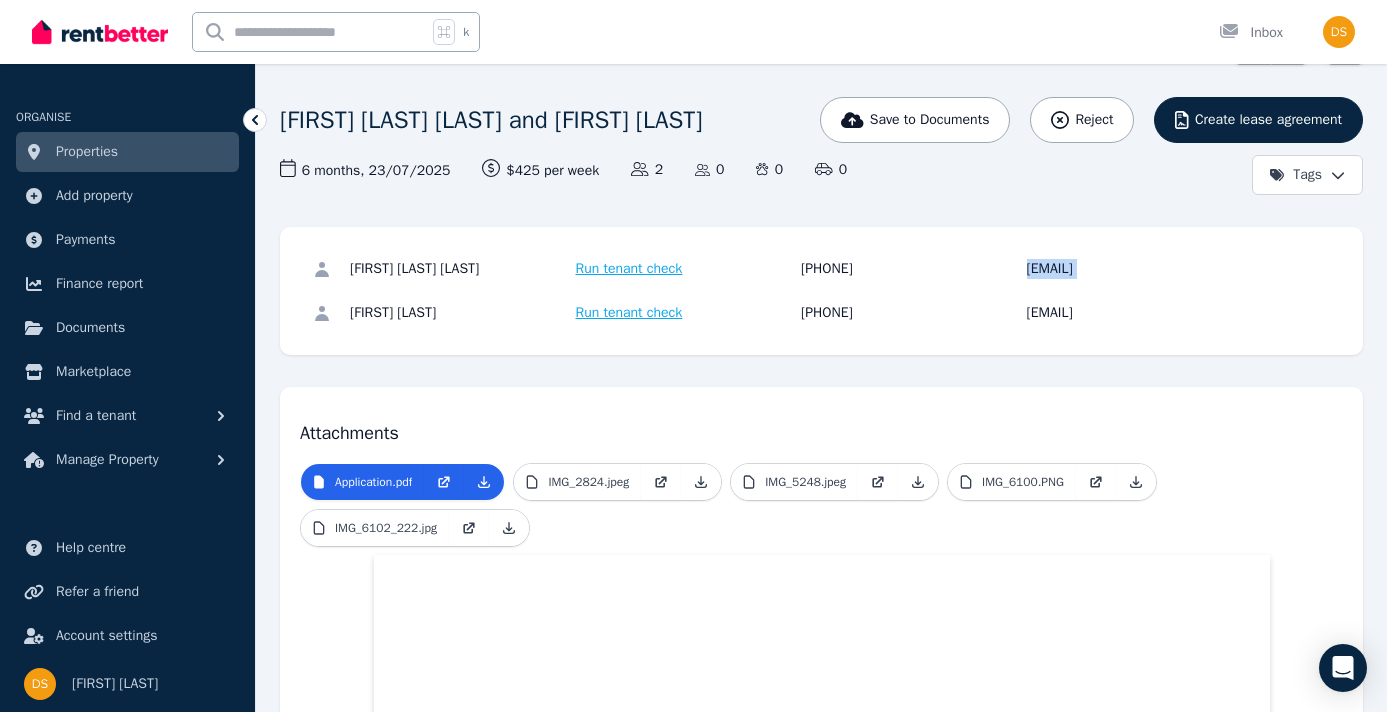 click on "[EMAIL]" at bounding box center (1137, 269) 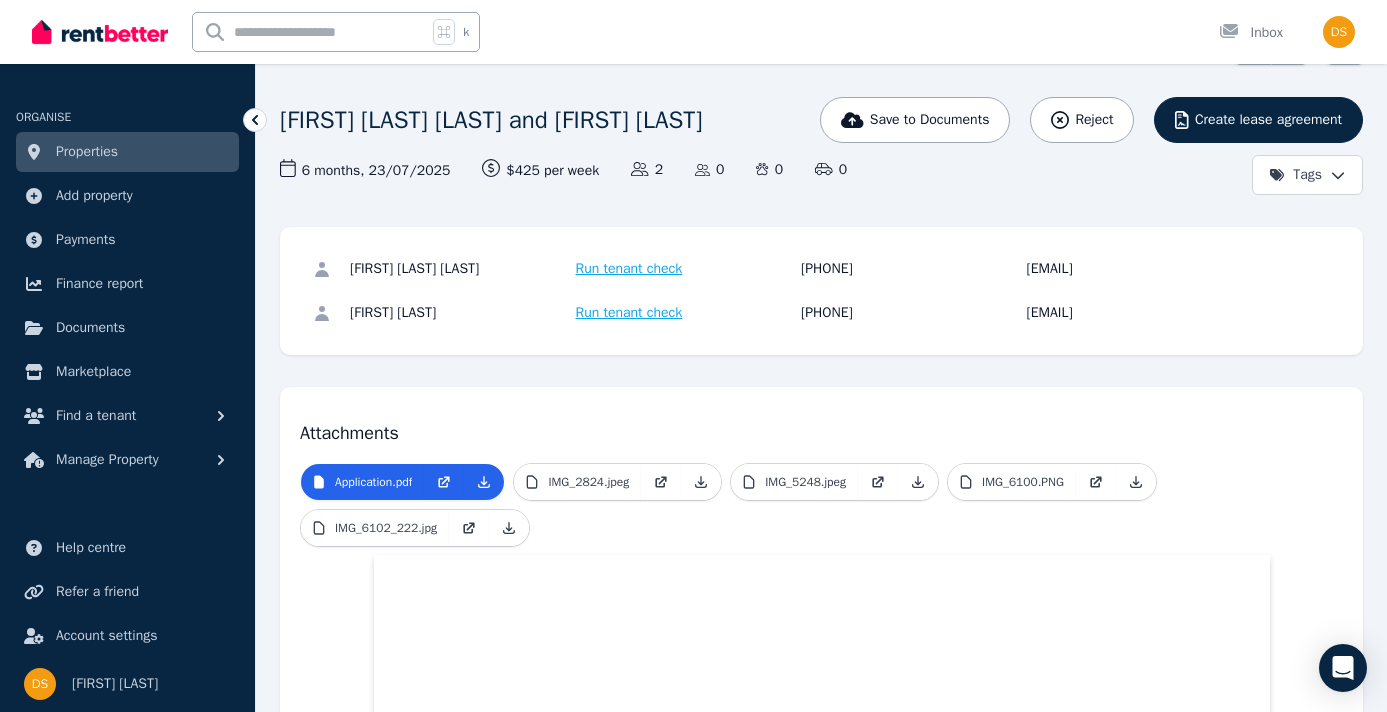 click on "[PHONE]" at bounding box center [911, 269] 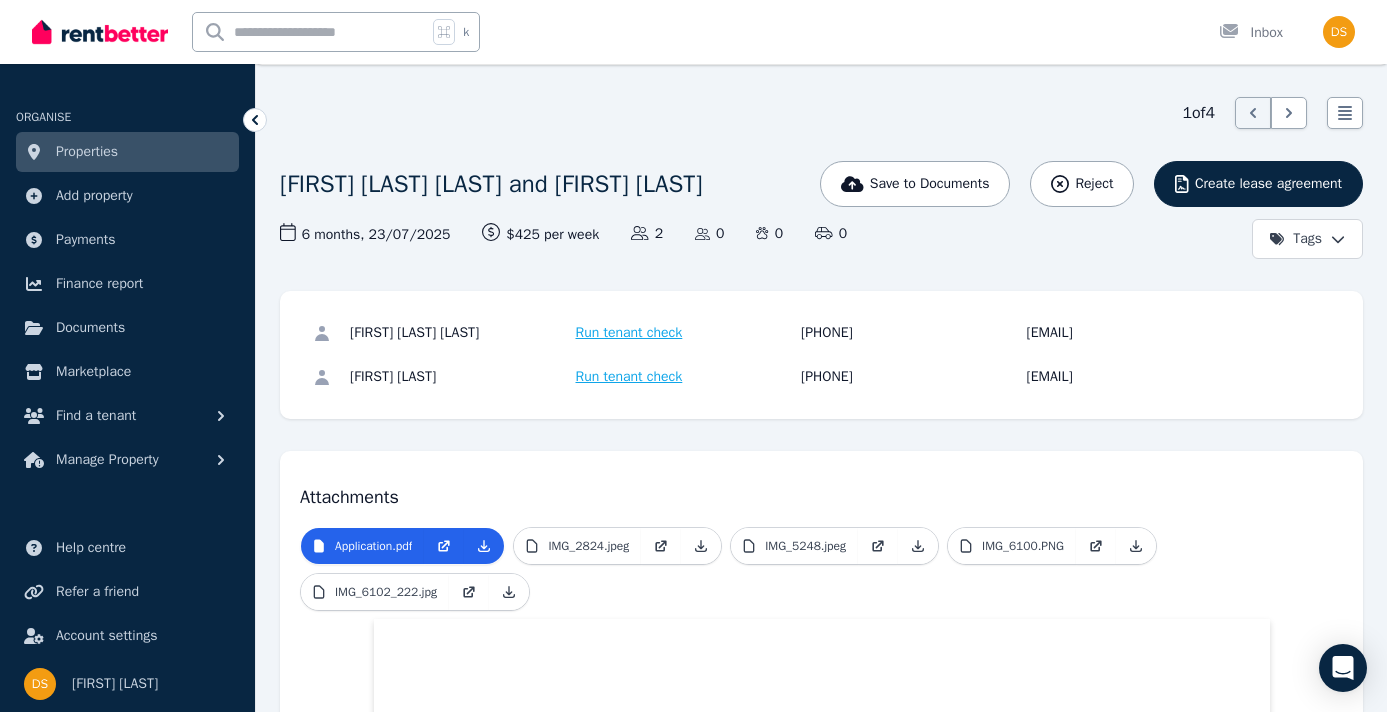 scroll, scrollTop: 56, scrollLeft: 0, axis: vertical 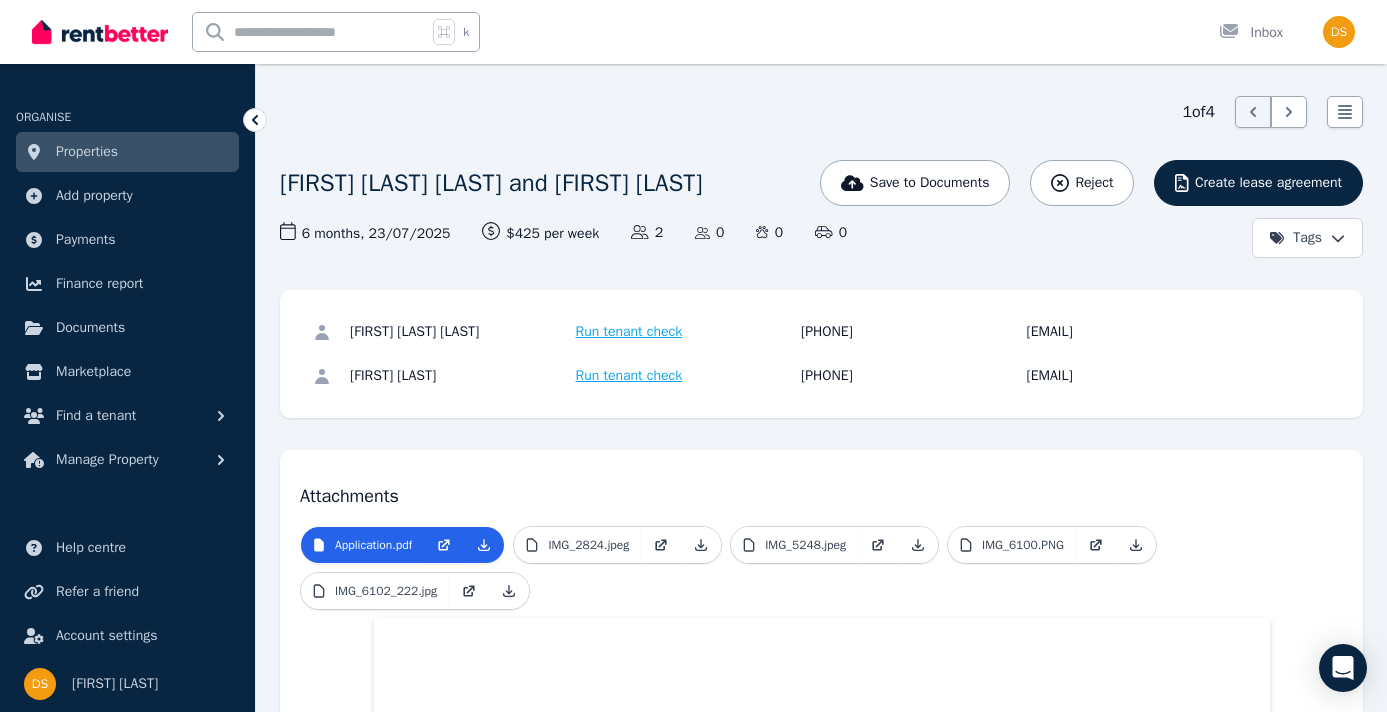 click on "[PHONE]" at bounding box center [911, 376] 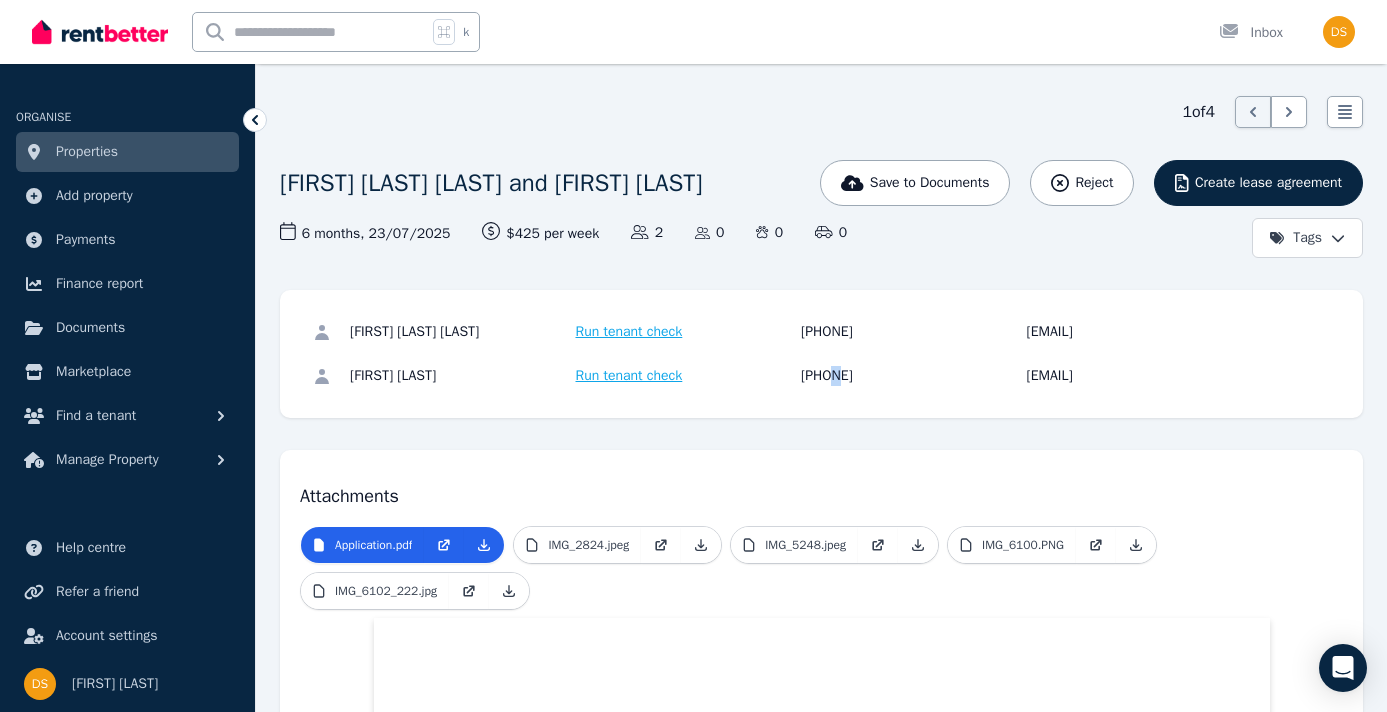 click on "[PHONE]" at bounding box center (911, 376) 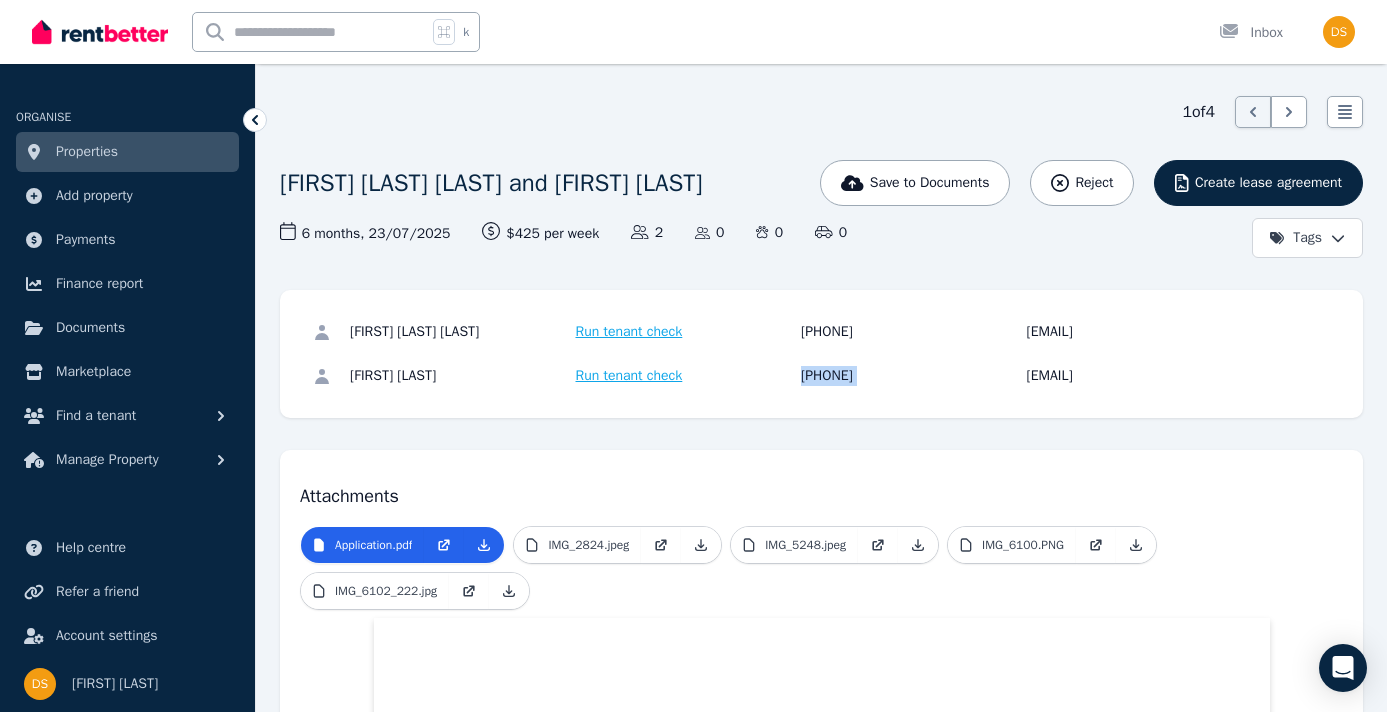 click on "[PHONE]" at bounding box center [911, 376] 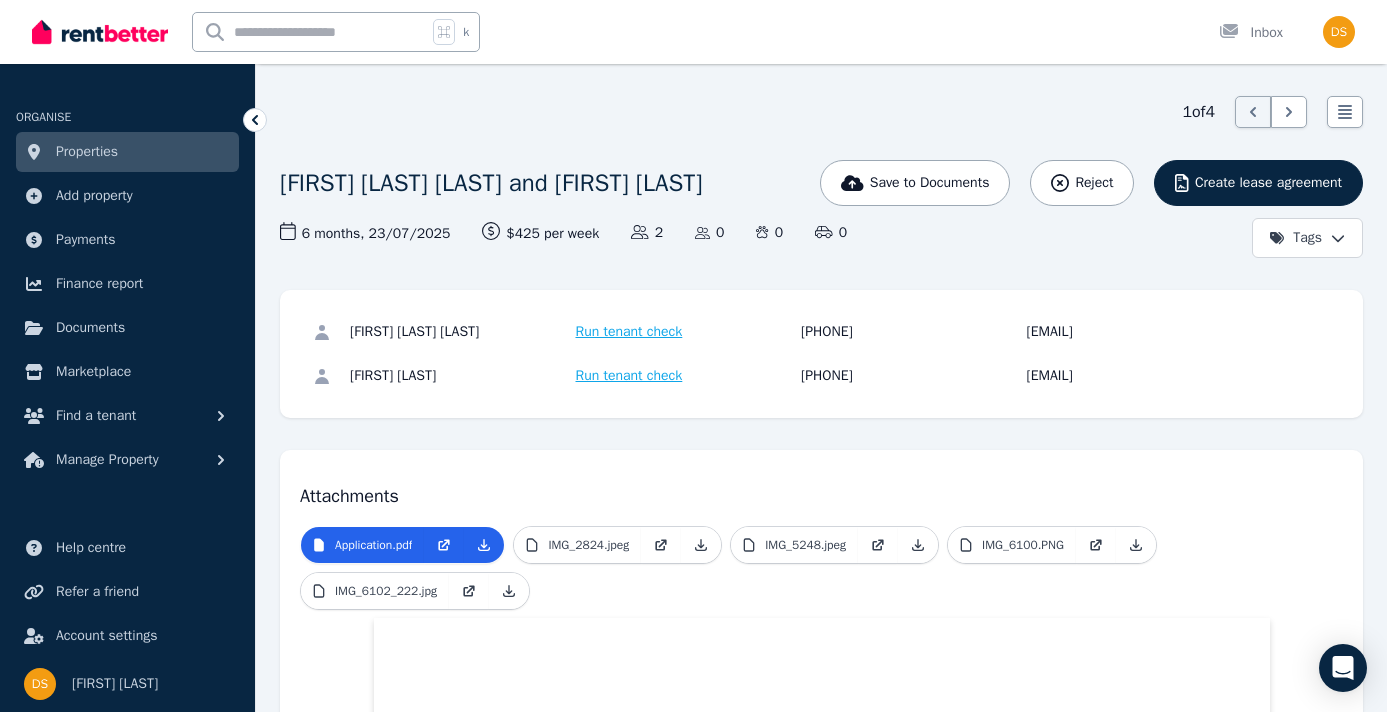 click on "[EMAIL]" at bounding box center (1137, 376) 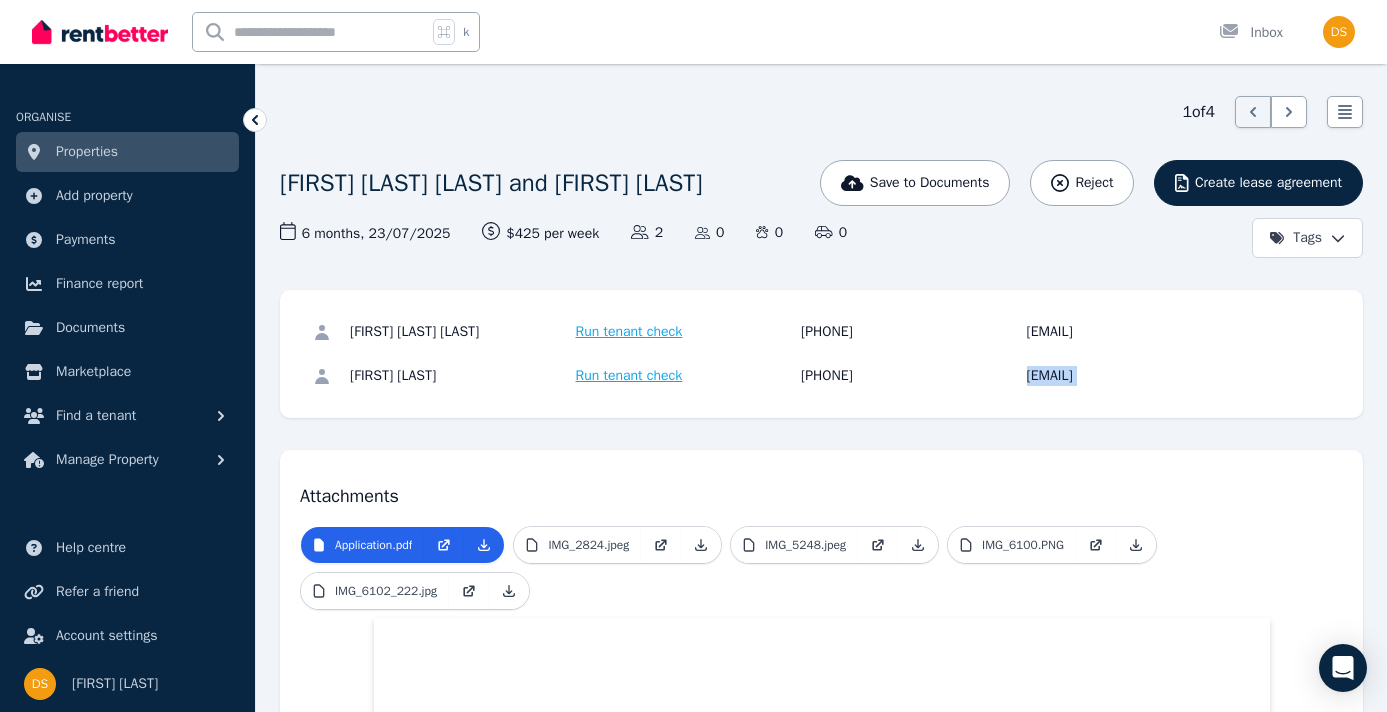 click on "[EMAIL]" at bounding box center [1137, 376] 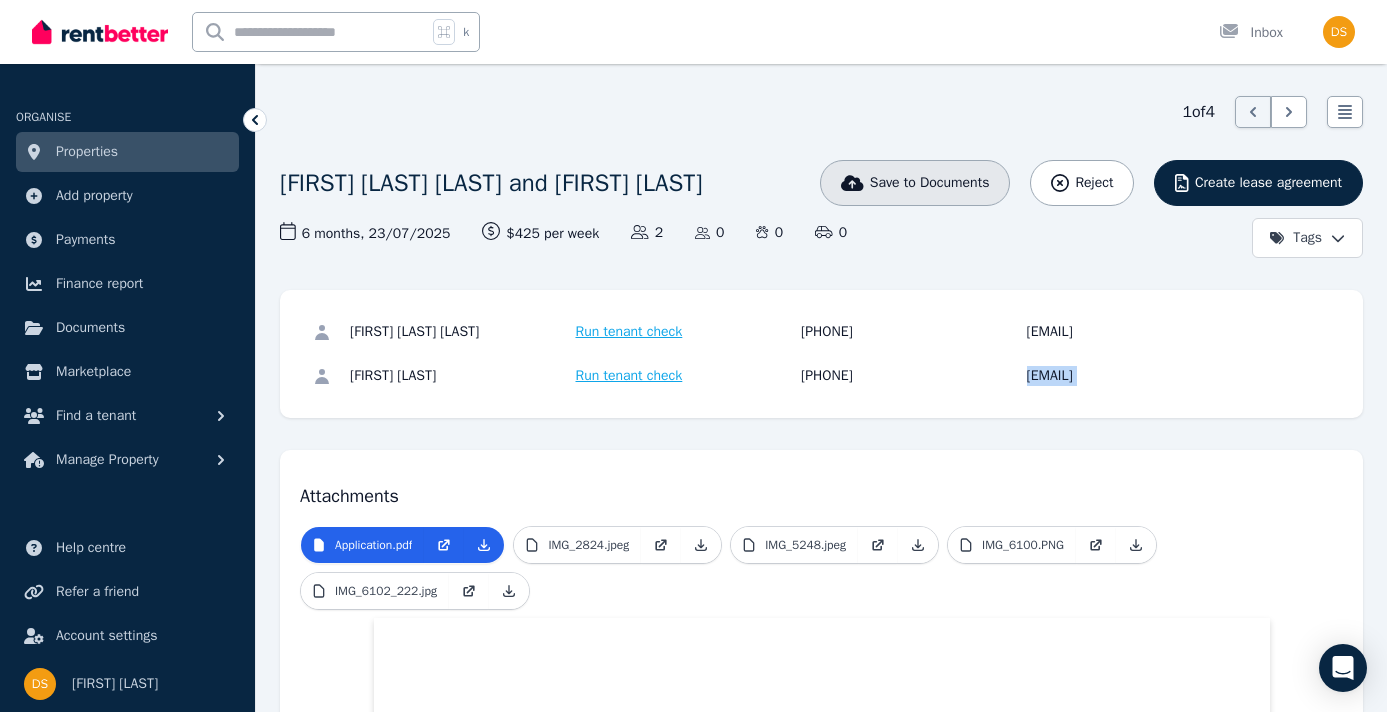 click on "Save to Documents" at bounding box center (915, 183) 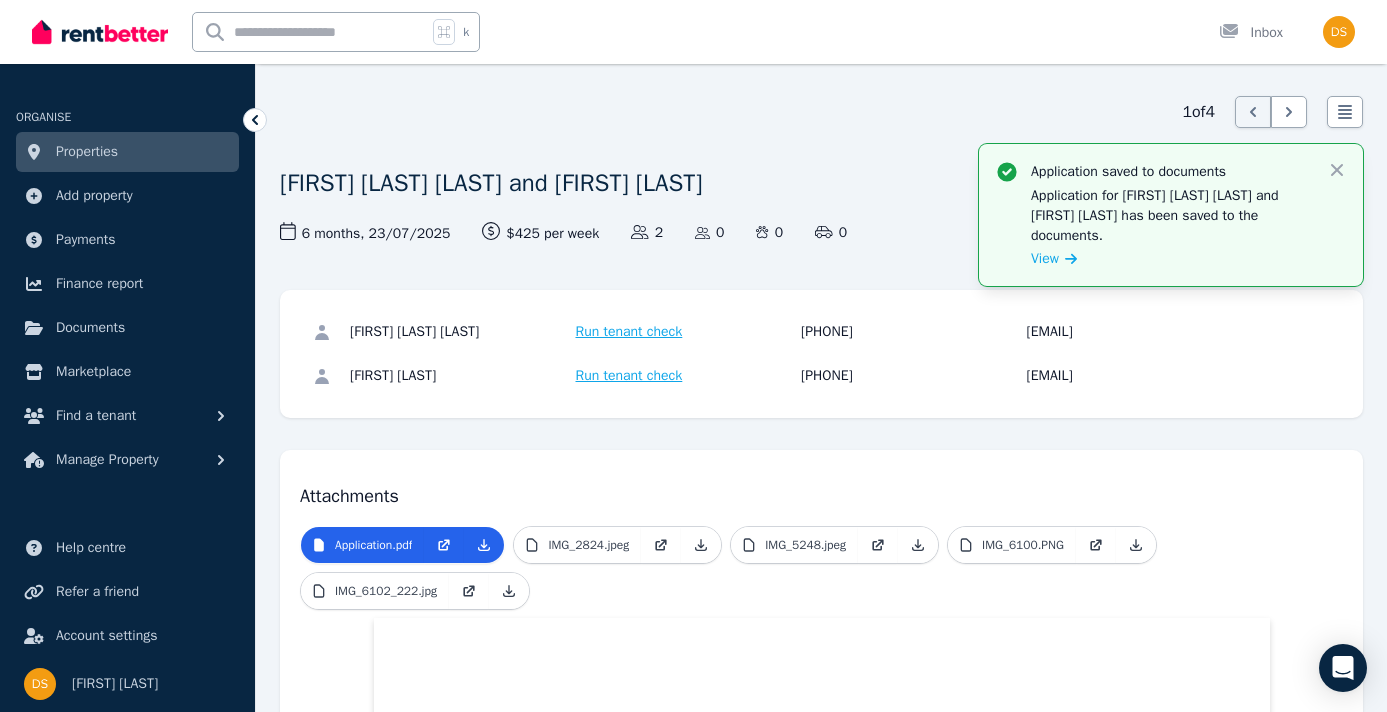 click on "Home 2/125 Old Canterbury Road, Dulwich Hill Applications Joe Pittams Pittams and Kate Davies Help 1  of  4 List view Application saved to documents Application for Joe Pittams Pittams and Kate Davies has been saved to the documents. View Close Joe Pittams Pittams and Kate Davies This application has been saved to my document Reject Create lease agreement Tags 6 months ,   23/07/2025 Lease term and start date $425 per week Rental amount offered Applicants 2 Dependents 0 Pets 0 Vehicles 0 Joe Pittams Pittams Run tenant check 0437 536 516 joepittams@gmail.com Kate Davies Run tenant check 0438 199 276 katesdavies@outlook.com Attachments  Application.pdf IMG_2824.jpeg IMG_5248.jpeg IMG_6100.PNG IMG_6102_222.jpg" at bounding box center [693, 300] 